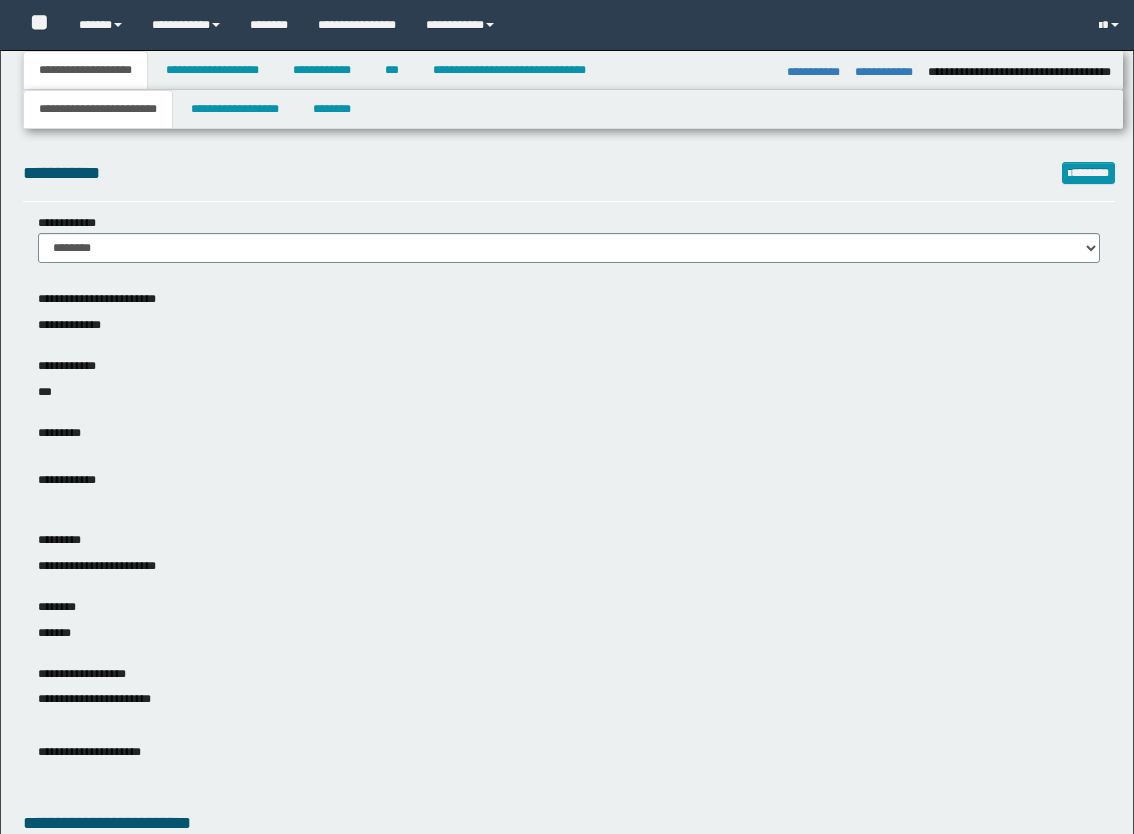 select on "**" 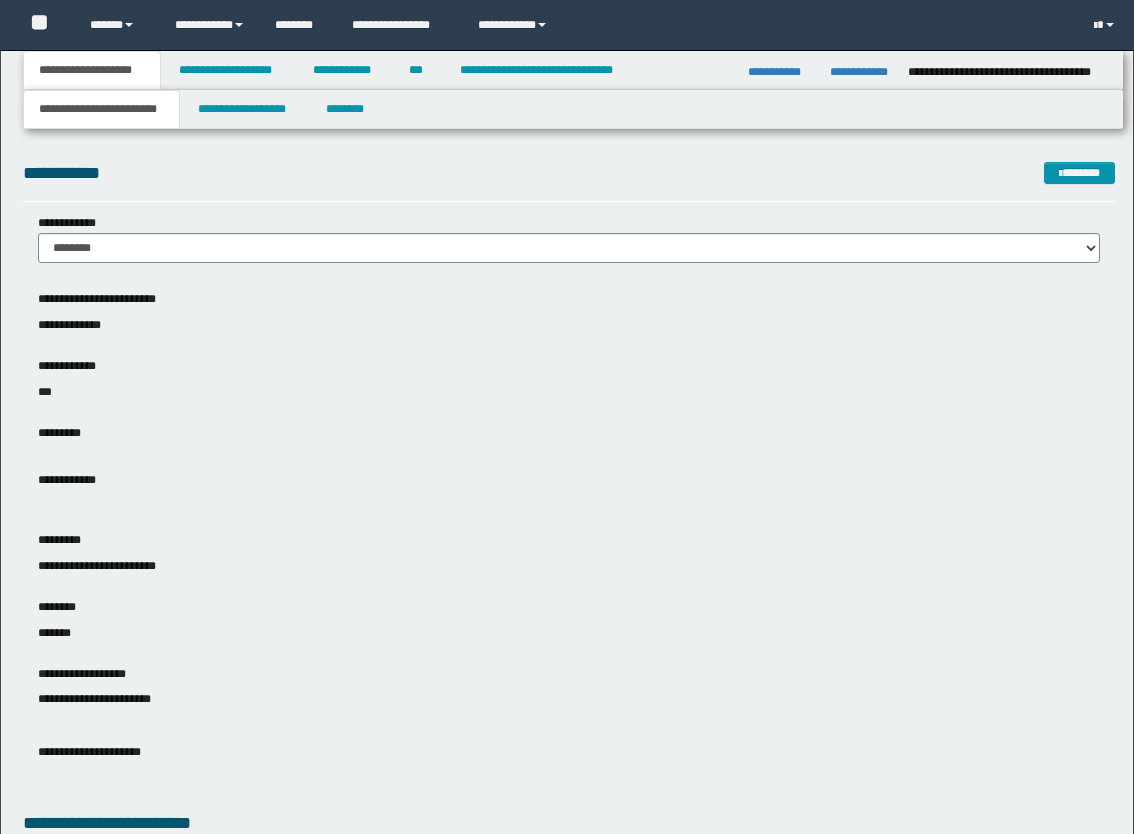 scroll, scrollTop: 0, scrollLeft: 0, axis: both 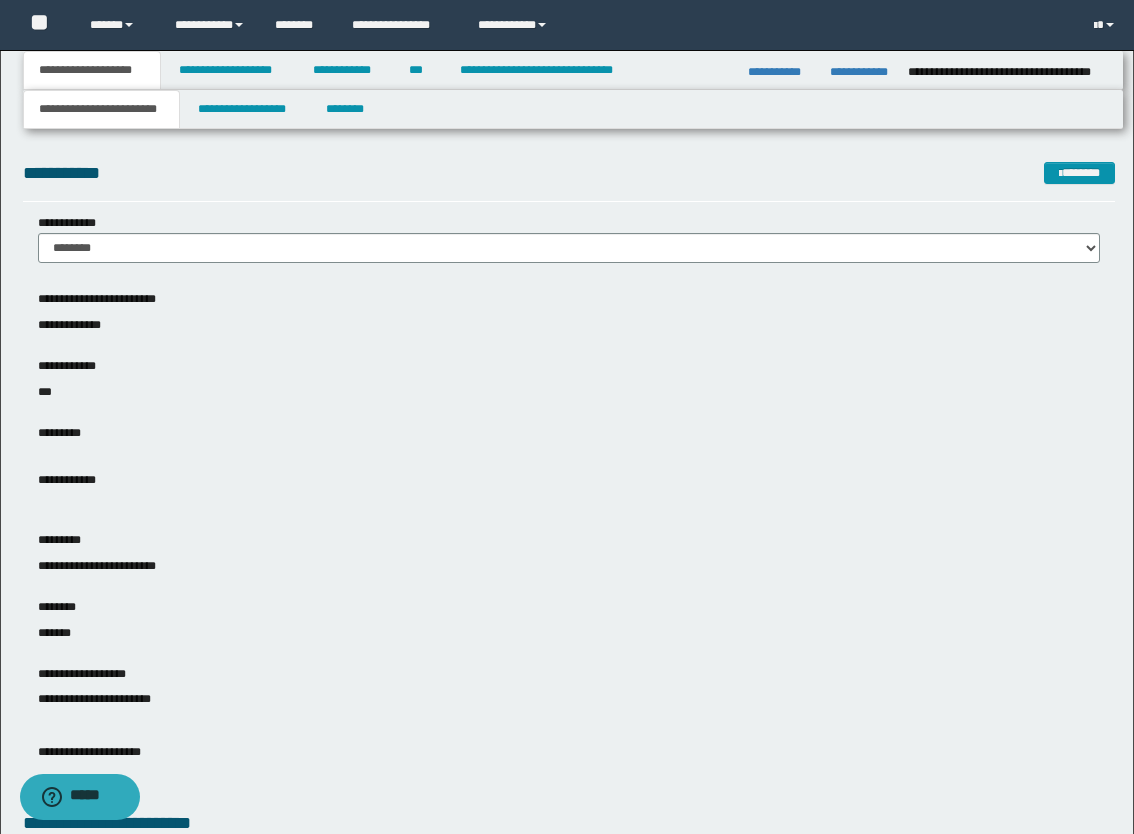 click on "**********" at bounding box center (569, 316) 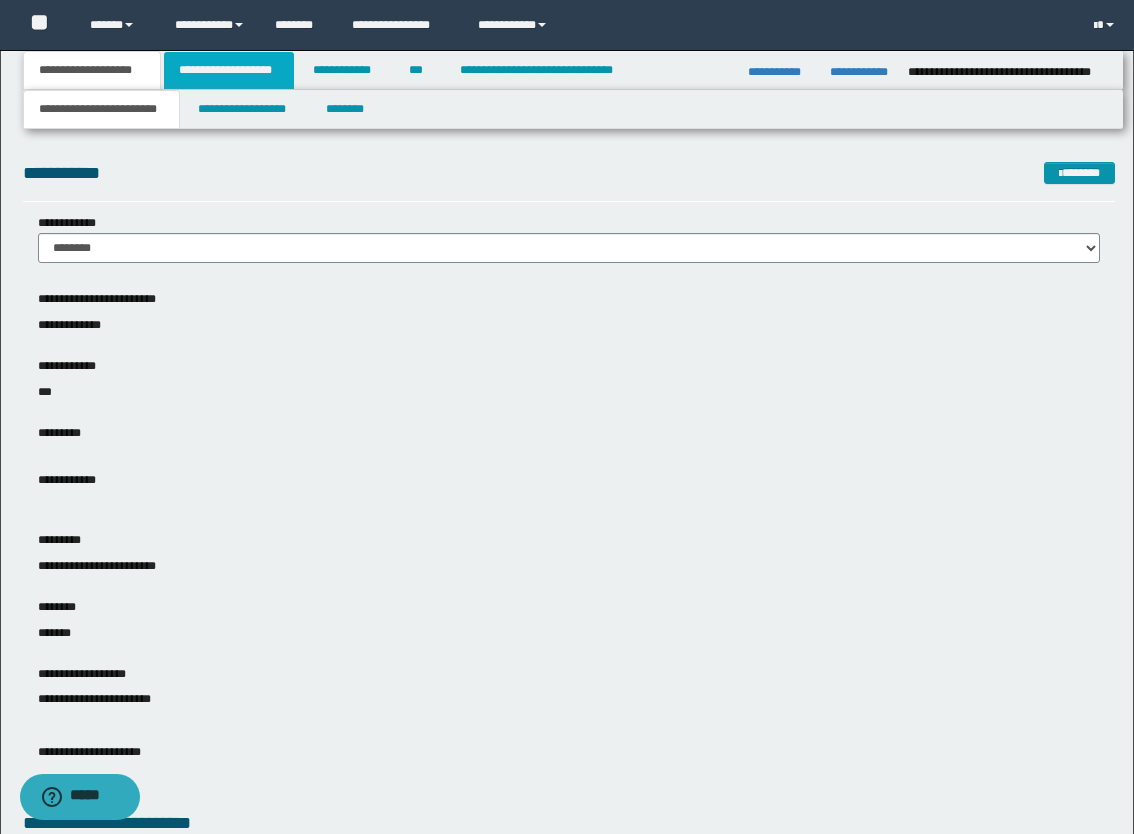 click on "**********" at bounding box center (229, 70) 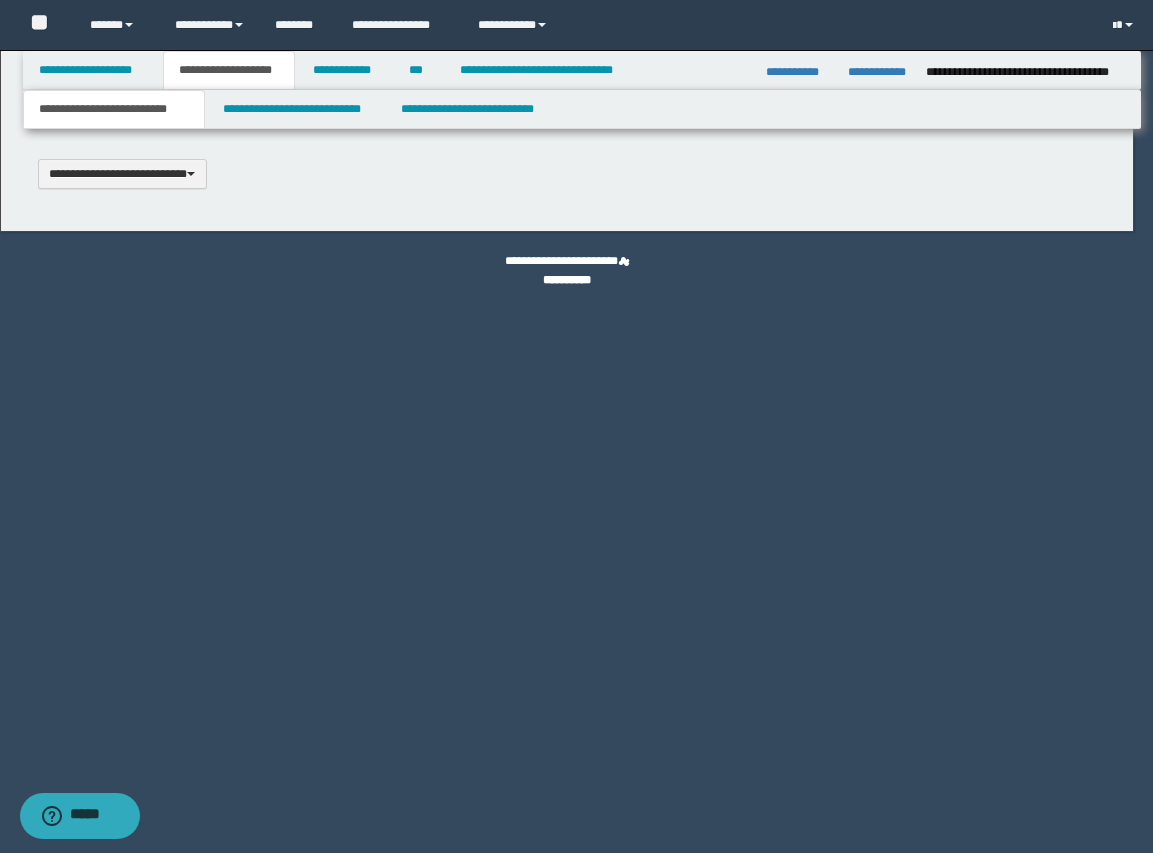type 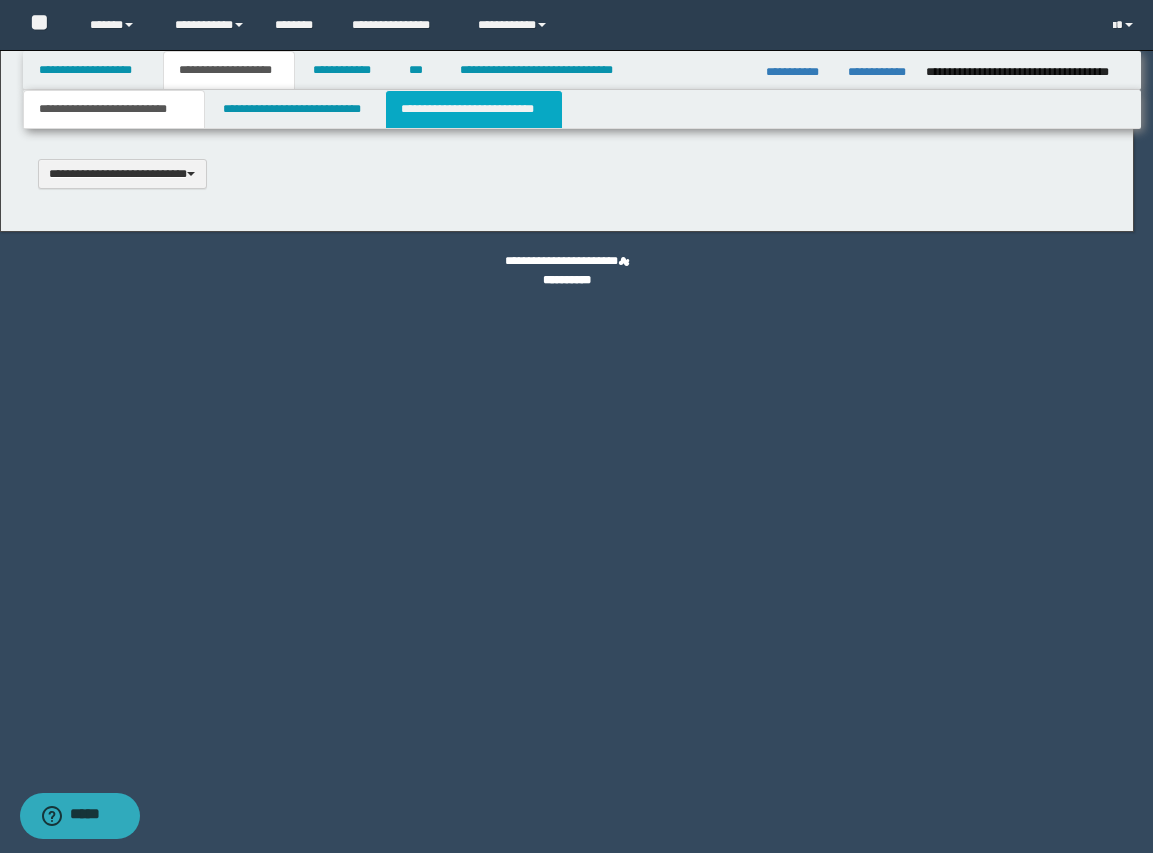 type on "**********" 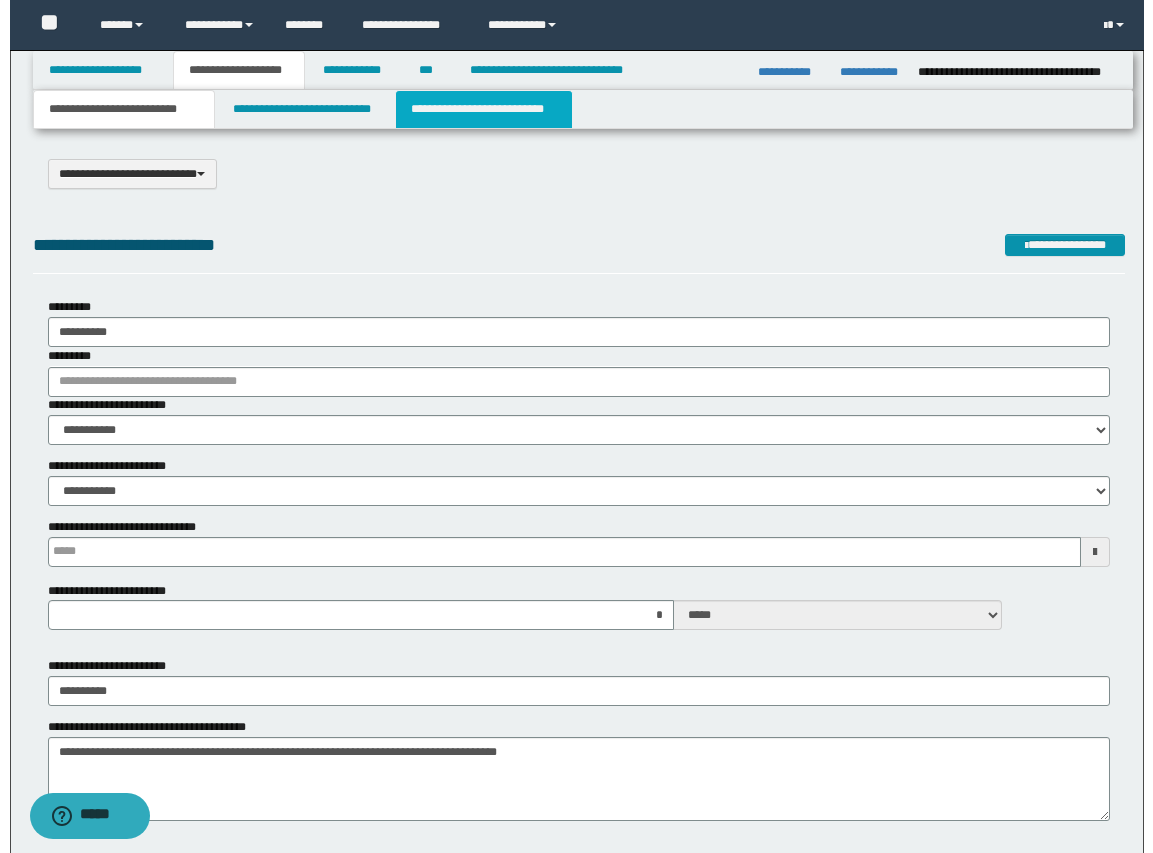 scroll, scrollTop: 0, scrollLeft: 0, axis: both 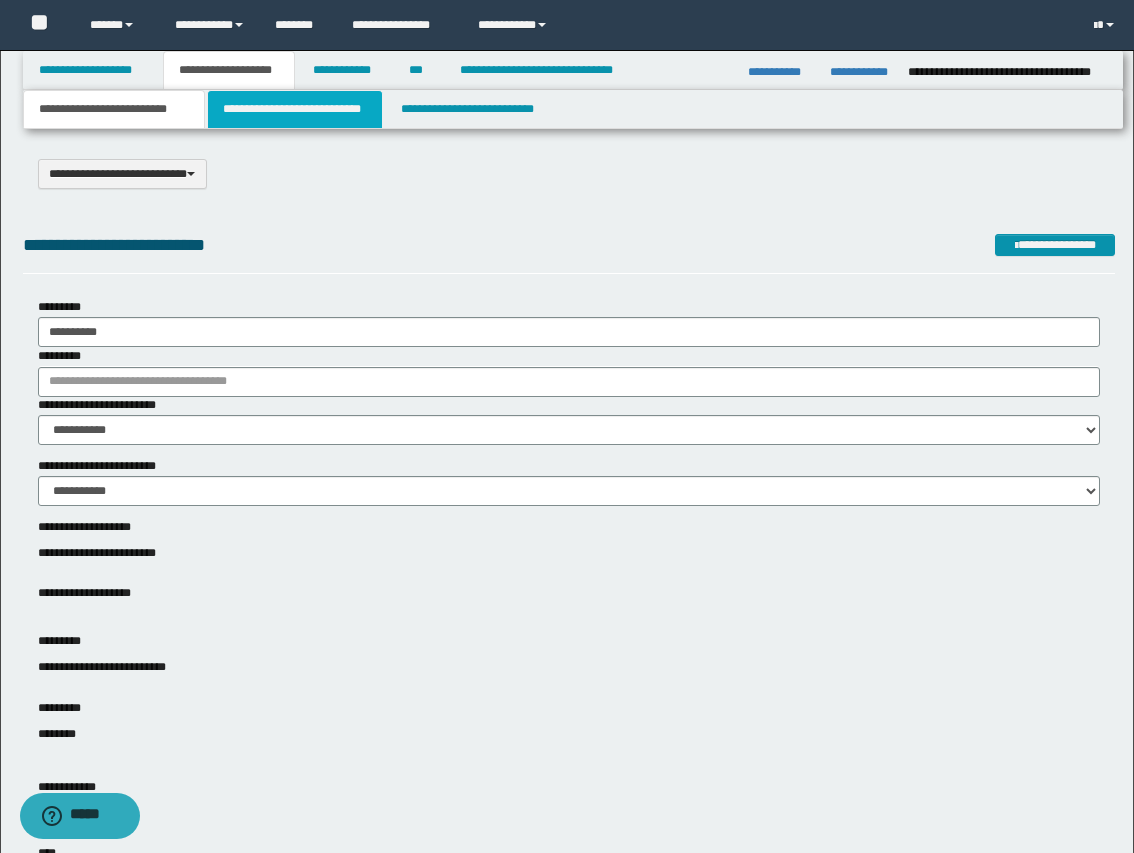 click on "**********" at bounding box center (295, 109) 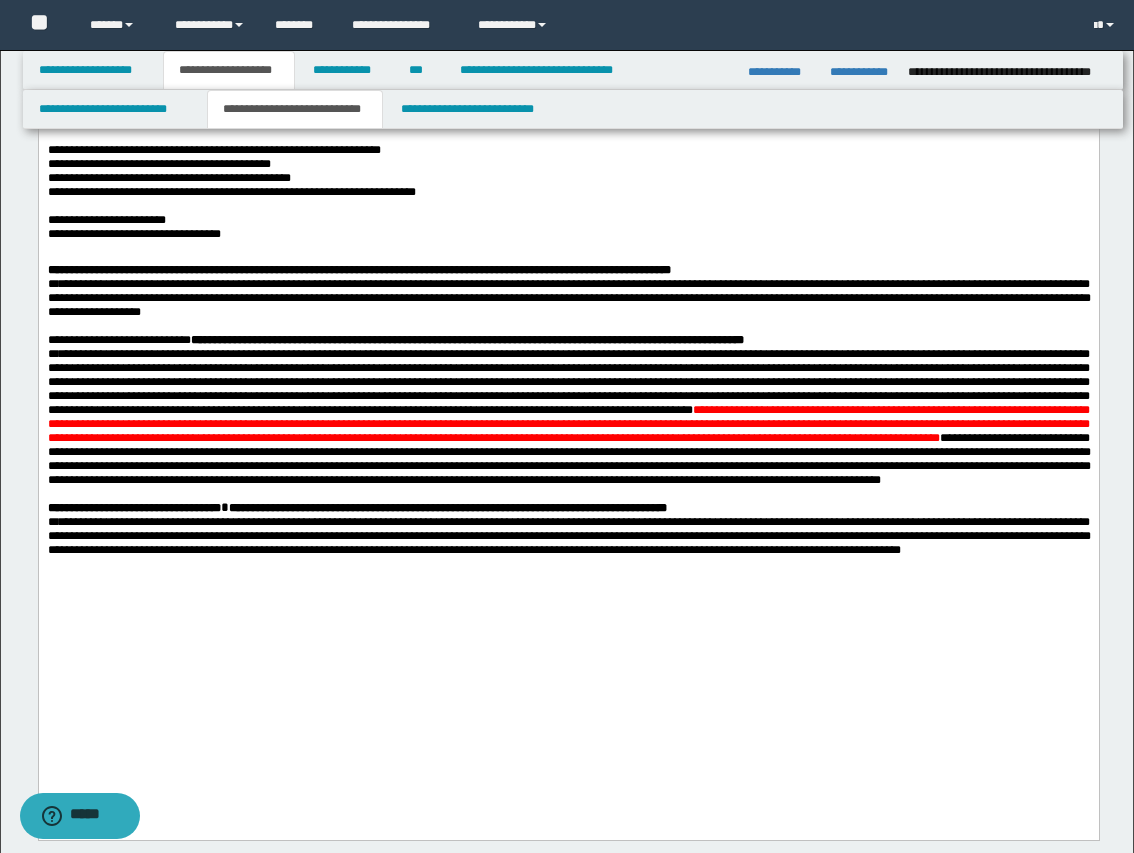 scroll, scrollTop: 750, scrollLeft: 0, axis: vertical 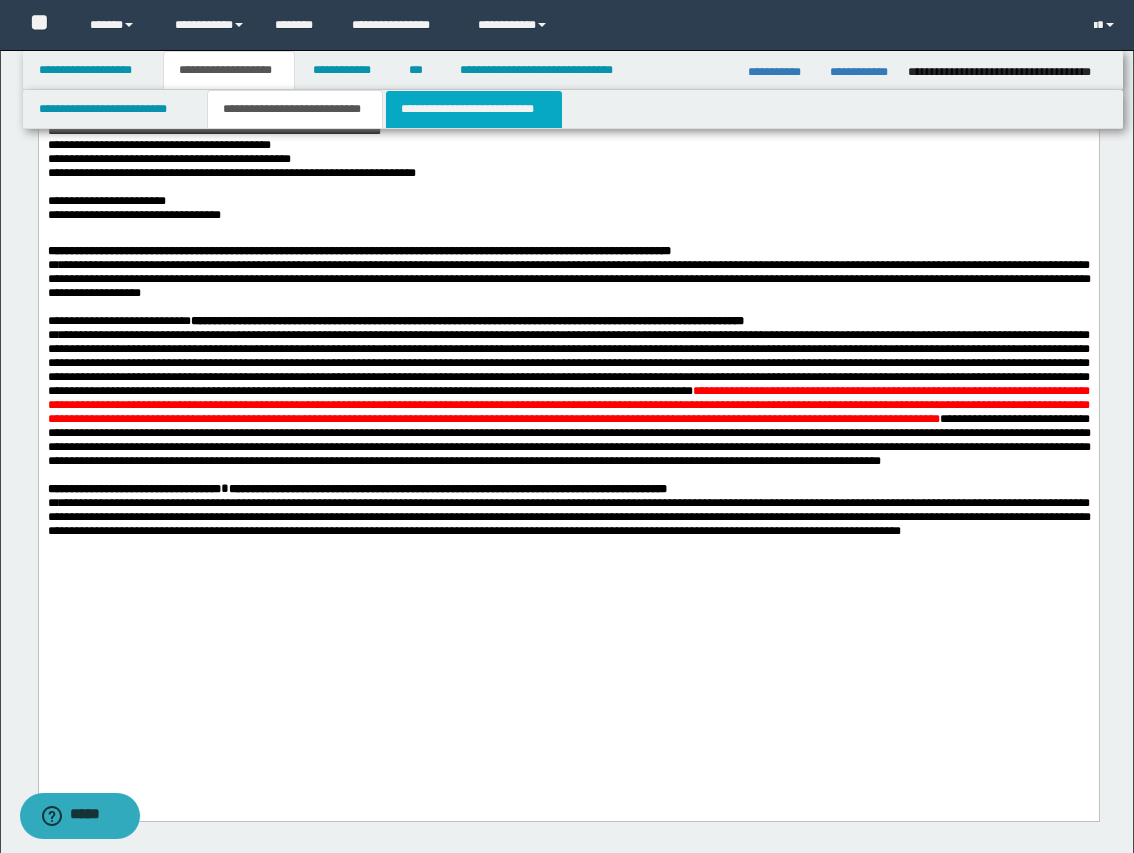 click on "**********" at bounding box center (474, 109) 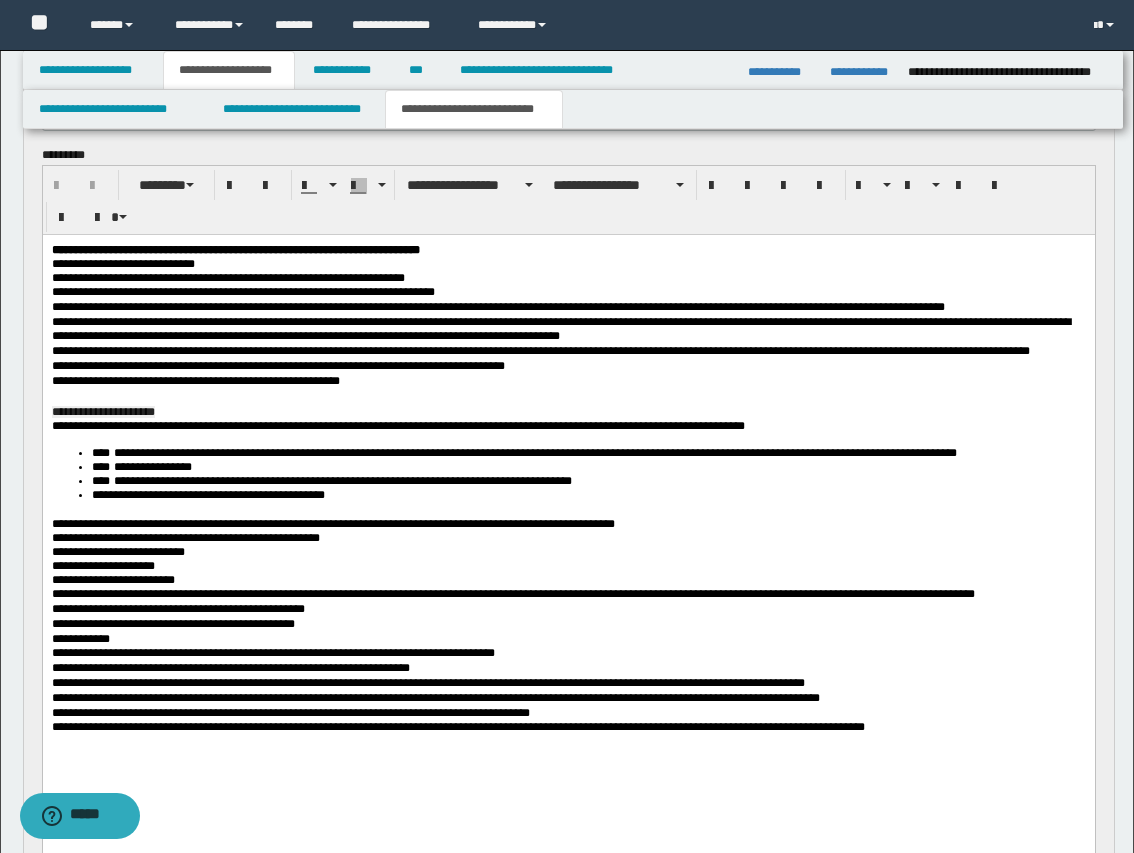 scroll, scrollTop: 1000, scrollLeft: 0, axis: vertical 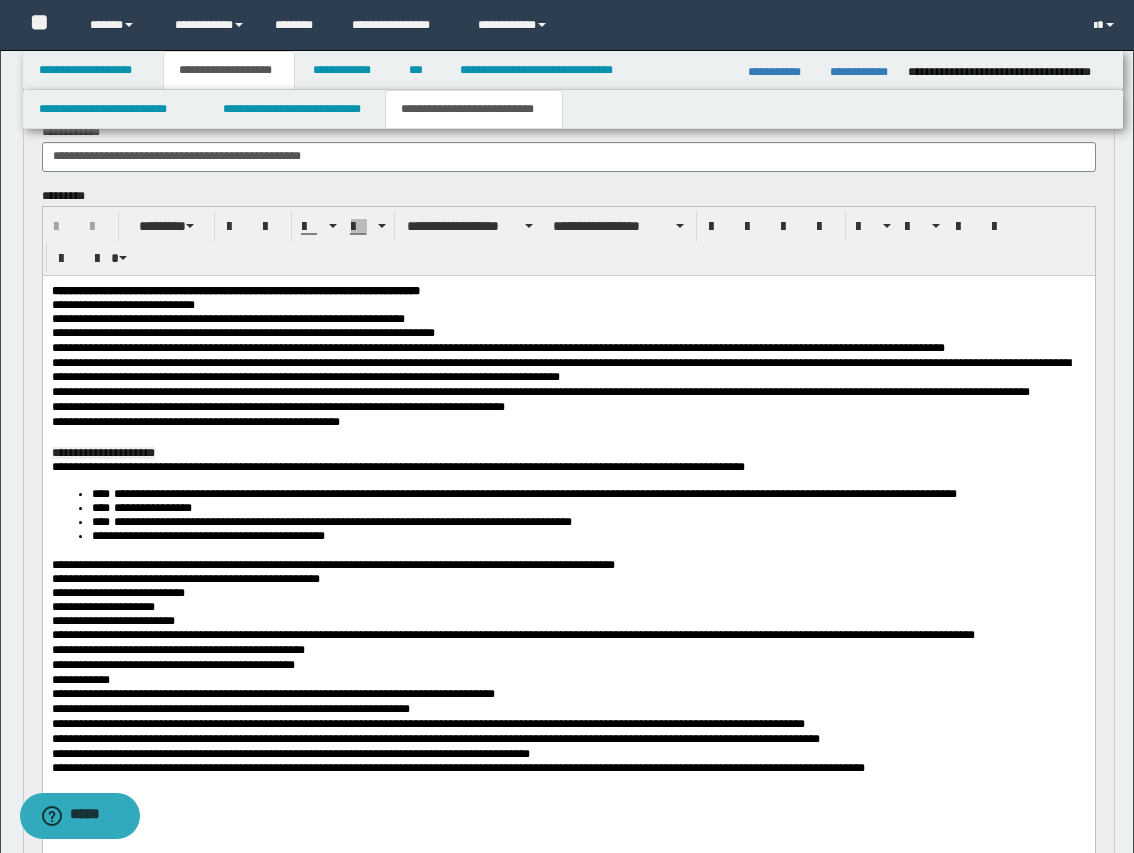 click on "**********" at bounding box center (242, 332) 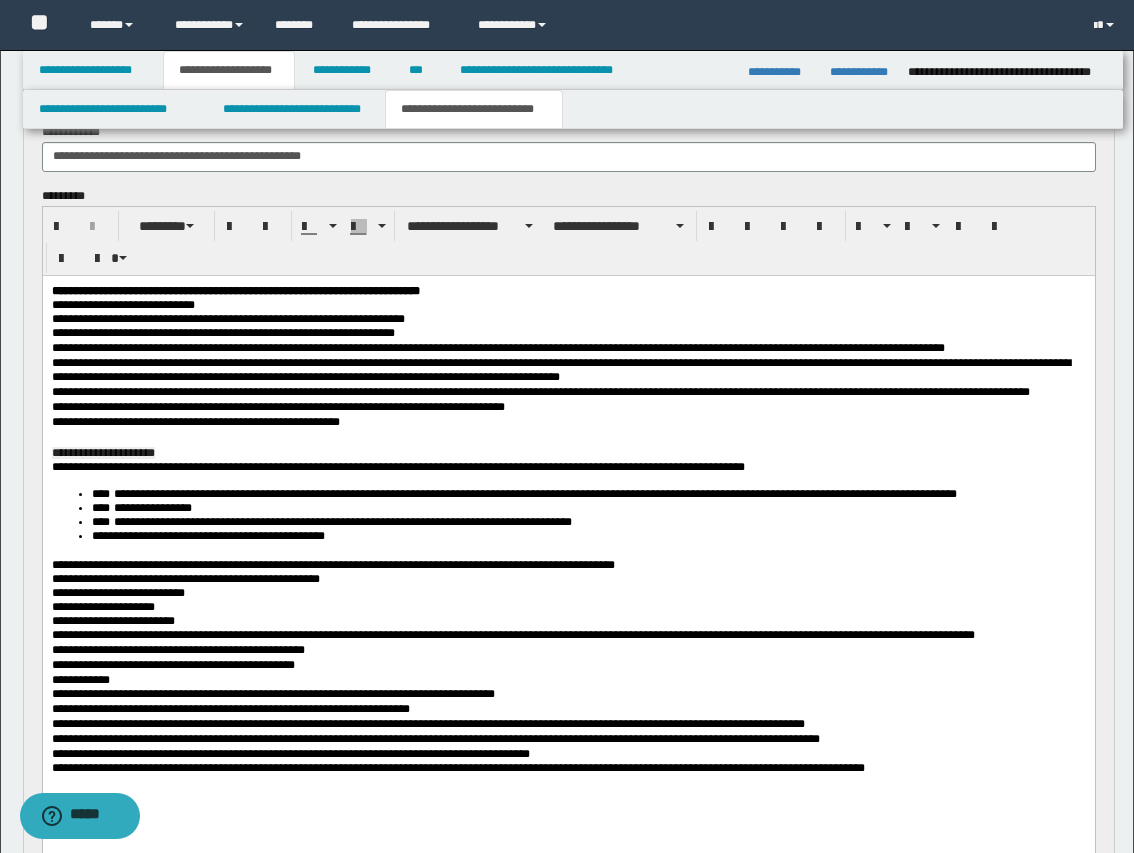 click on "**********" at bounding box center [568, 332] 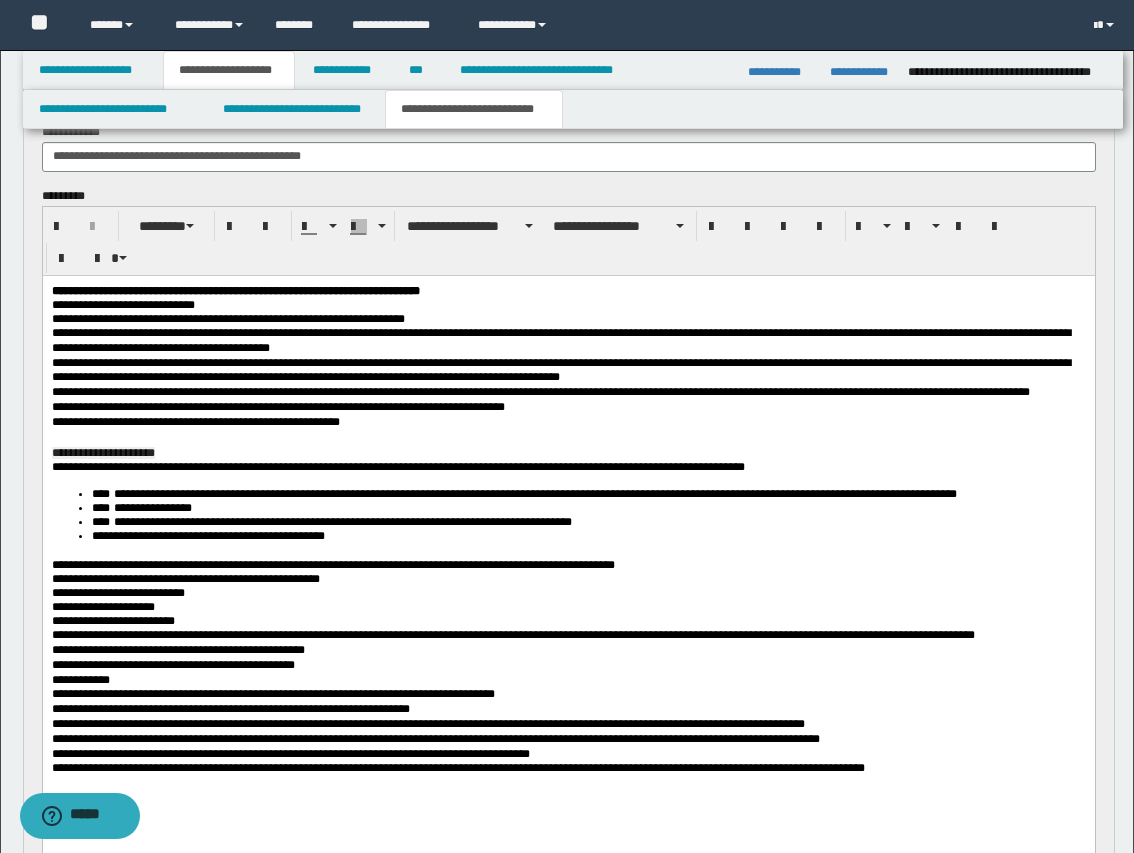 click on "**********" at bounding box center [560, 339] 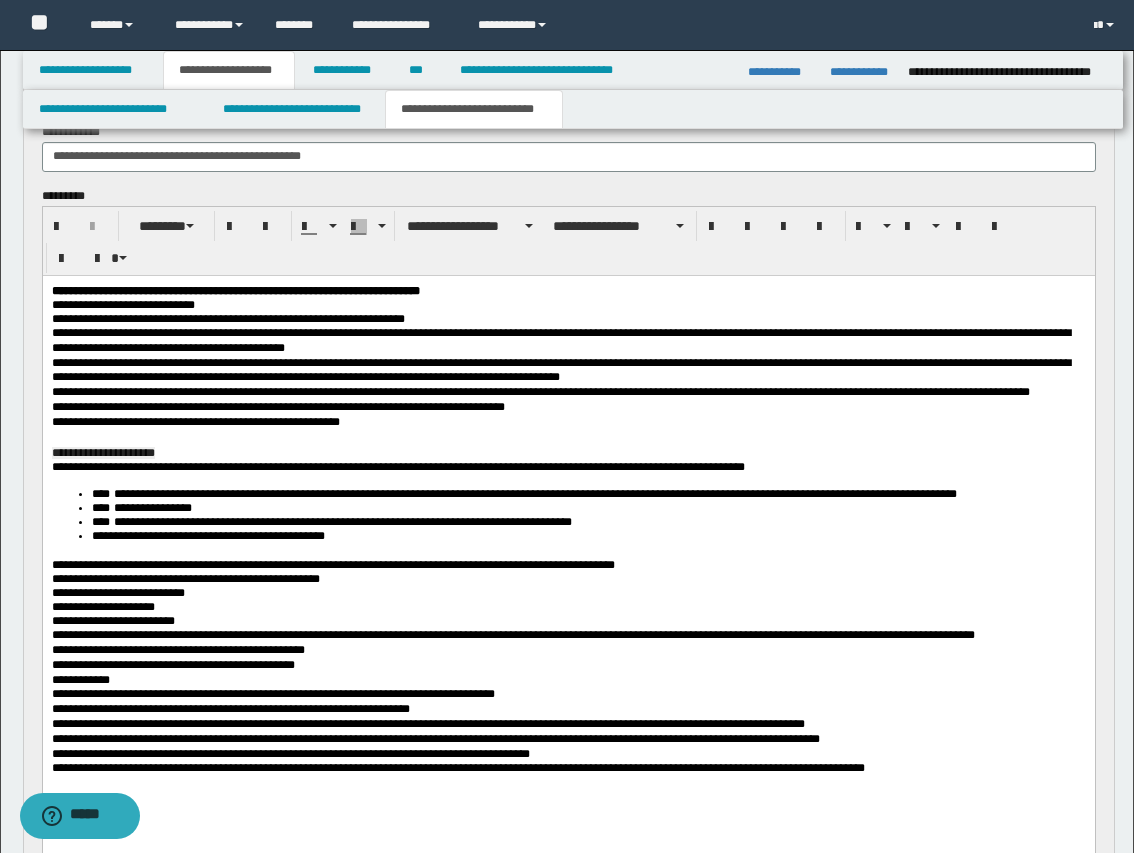 click on "**********" at bounding box center [568, 340] 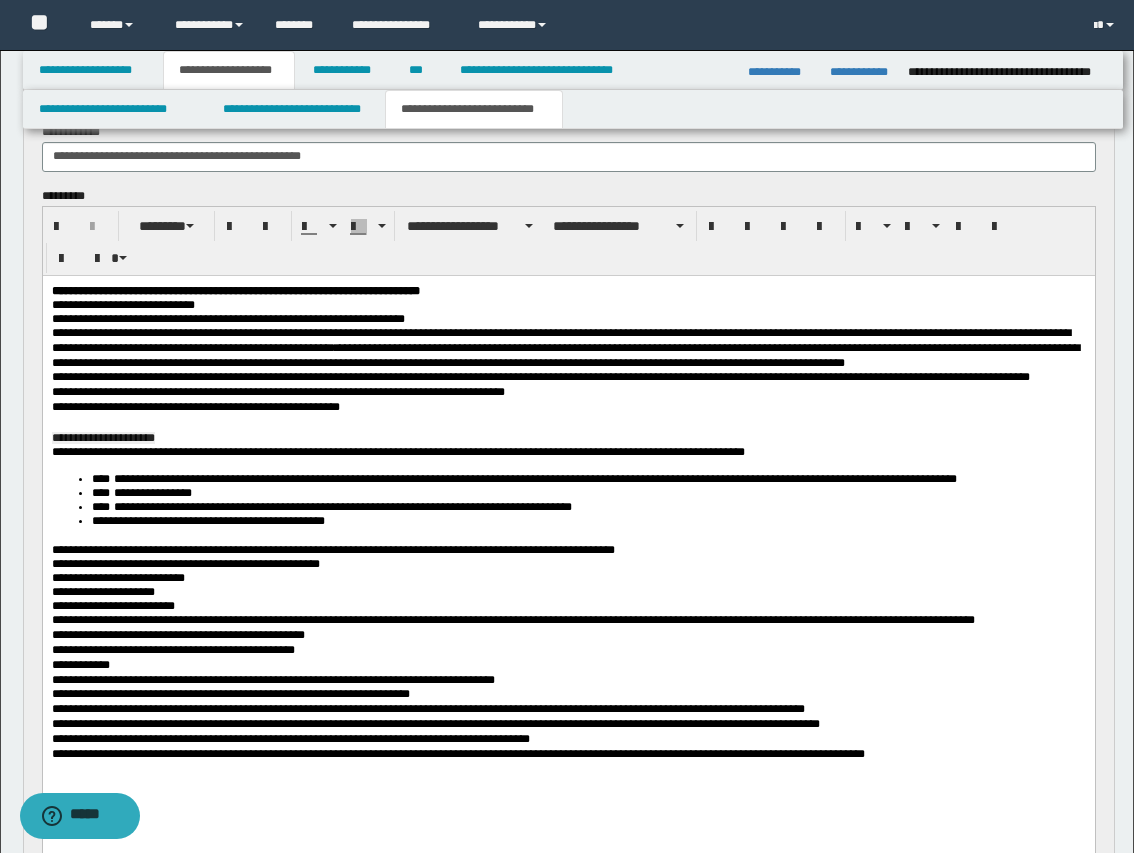 click on "**********" at bounding box center (568, 347) 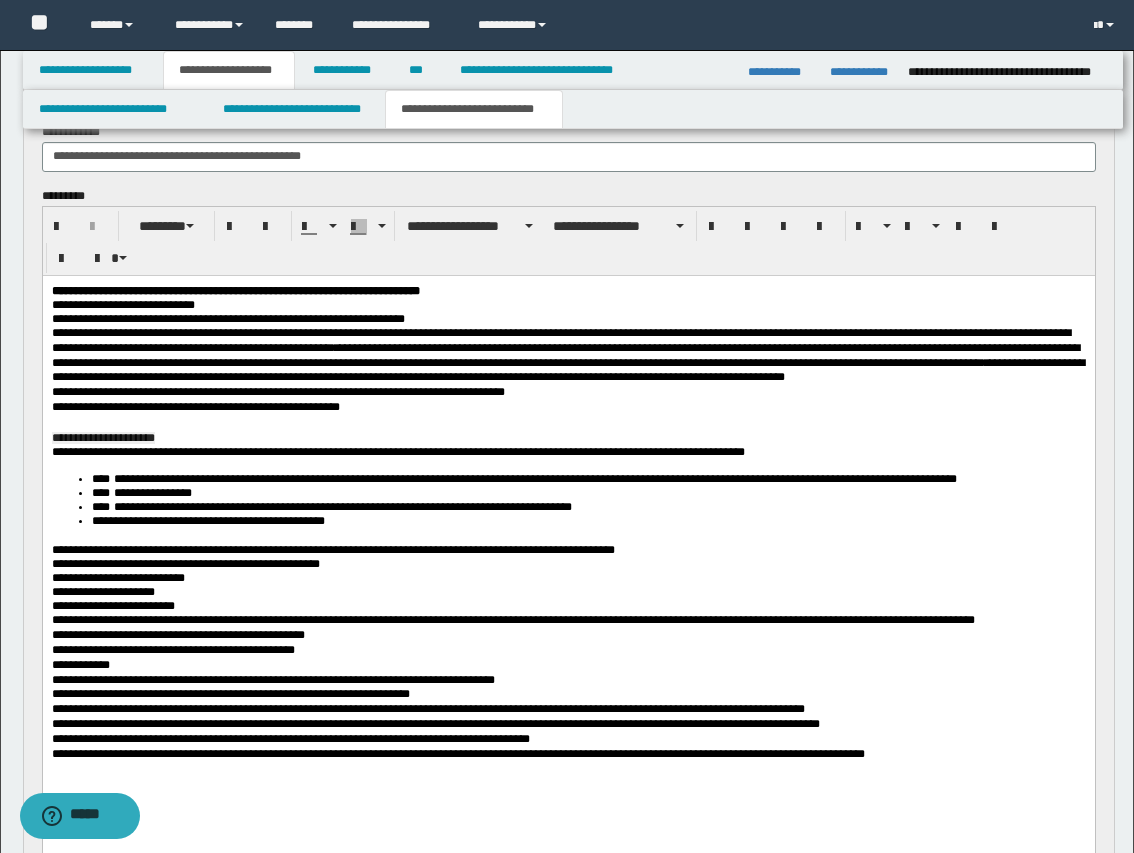 click on "**********" at bounding box center (567, 369) 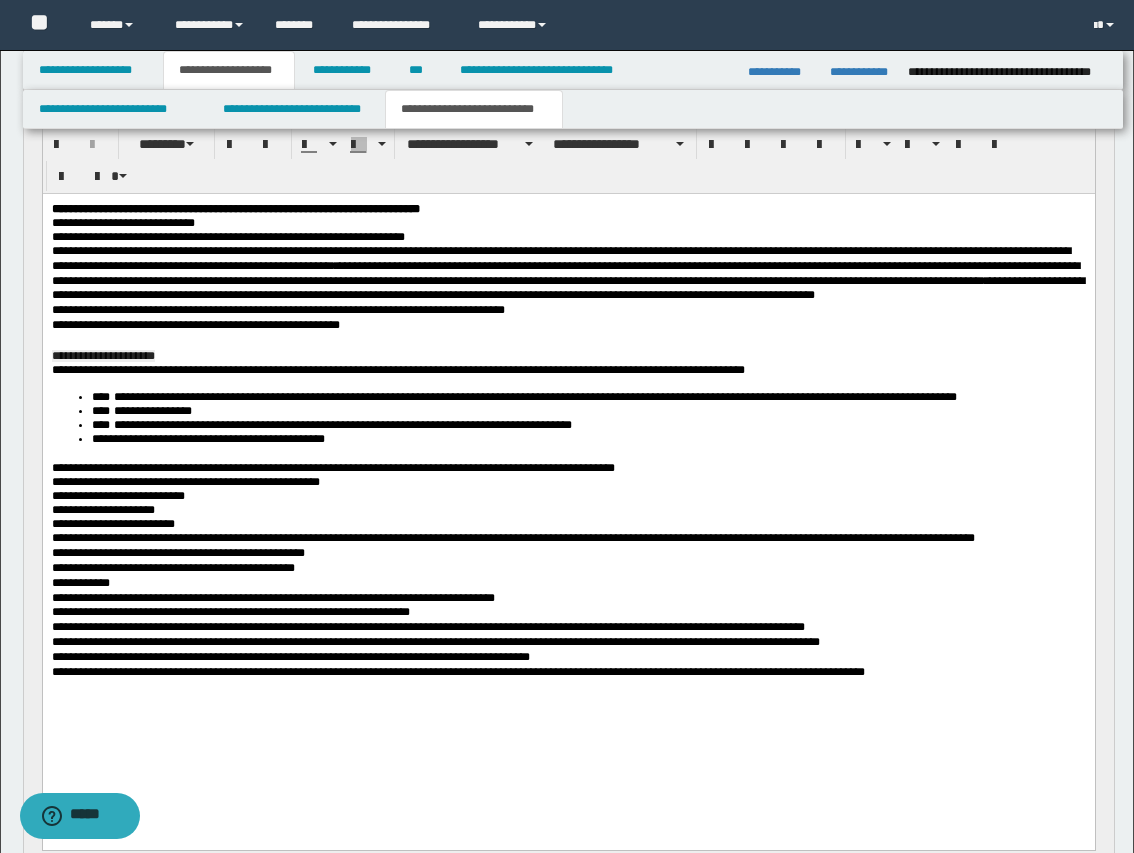 scroll, scrollTop: 1125, scrollLeft: 0, axis: vertical 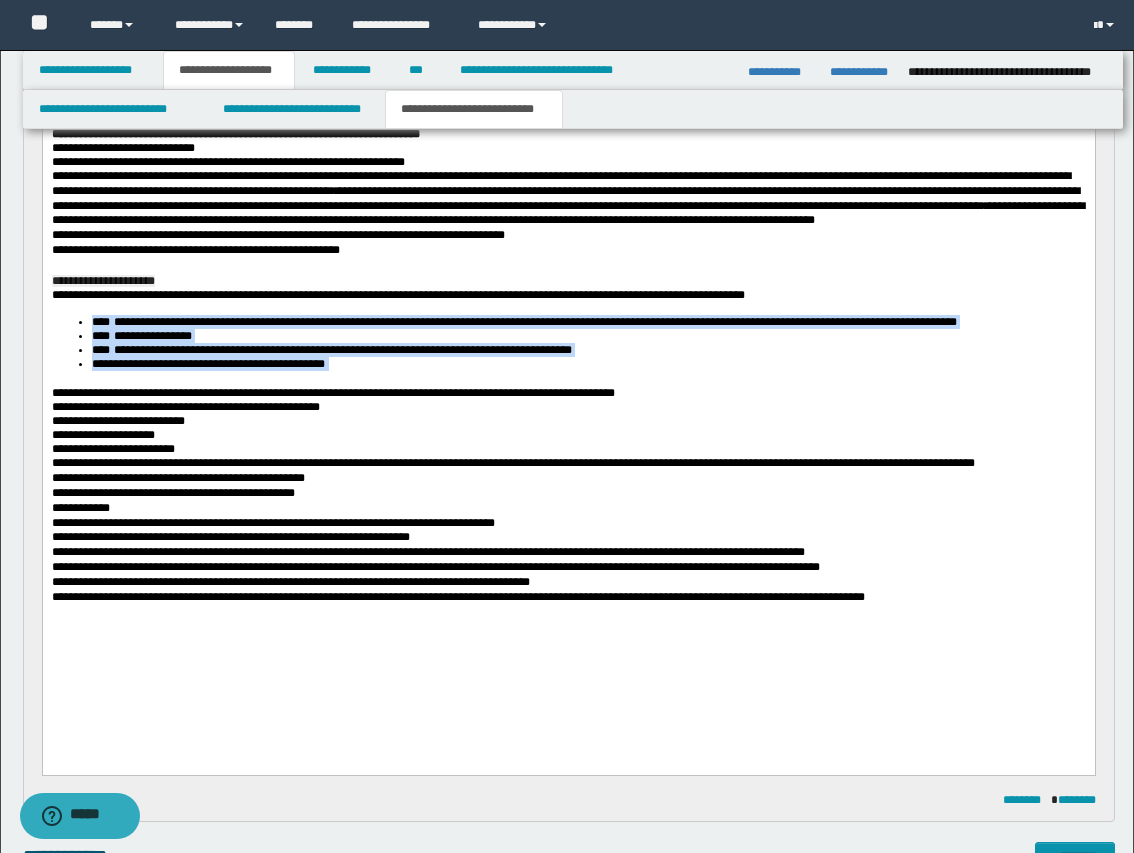drag, startPoint x: 92, startPoint y: 348, endPoint x: 372, endPoint y: 401, distance: 284.97192 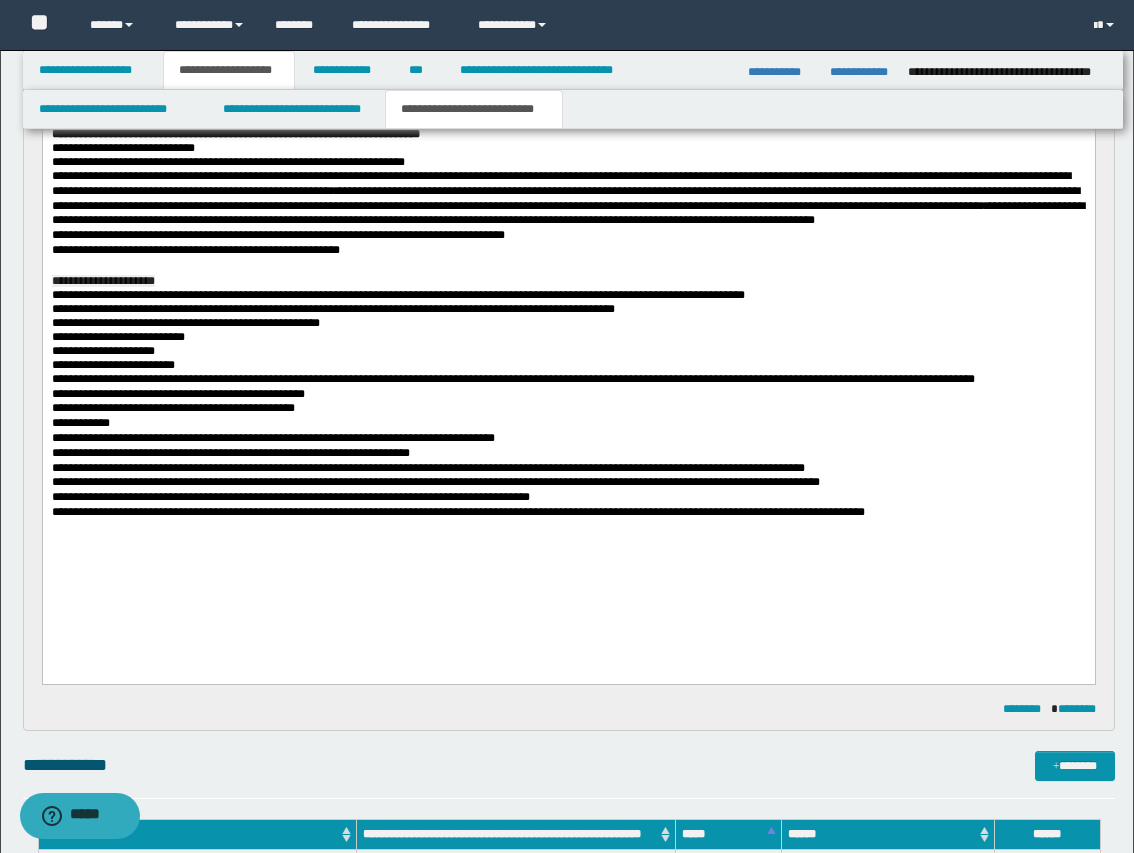 click on "**********" at bounding box center (185, 322) 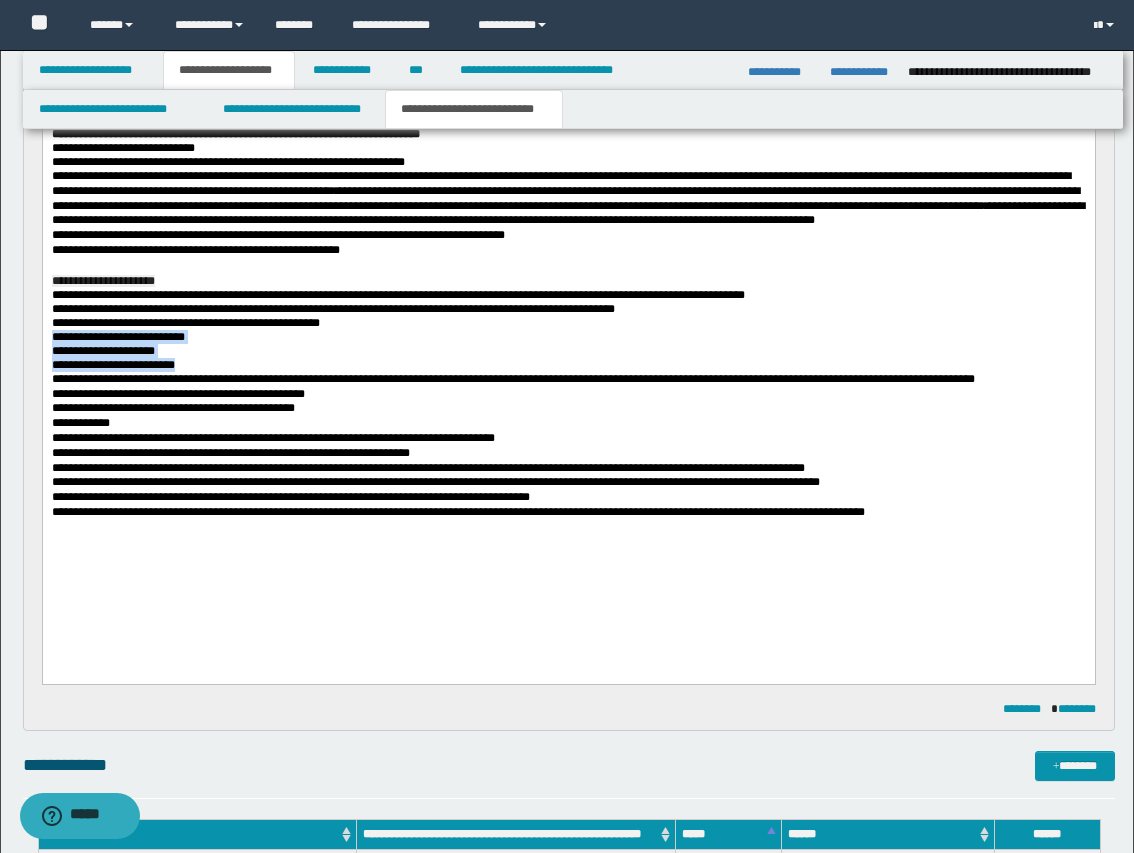 drag, startPoint x: 51, startPoint y: 378, endPoint x: 200, endPoint y: 403, distance: 151.08276 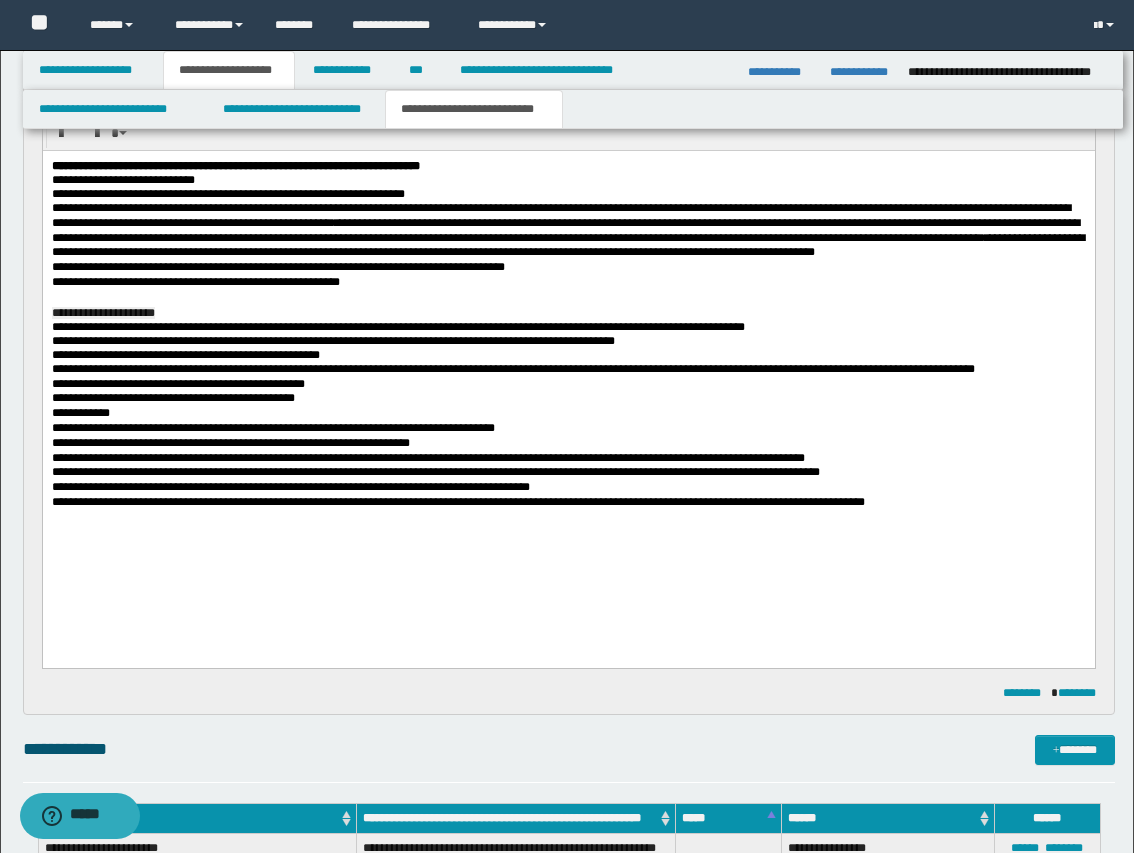 click on "**********" at bounding box center [457, 501] 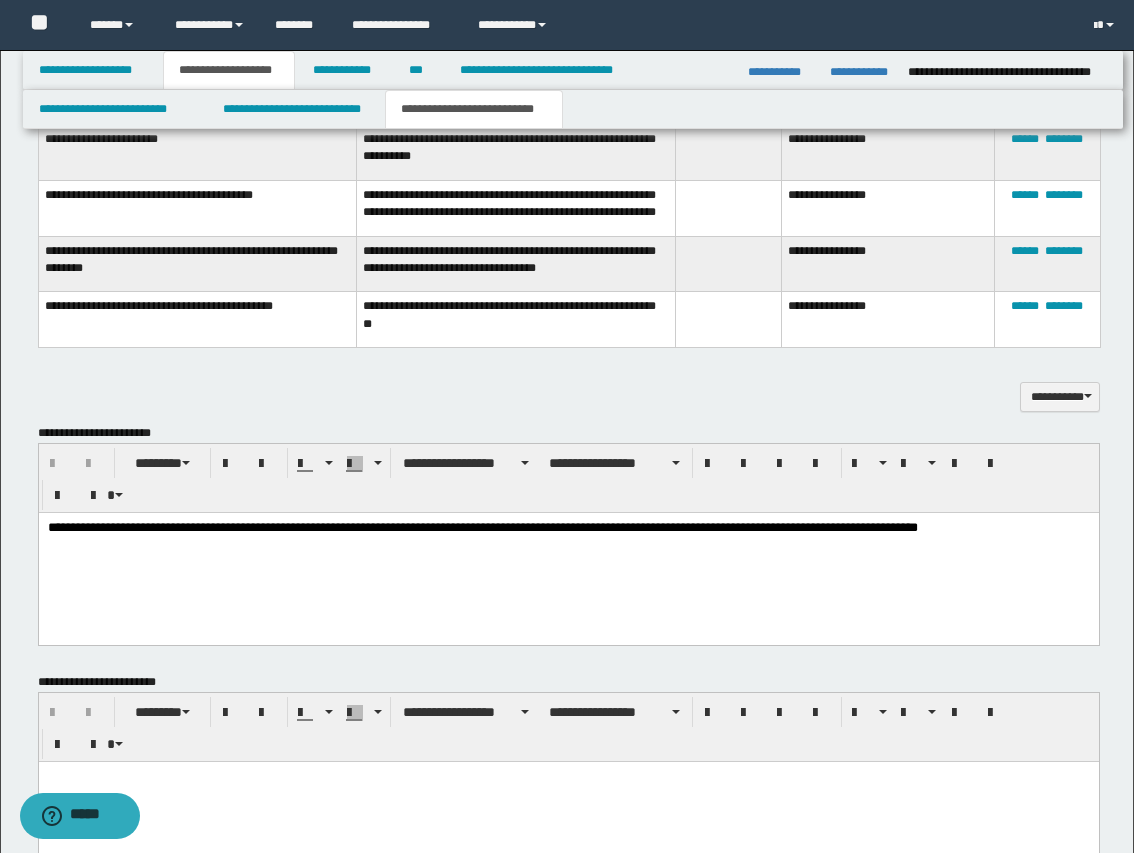 scroll, scrollTop: 1875, scrollLeft: 0, axis: vertical 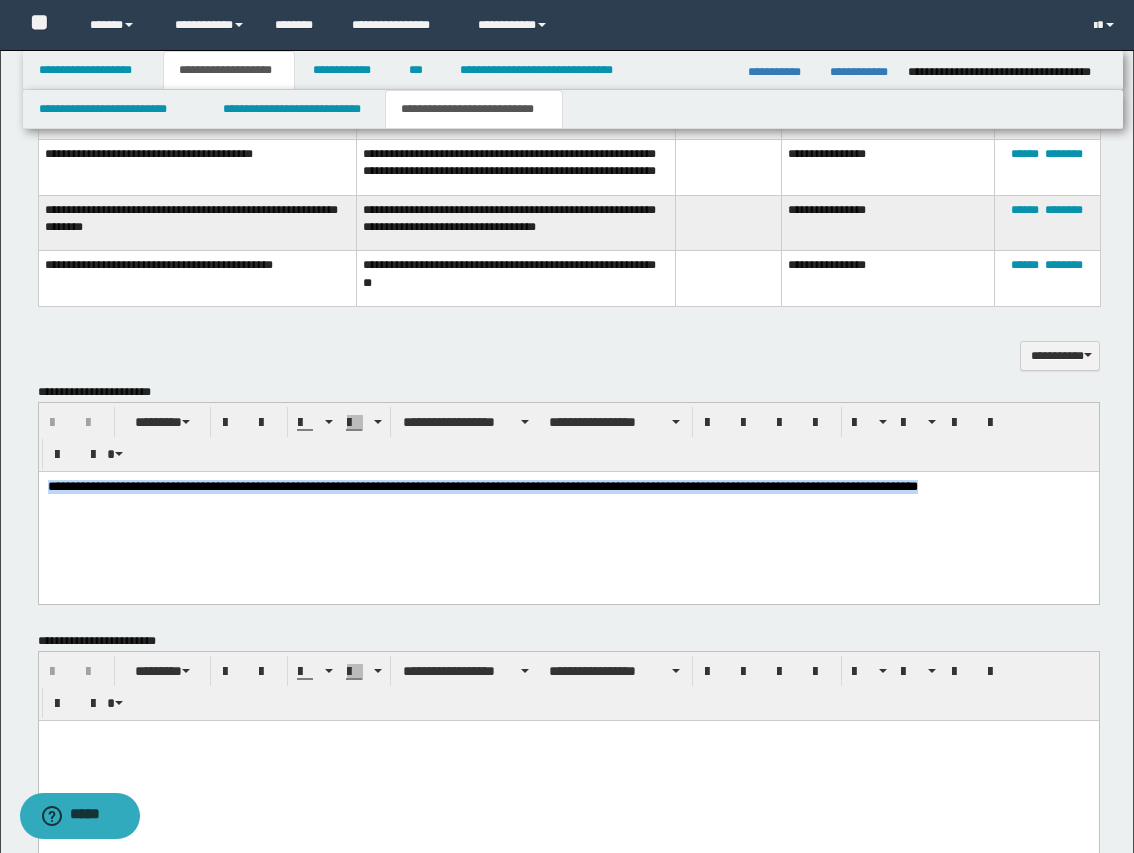 drag, startPoint x: 46, startPoint y: 486, endPoint x: 1011, endPoint y: 543, distance: 966.68195 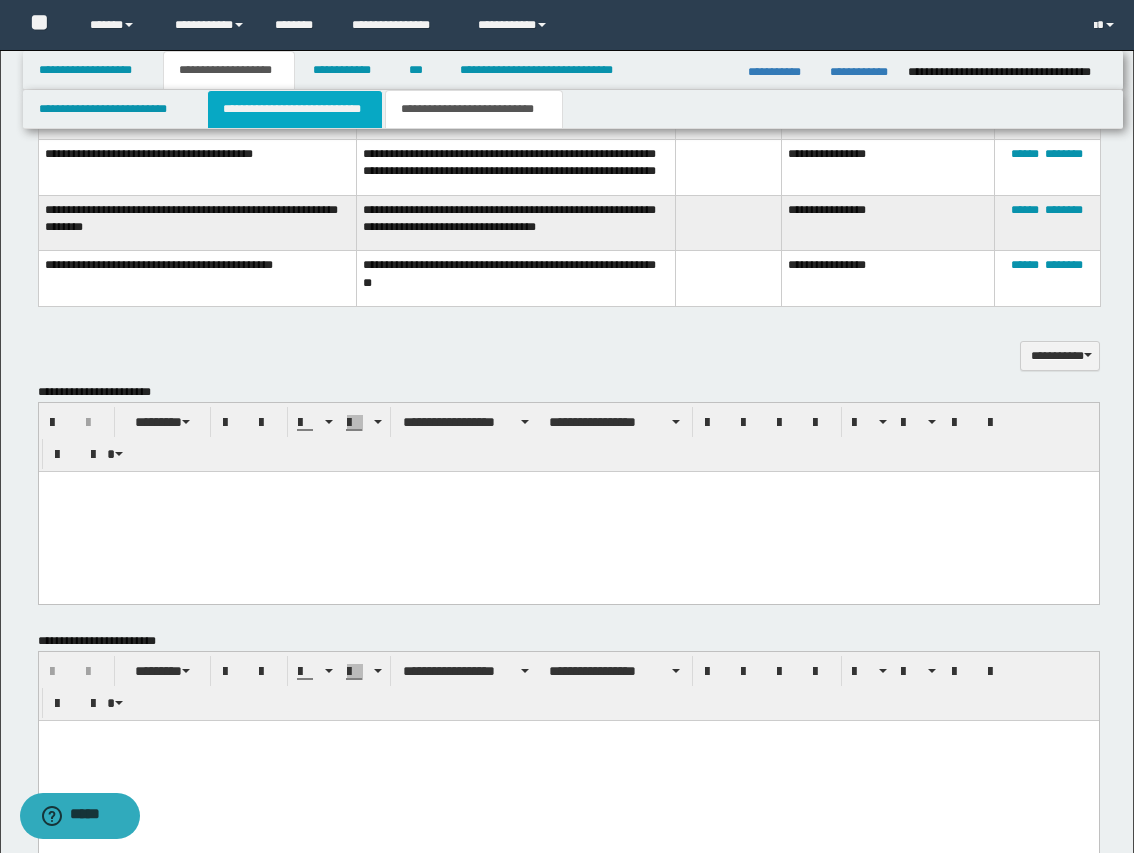click on "**********" at bounding box center (295, 109) 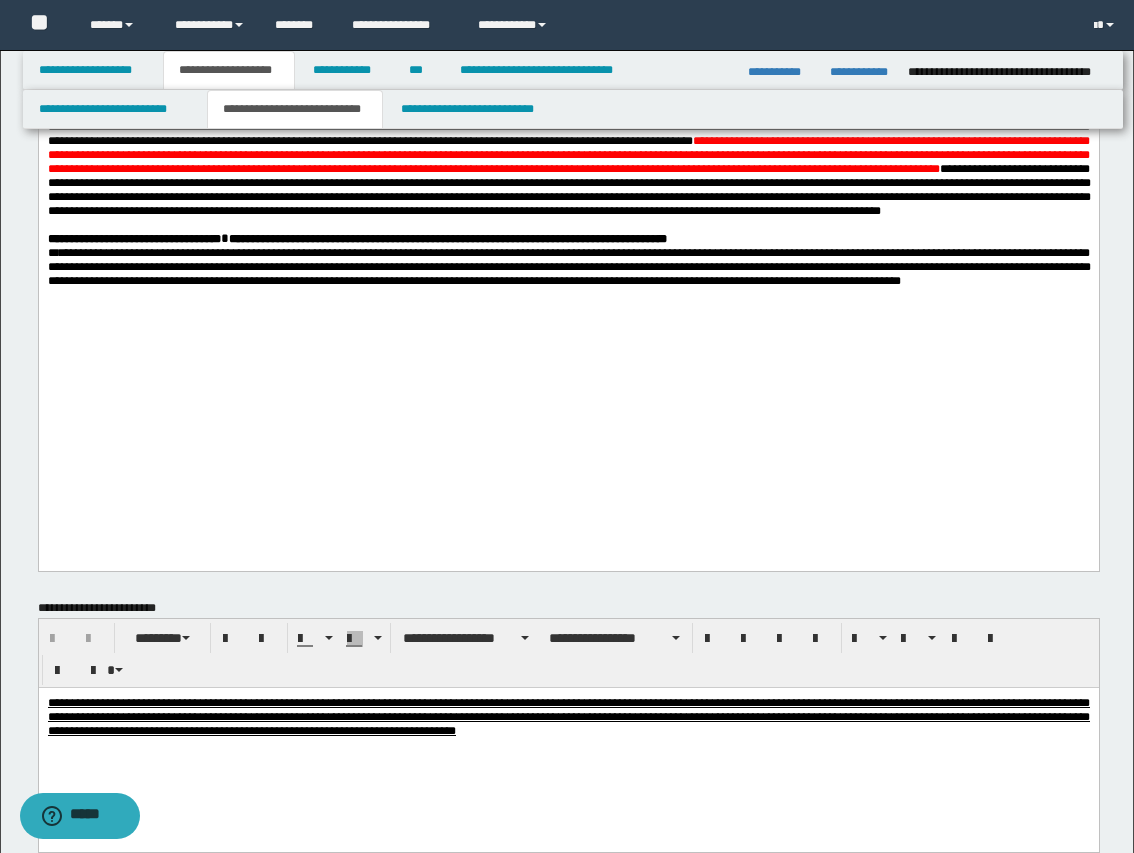 scroll, scrollTop: 875, scrollLeft: 0, axis: vertical 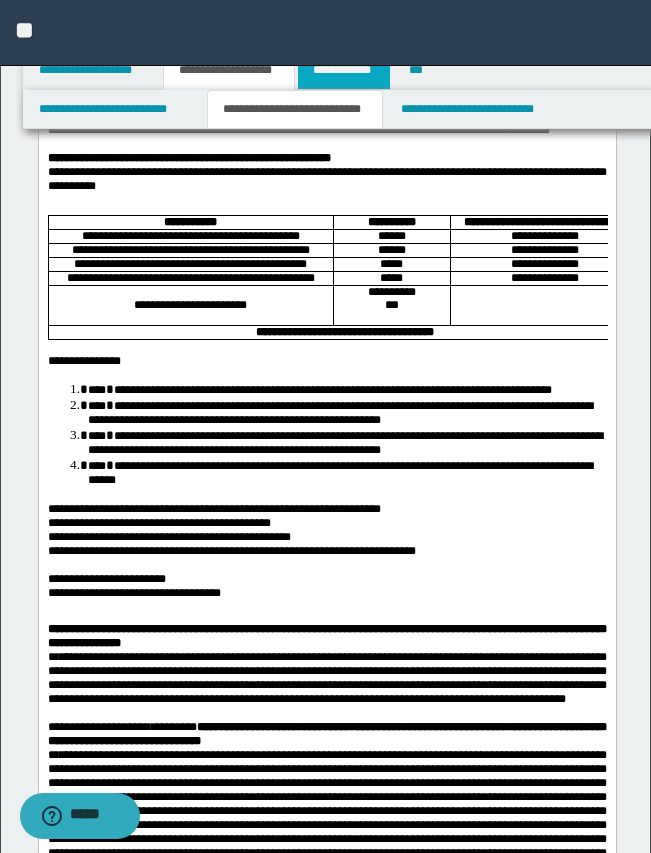 click on "**********" at bounding box center (344, 70) 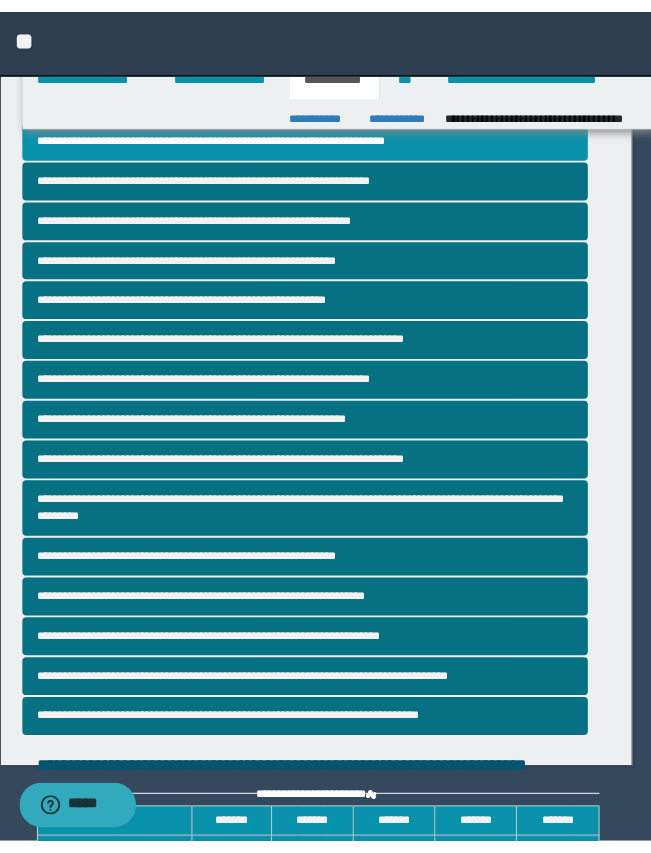 scroll, scrollTop: 473, scrollLeft: 0, axis: vertical 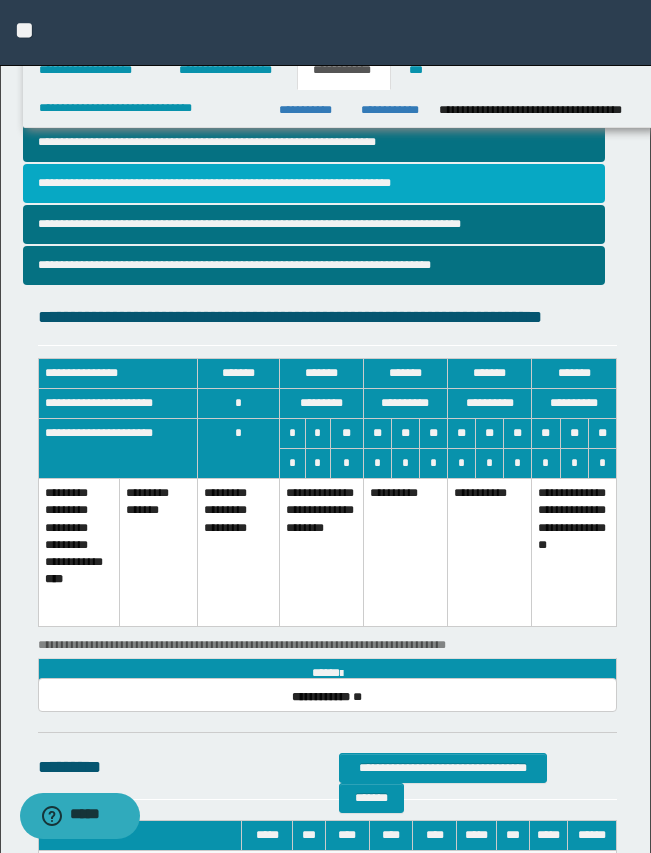 click on "**********" at bounding box center [314, 183] 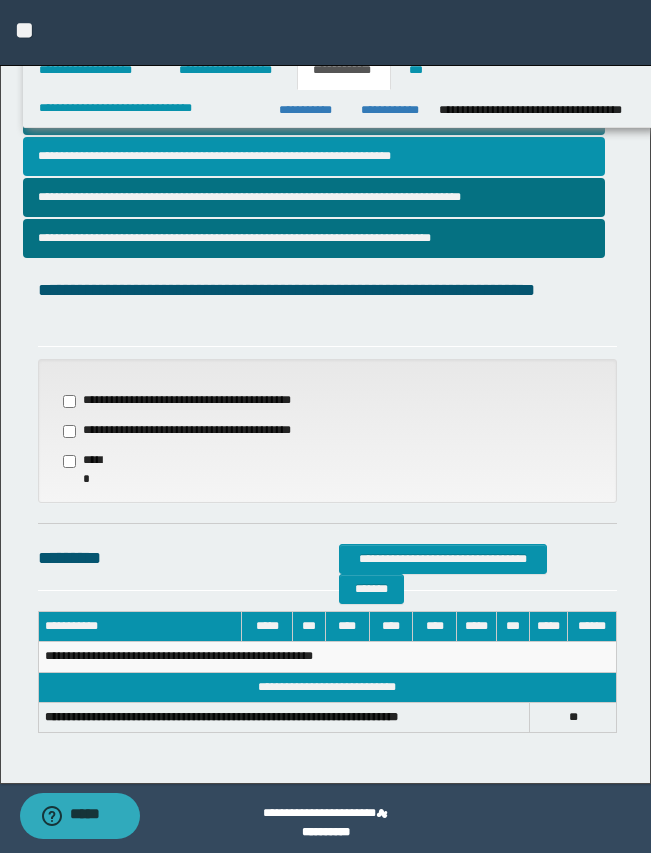 scroll, scrollTop: 509, scrollLeft: 0, axis: vertical 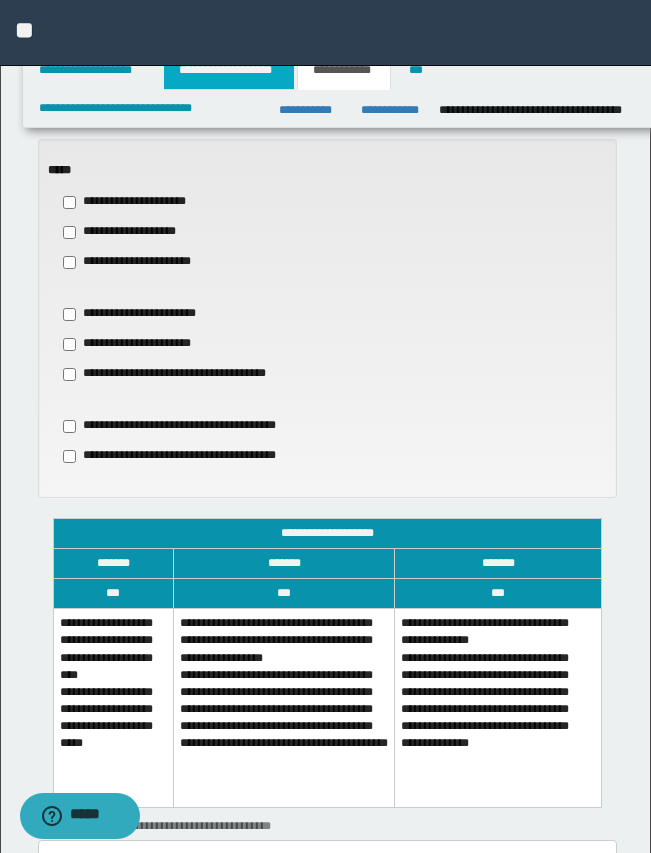 click on "**********" at bounding box center [229, 70] 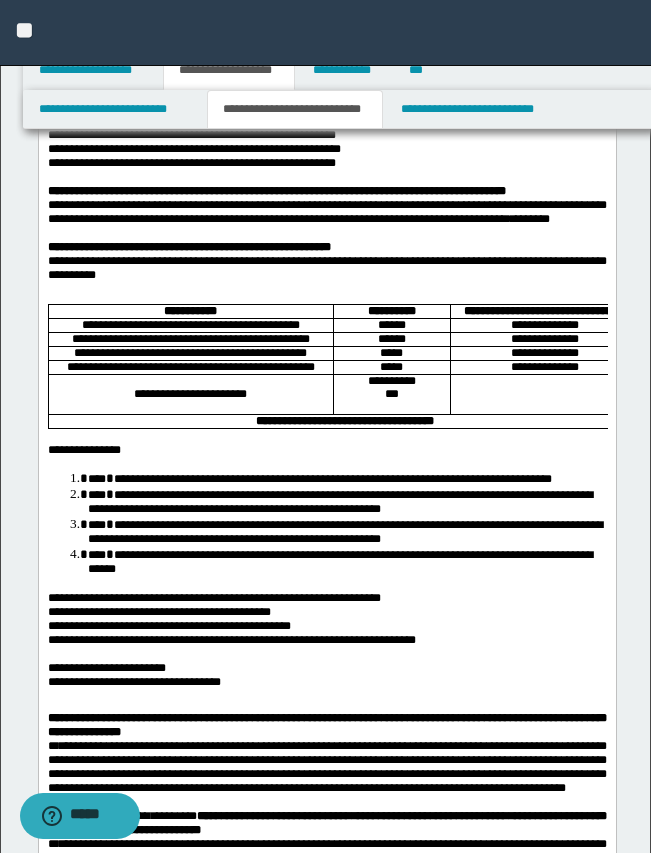 scroll, scrollTop: 165, scrollLeft: 0, axis: vertical 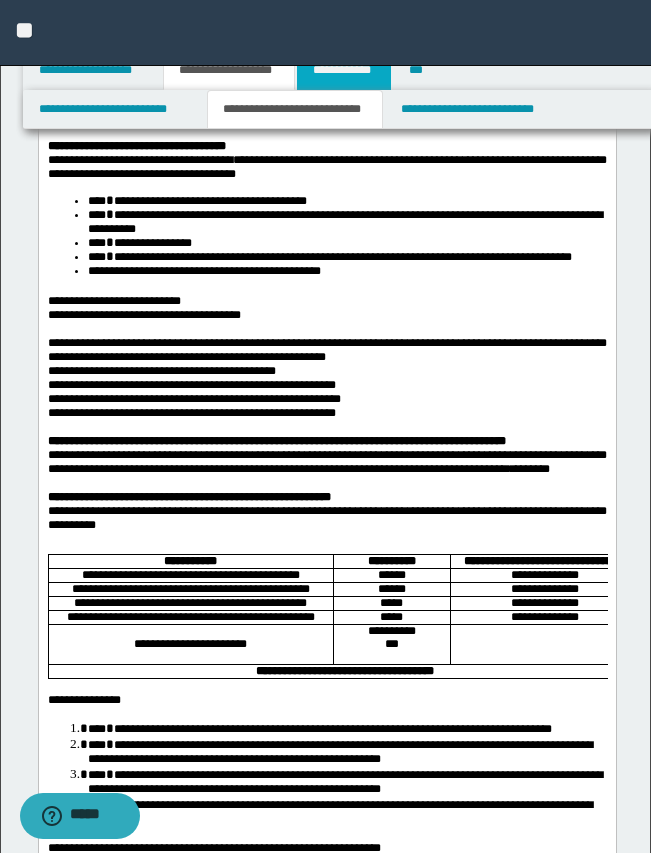 drag, startPoint x: 368, startPoint y: 80, endPoint x: 375, endPoint y: 111, distance: 31.780497 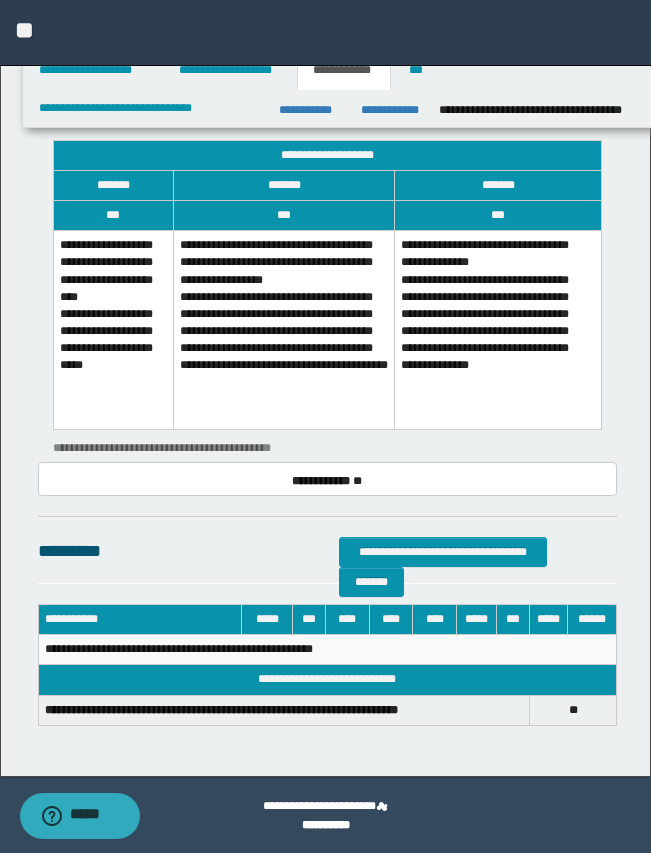 scroll, scrollTop: 1263, scrollLeft: 0, axis: vertical 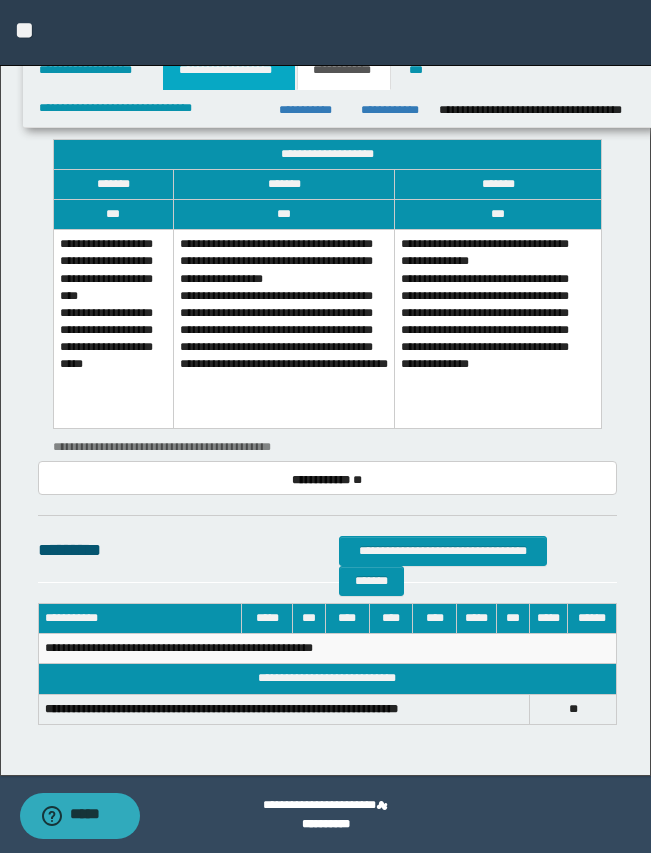 drag, startPoint x: 219, startPoint y: 77, endPoint x: 325, endPoint y: 85, distance: 106.30146 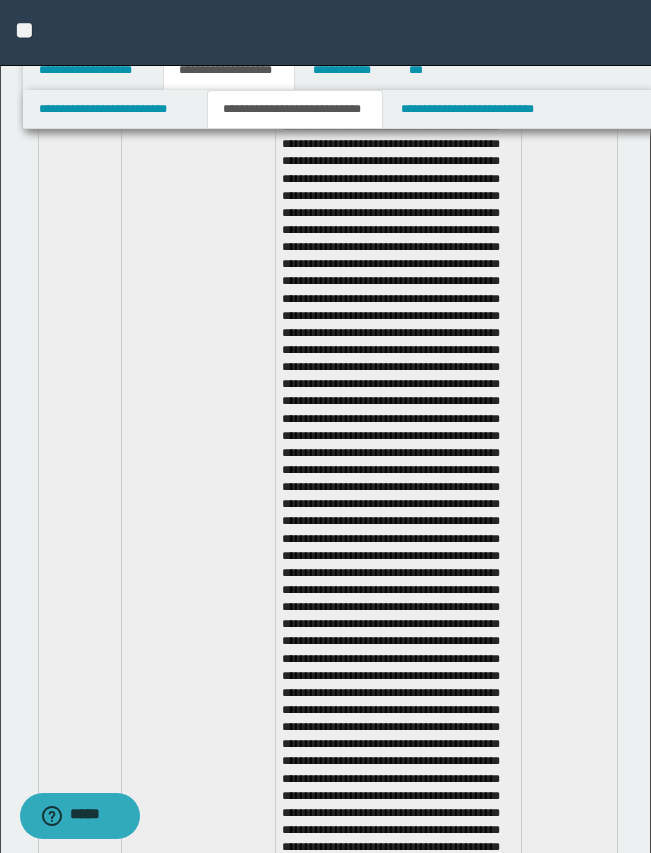 scroll, scrollTop: 8893, scrollLeft: 0, axis: vertical 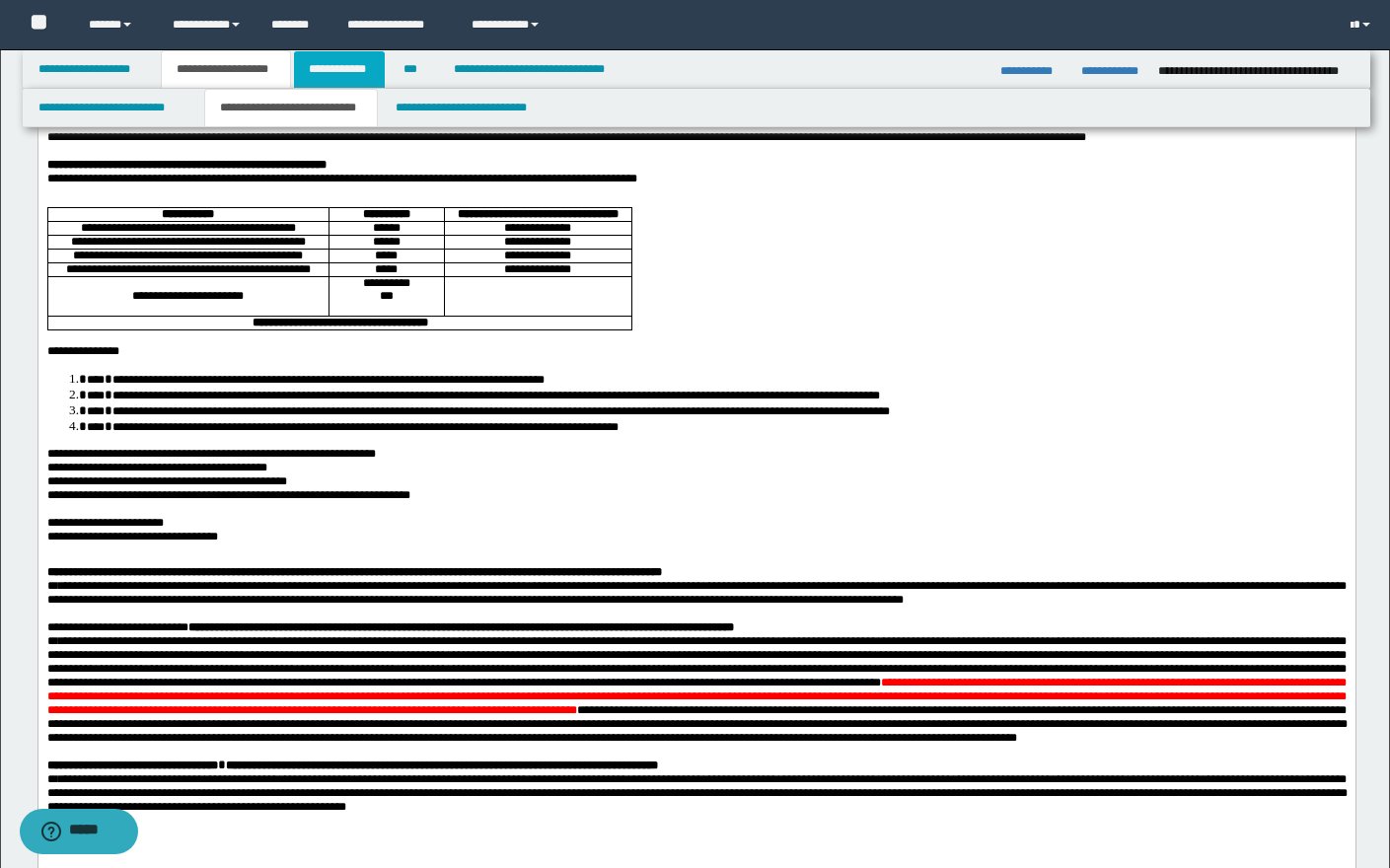click on "**********" at bounding box center [339, 69] 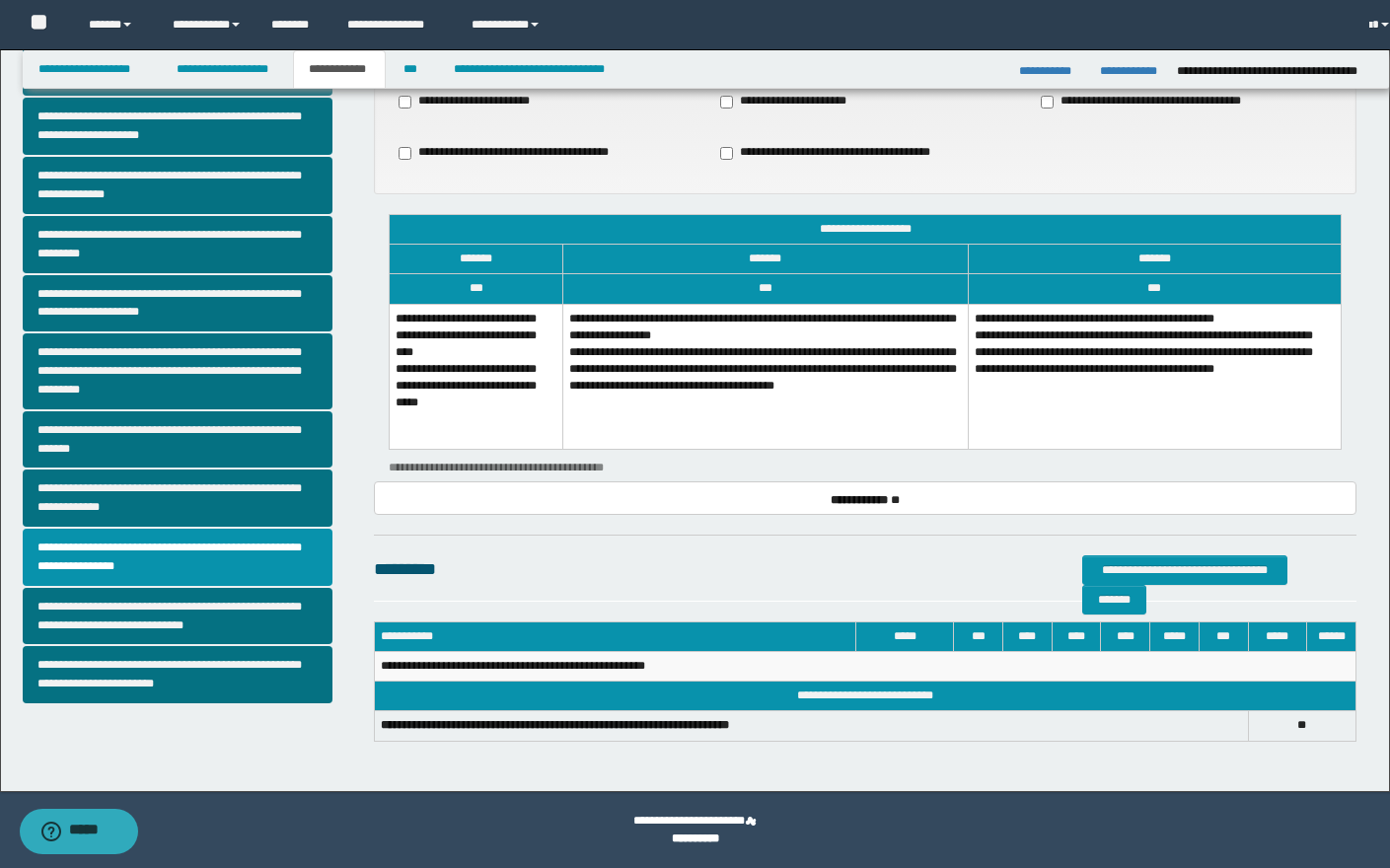 scroll, scrollTop: 323, scrollLeft: 0, axis: vertical 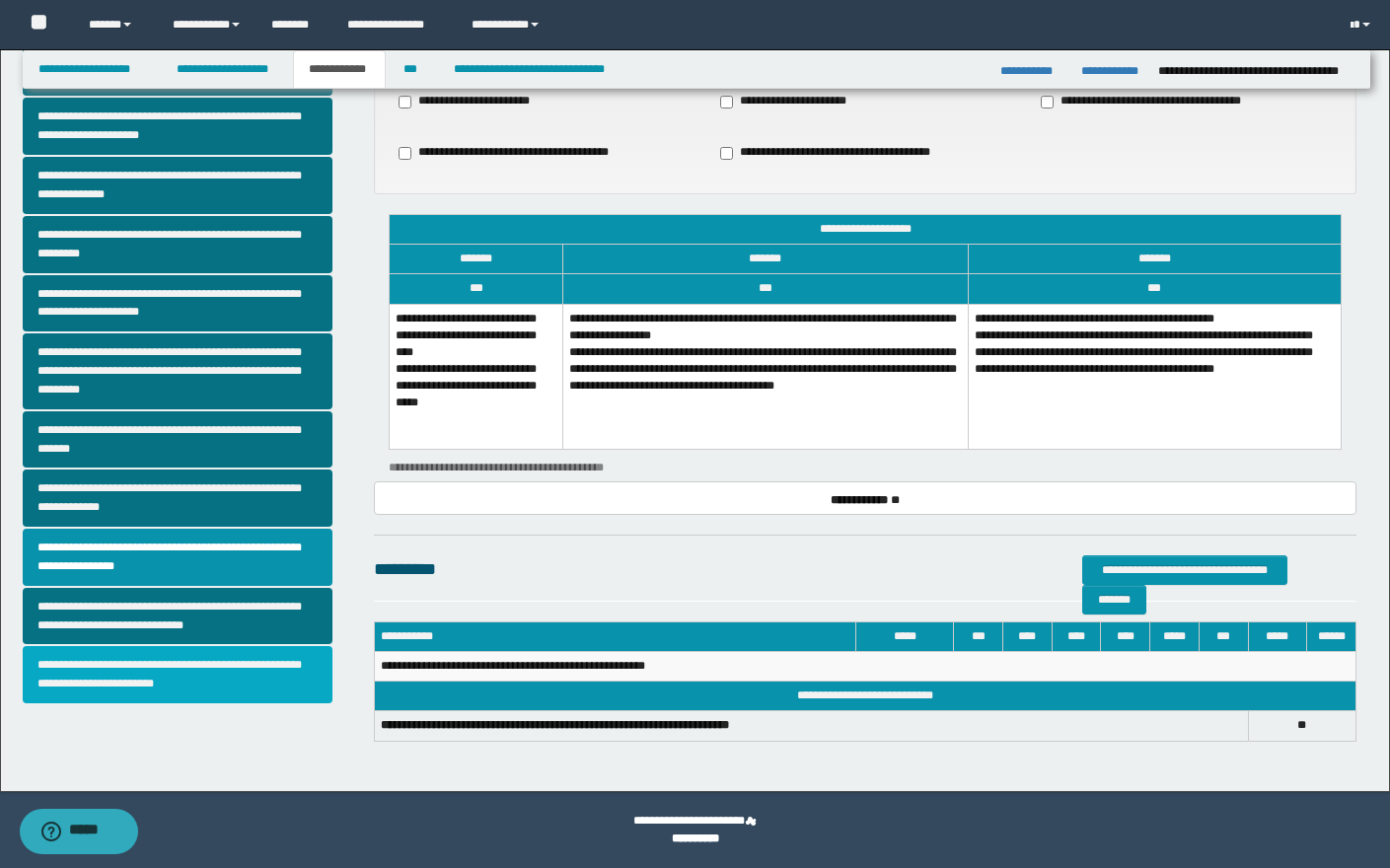 click on "**********" at bounding box center (178, 675) 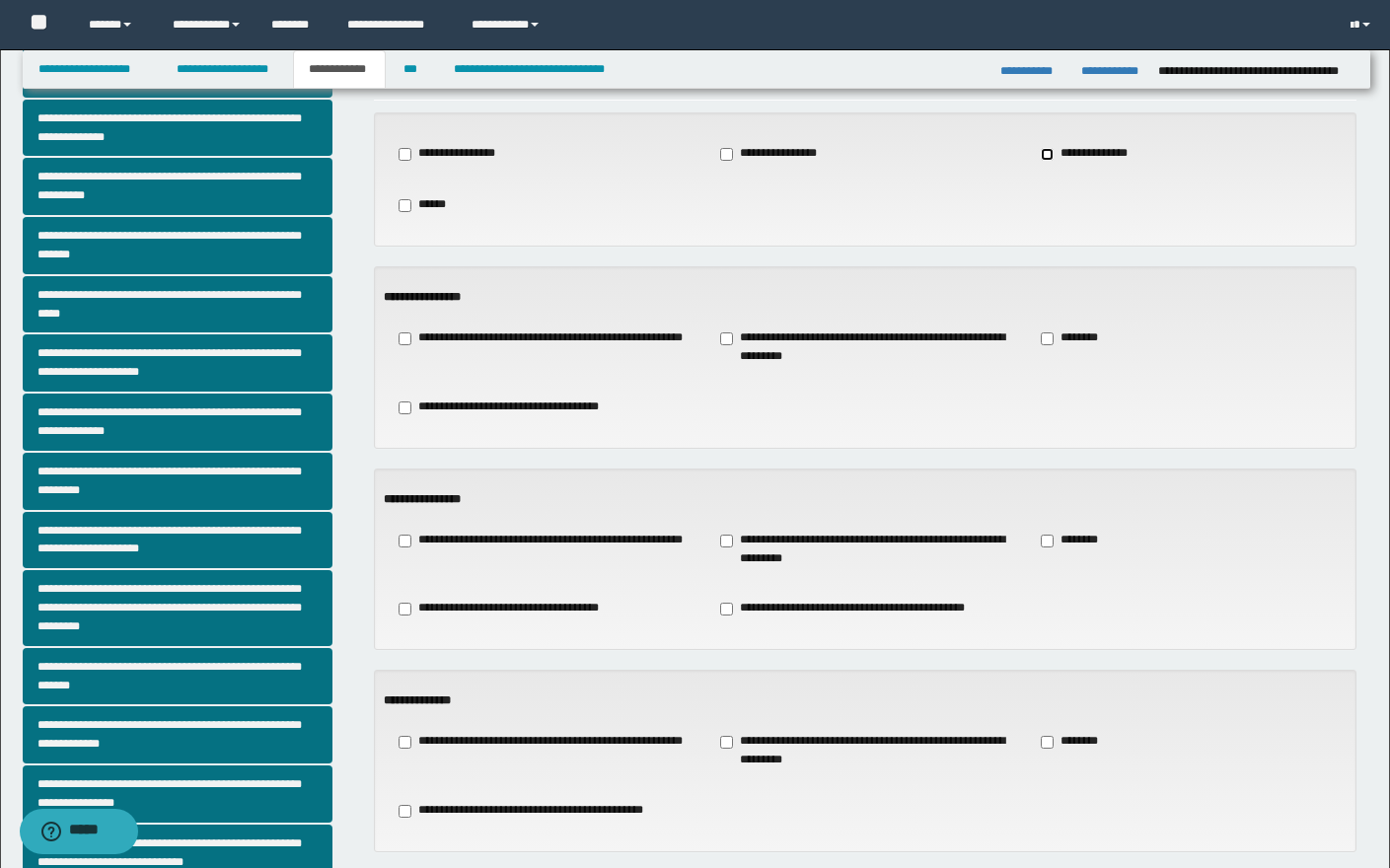 scroll, scrollTop: 123, scrollLeft: 0, axis: vertical 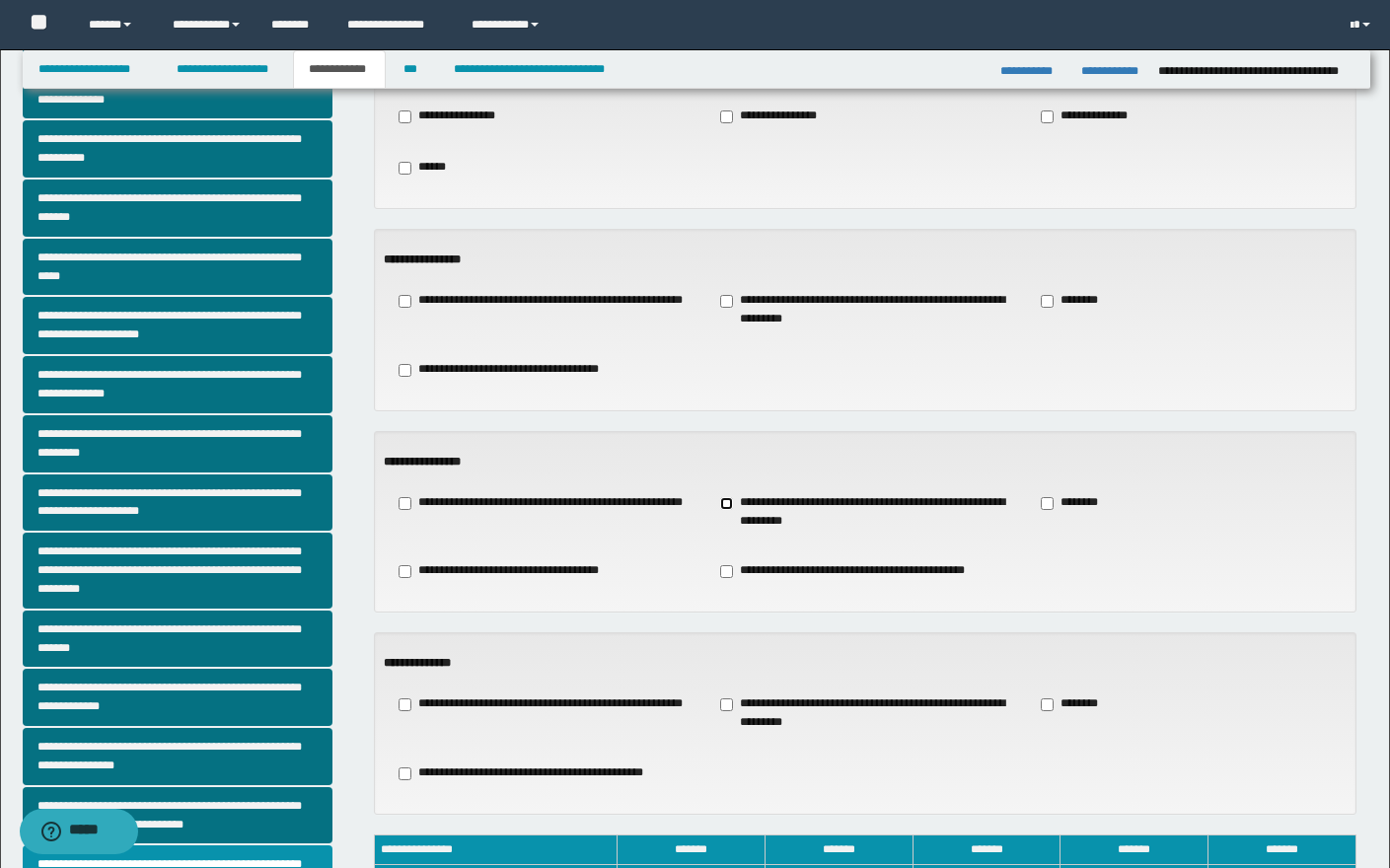 click on "**********" at bounding box center [865, 512] 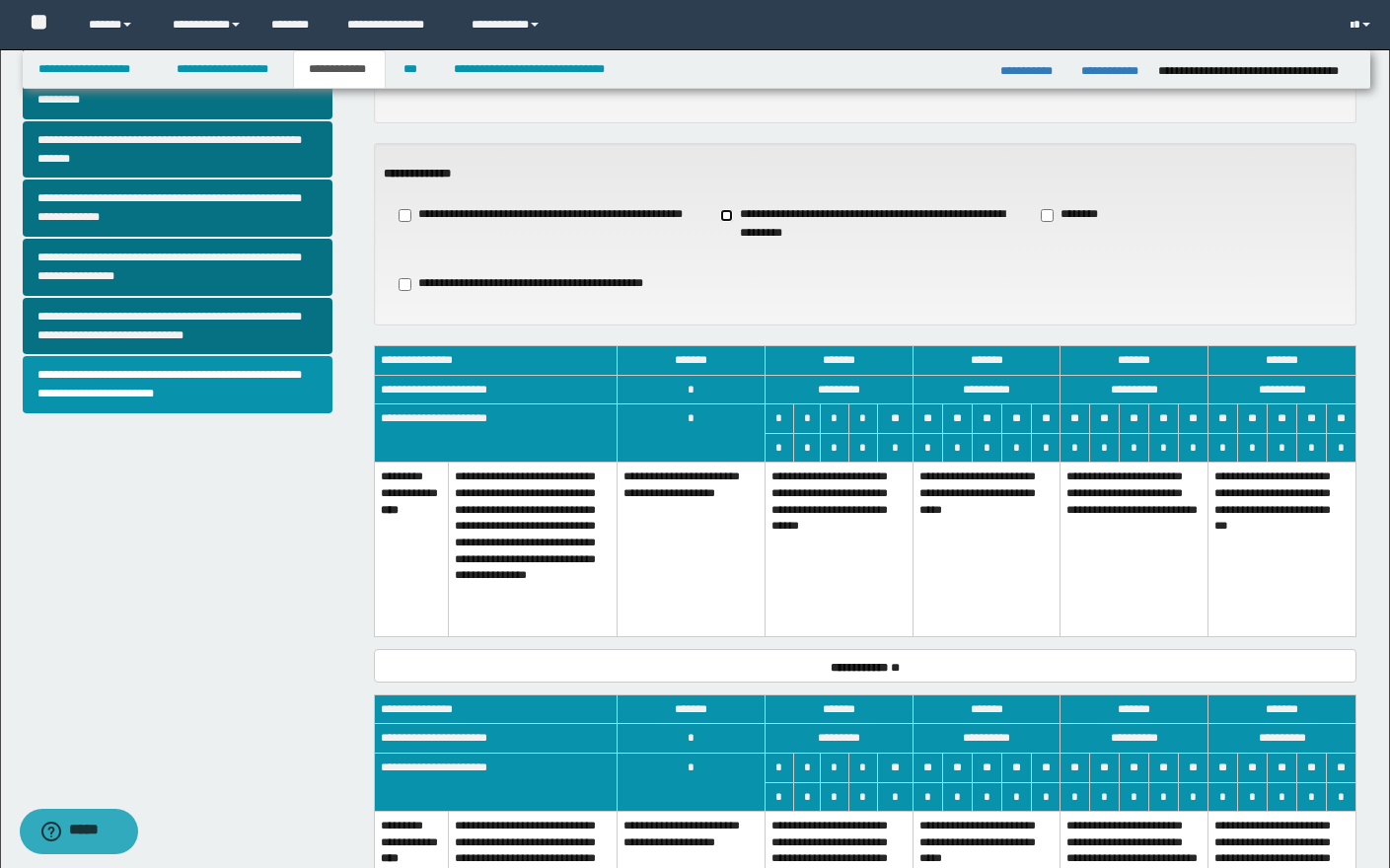 scroll, scrollTop: 616, scrollLeft: 0, axis: vertical 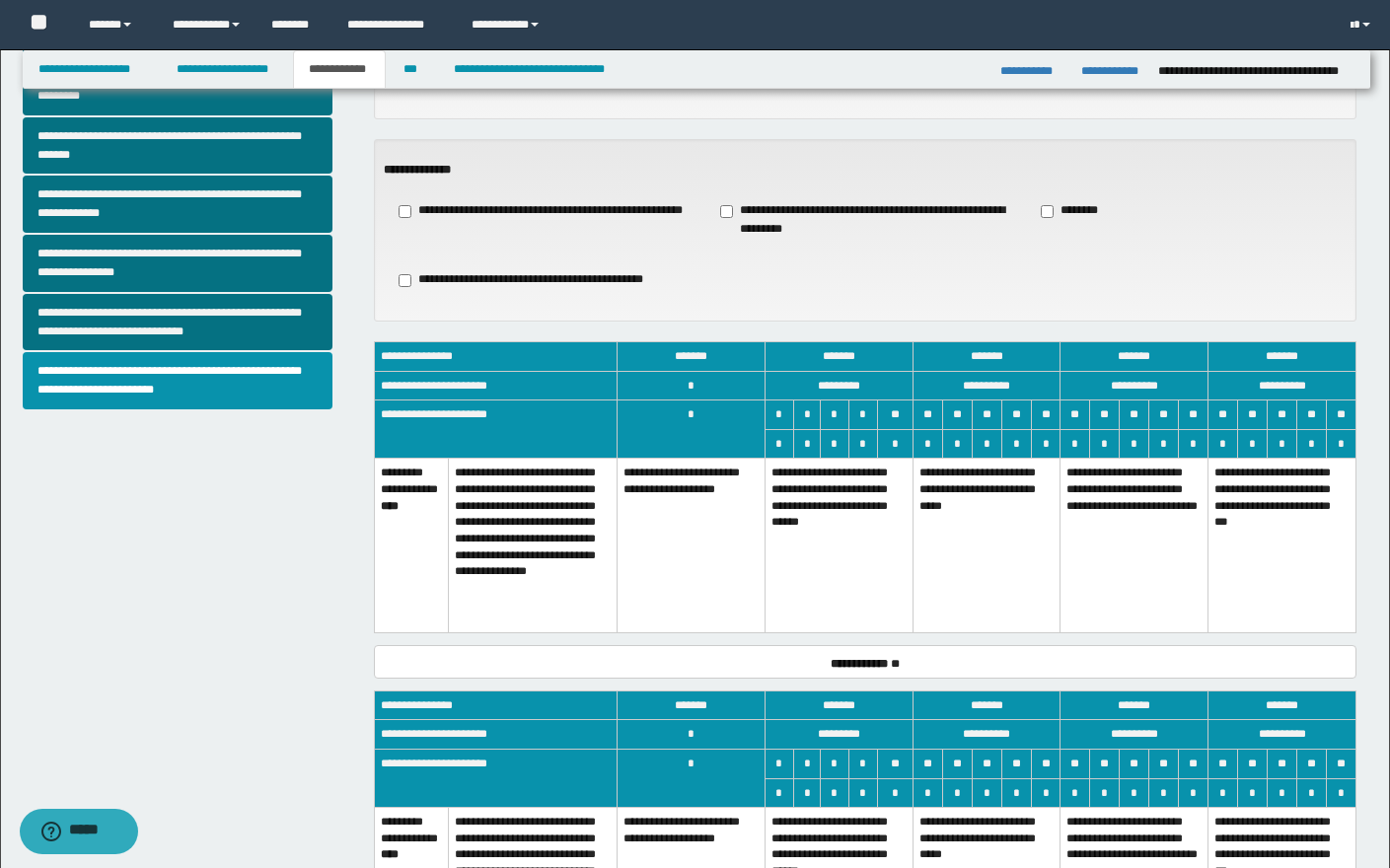 click on "**********" at bounding box center (840, 545) 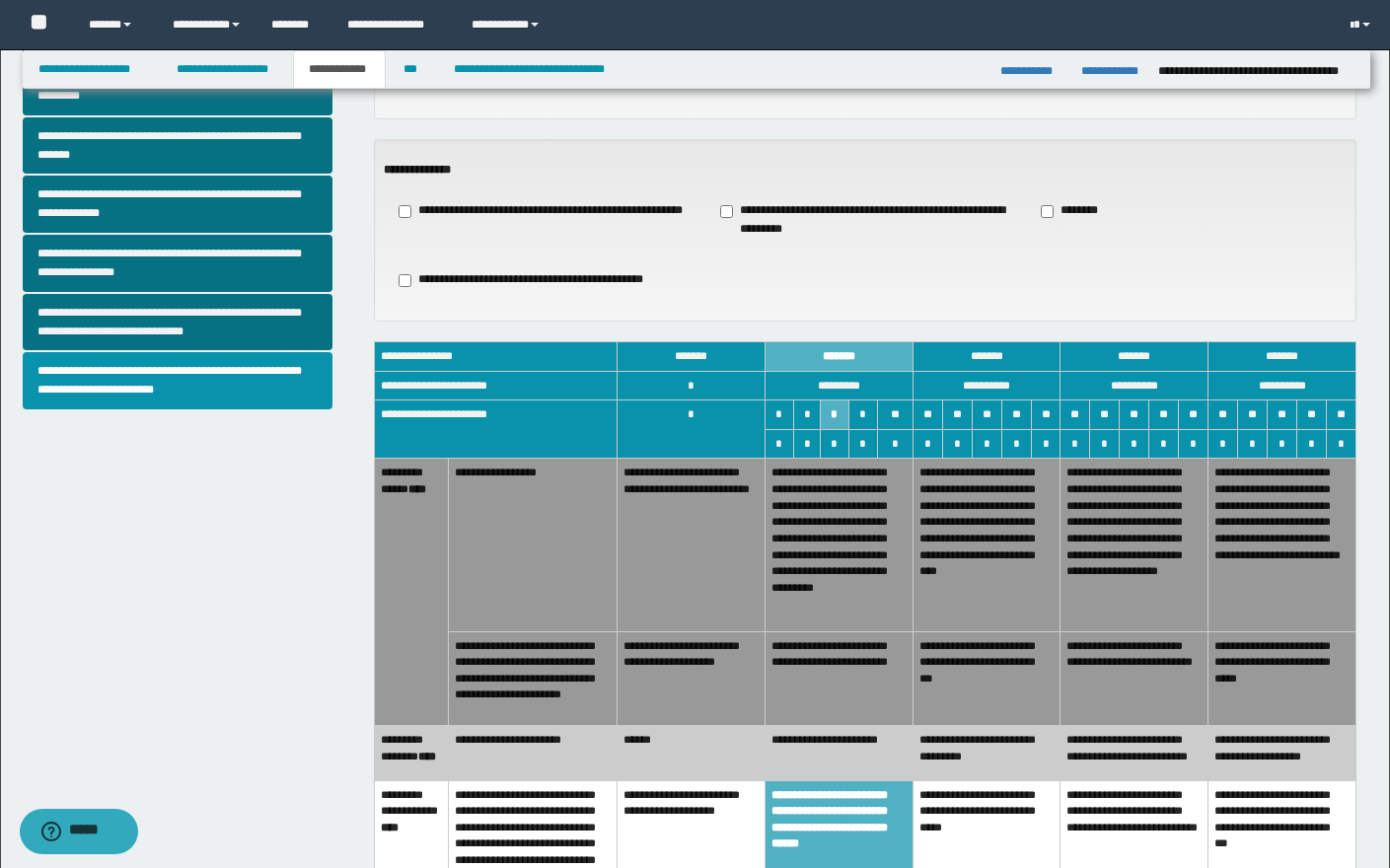 click on "******" at bounding box center (692, 754) 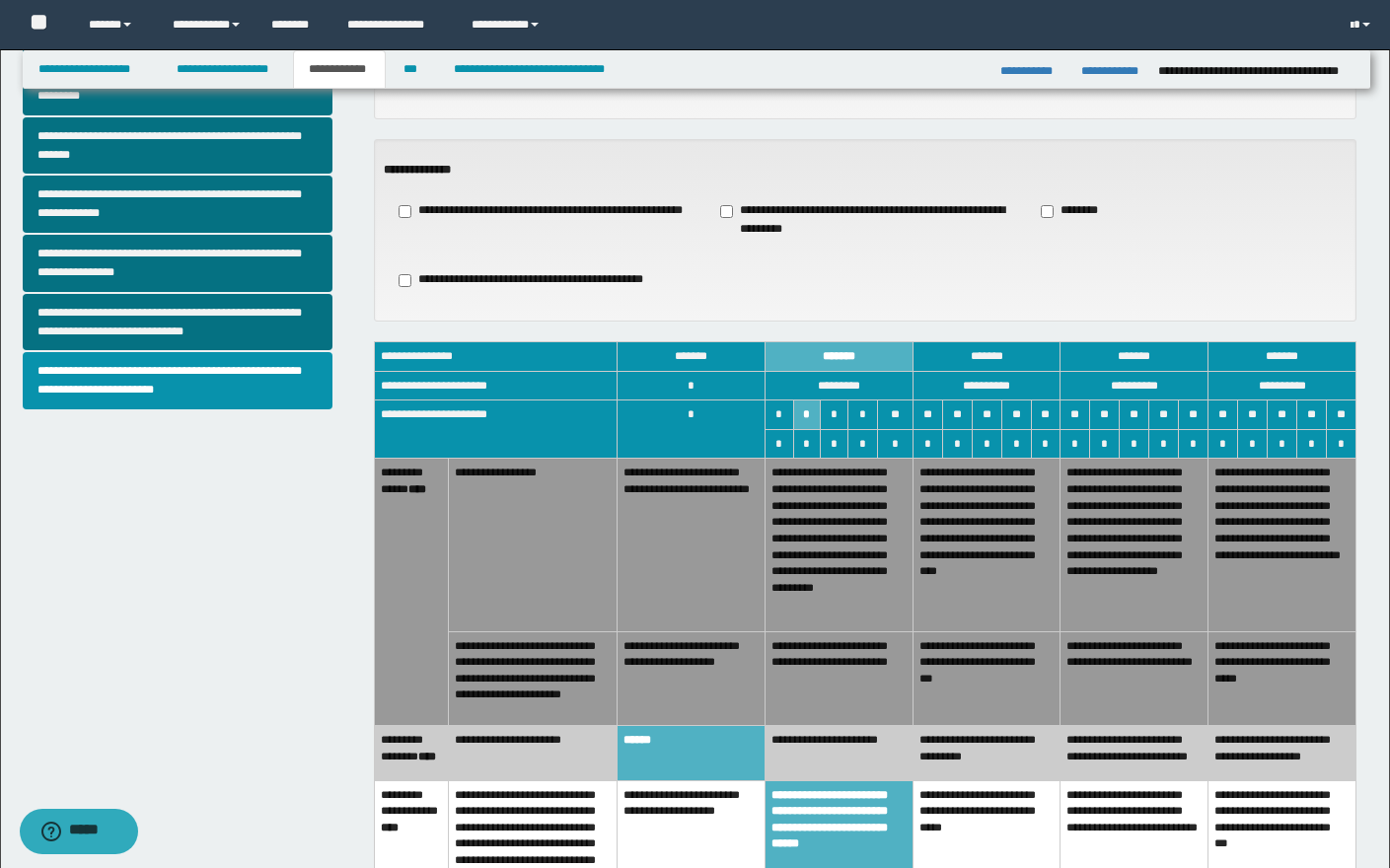 click on "**********" at bounding box center [1134, 544] 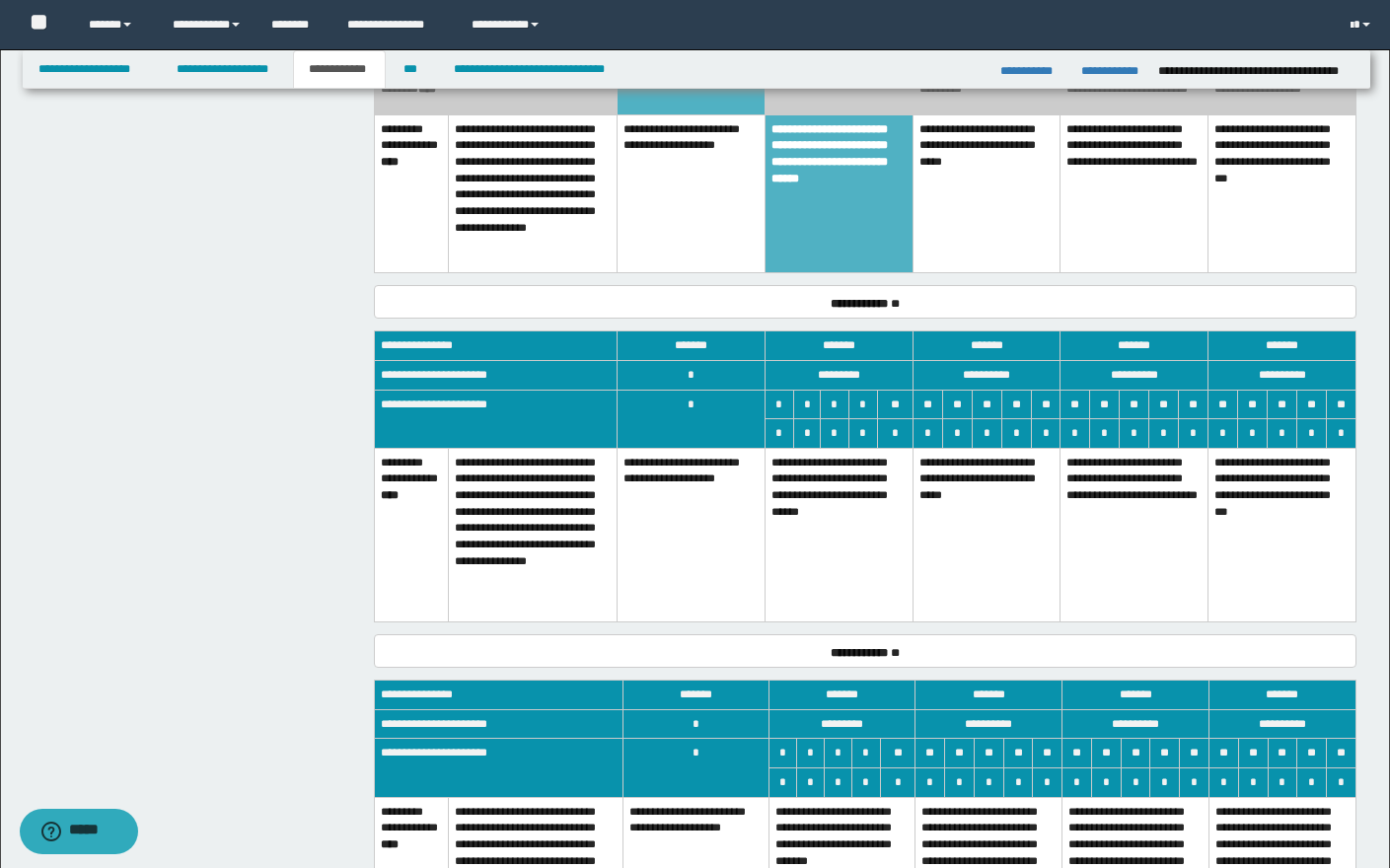 scroll, scrollTop: 1356, scrollLeft: 0, axis: vertical 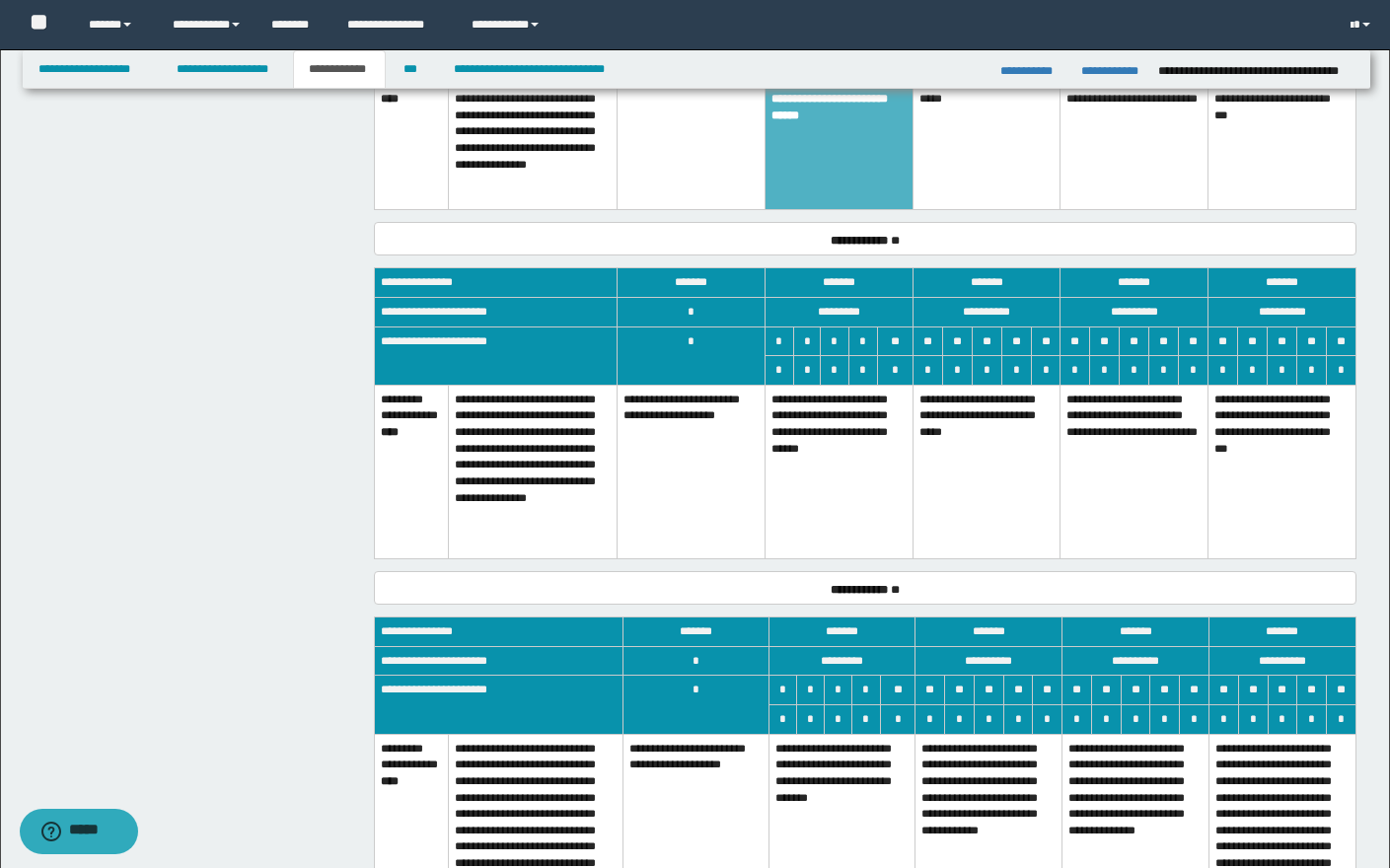 click on "**********" at bounding box center [840, 471] 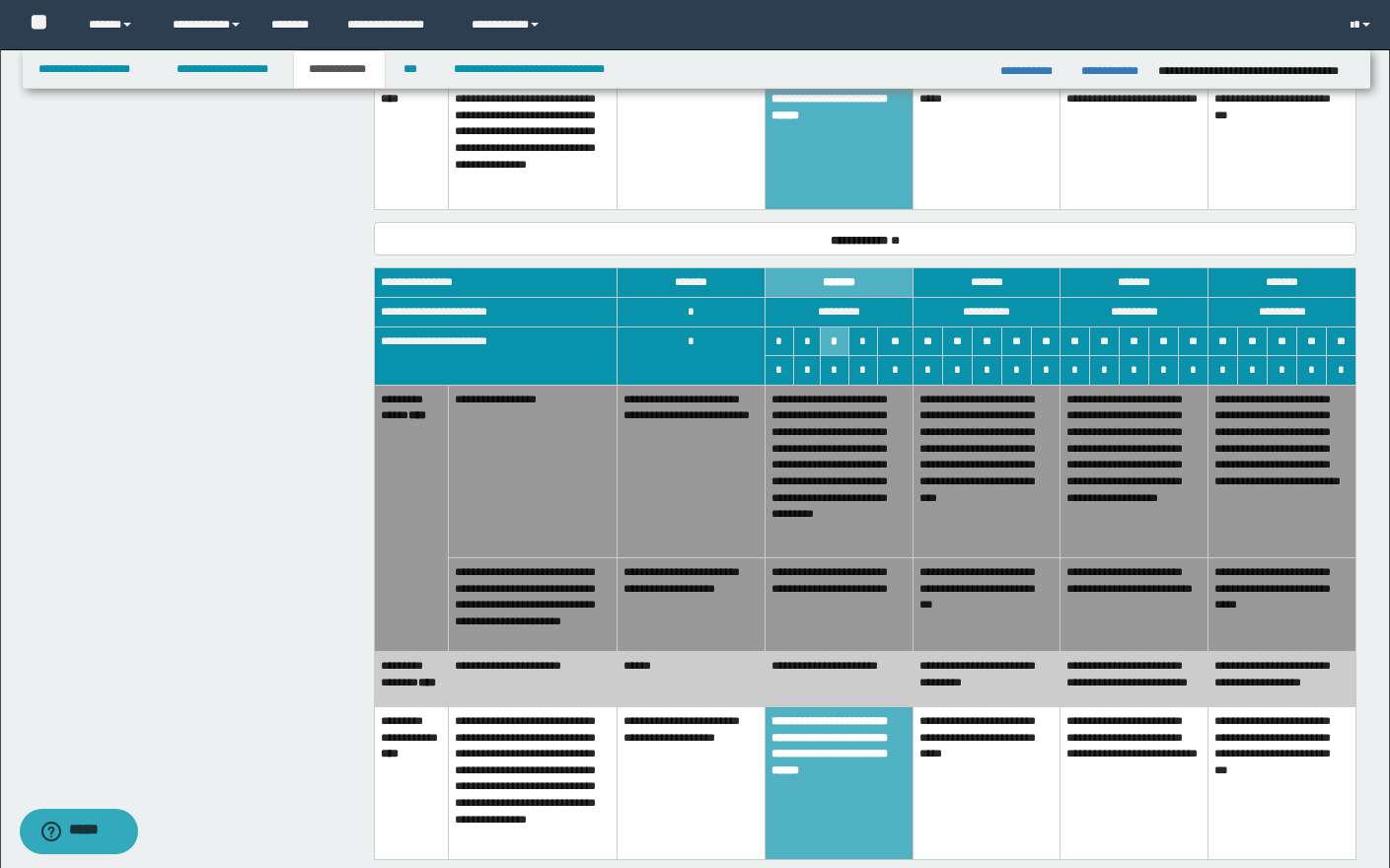 click on "**********" at bounding box center (987, 470) 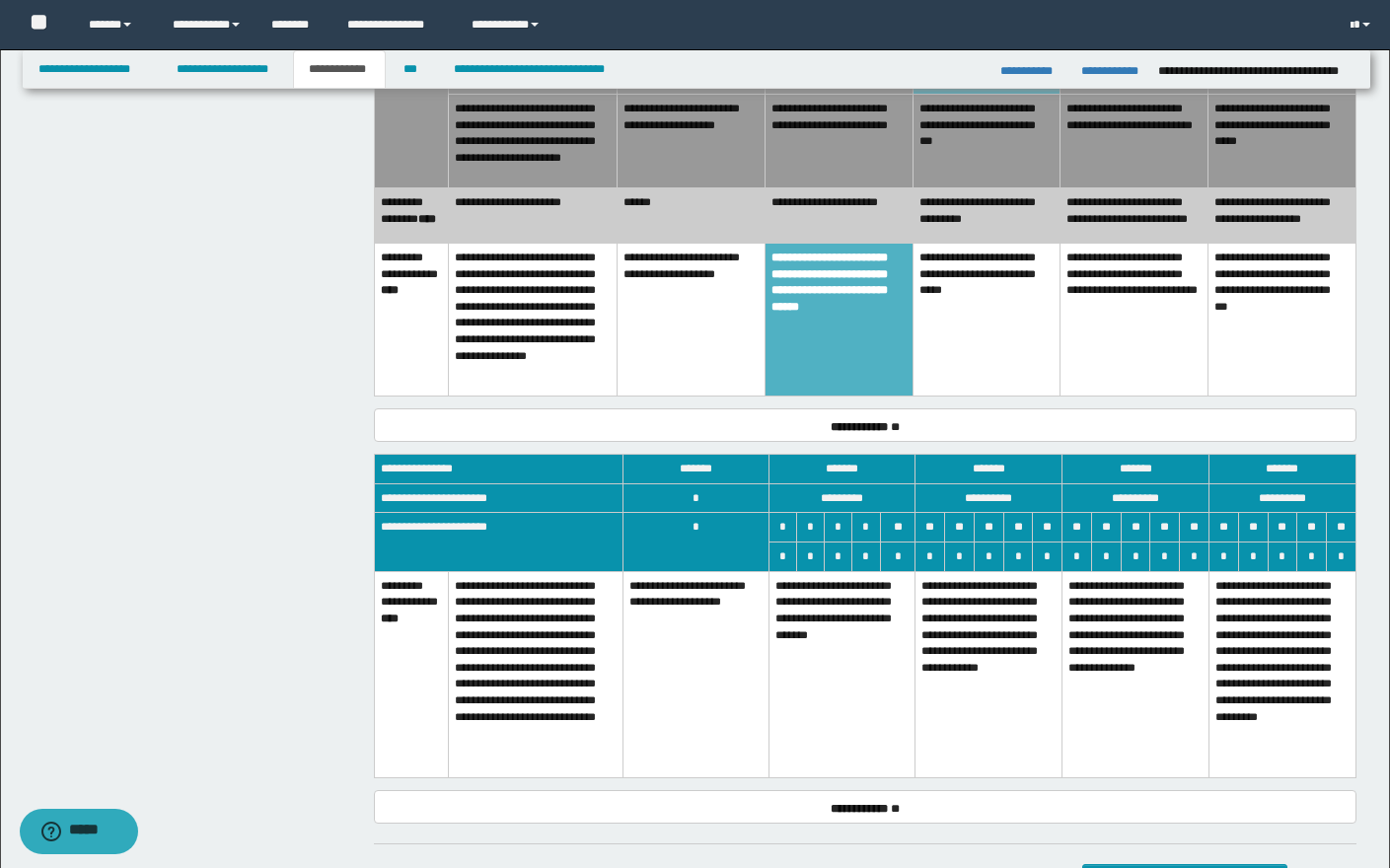 scroll, scrollTop: 2096, scrollLeft: 0, axis: vertical 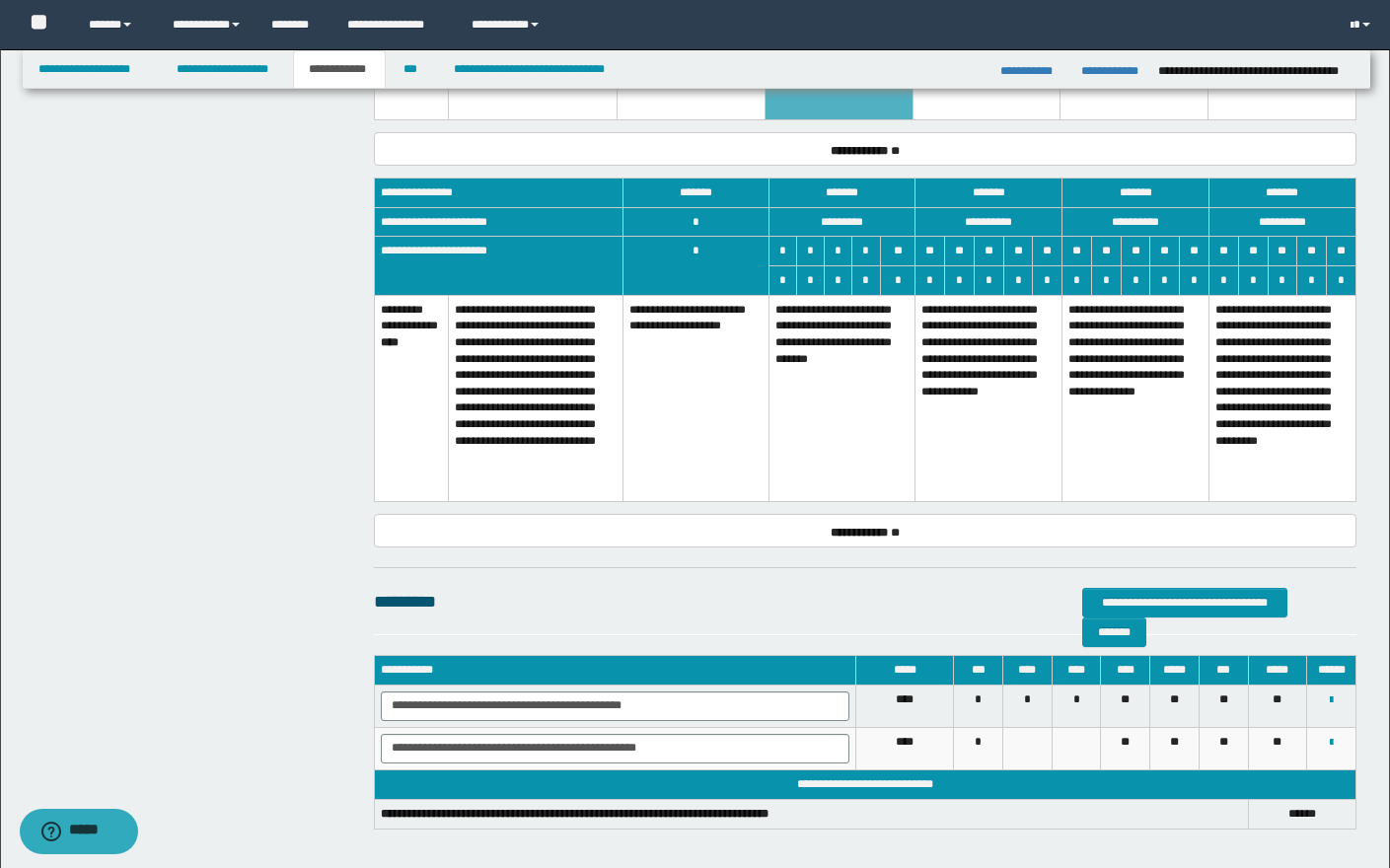 click on "**********" at bounding box center (988, 398) 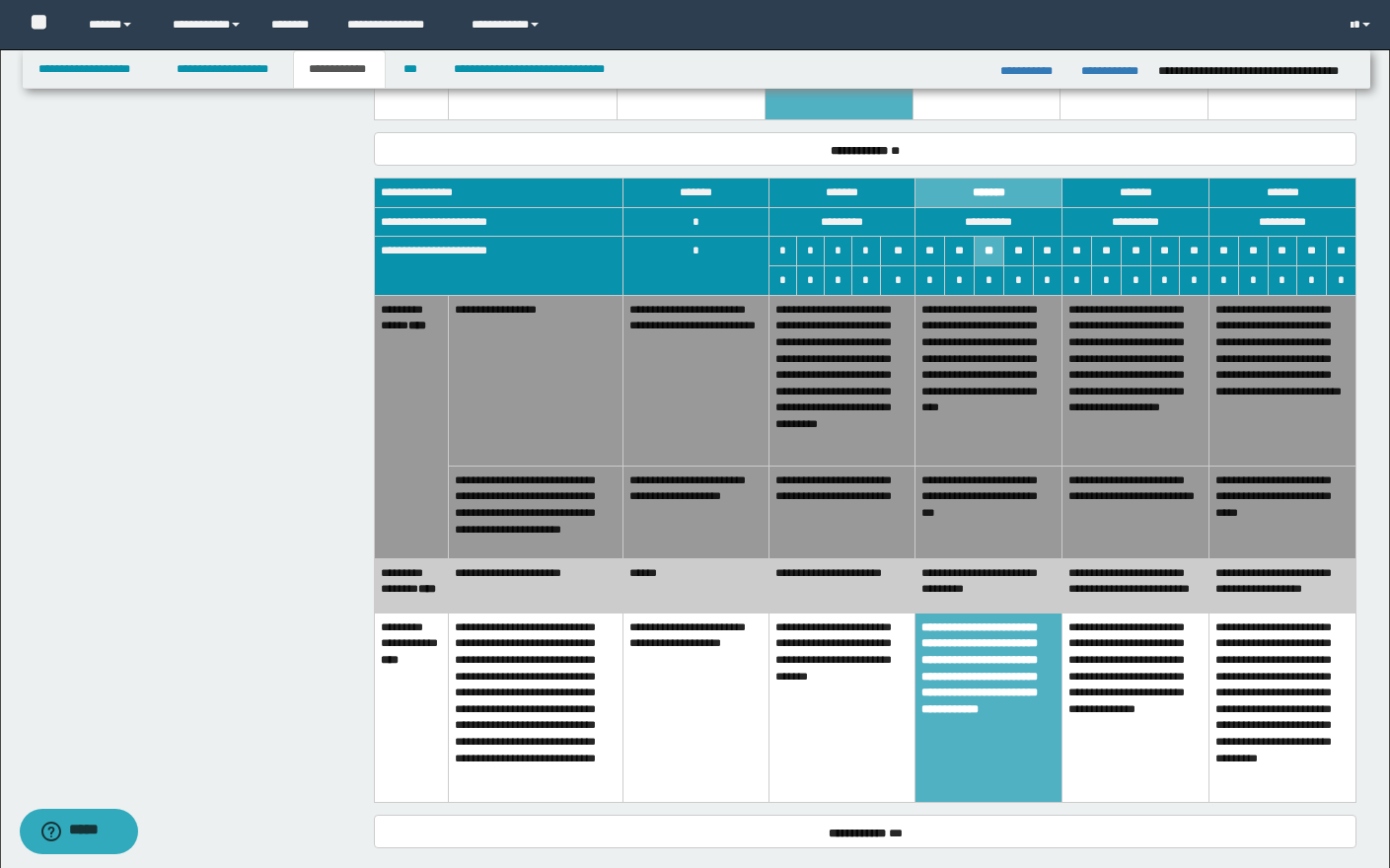 click on "**********" at bounding box center (1135, 585) 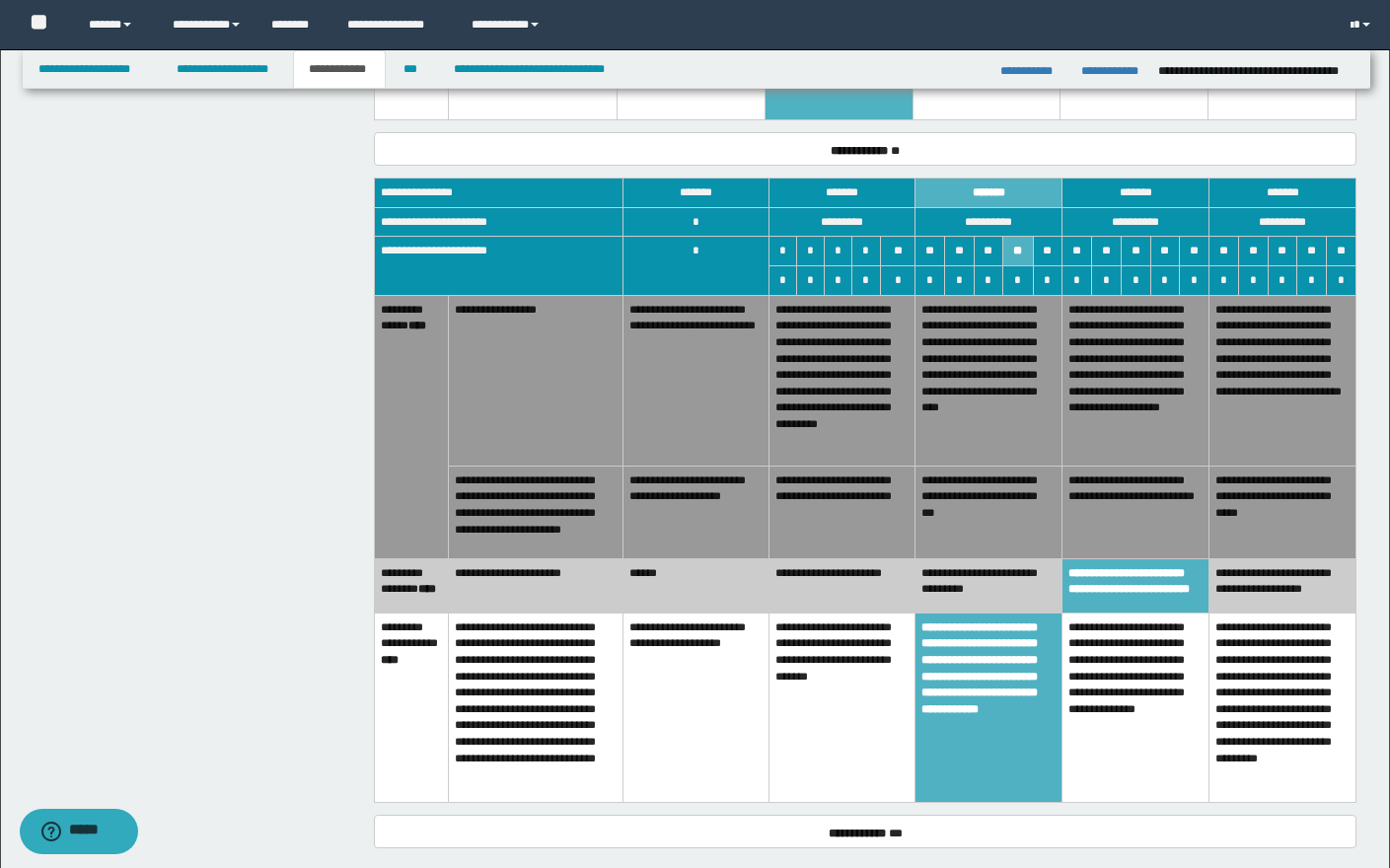 click on "**********" at bounding box center [988, 380] 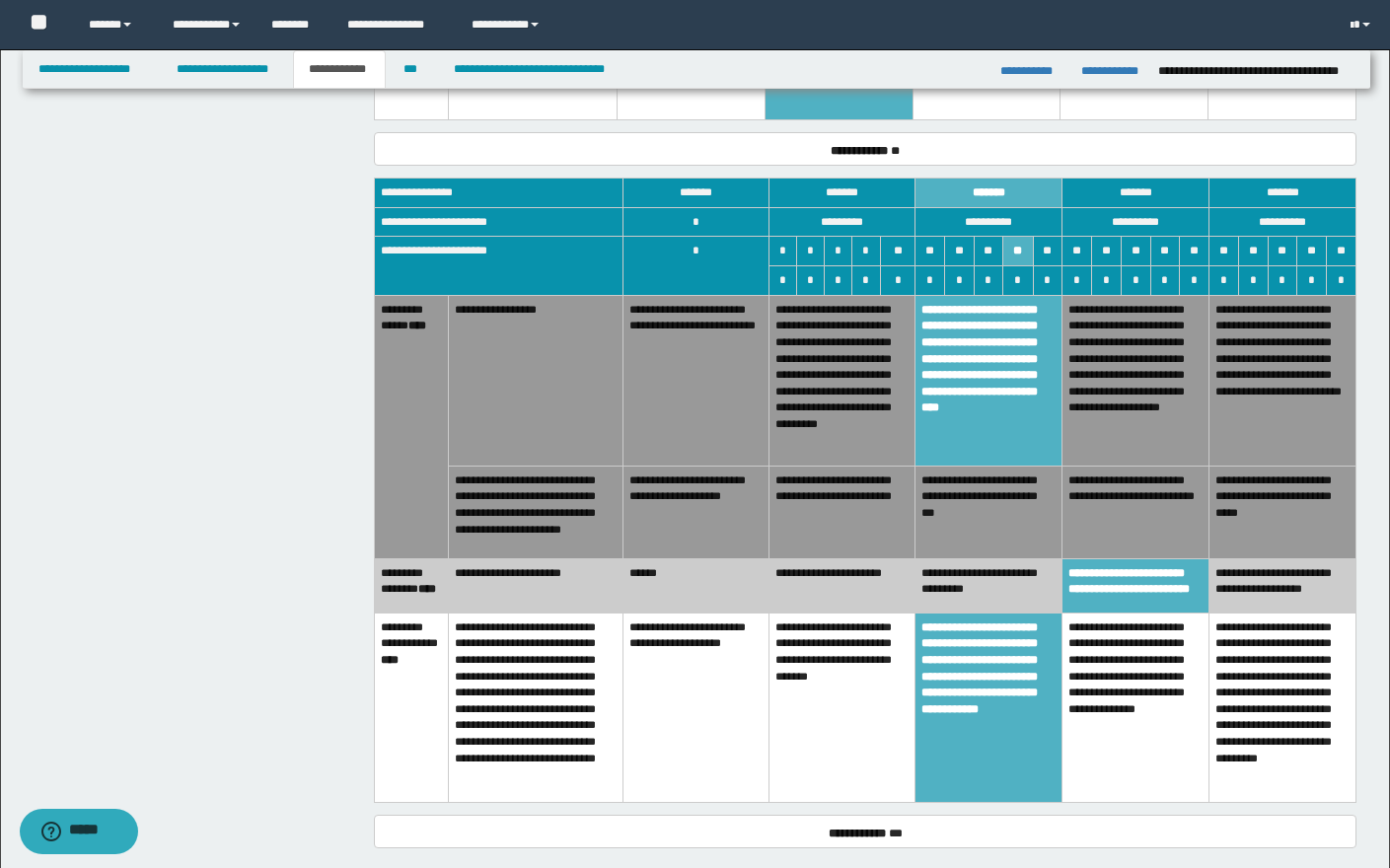 click on "**********" at bounding box center [988, 512] 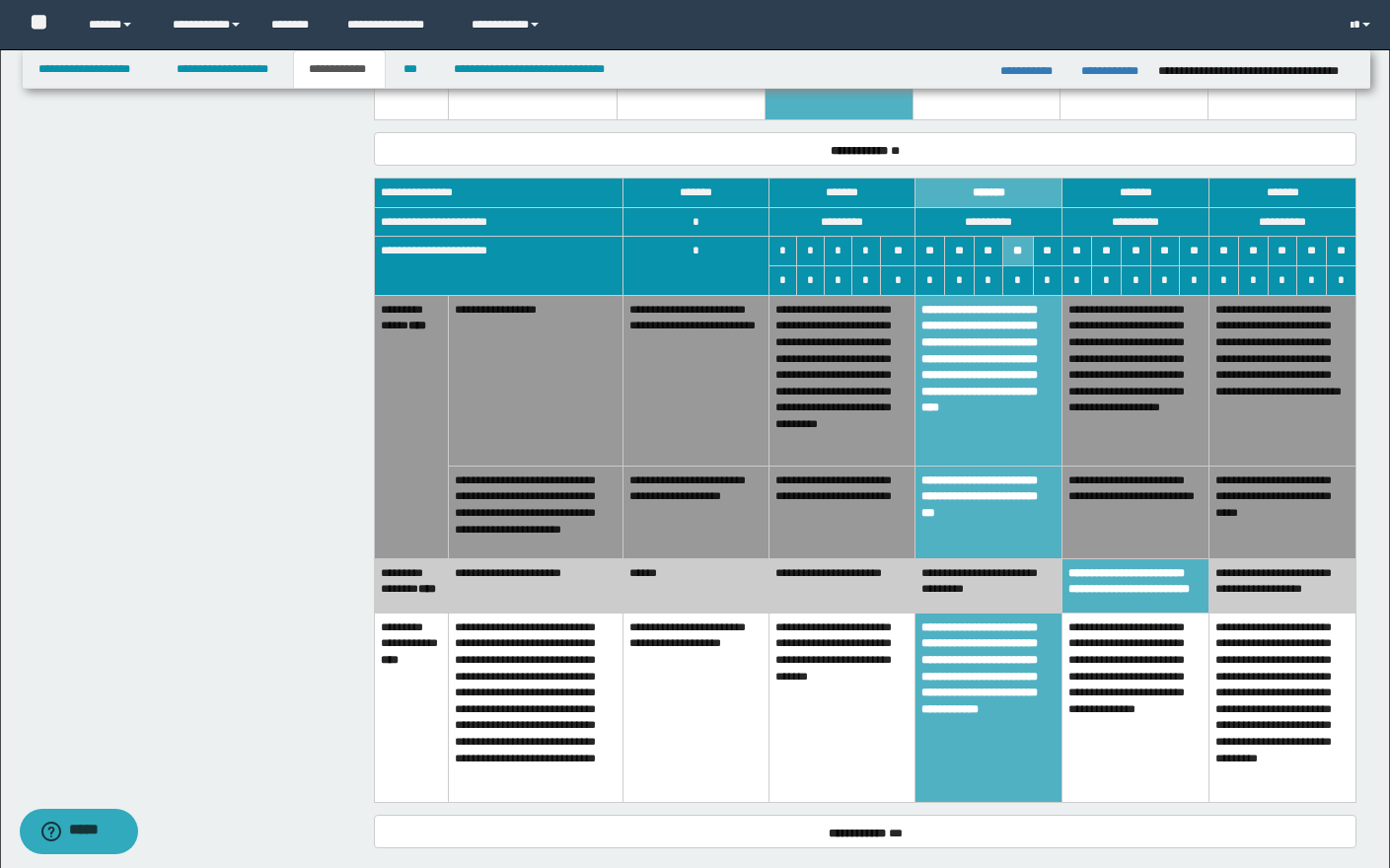 click on "**********" at bounding box center (841, 380) 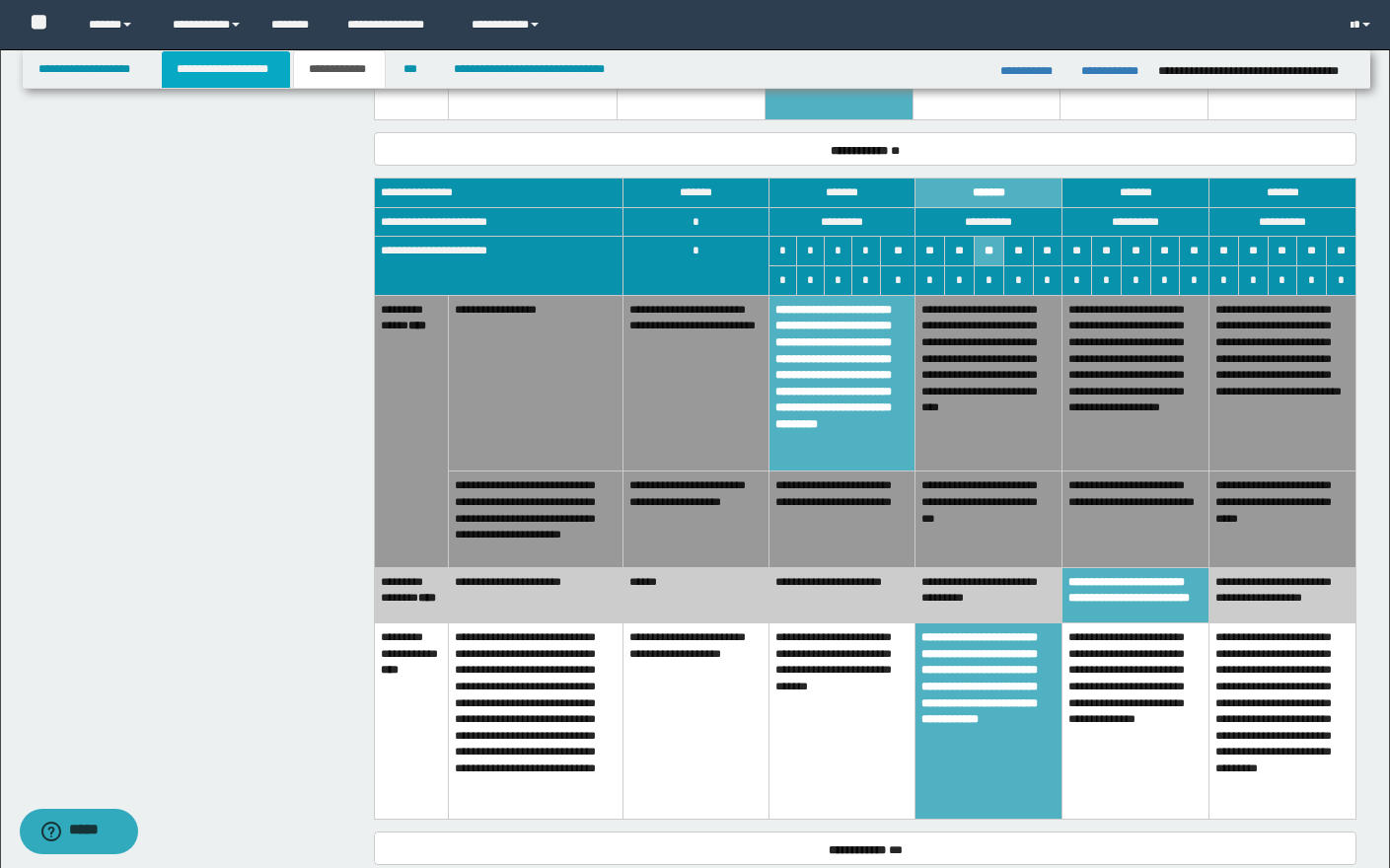 click on "**********" at bounding box center [226, 69] 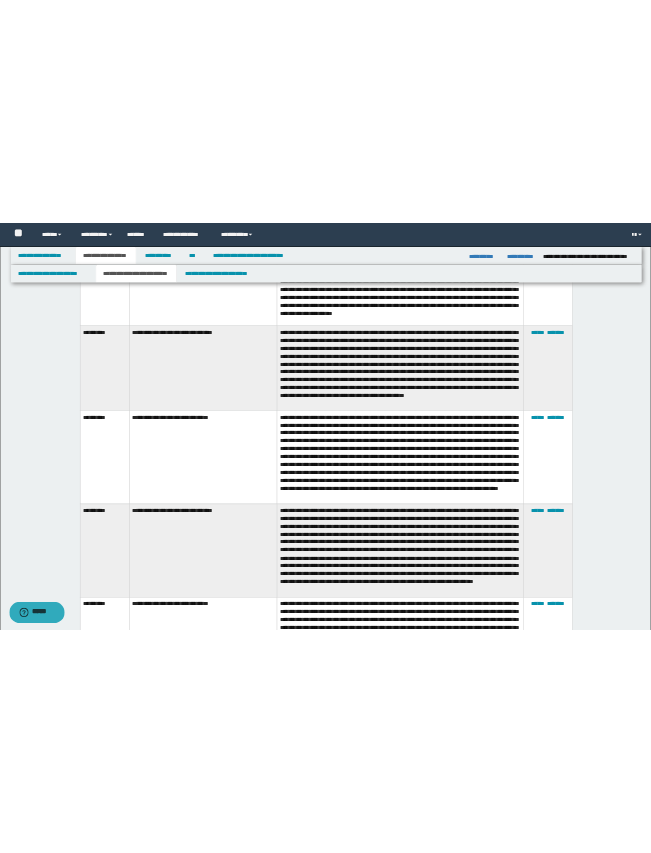 scroll, scrollTop: 2031, scrollLeft: 0, axis: vertical 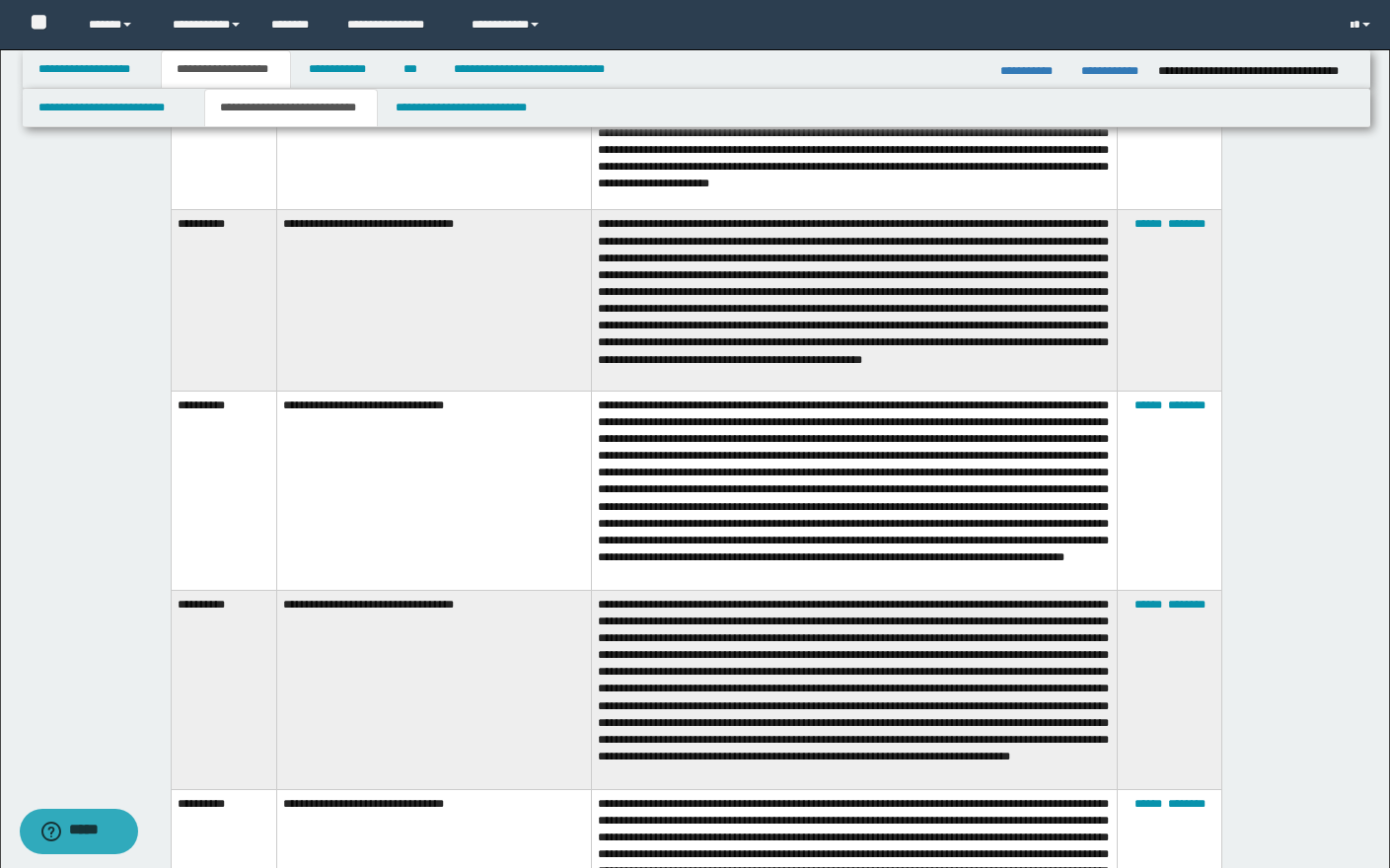 drag, startPoint x: 1294, startPoint y: 231, endPoint x: 1219, endPoint y: 134, distance: 122.61321 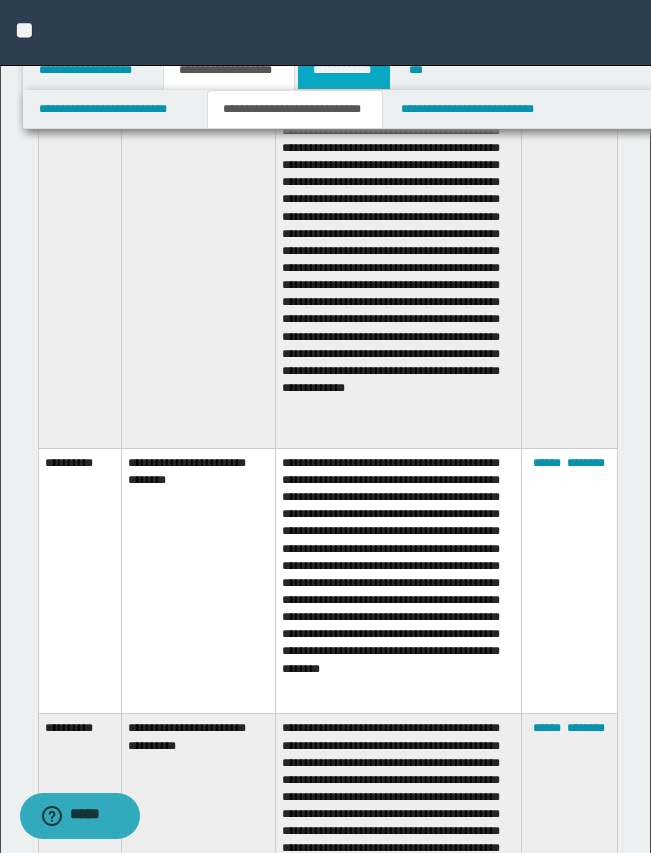 click on "**********" at bounding box center [344, 70] 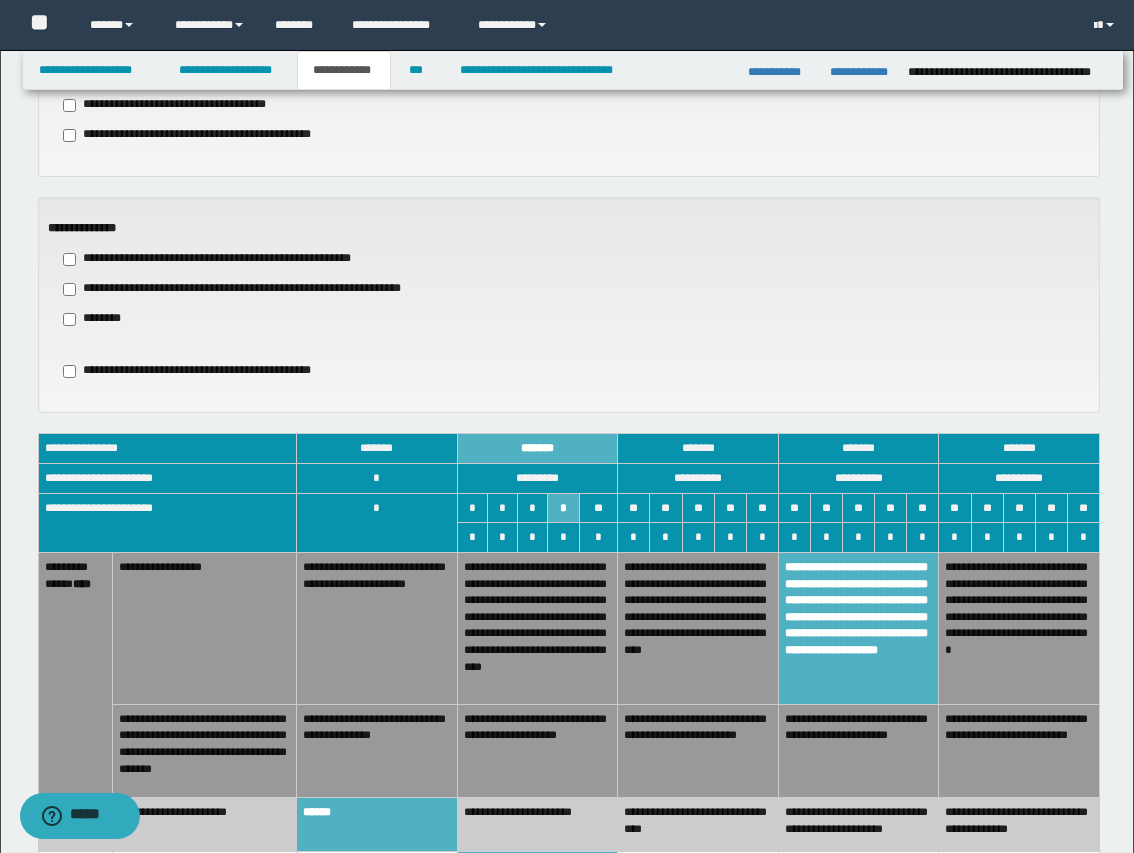 scroll, scrollTop: 1625, scrollLeft: 0, axis: vertical 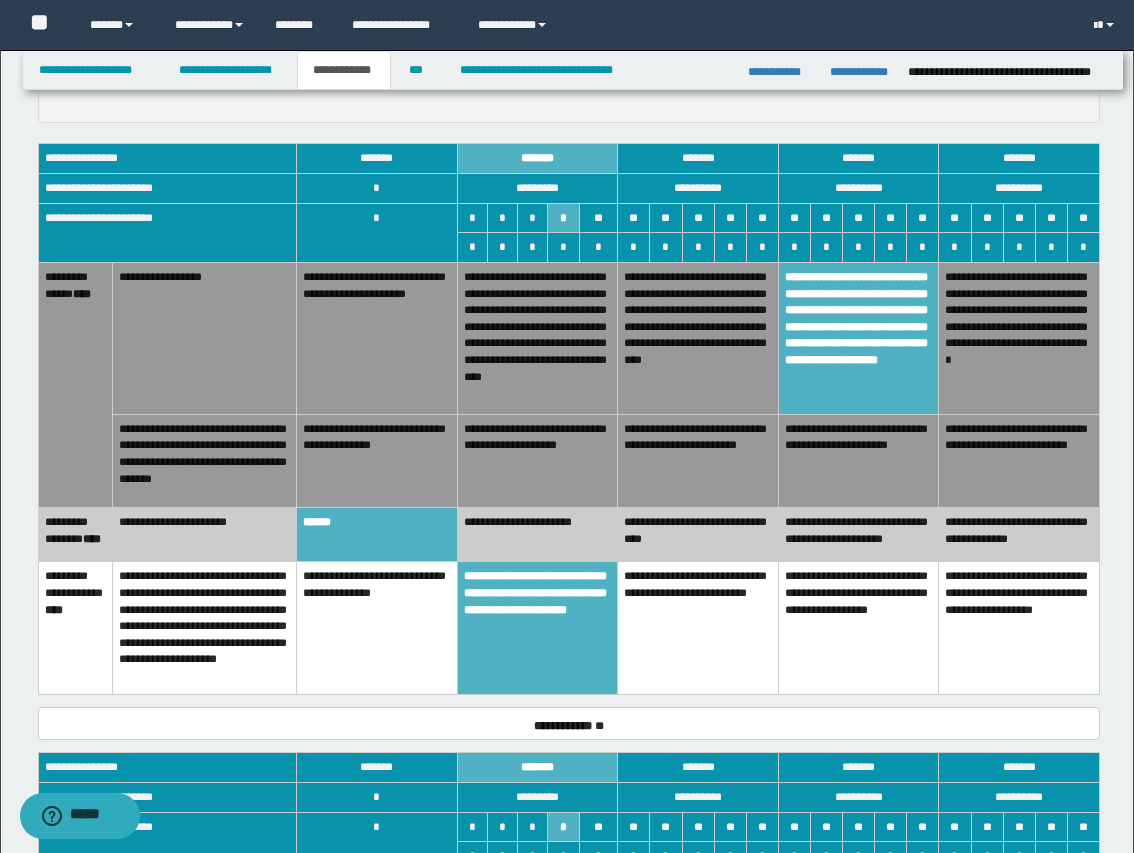 click on "**********" at bounding box center [698, 338] 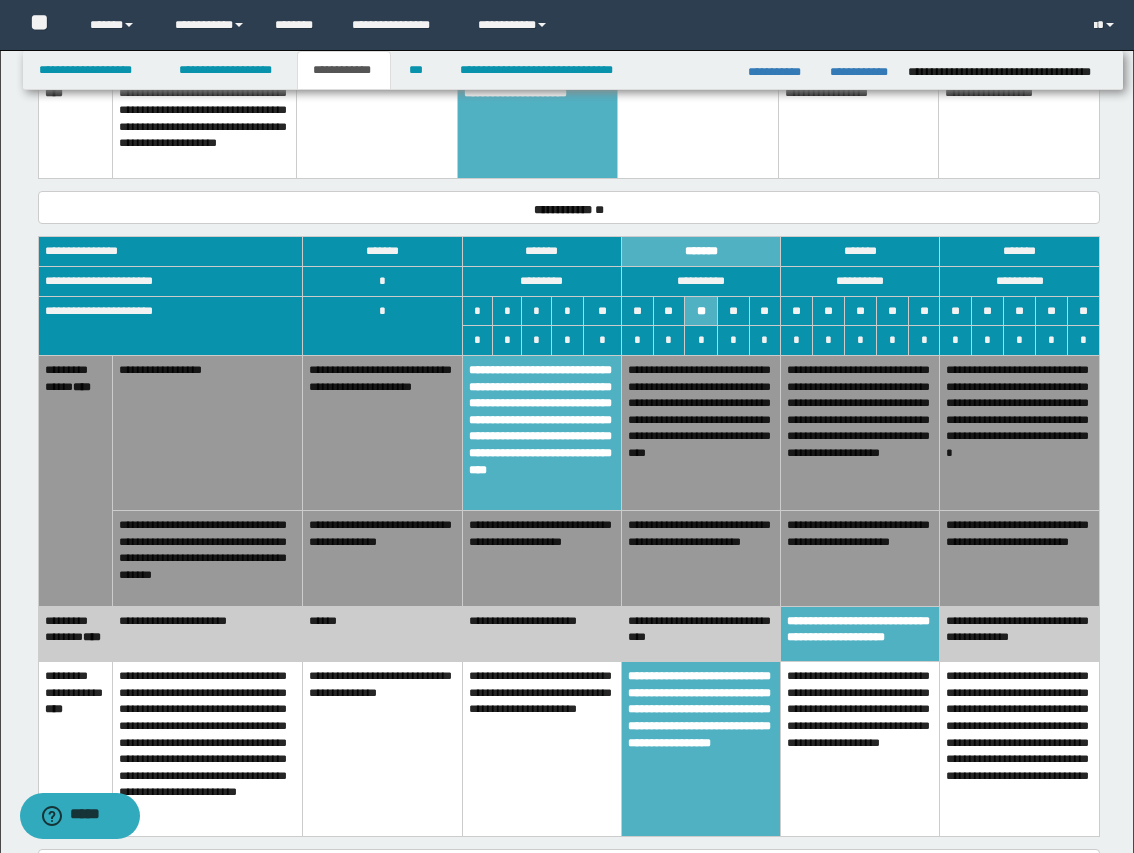 scroll, scrollTop: 2875, scrollLeft: 0, axis: vertical 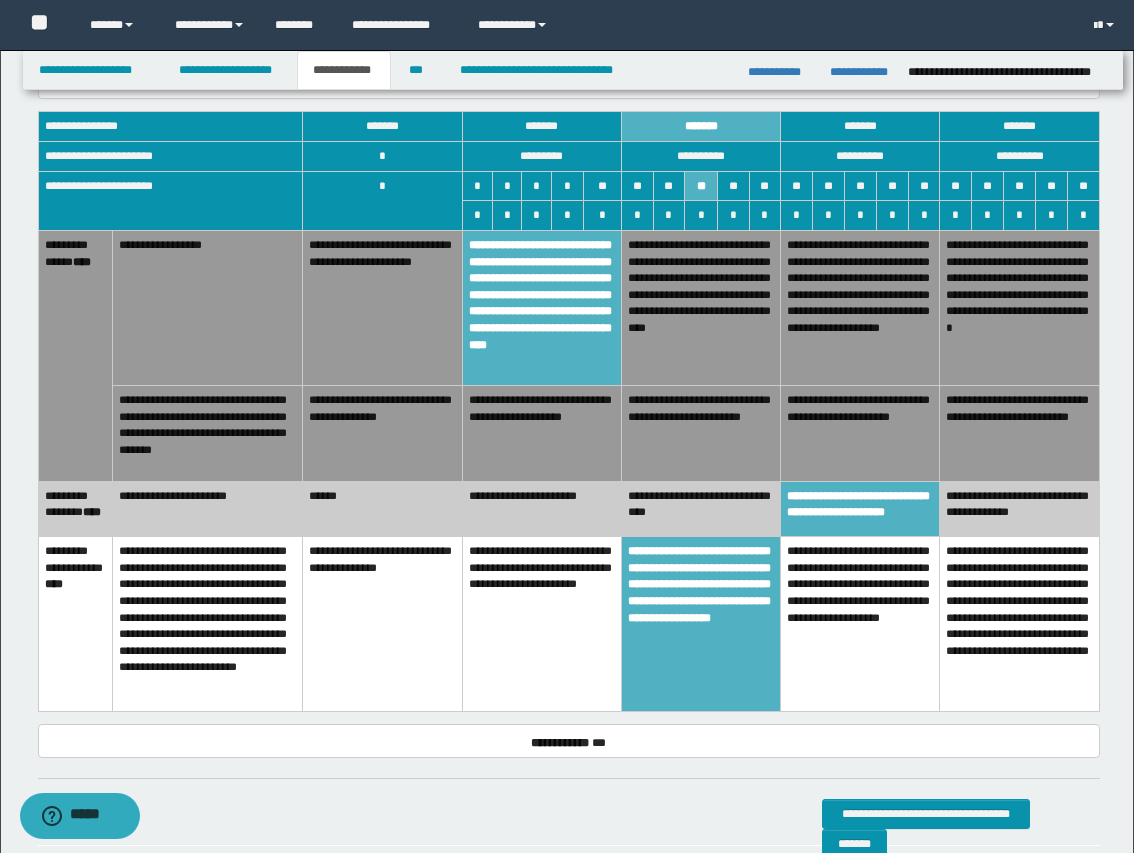 click on "******" at bounding box center [382, 509] 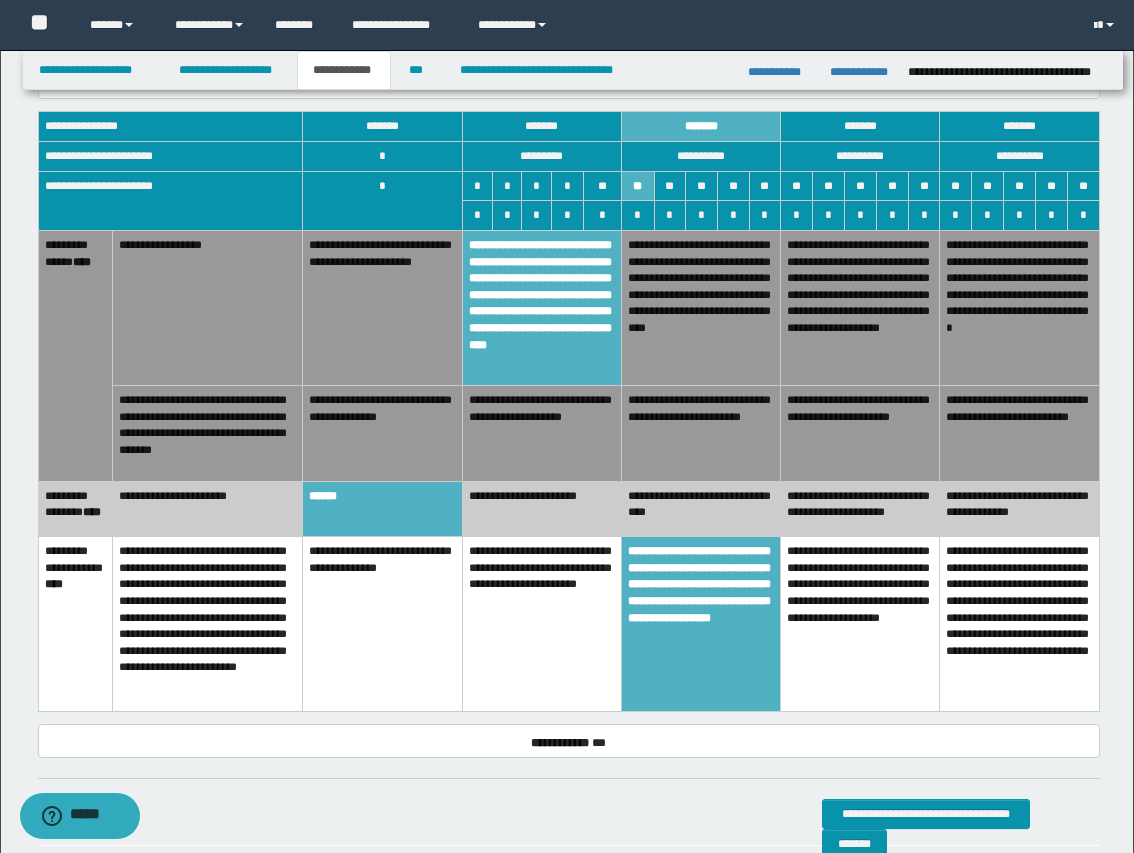 click on "**********" at bounding box center (860, 307) 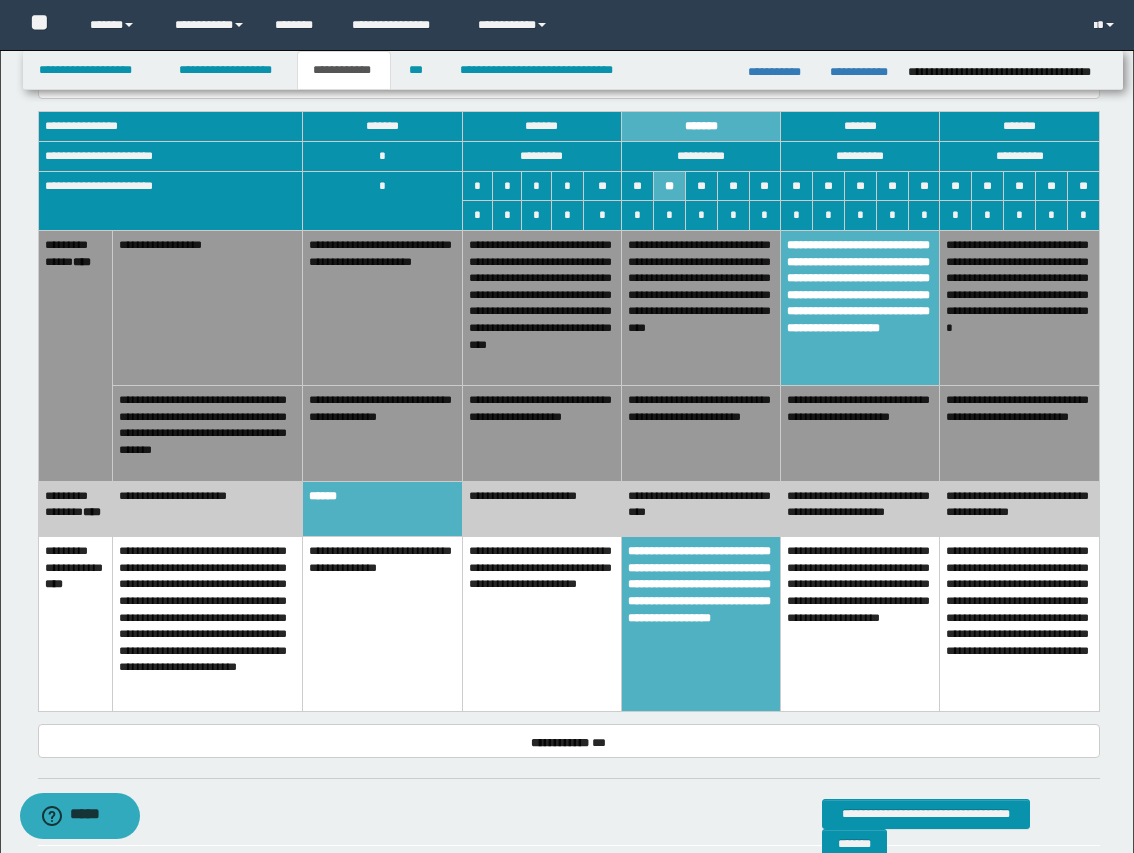 click on "**********" at bounding box center (1020, 307) 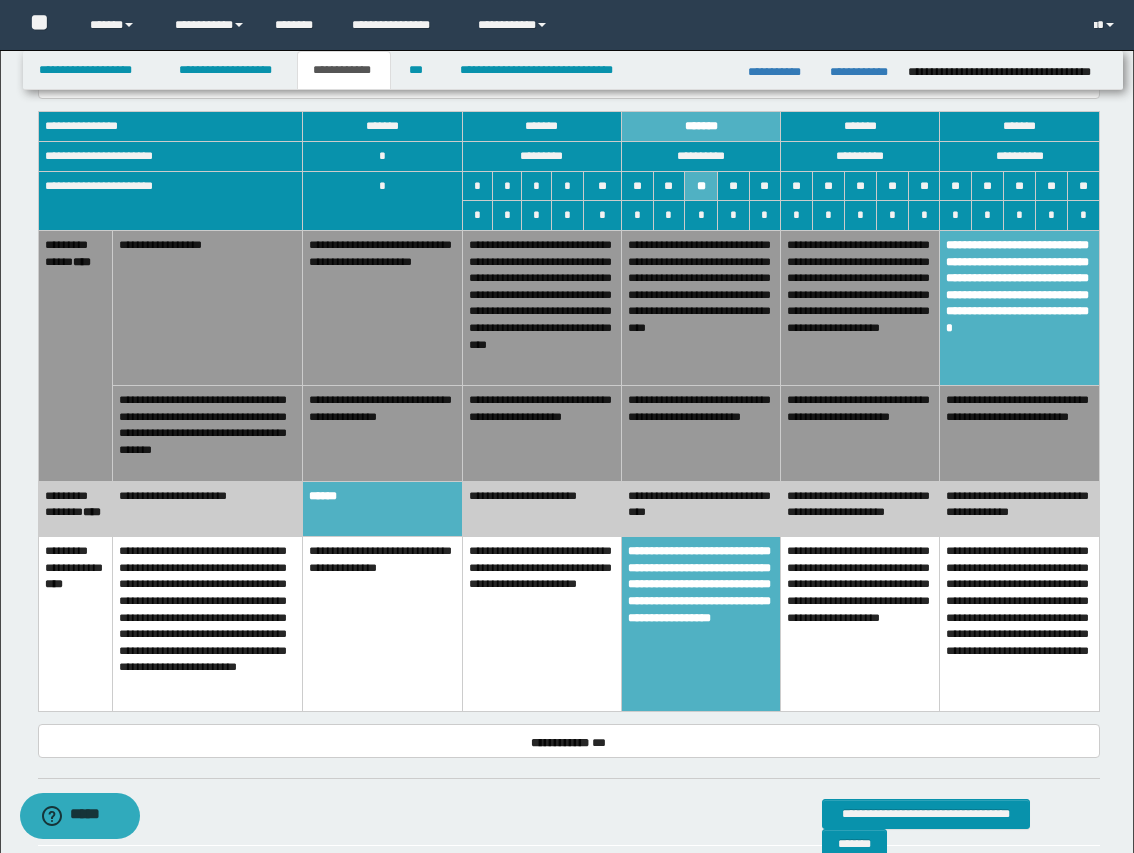 click on "**********" at bounding box center [860, 433] 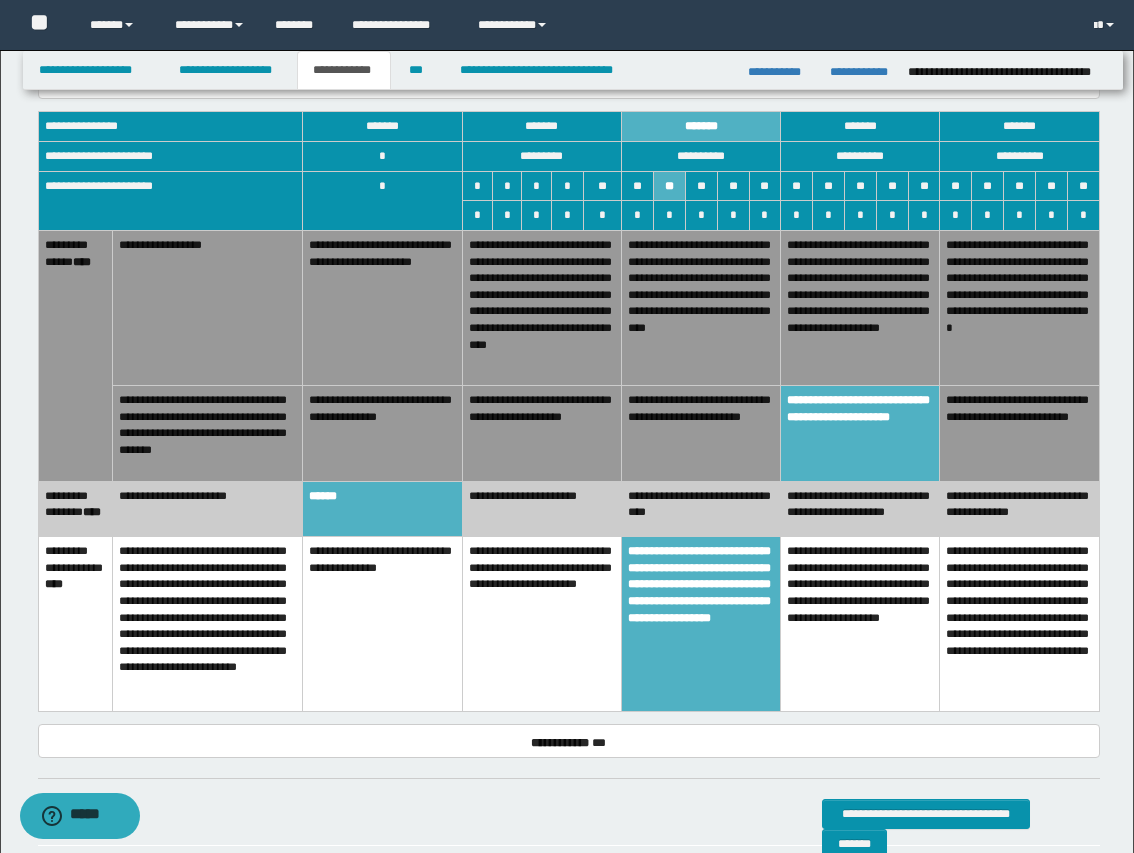 click on "**********" at bounding box center [860, 307] 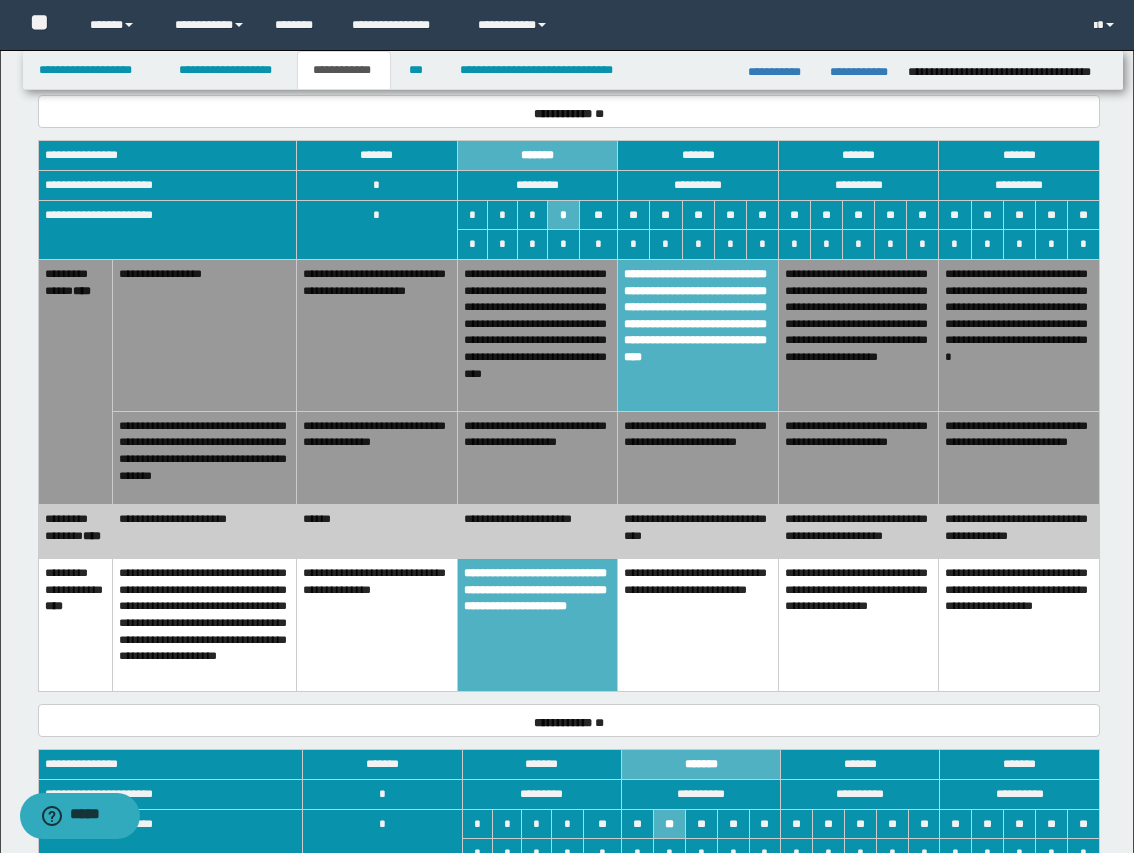 scroll, scrollTop: 2250, scrollLeft: 0, axis: vertical 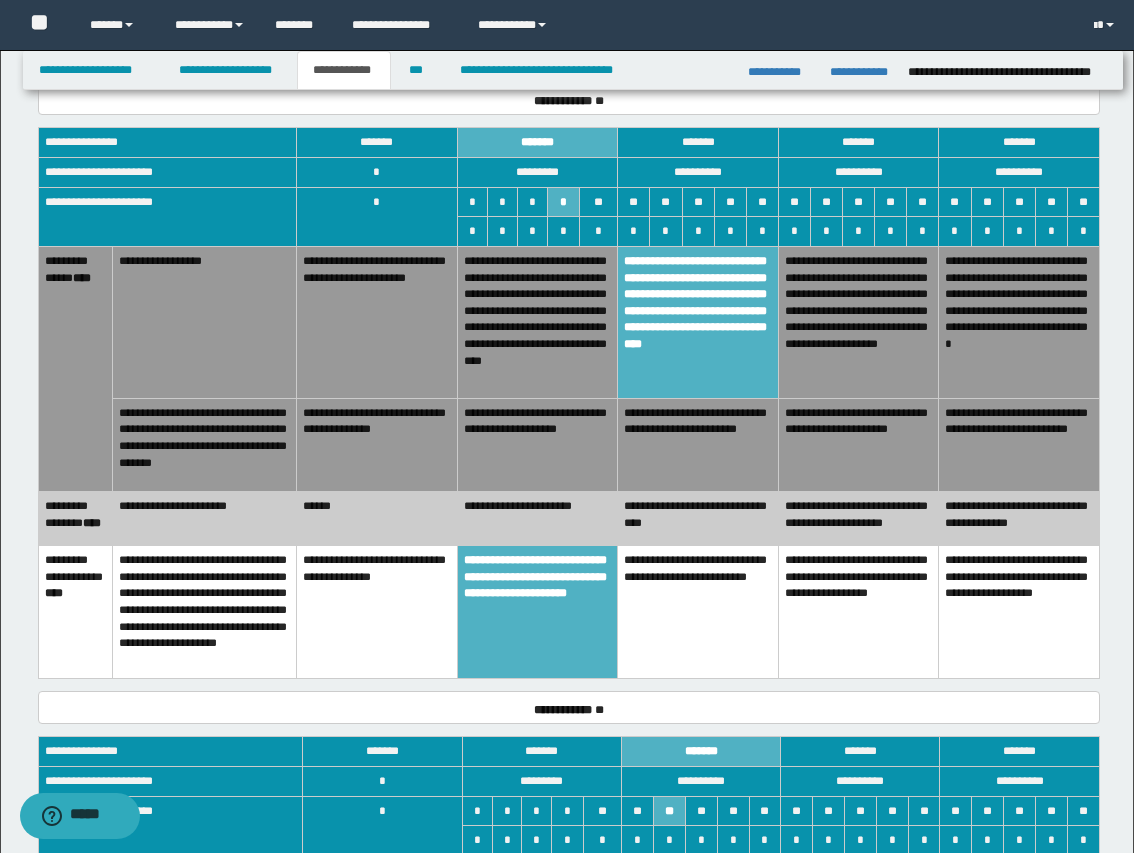 drag, startPoint x: 410, startPoint y: 442, endPoint x: 410, endPoint y: 497, distance: 55 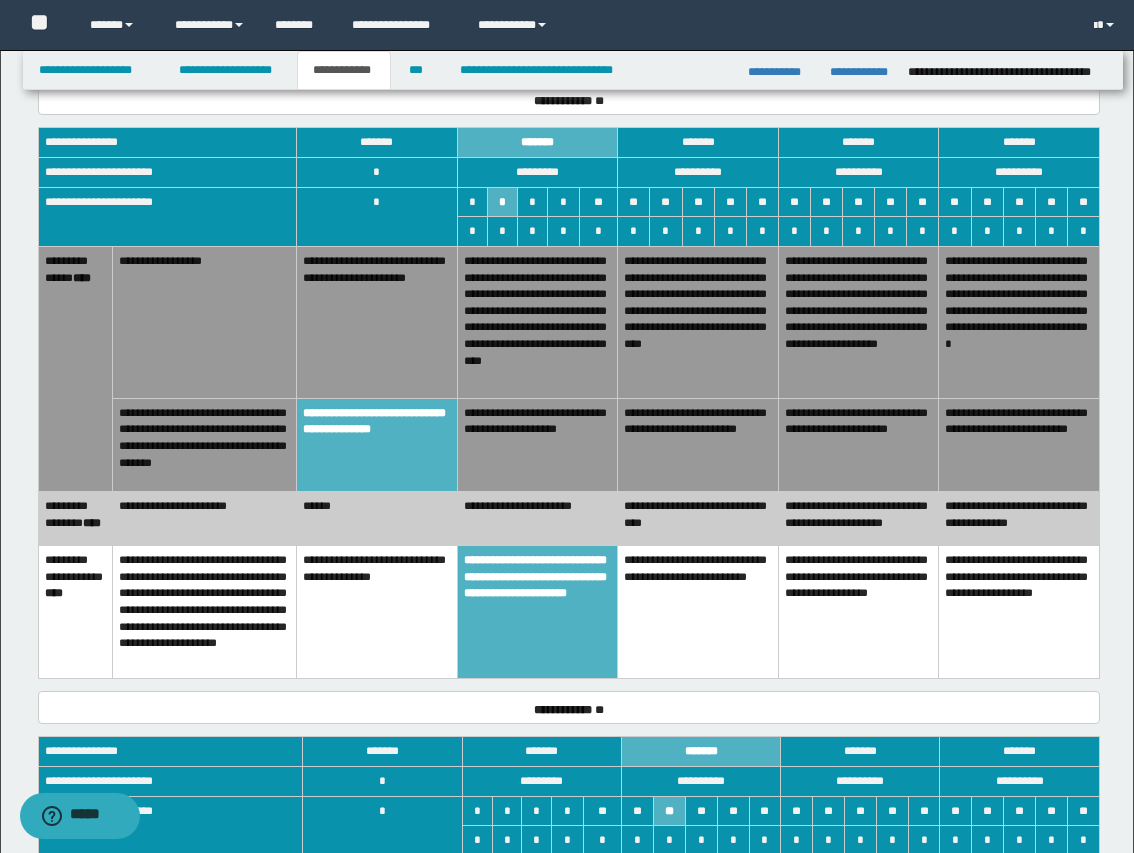 click on "**********" at bounding box center (377, 612) 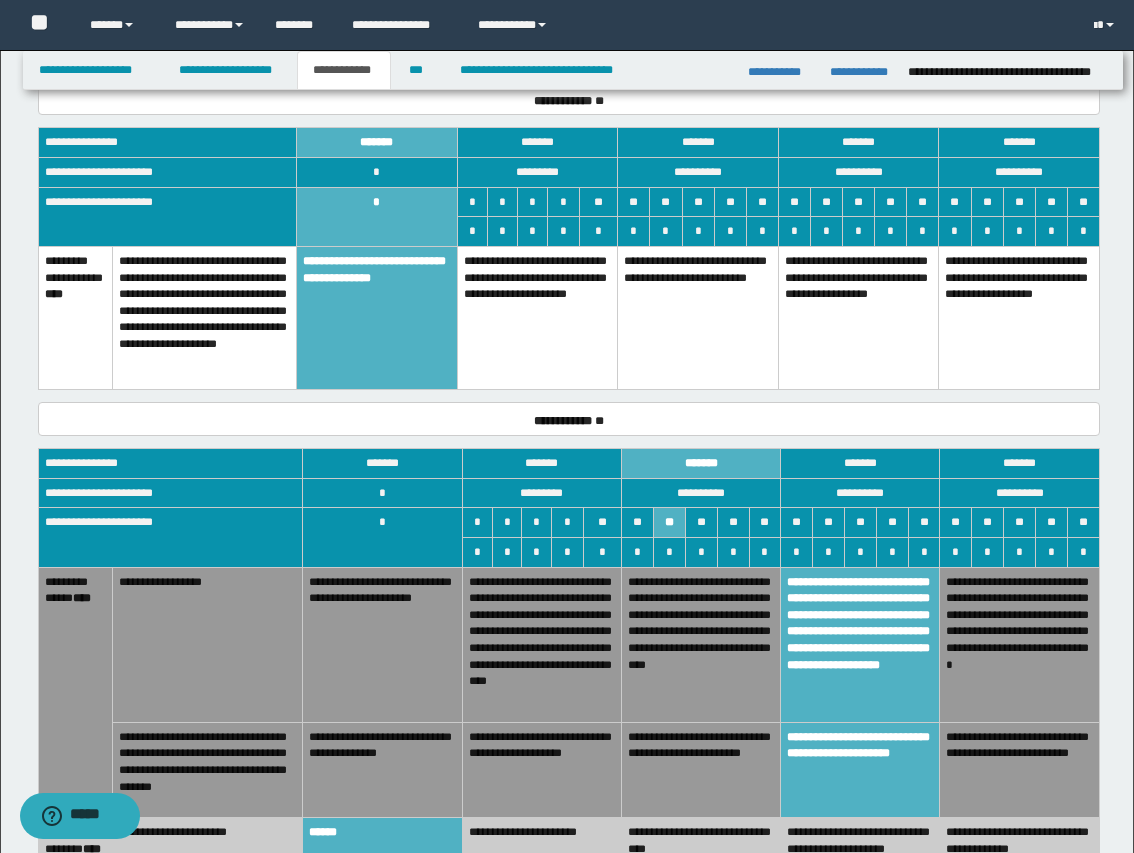 scroll, scrollTop: 2625, scrollLeft: 0, axis: vertical 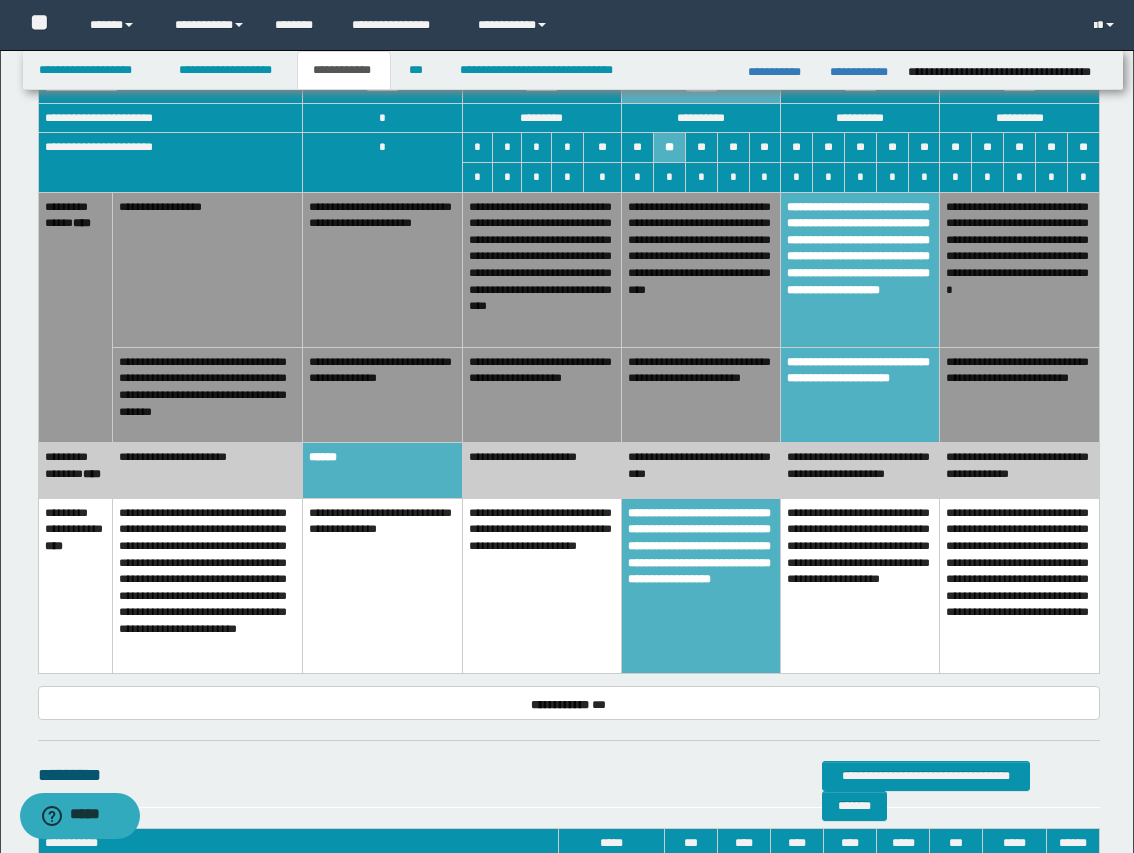 click on "**********" at bounding box center [382, 585] 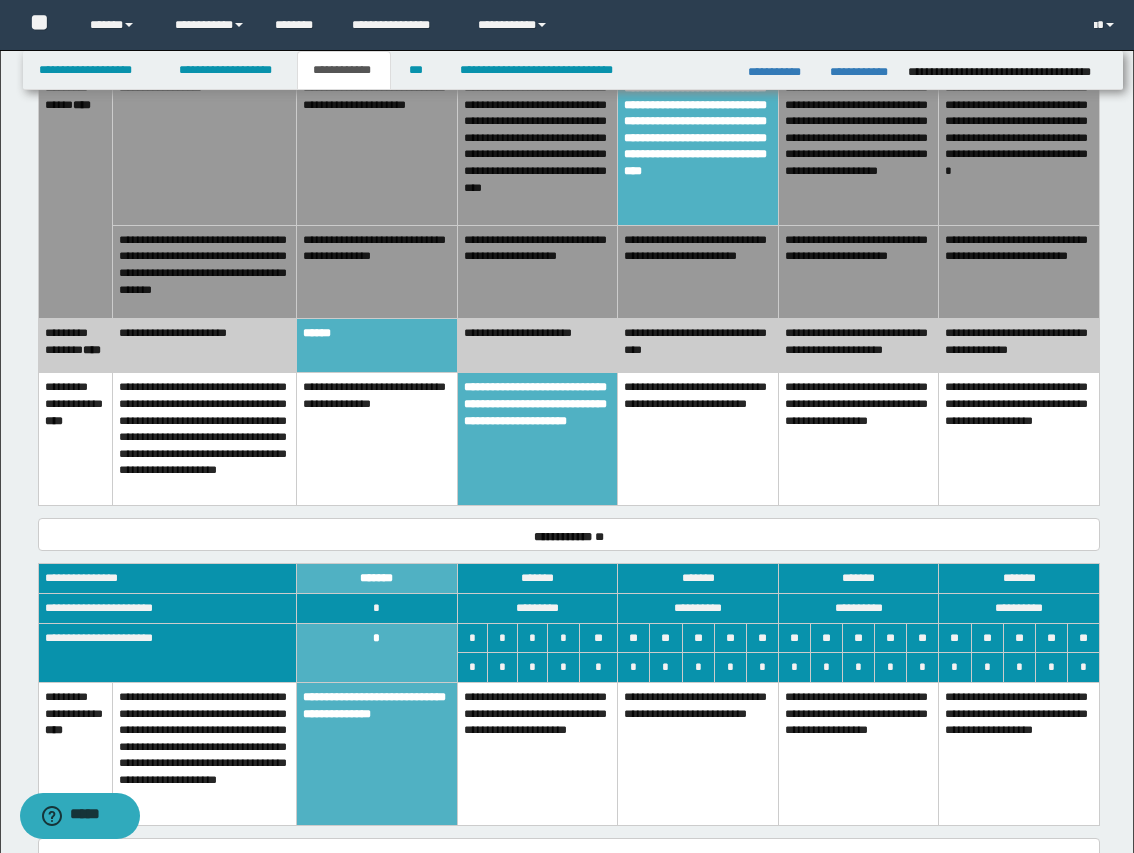 scroll, scrollTop: 1750, scrollLeft: 0, axis: vertical 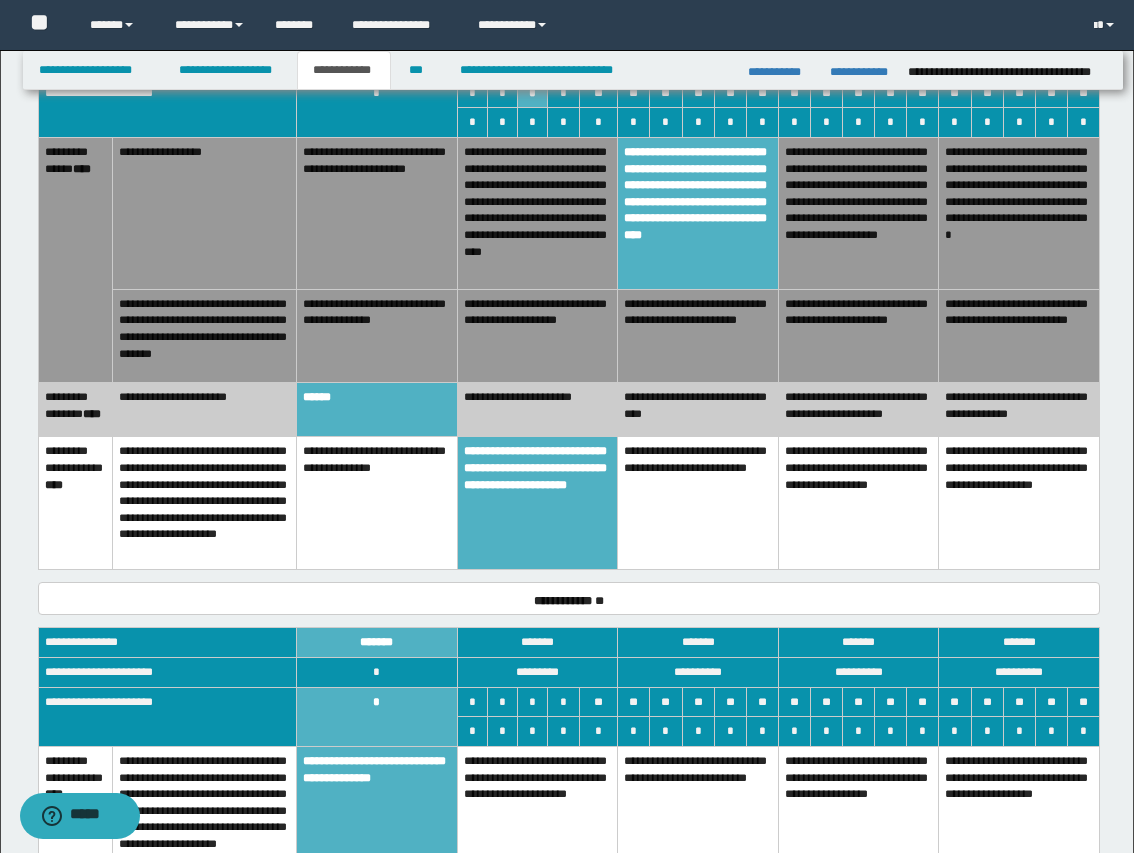 click on "**********" at bounding box center [377, 503] 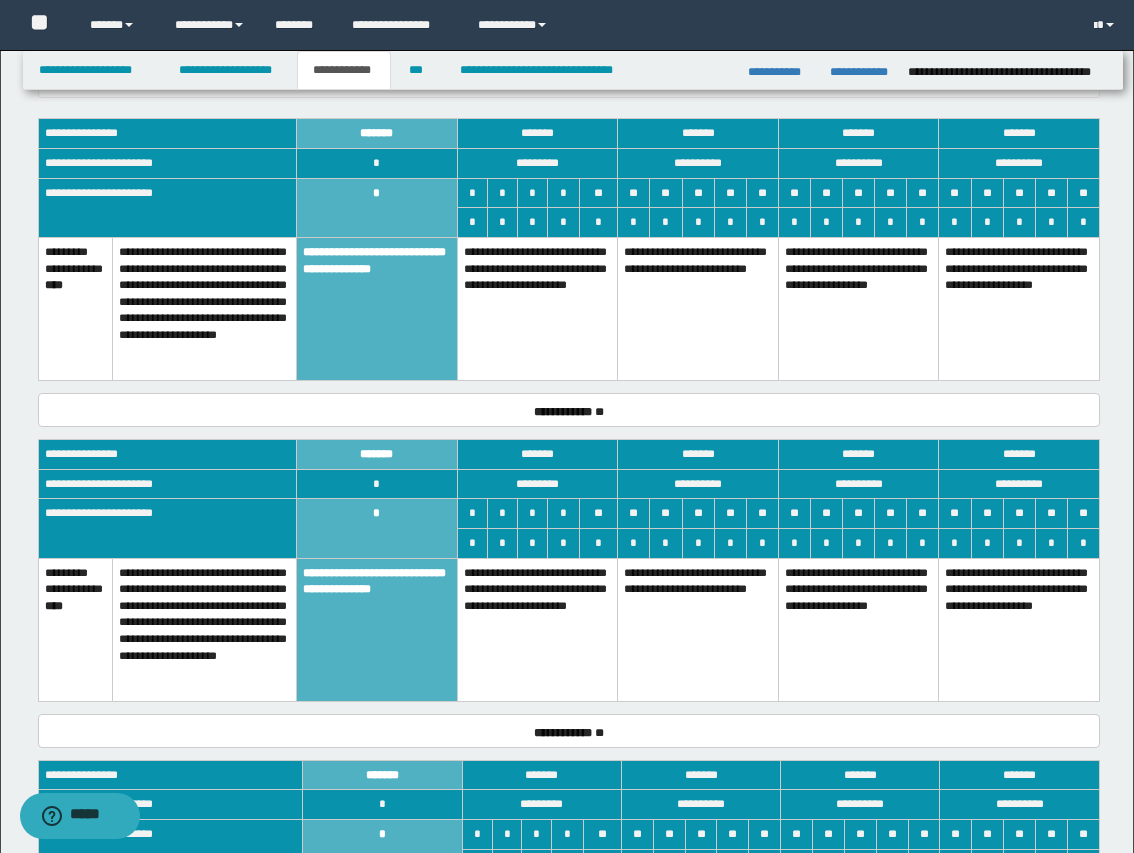 scroll, scrollTop: 1372, scrollLeft: 0, axis: vertical 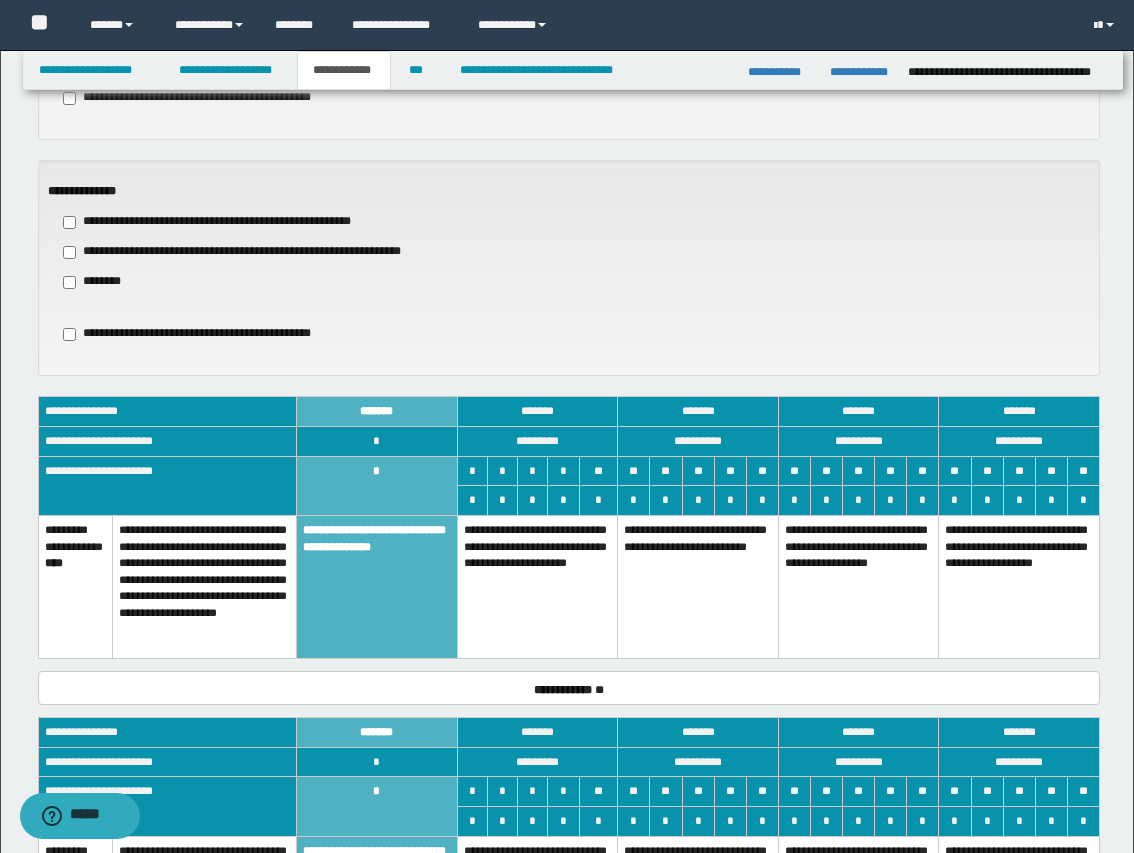 click on "**********" at bounding box center [537, 586] 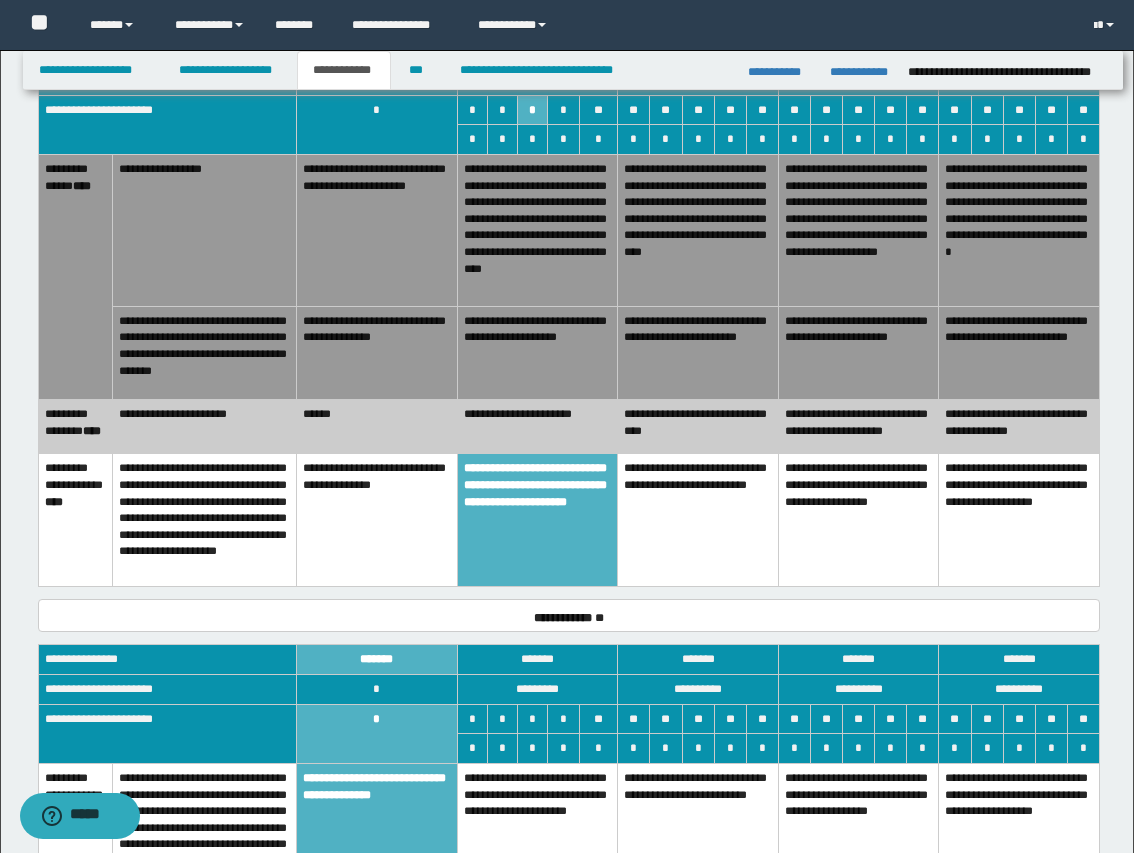 scroll, scrollTop: 1747, scrollLeft: 0, axis: vertical 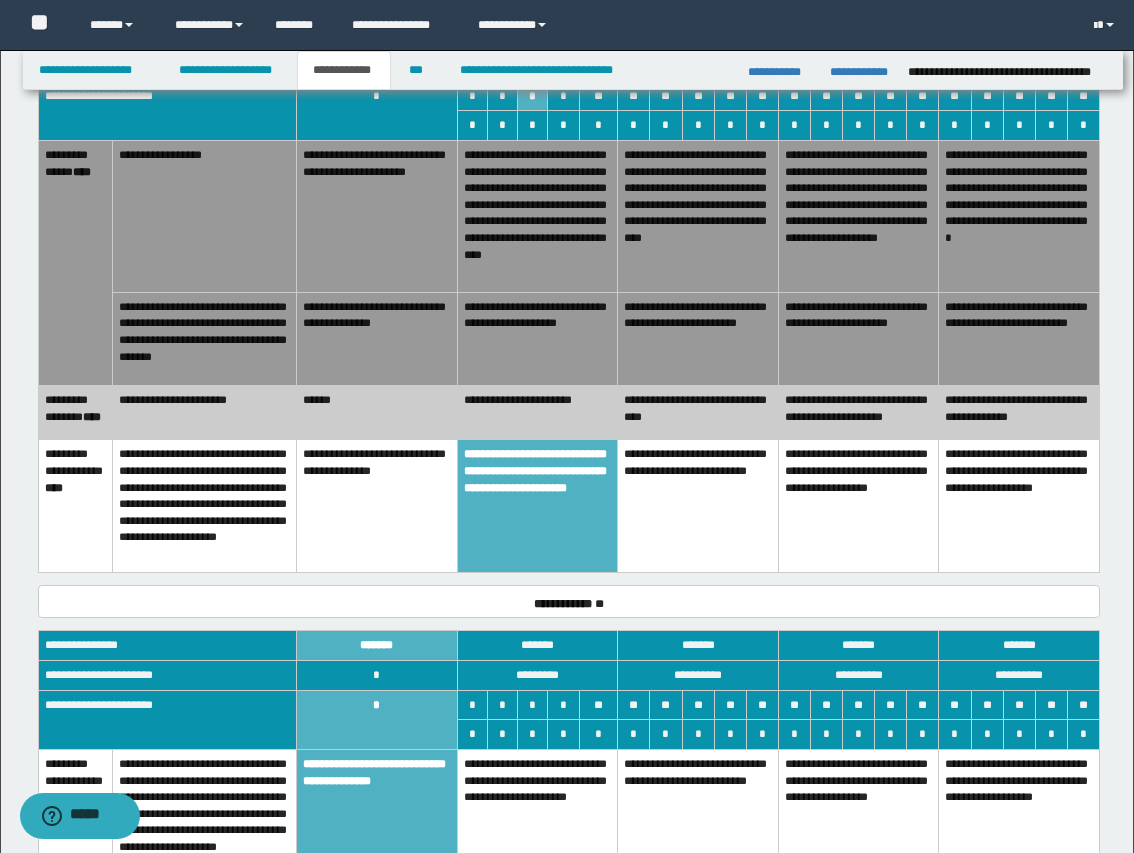 click on "******" at bounding box center (377, 413) 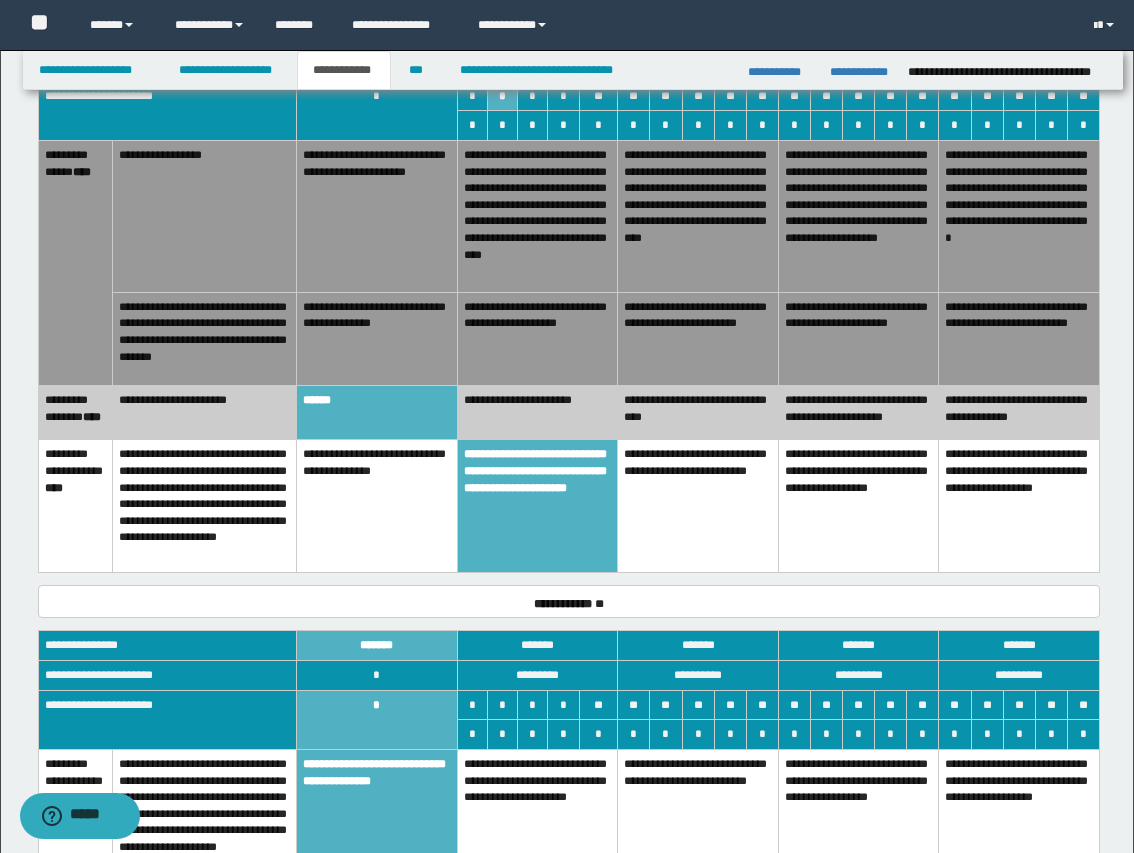 click on "**********" at bounding box center [698, 216] 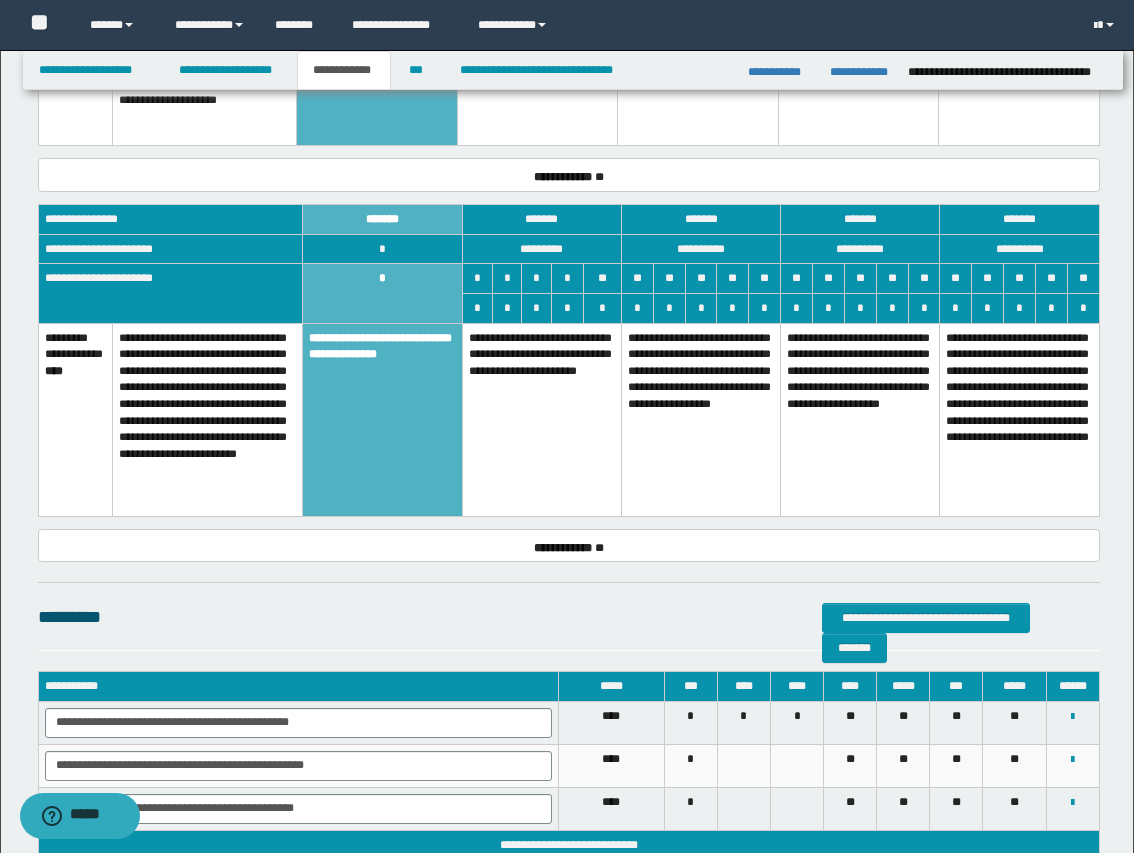 scroll, scrollTop: 2497, scrollLeft: 0, axis: vertical 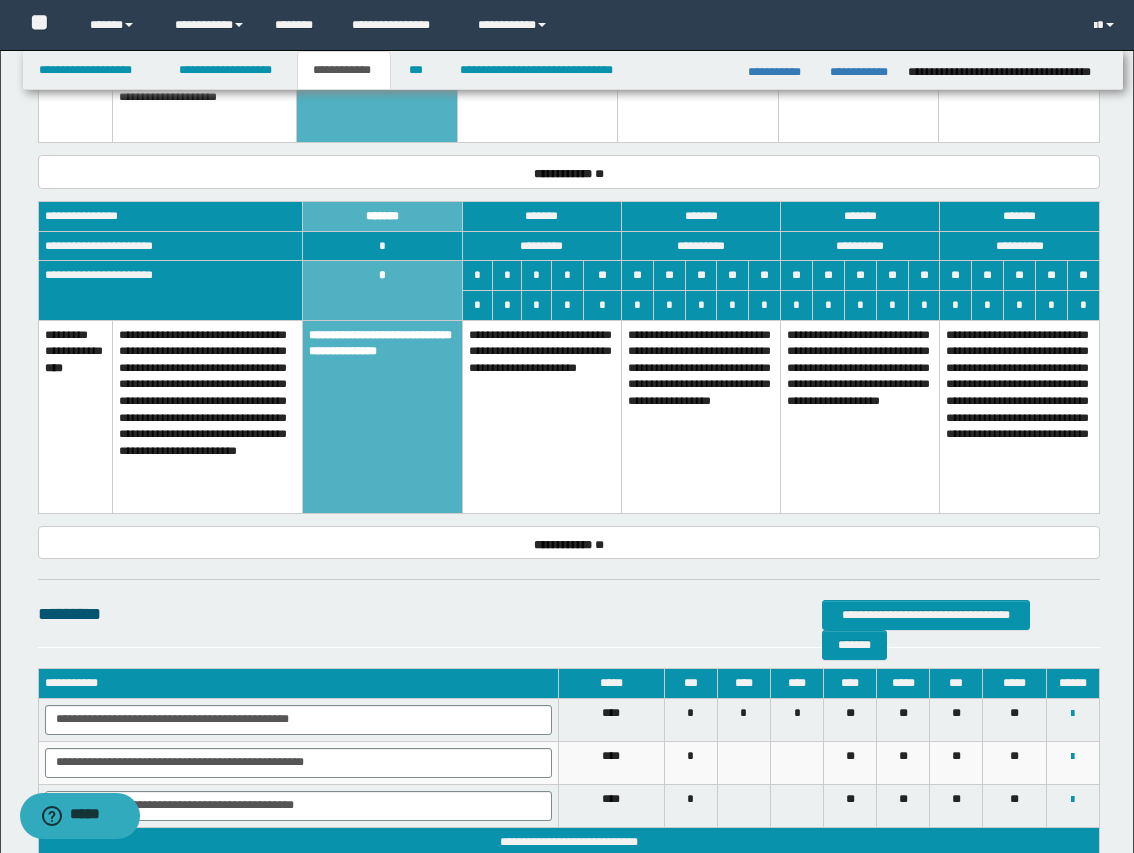 click on "**********" at bounding box center [700, 416] 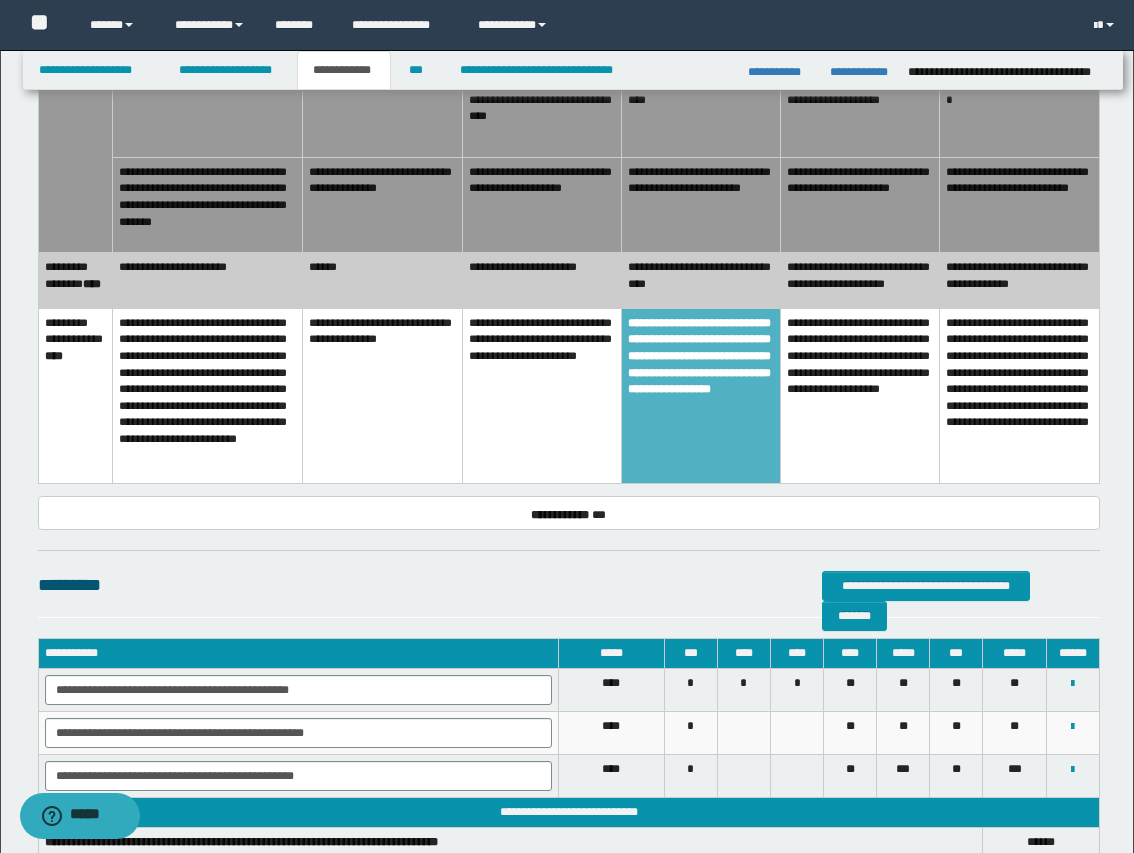 scroll, scrollTop: 2872, scrollLeft: 0, axis: vertical 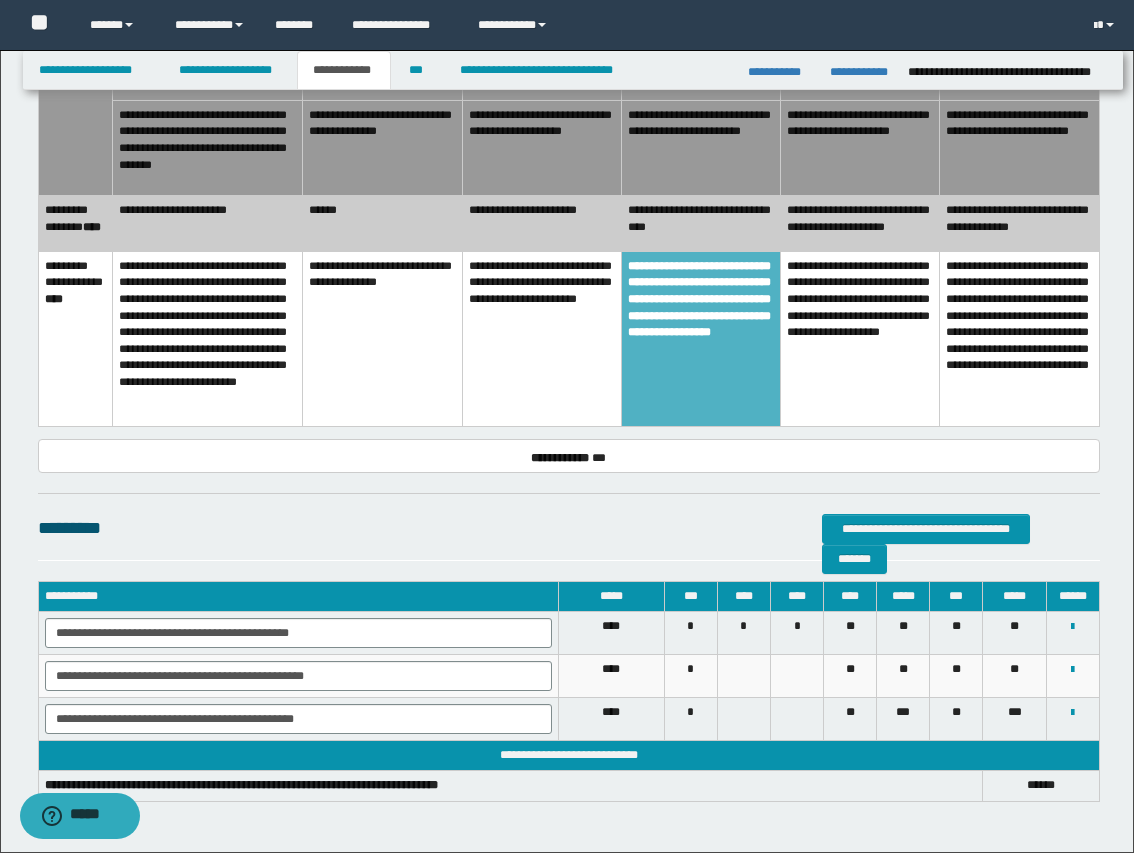 click on "******" at bounding box center [382, 224] 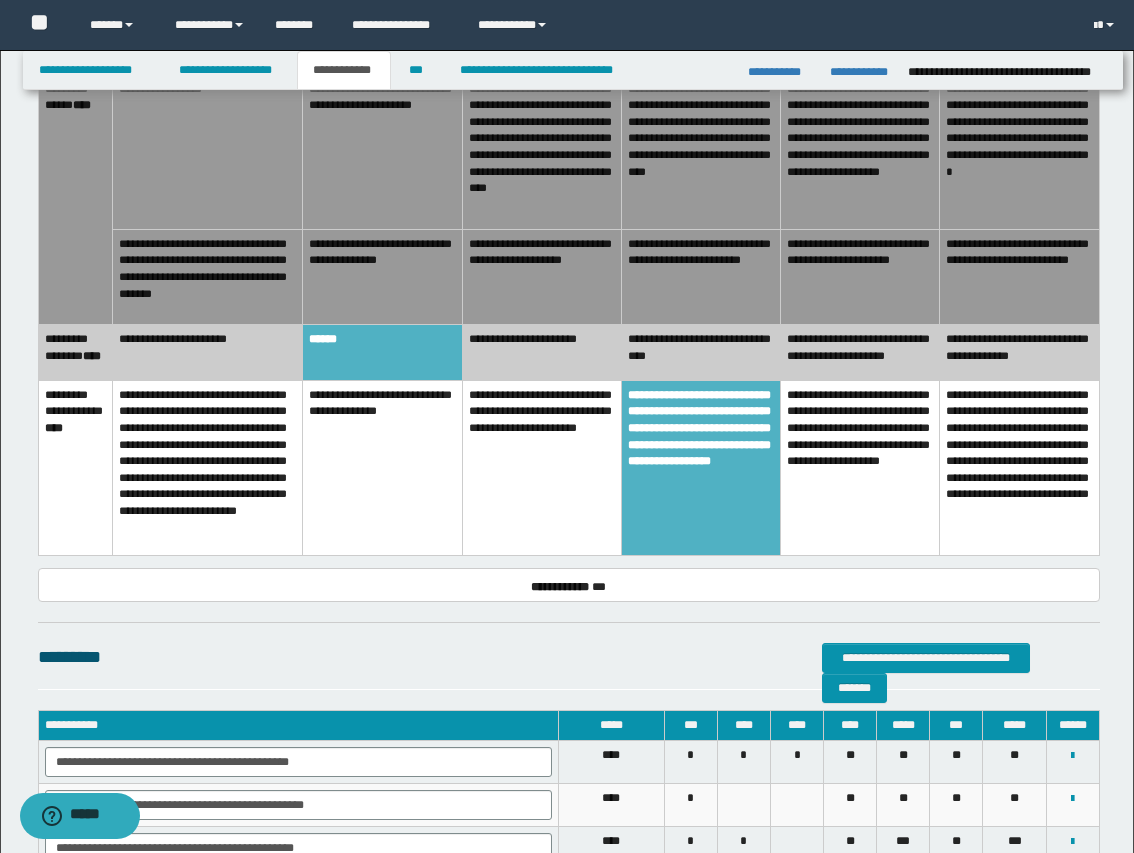 scroll, scrollTop: 2622, scrollLeft: 0, axis: vertical 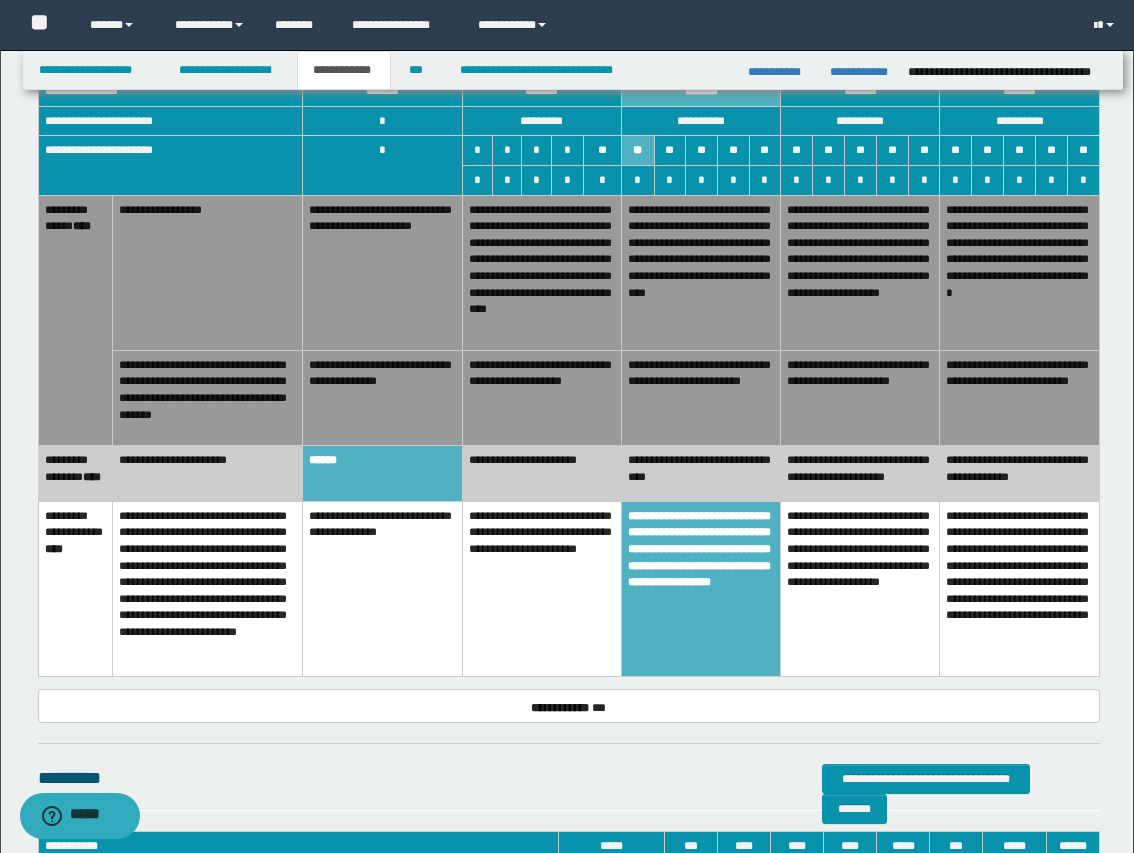 click on "**********" at bounding box center [860, 272] 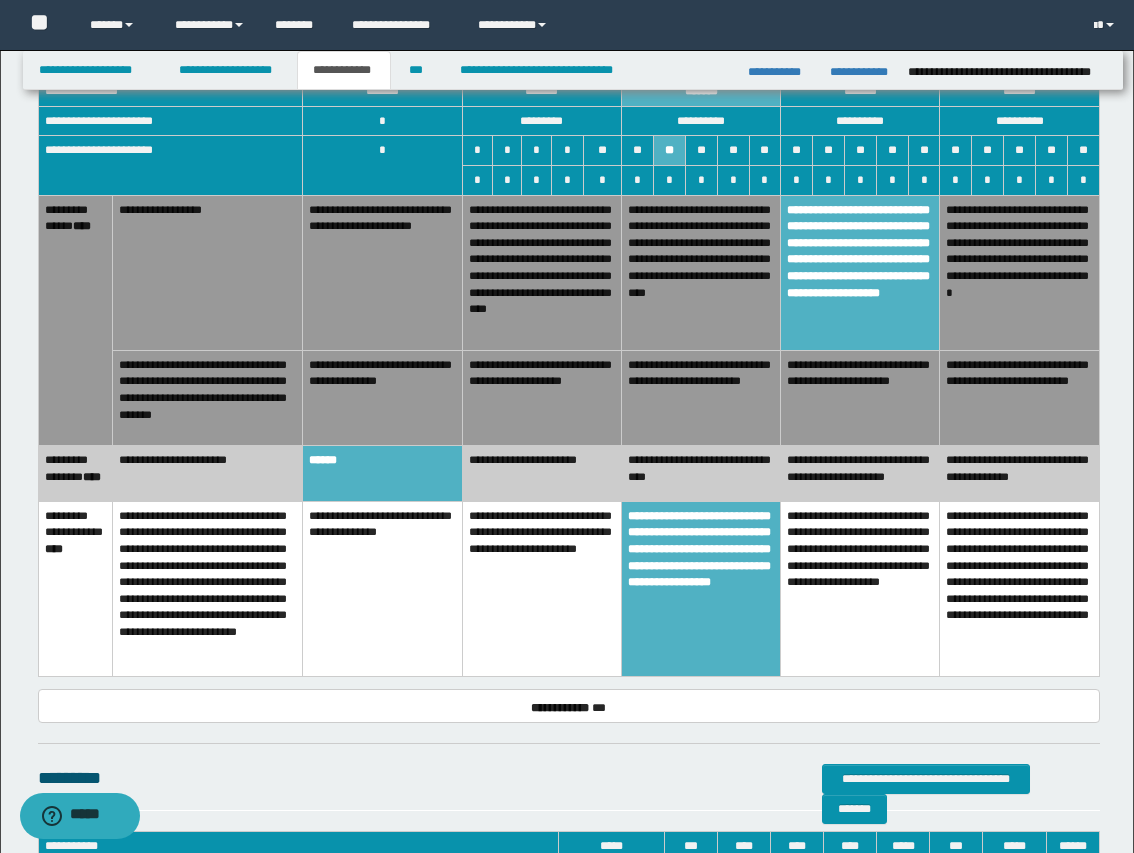 click on "**********" at bounding box center (860, 397) 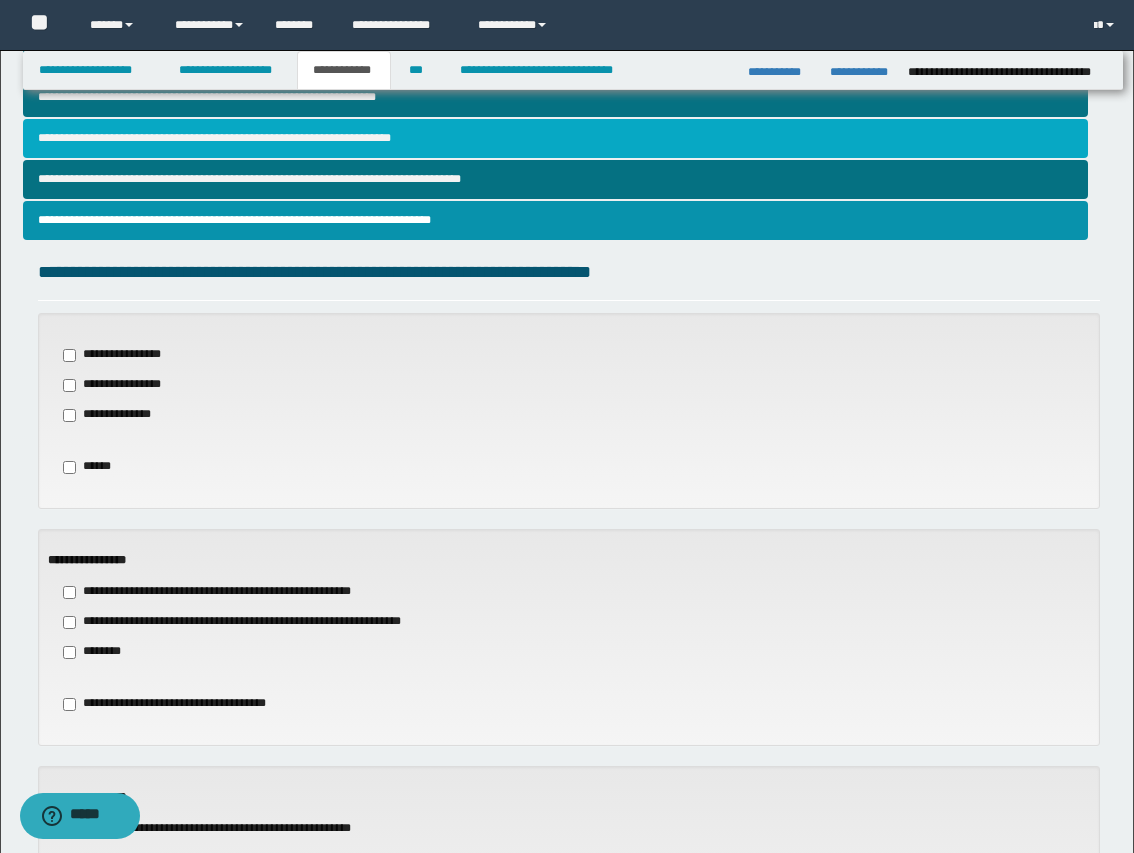 scroll, scrollTop: 497, scrollLeft: 0, axis: vertical 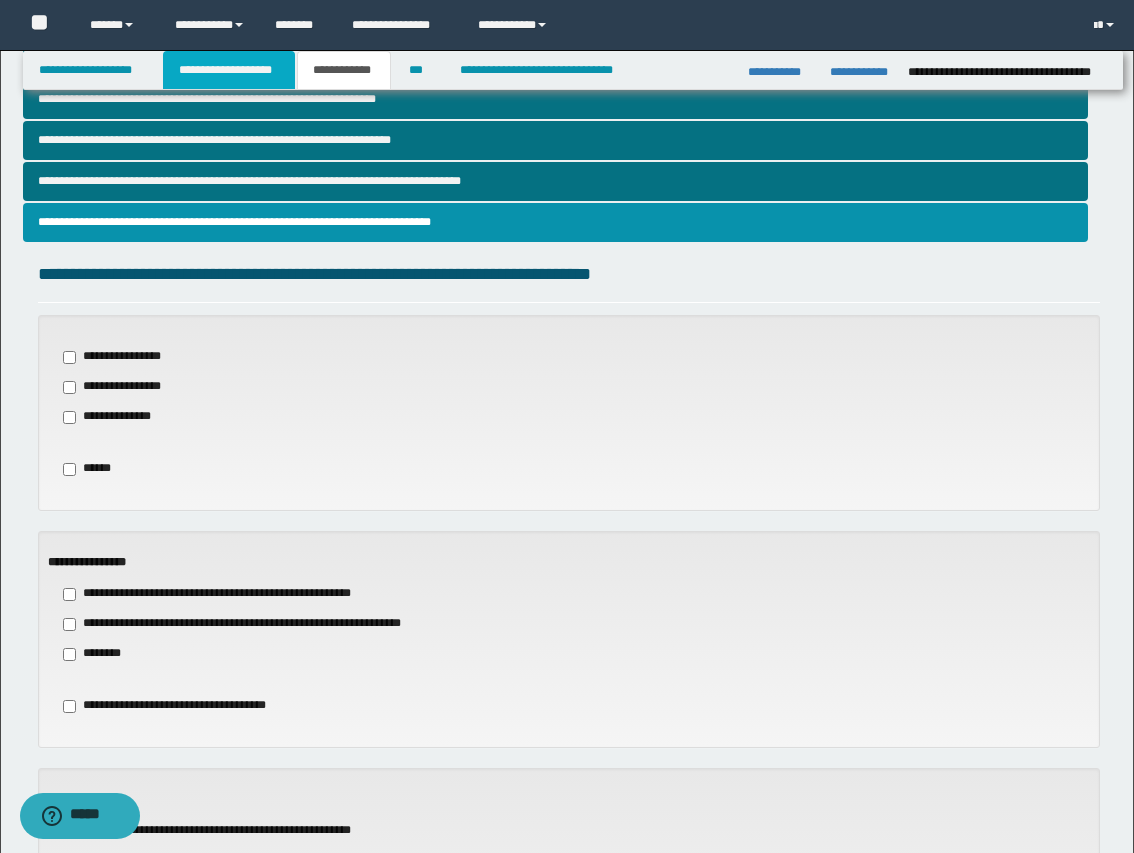 drag, startPoint x: 306, startPoint y: 429, endPoint x: 300, endPoint y: 110, distance: 319.05643 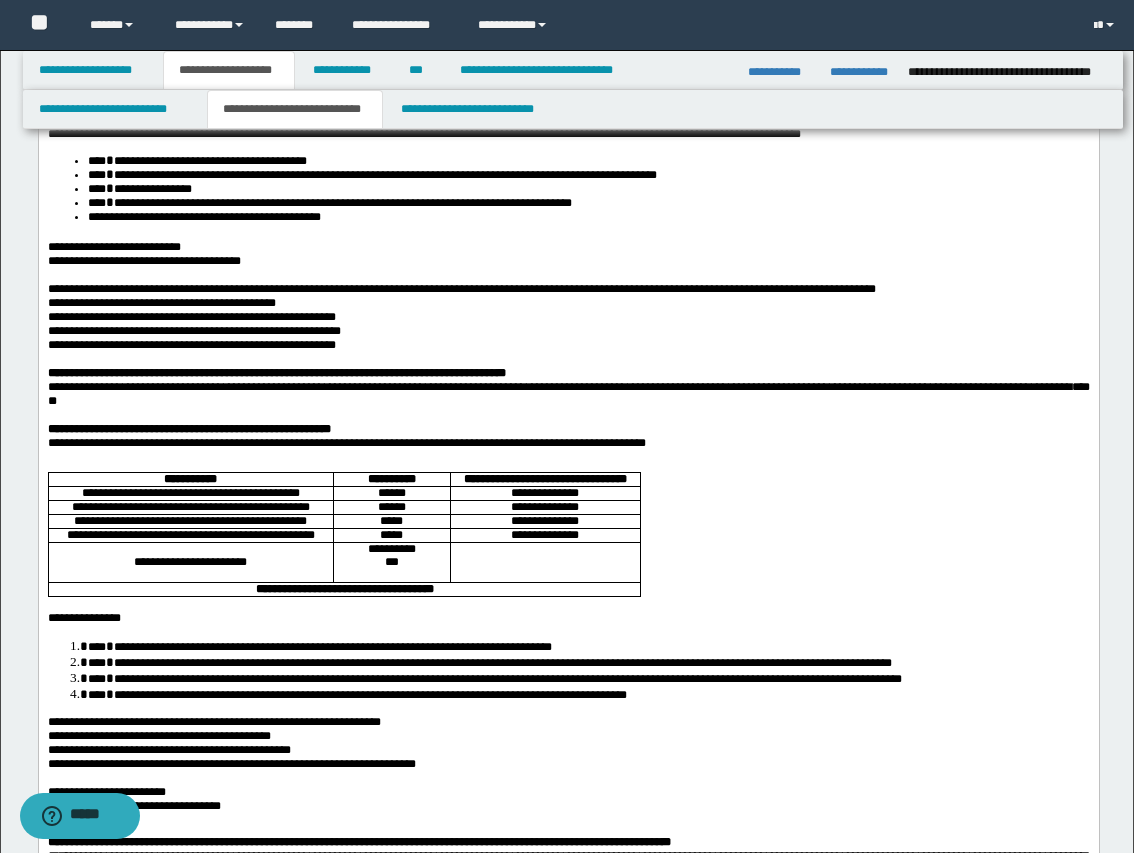 scroll, scrollTop: 153, scrollLeft: 0, axis: vertical 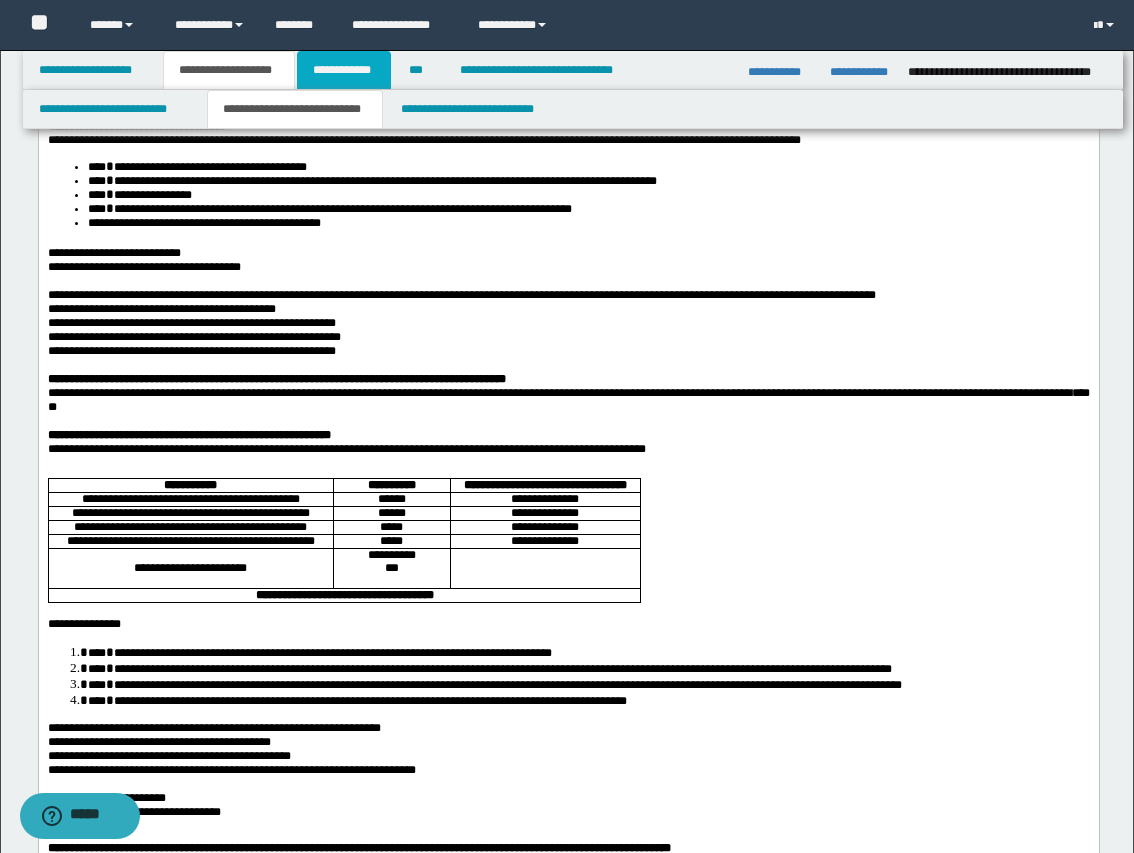 drag, startPoint x: 339, startPoint y: 81, endPoint x: 359, endPoint y: 95, distance: 24.41311 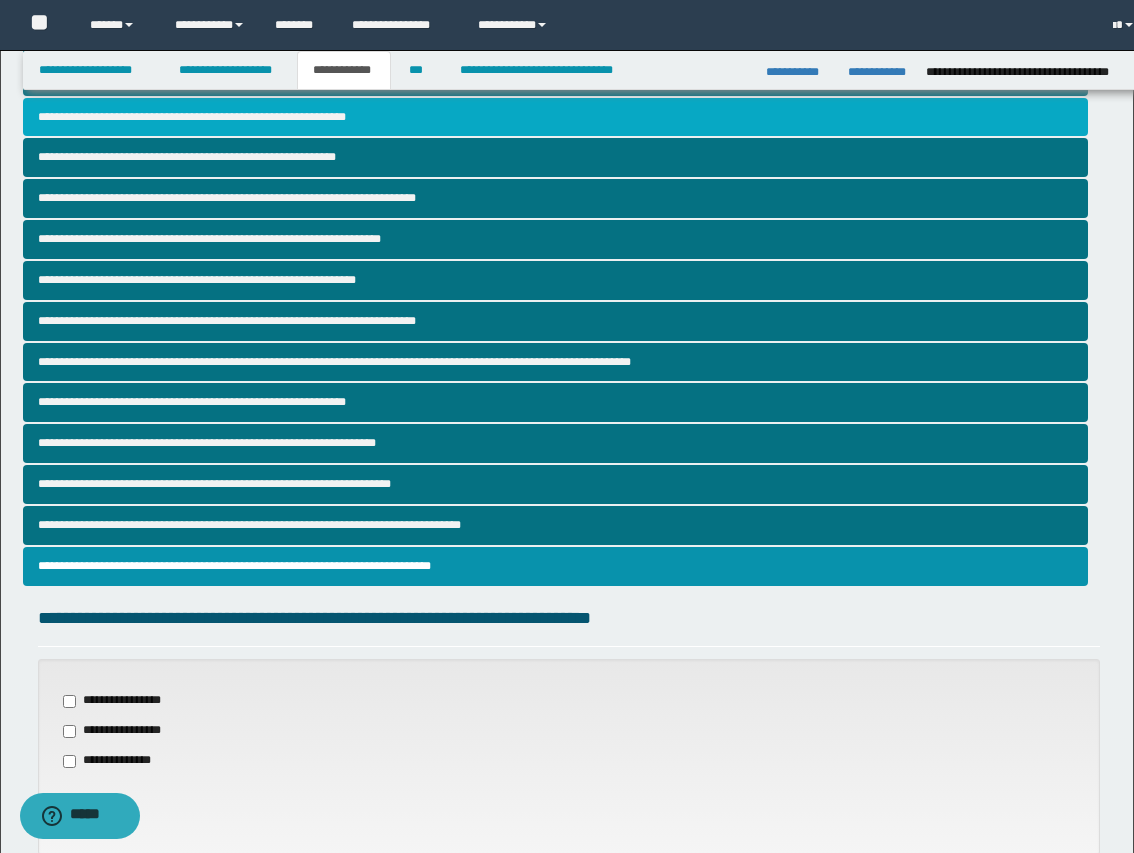 scroll, scrollTop: 122, scrollLeft: 0, axis: vertical 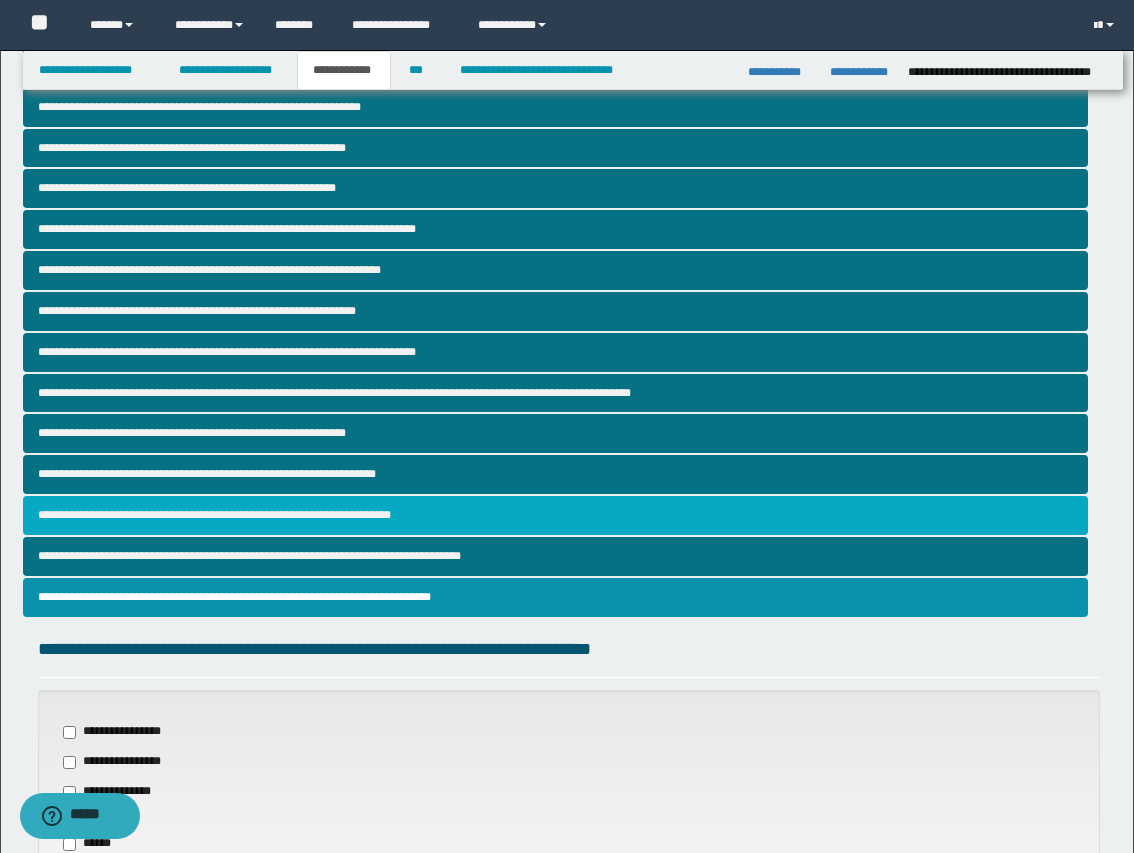 click on "**********" at bounding box center [555, 515] 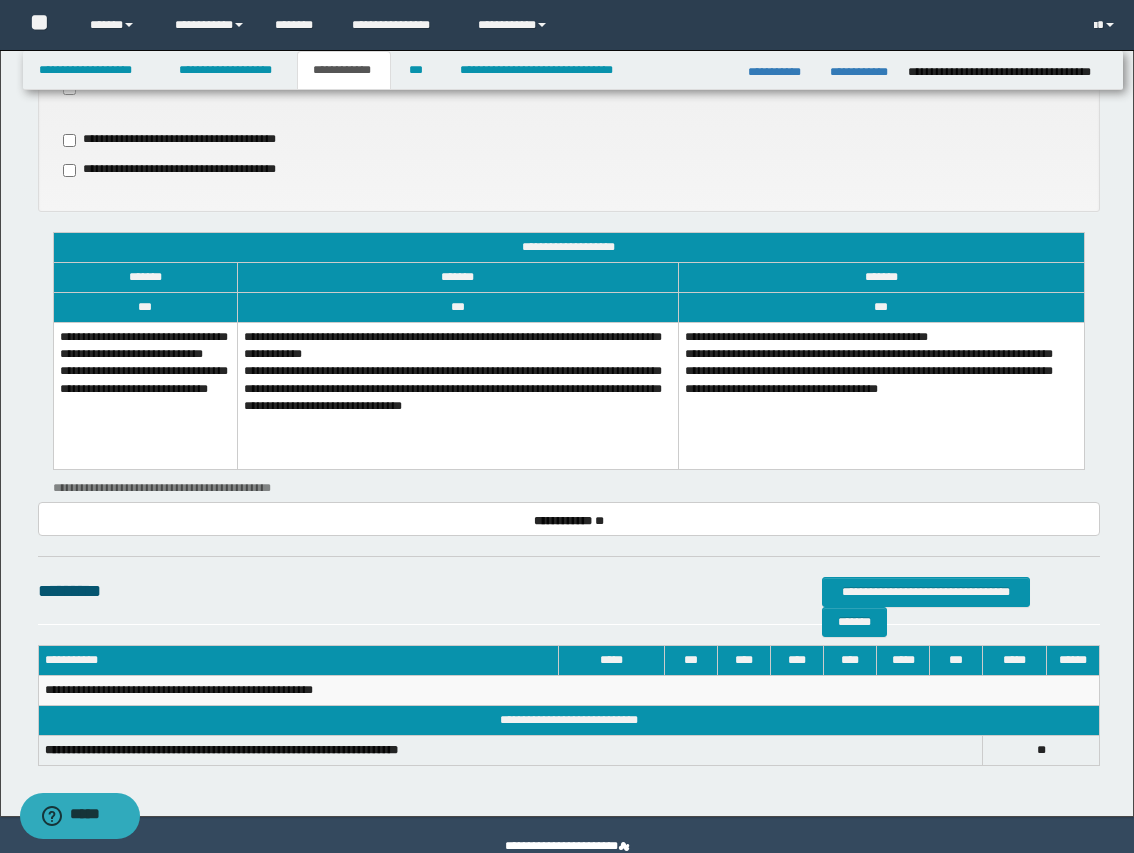 scroll, scrollTop: 1125, scrollLeft: 0, axis: vertical 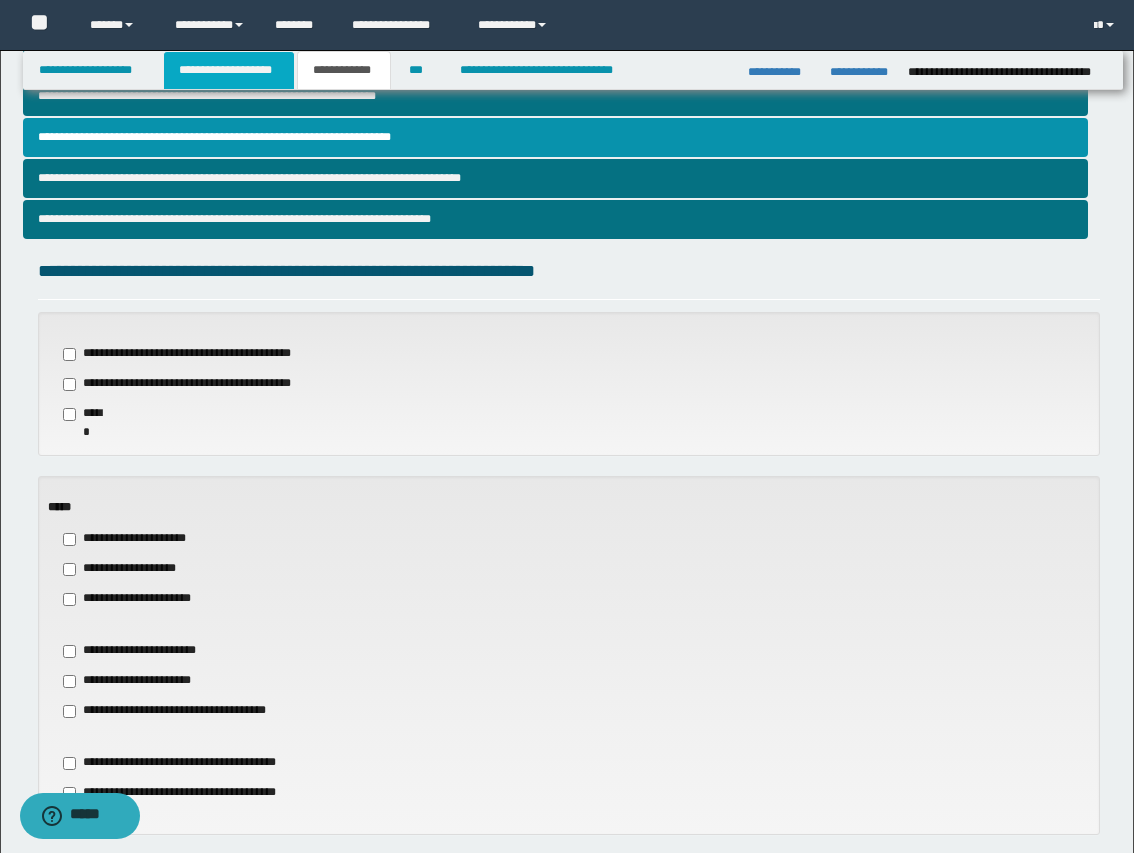 click on "**********" at bounding box center [229, 70] 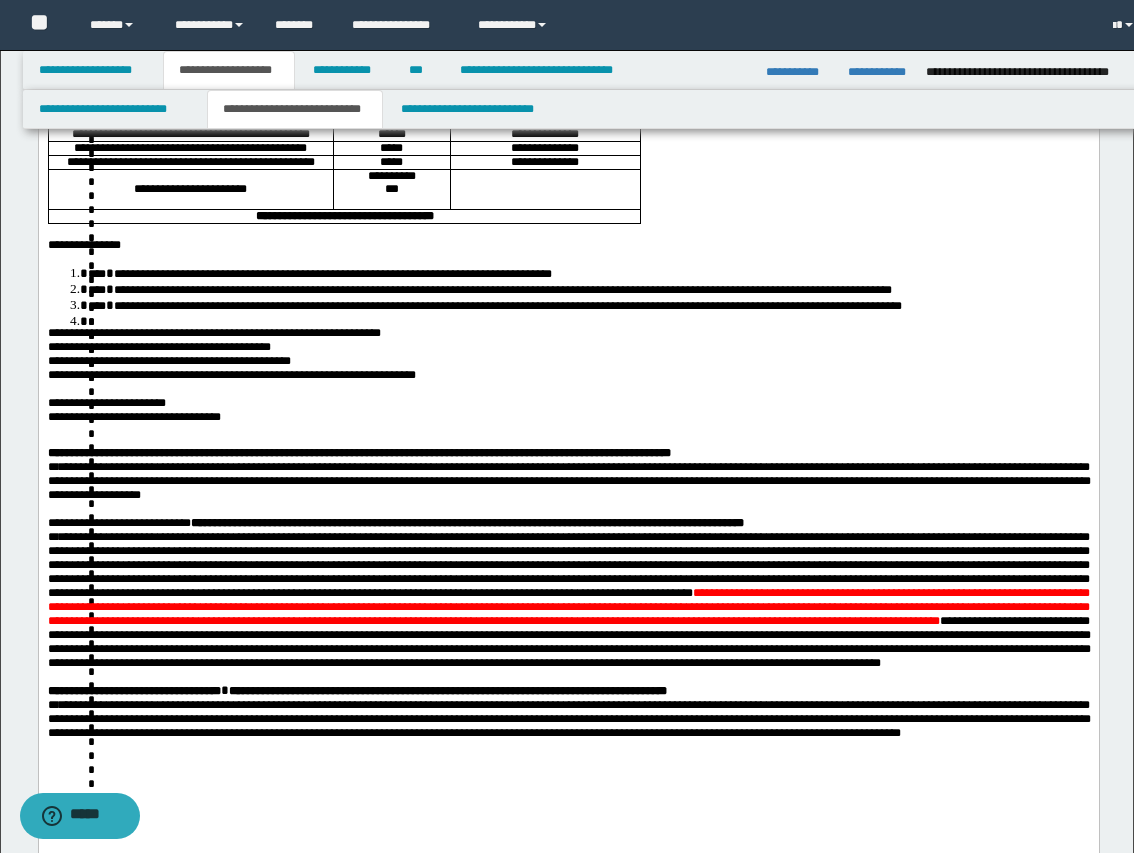 scroll, scrollTop: 531, scrollLeft: 0, axis: vertical 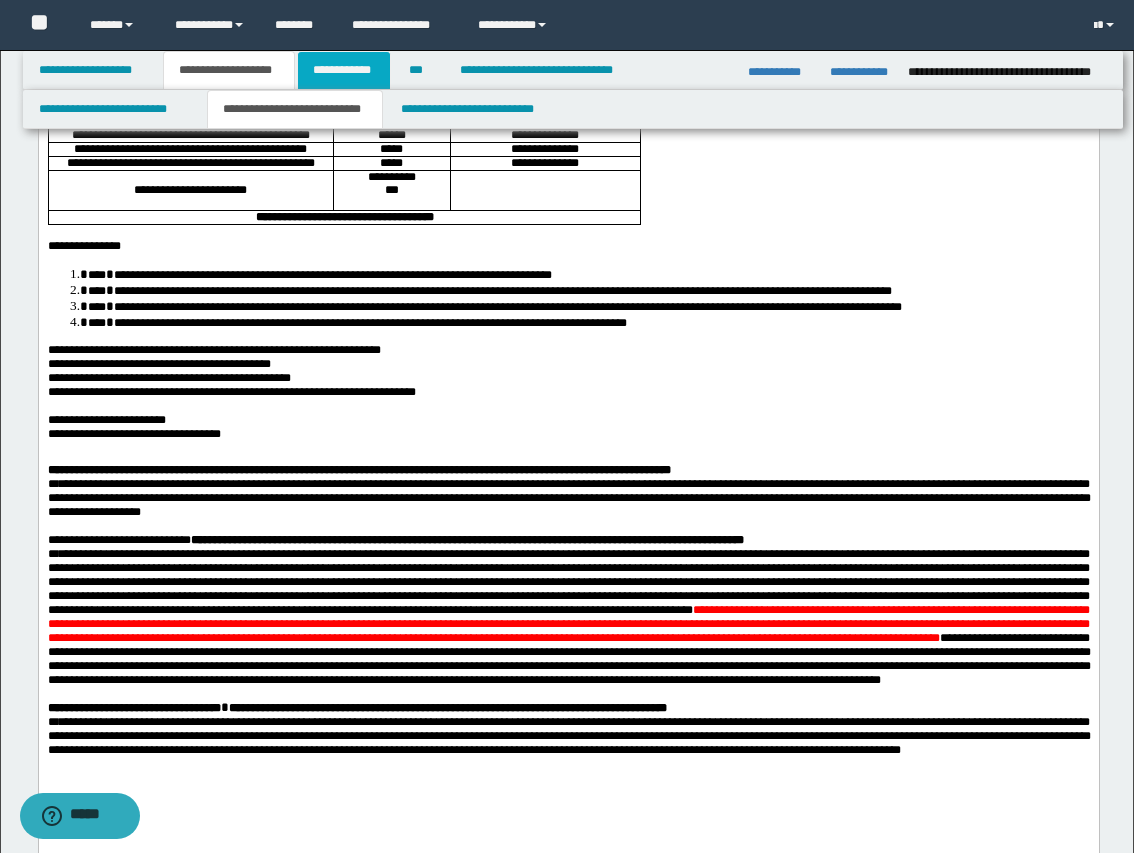 click on "**********" at bounding box center (344, 70) 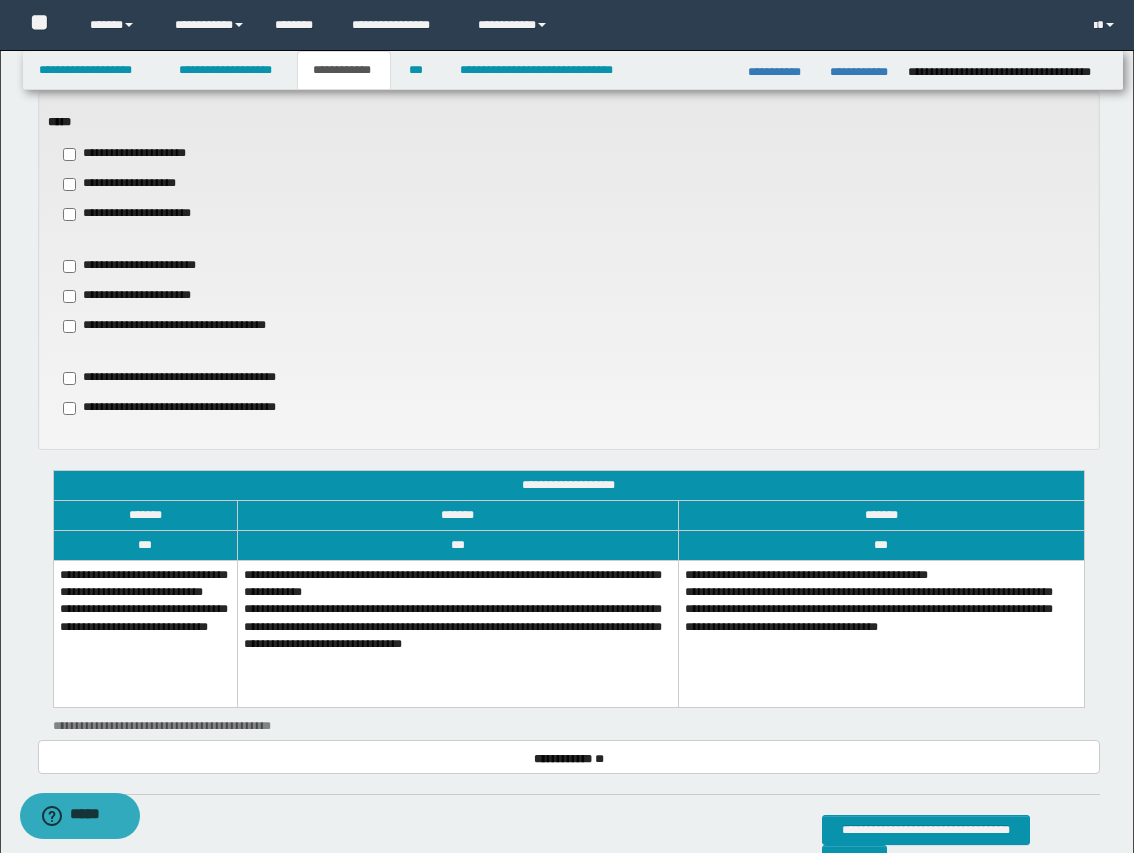 scroll, scrollTop: 1125, scrollLeft: 0, axis: vertical 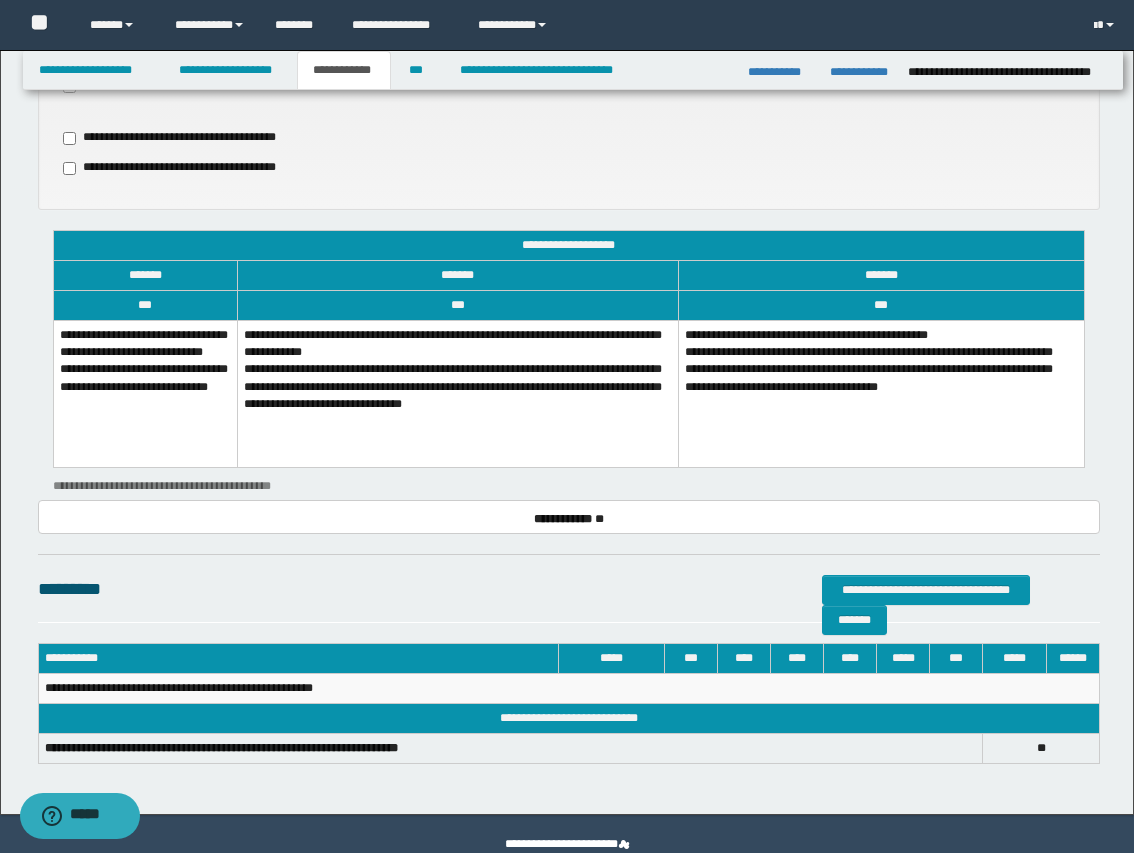 click on "**********" at bounding box center [145, 394] 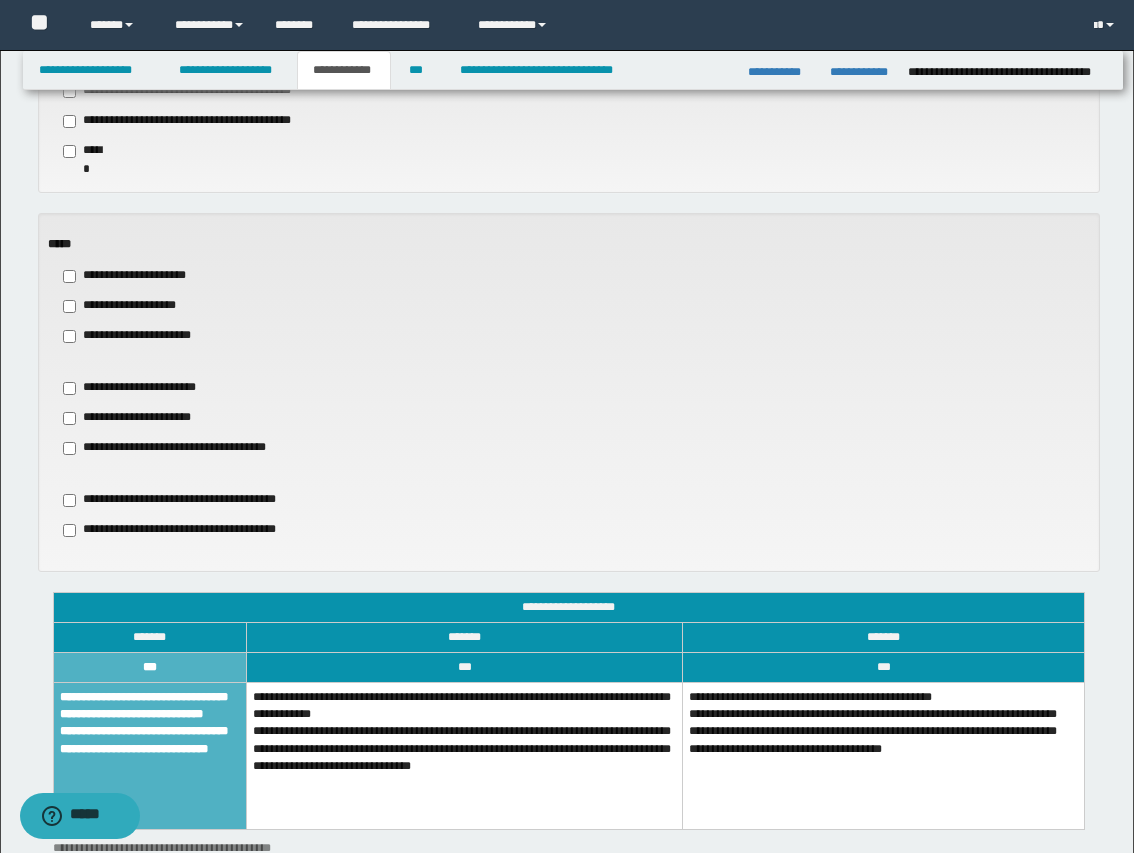 scroll, scrollTop: 750, scrollLeft: 0, axis: vertical 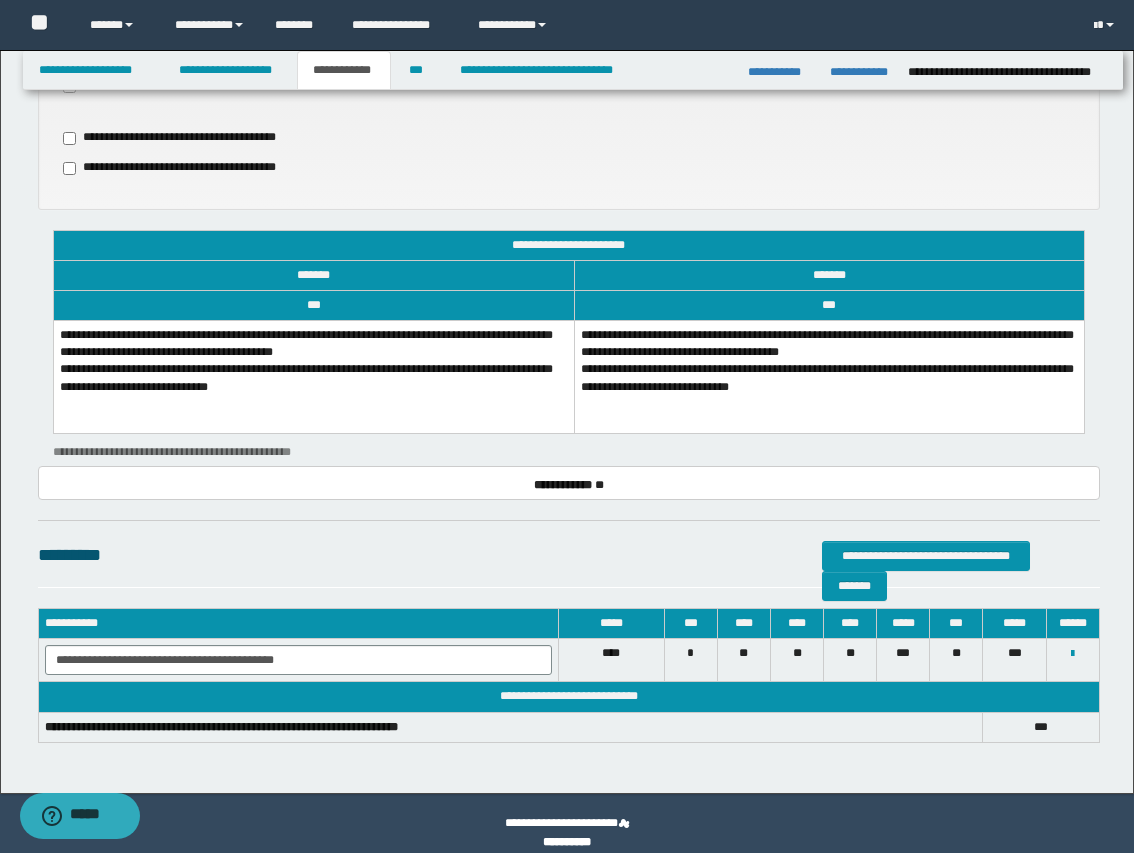 click on "**********" at bounding box center (313, 377) 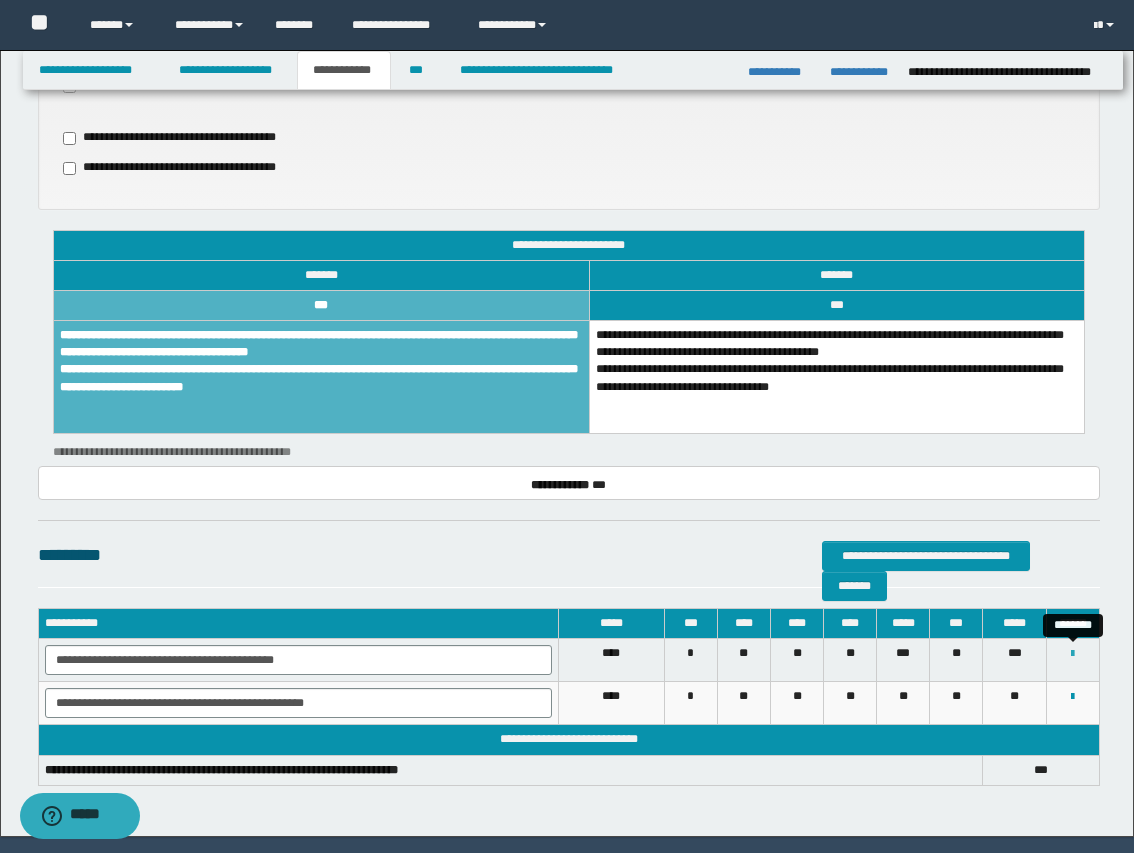 click at bounding box center (1072, 653) 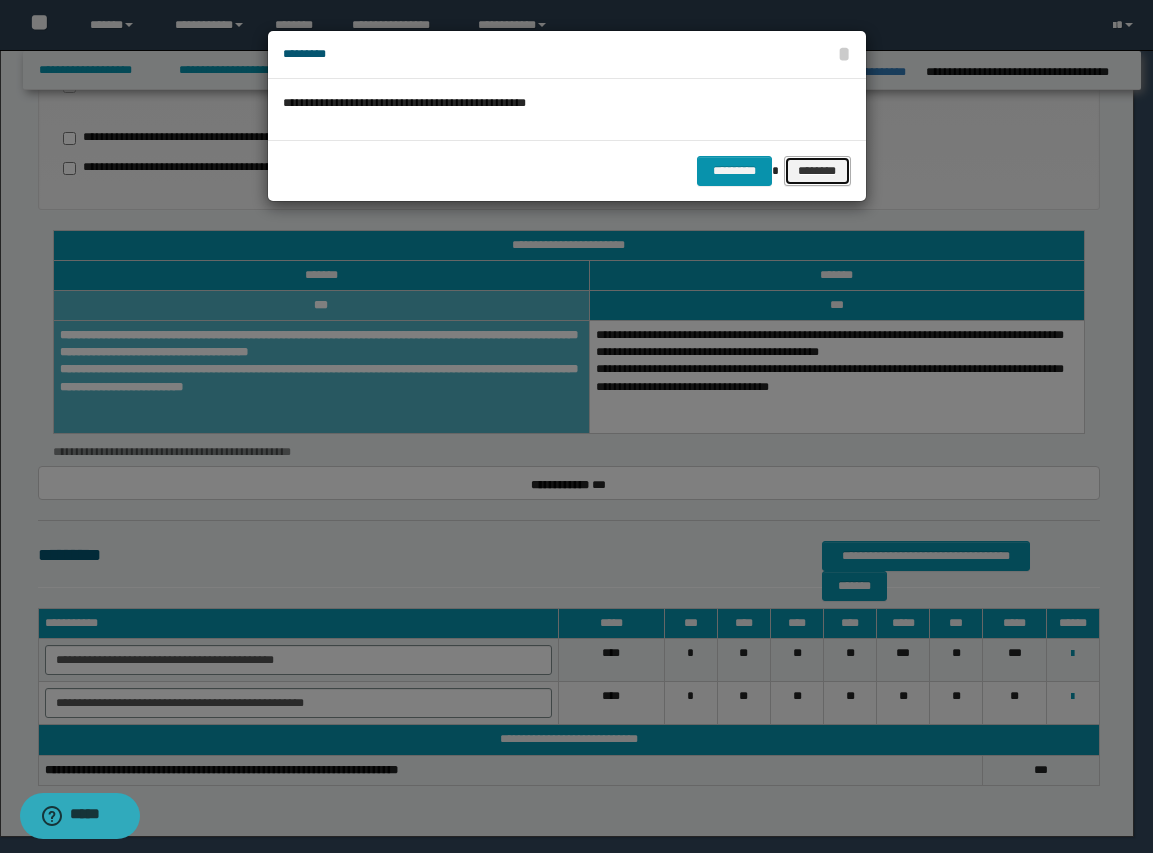 click on "********" at bounding box center [817, 171] 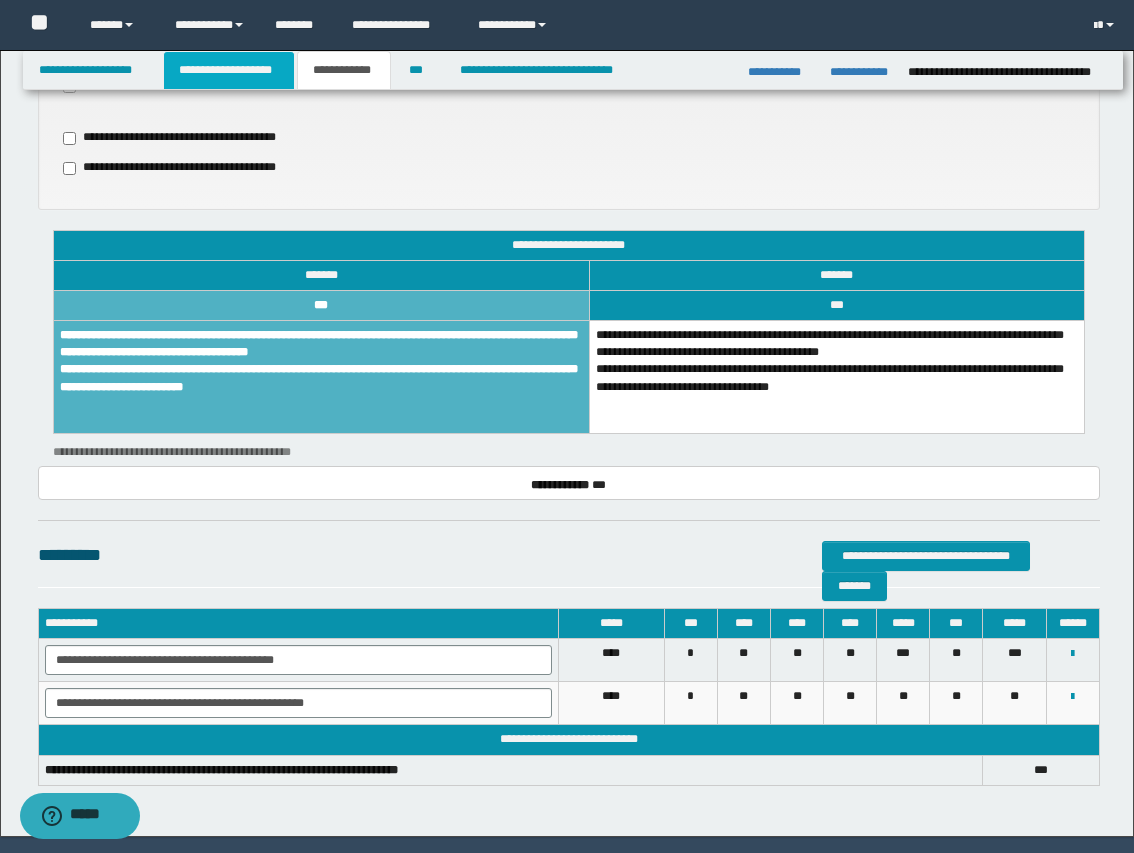 click on "**********" at bounding box center (229, 70) 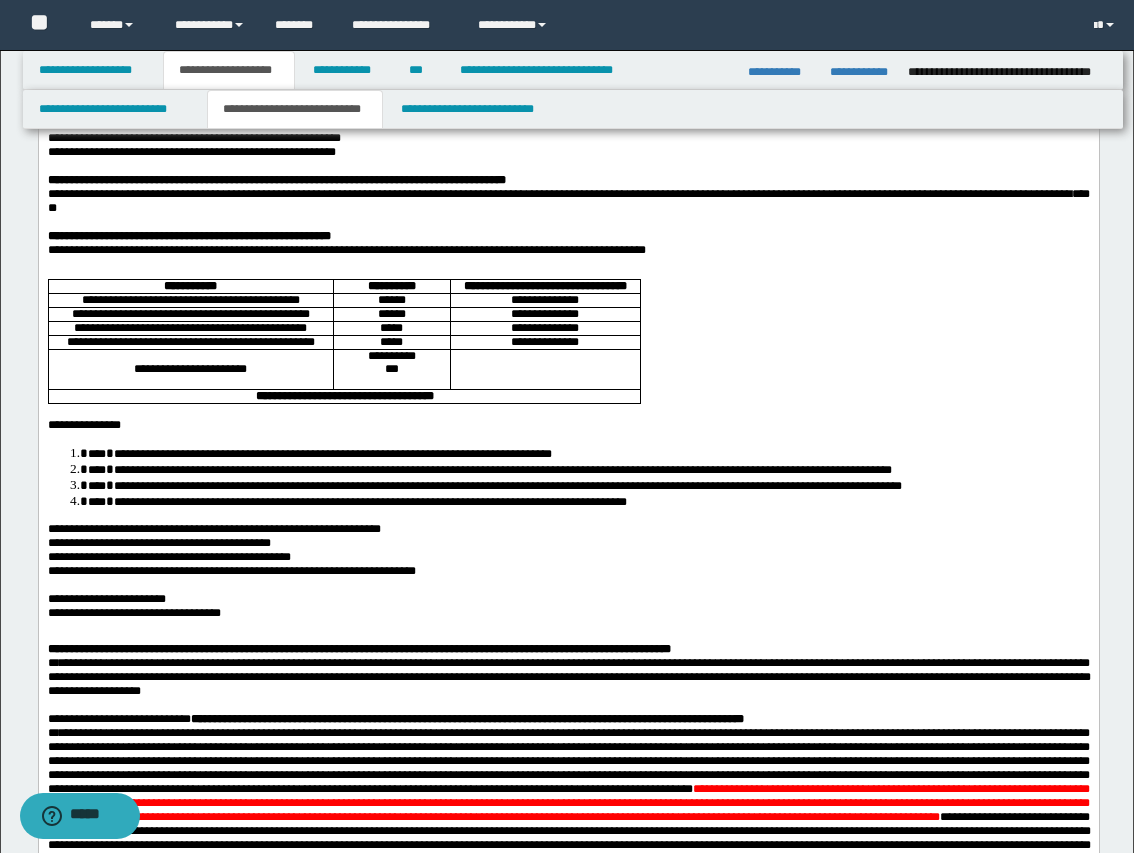 scroll, scrollTop: 156, scrollLeft: 0, axis: vertical 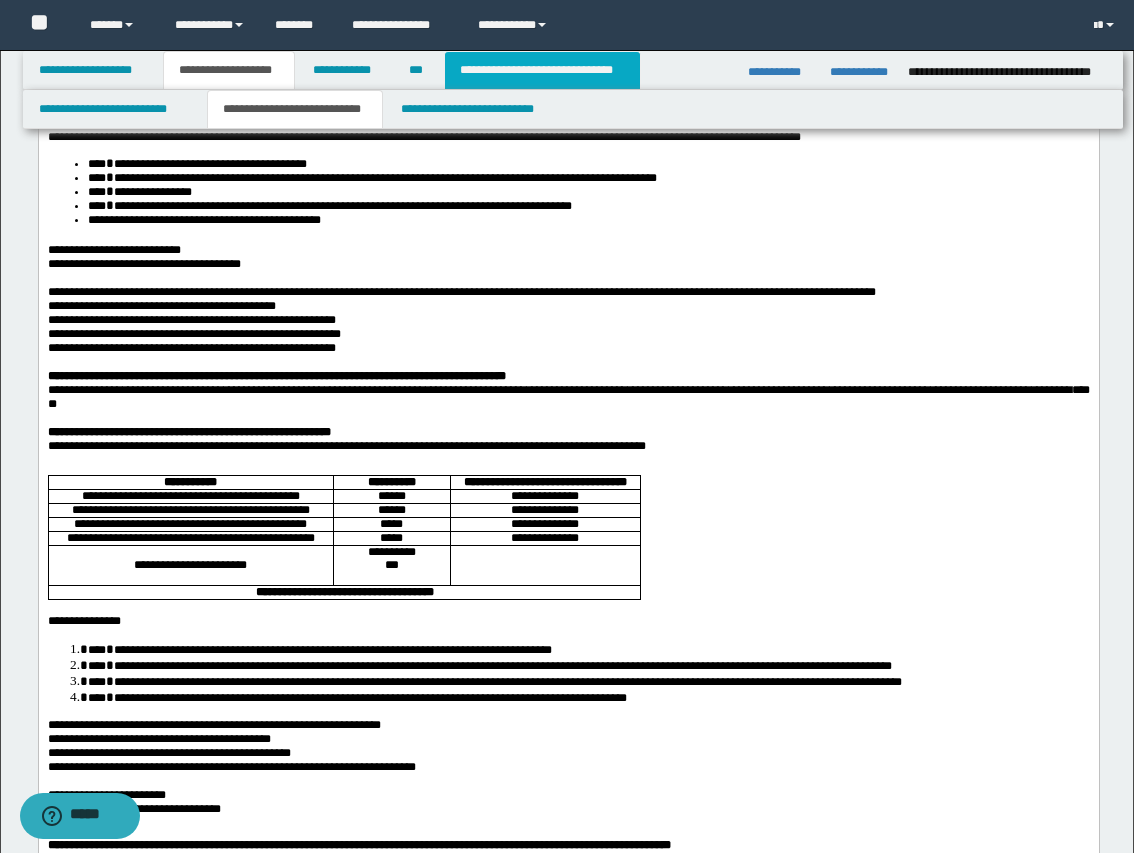 click on "**********" at bounding box center [542, 70] 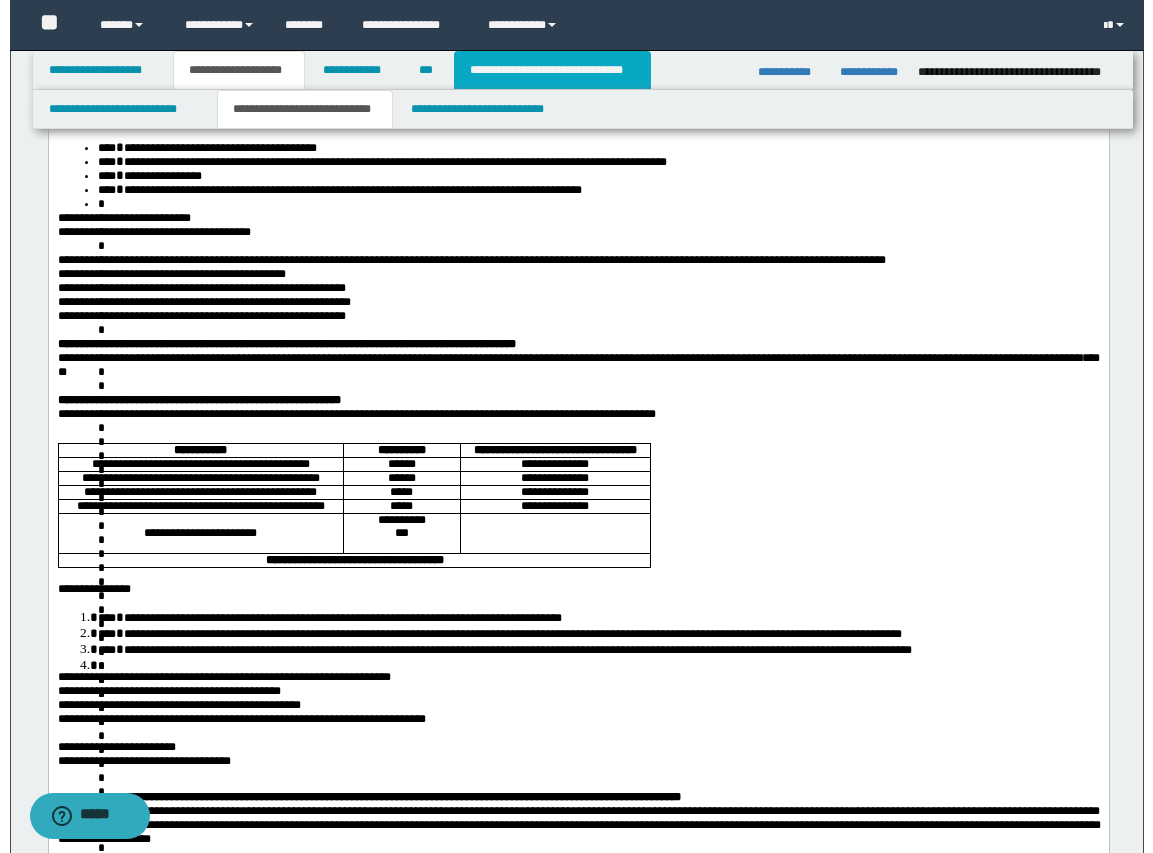 scroll, scrollTop: 0, scrollLeft: 0, axis: both 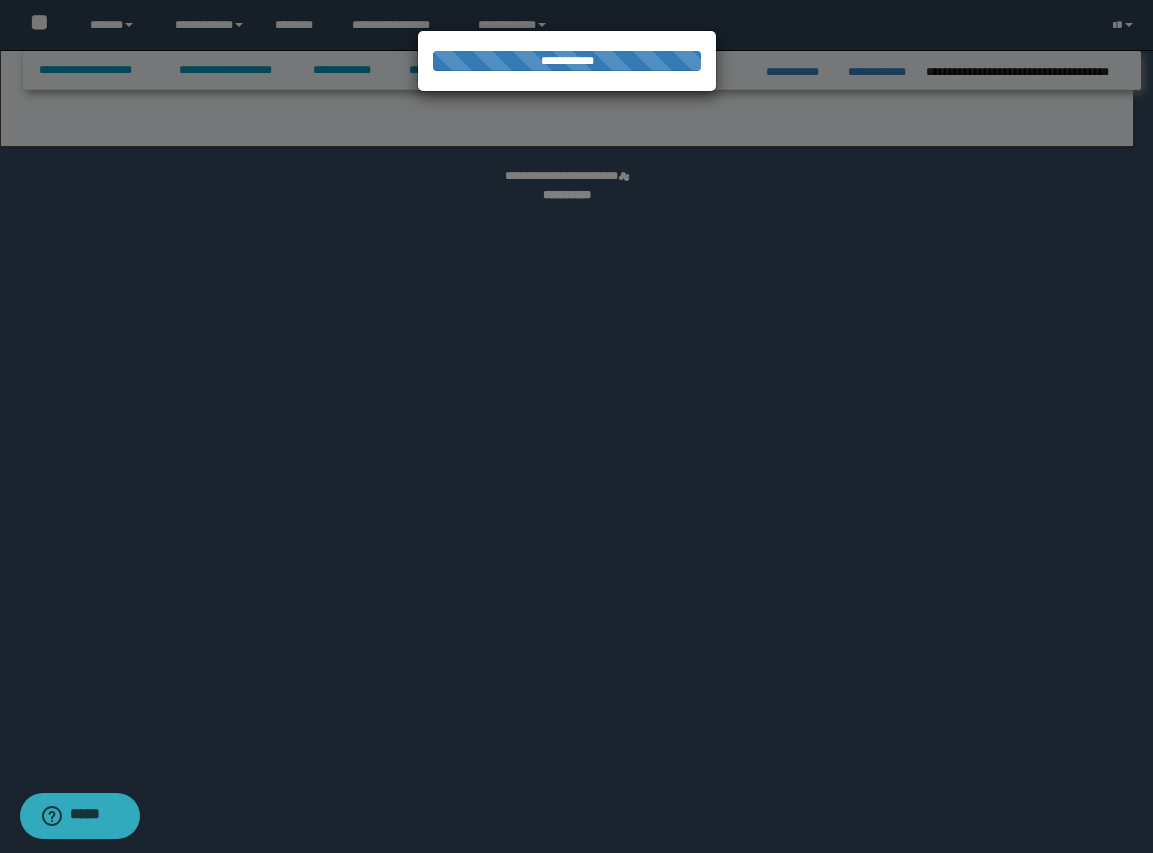 select on "*" 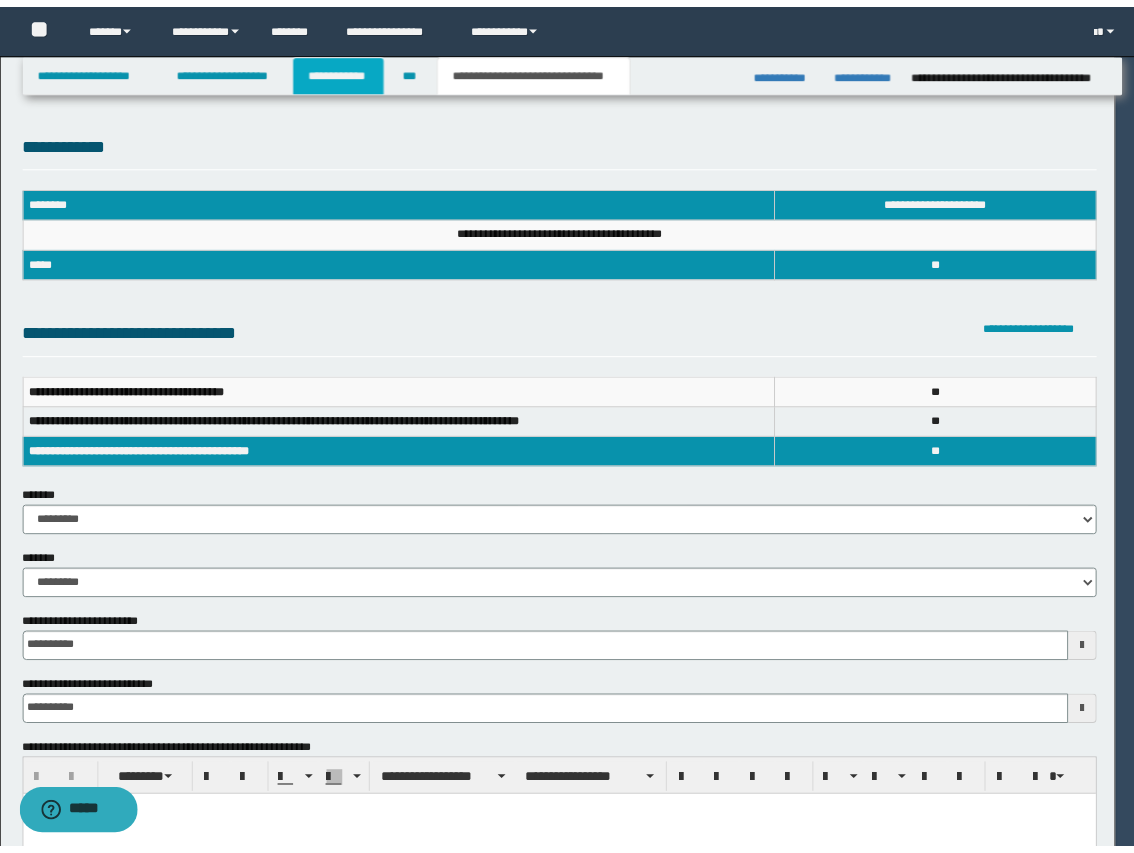 scroll, scrollTop: 0, scrollLeft: 0, axis: both 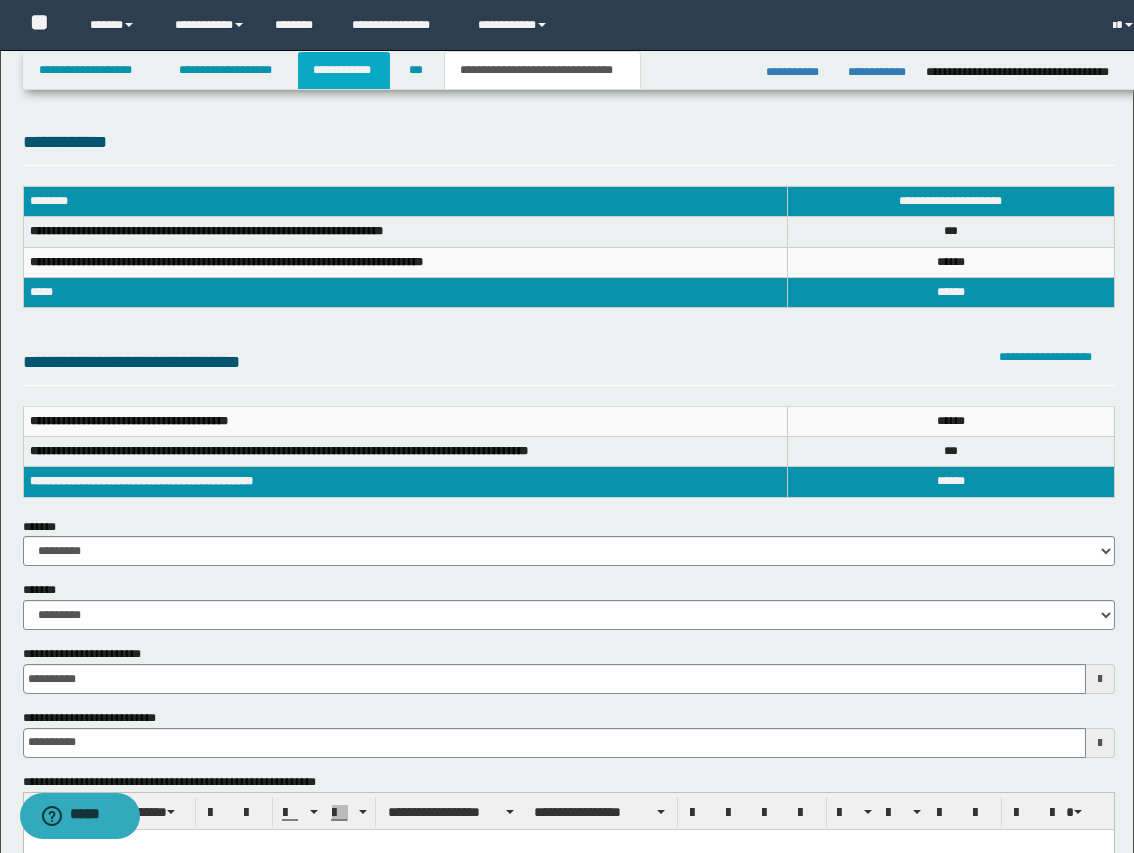 click on "**********" at bounding box center (344, 70) 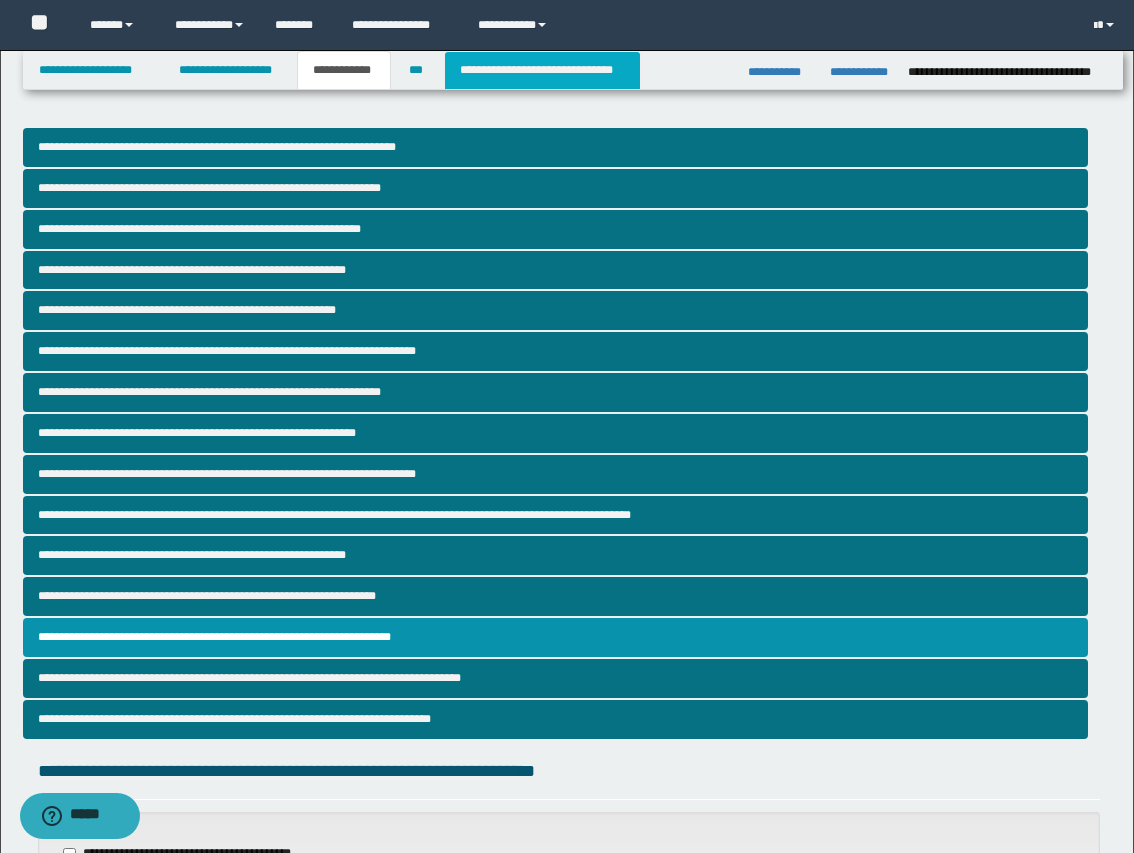 click on "**********" at bounding box center [542, 70] 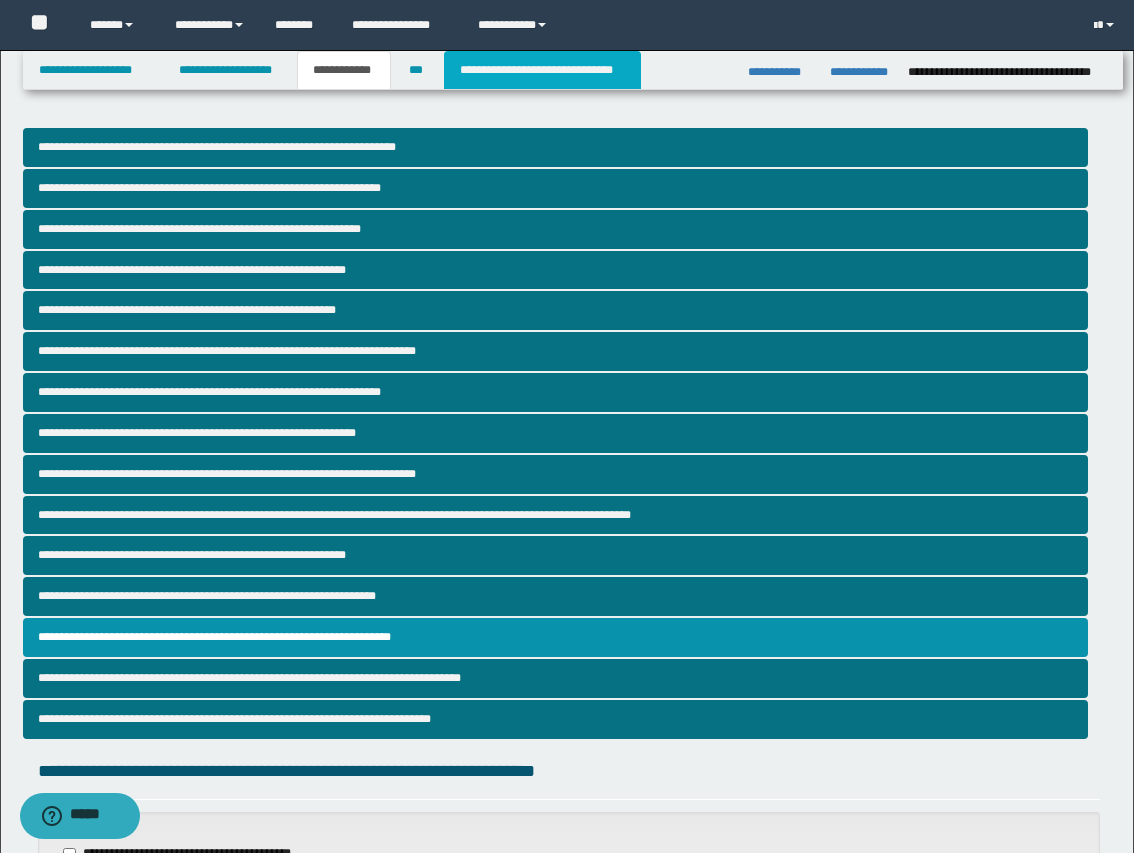 type on "**********" 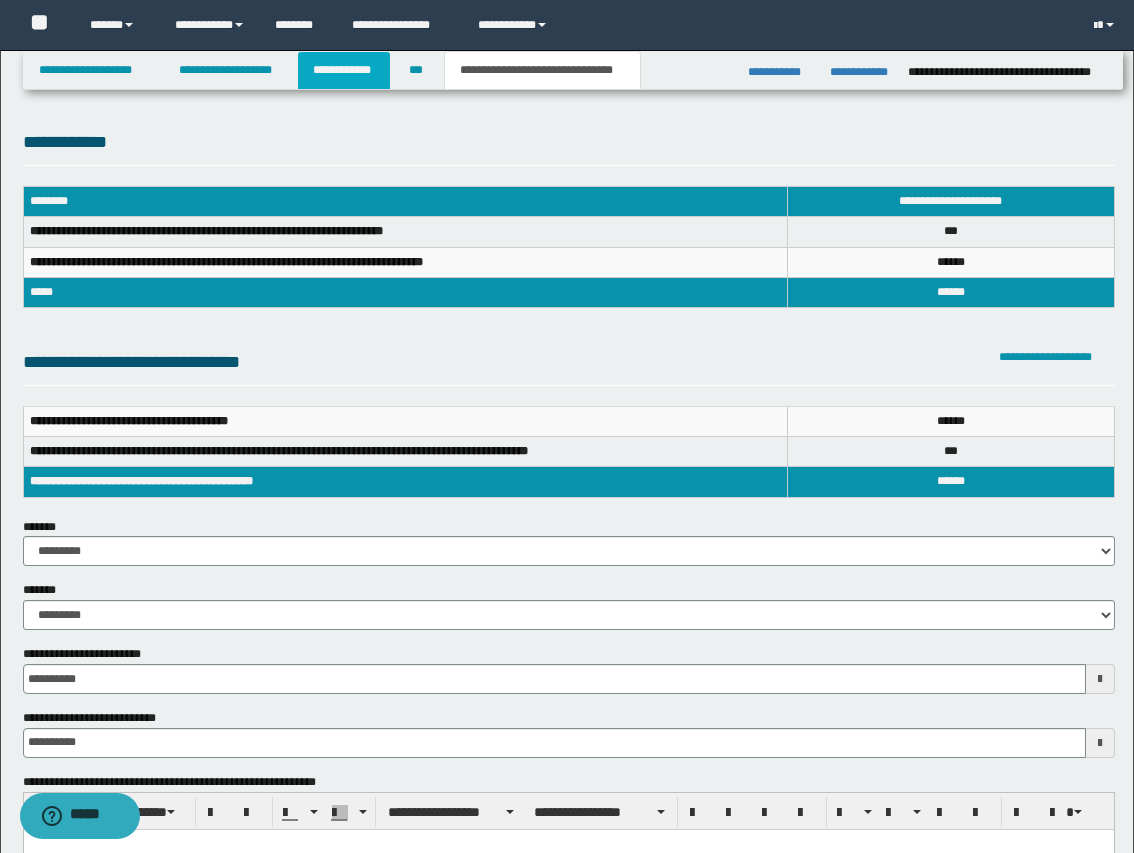click on "**********" at bounding box center (344, 70) 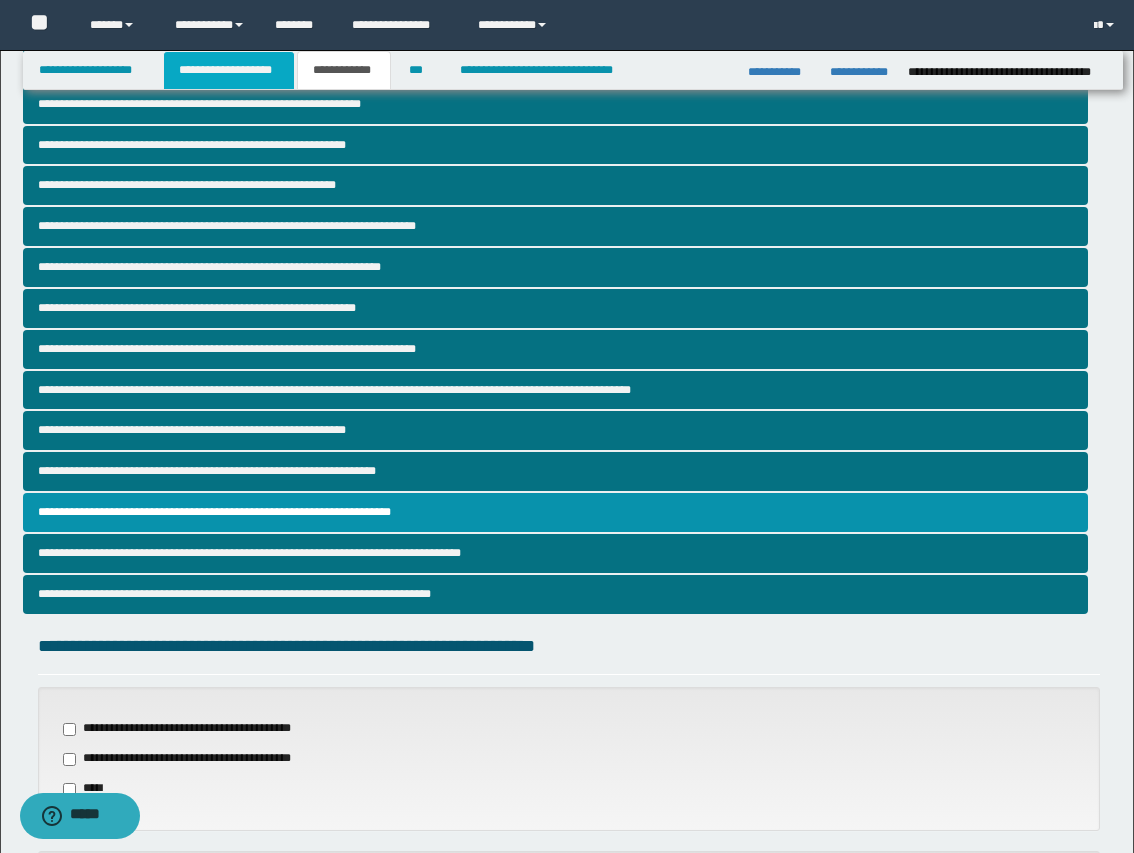click on "**********" at bounding box center [229, 70] 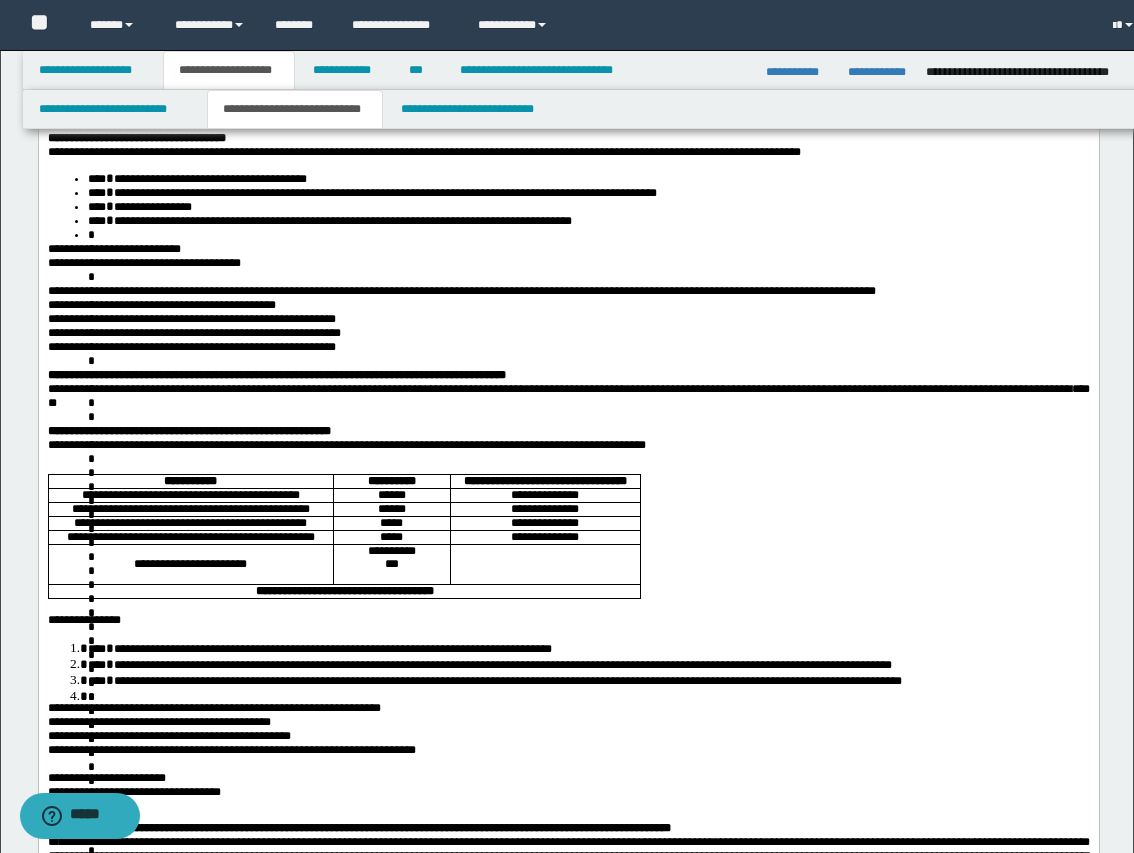 scroll, scrollTop: 156, scrollLeft: 0, axis: vertical 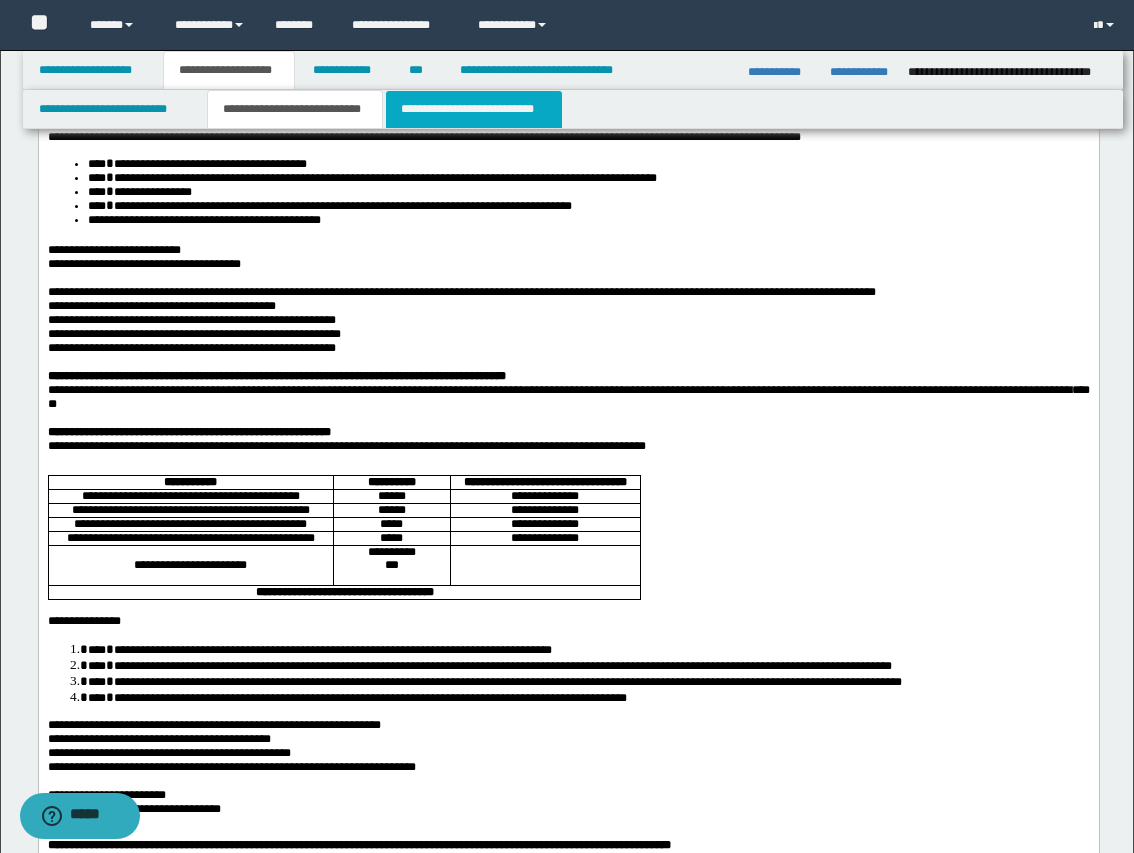 click on "**********" at bounding box center (474, 109) 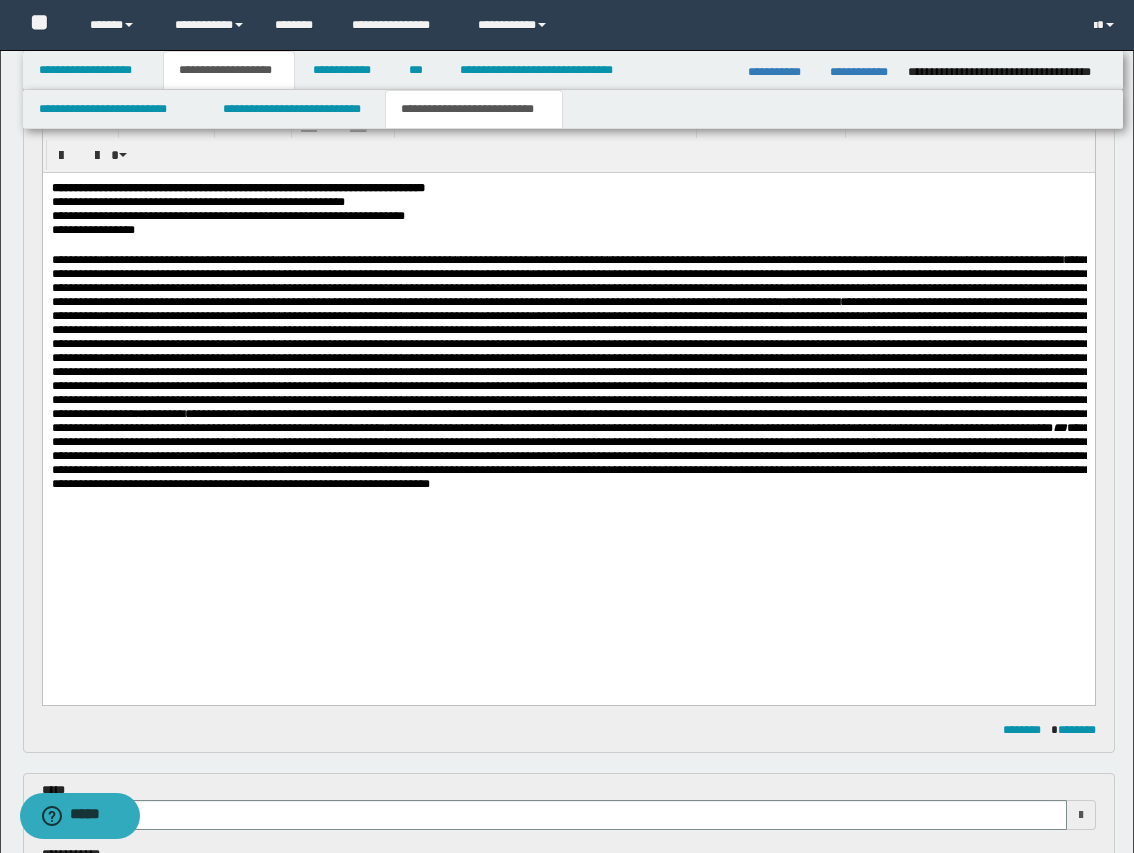 scroll, scrollTop: 406, scrollLeft: 0, axis: vertical 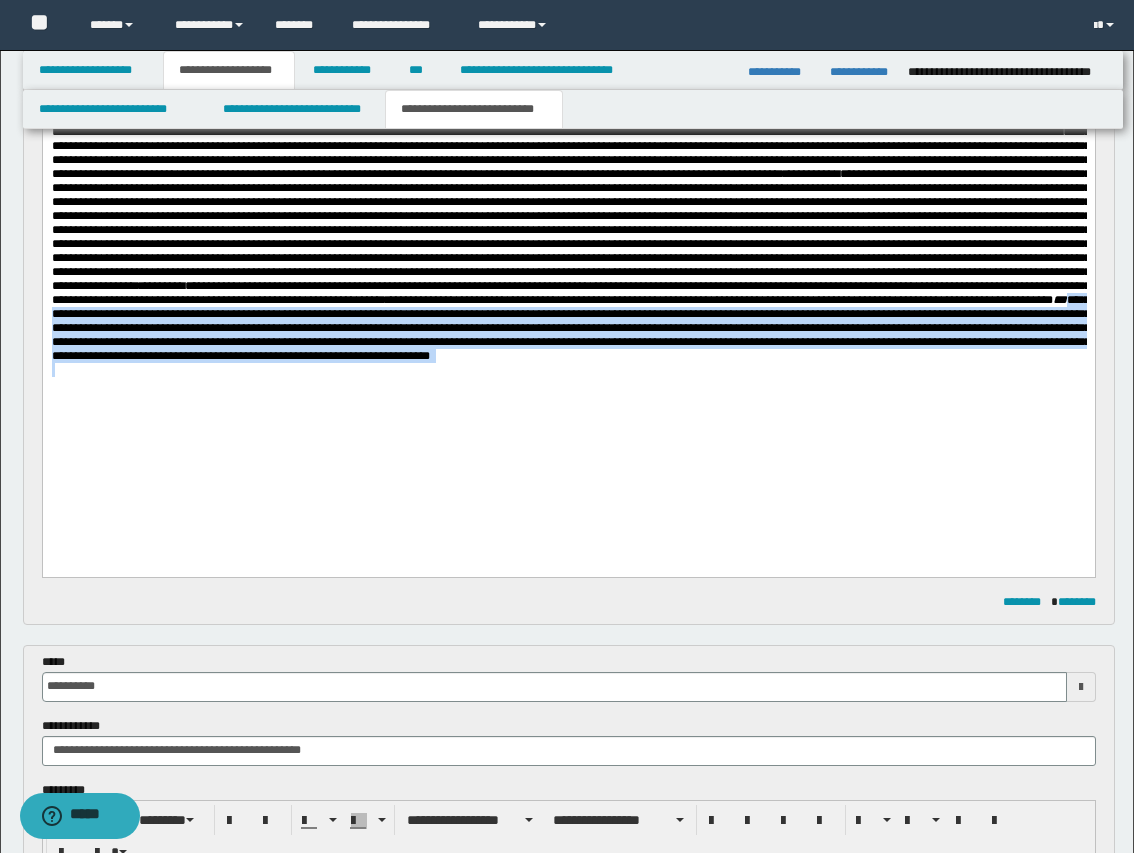 drag, startPoint x: 158, startPoint y: 366, endPoint x: 876, endPoint y: 424, distance: 720.3388 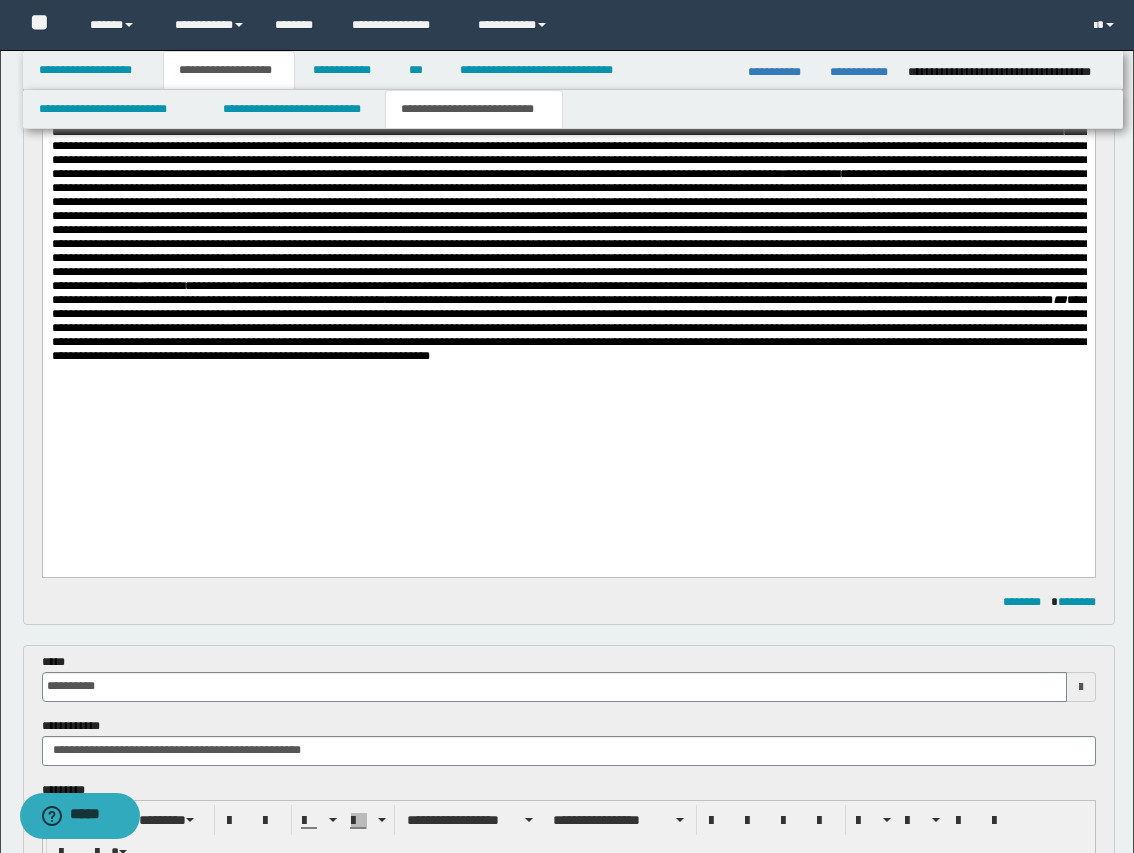 click on "**********" at bounding box center [568, 255] 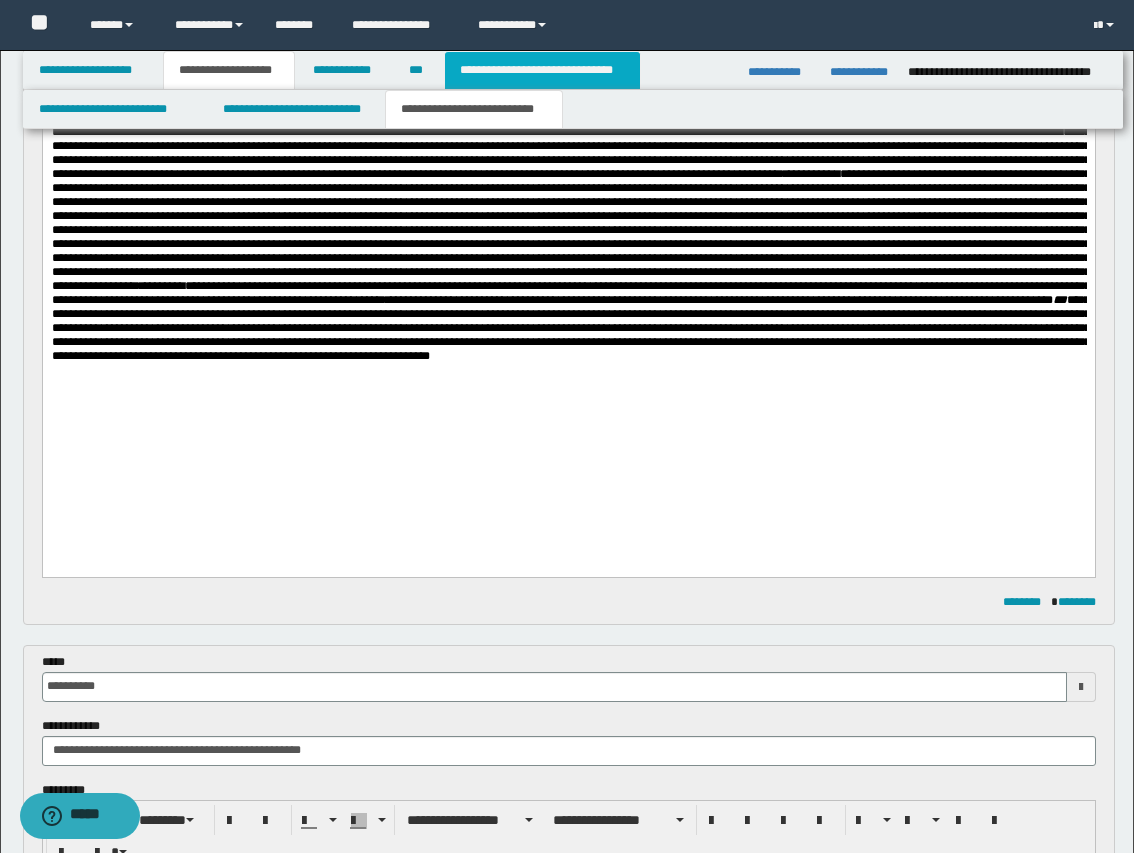 click on "**********" at bounding box center (542, 70) 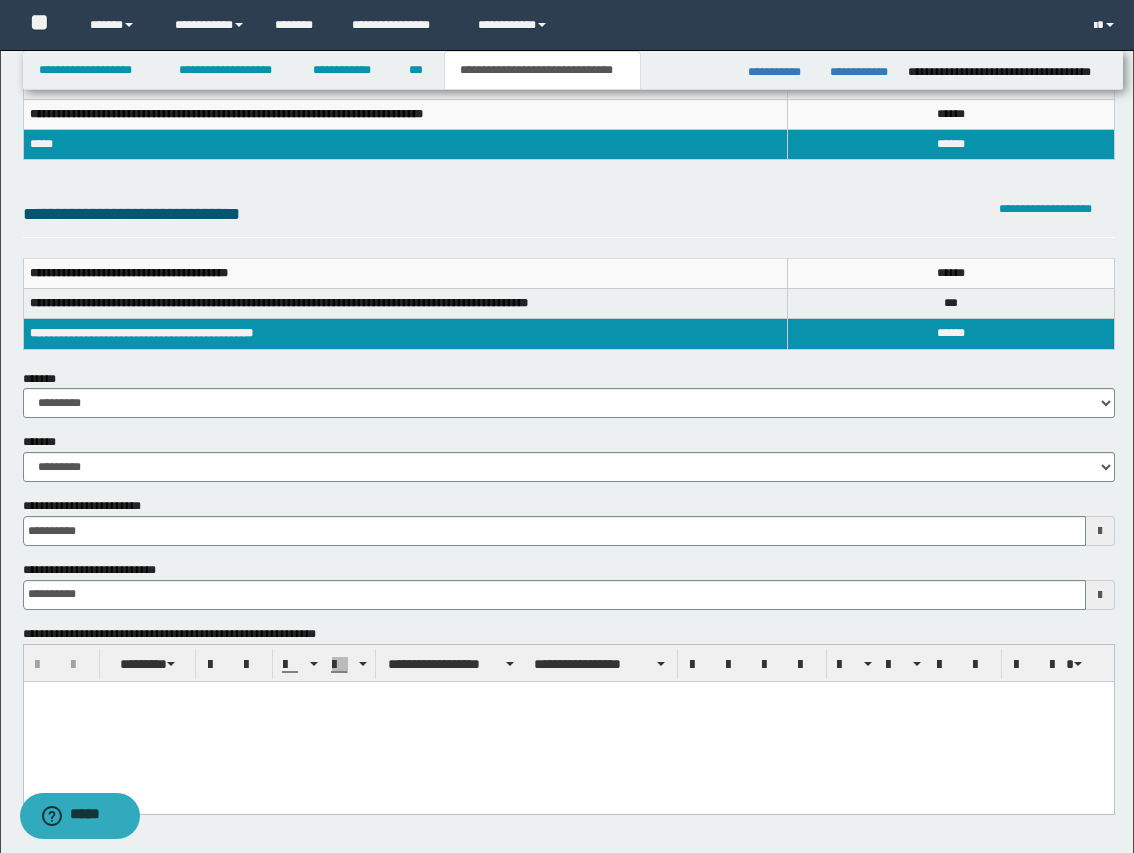 scroll, scrollTop: 0, scrollLeft: 0, axis: both 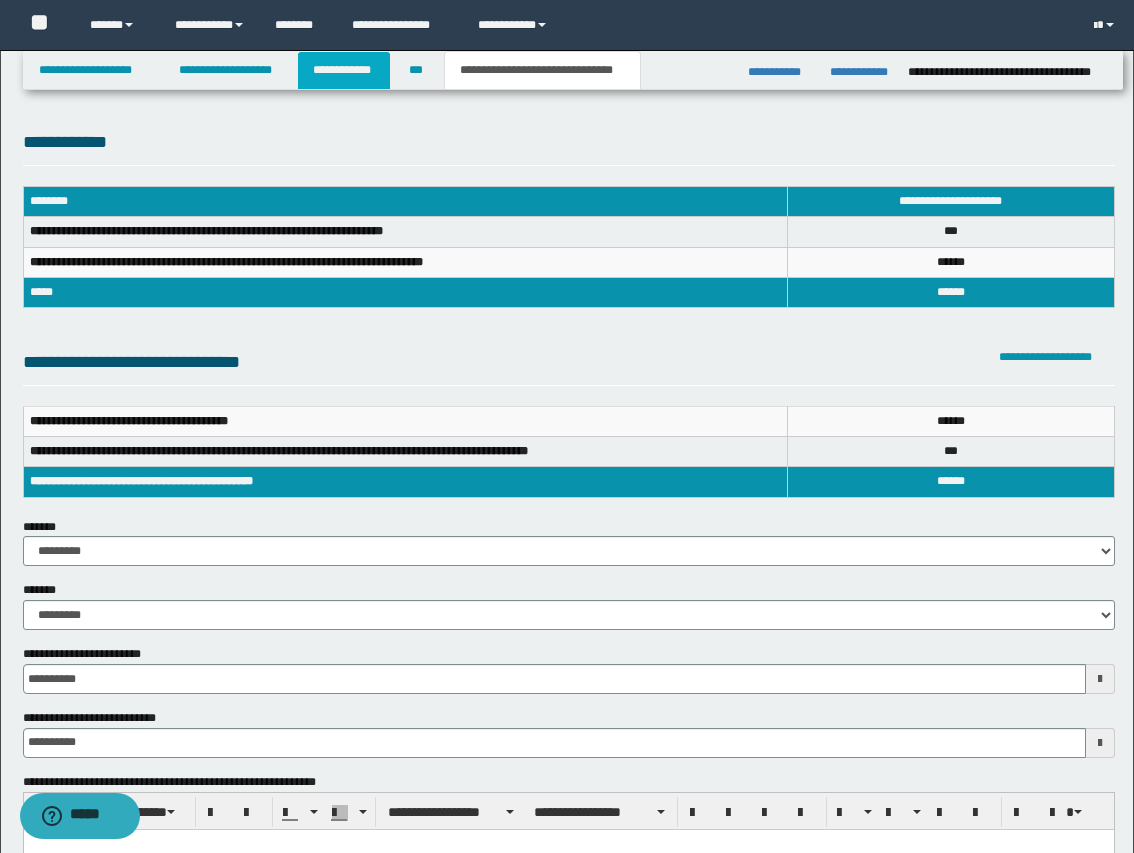 click on "**********" at bounding box center [344, 70] 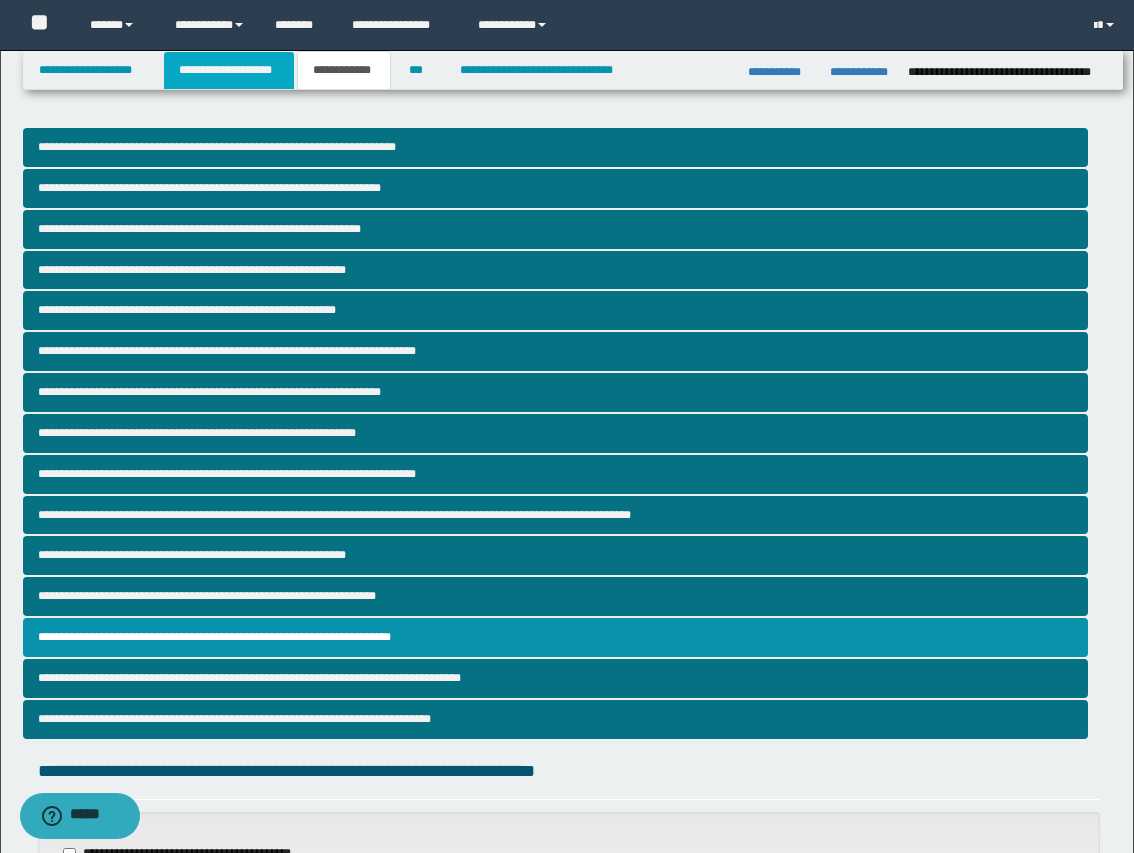 click on "**********" at bounding box center (229, 70) 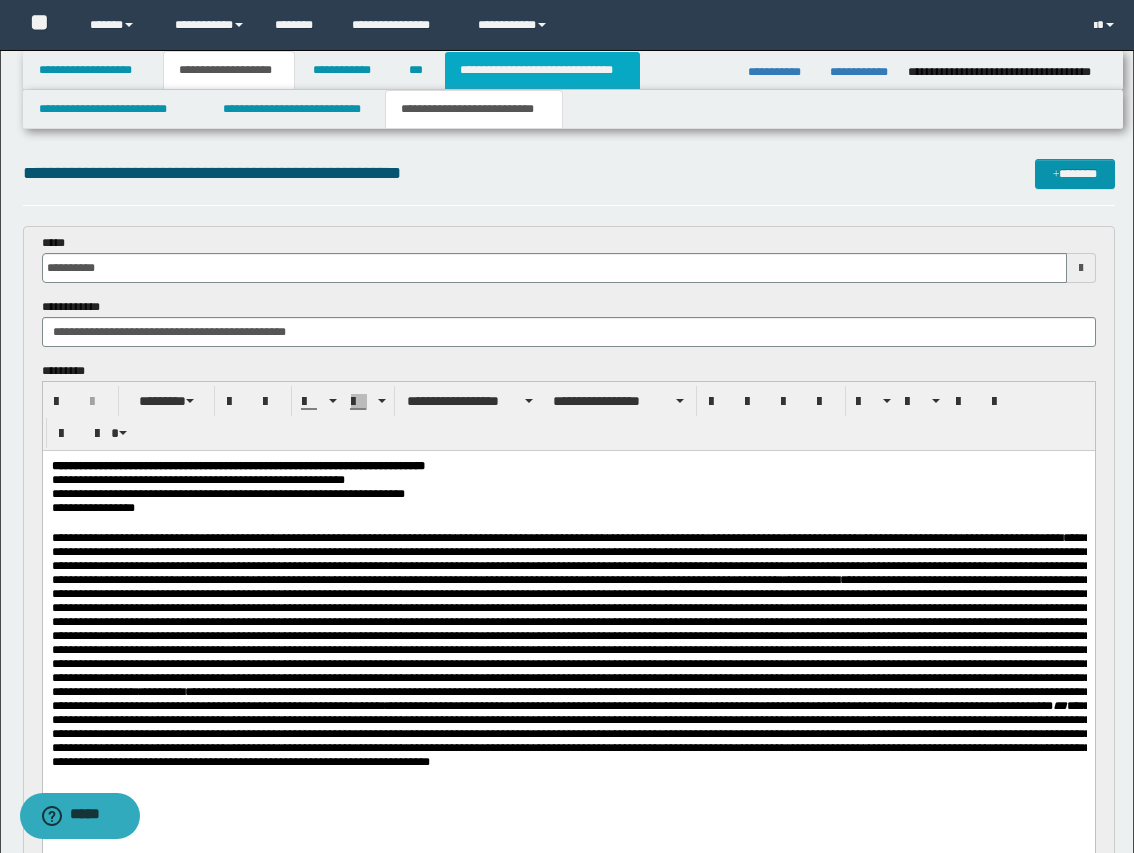 click on "**********" at bounding box center (542, 70) 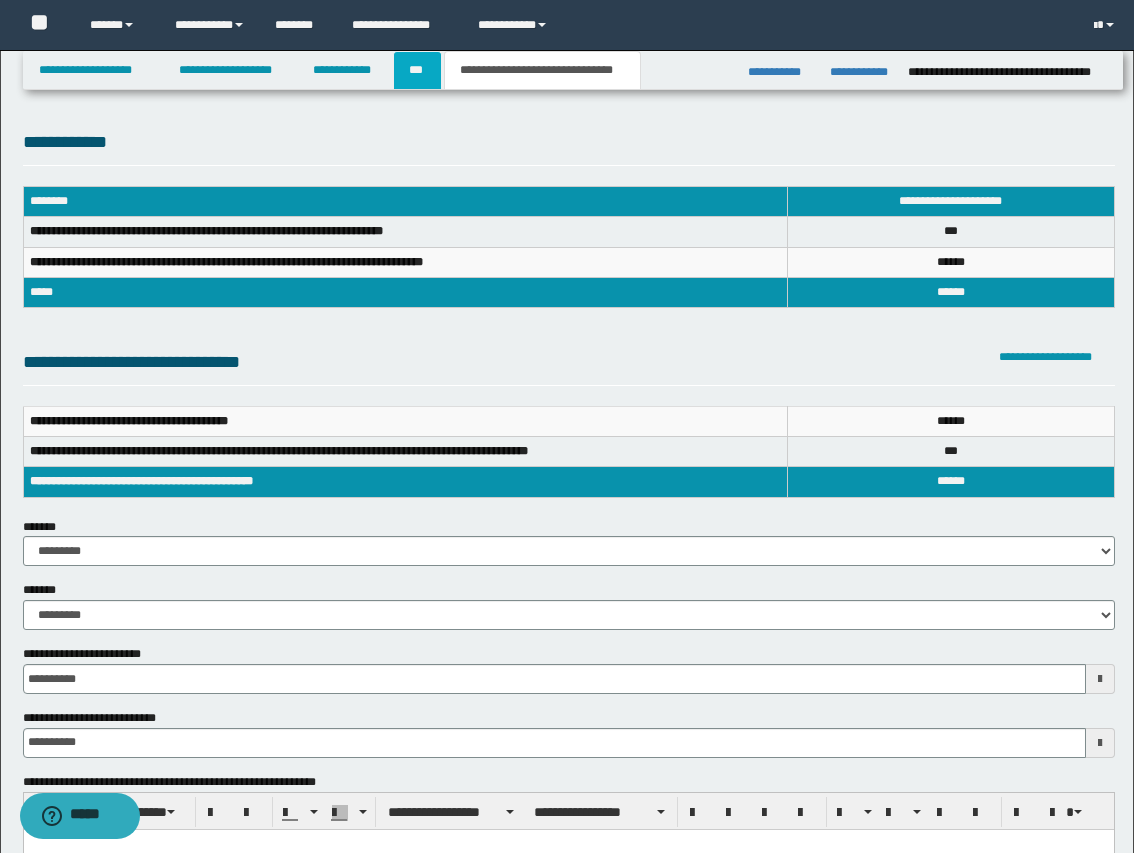 click on "***" at bounding box center [417, 70] 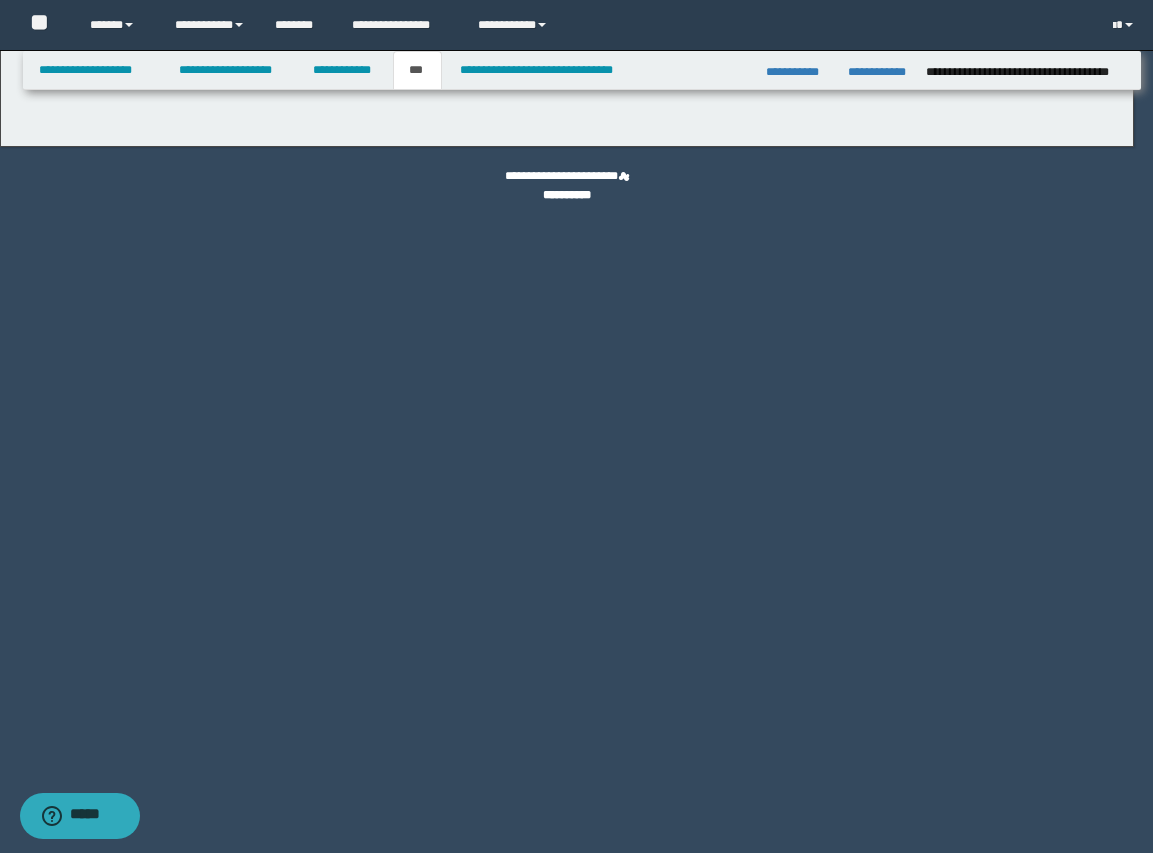 select on "**" 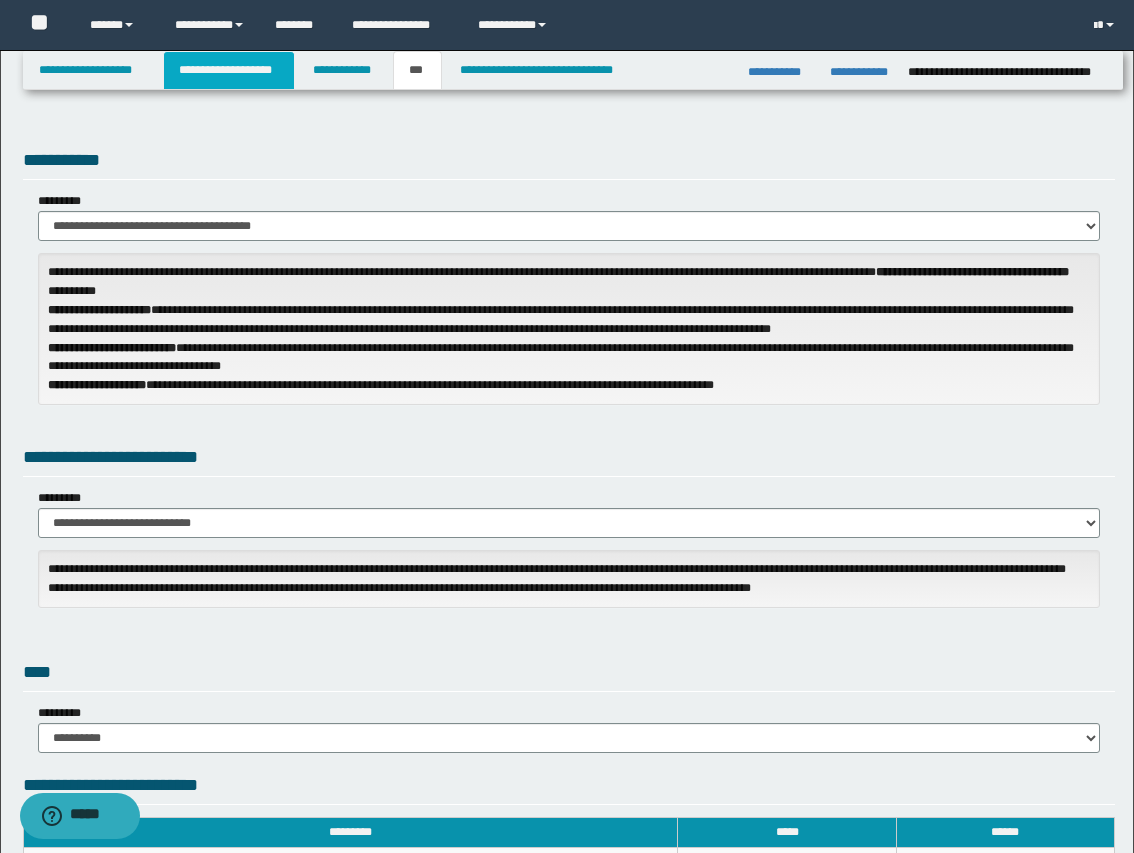 click on "**********" at bounding box center (229, 70) 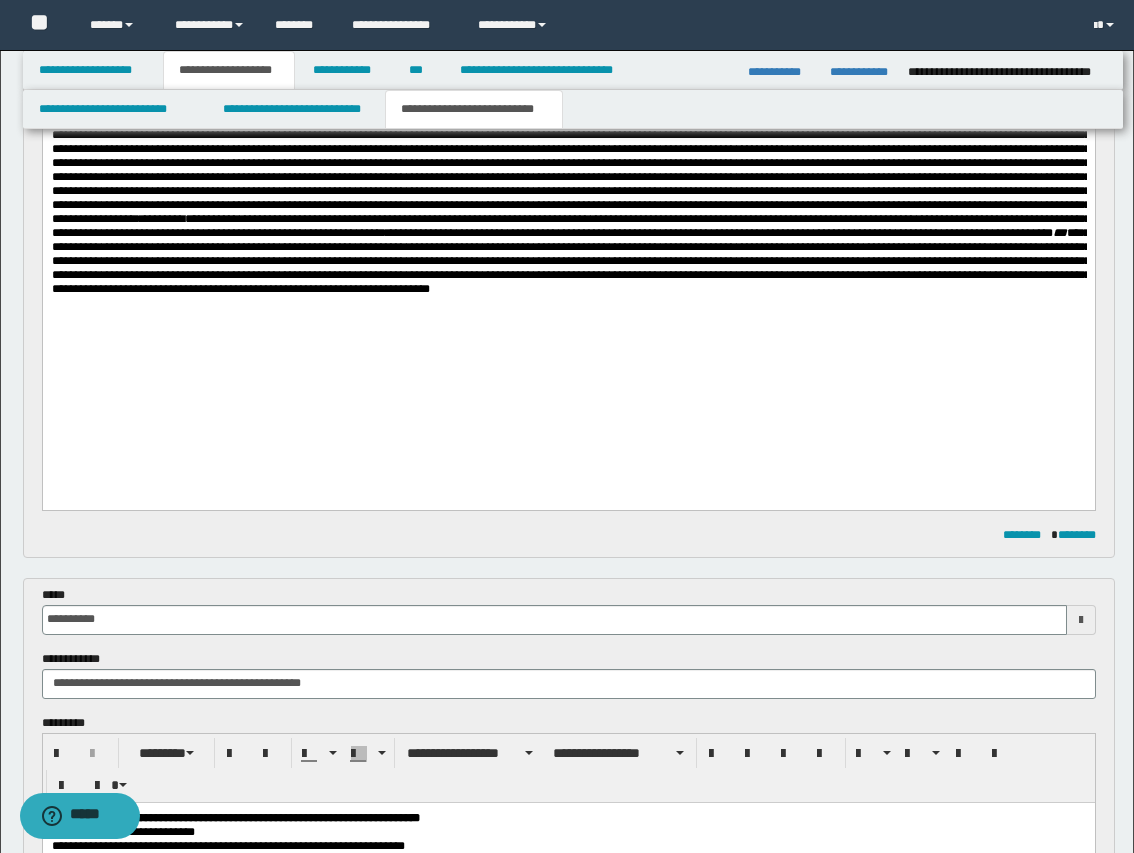 scroll, scrollTop: 500, scrollLeft: 0, axis: vertical 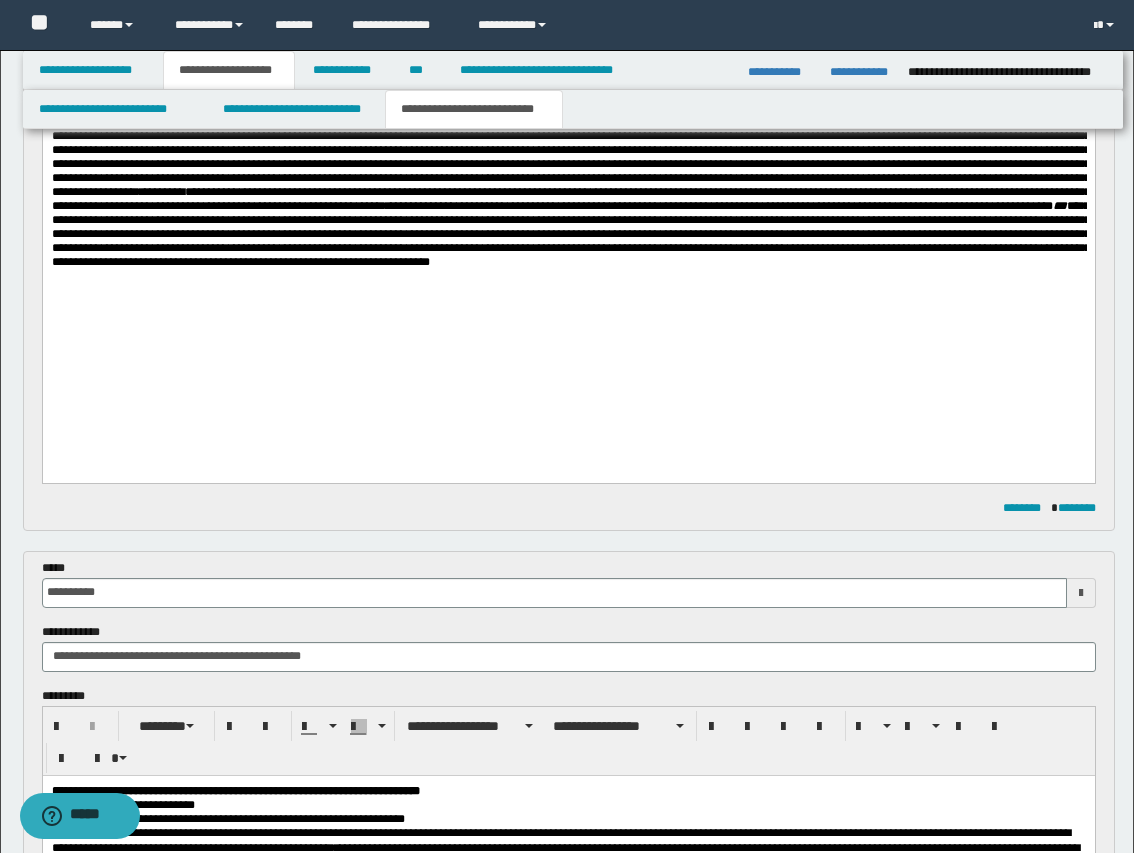 click on "**********" at bounding box center (568, 161) 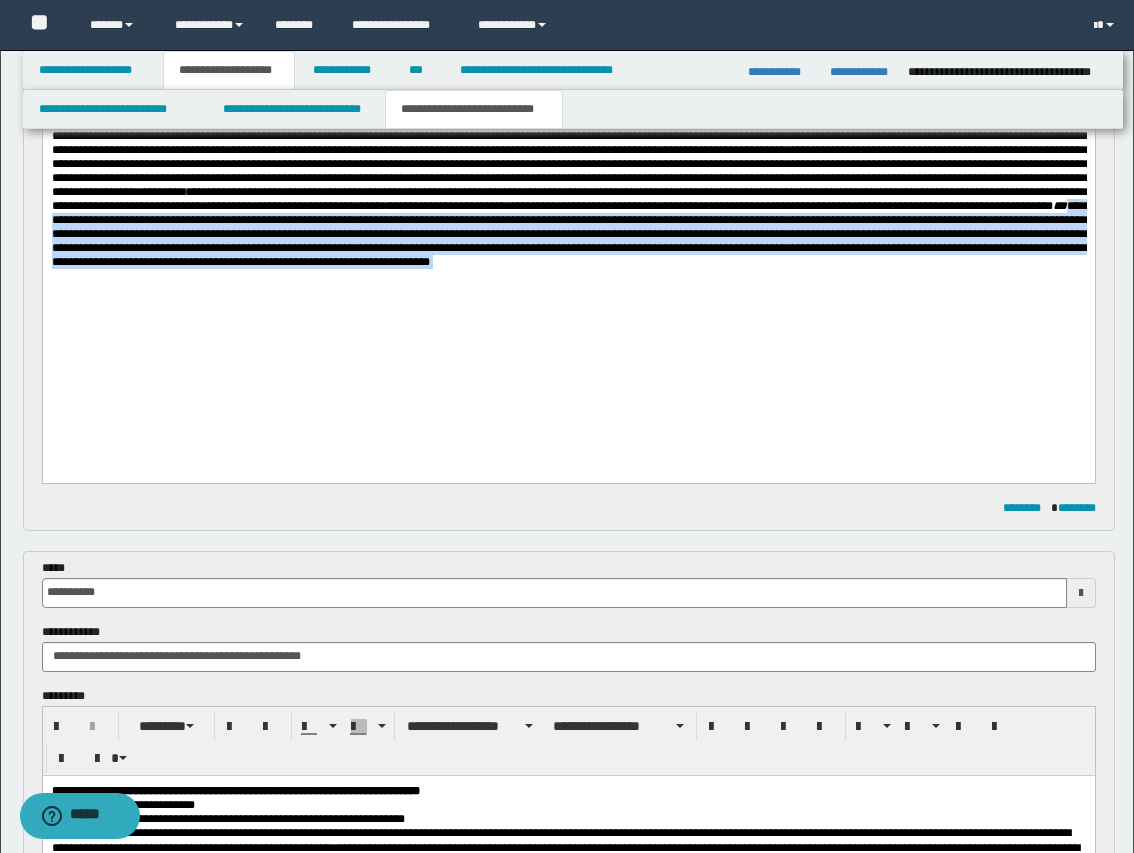 drag, startPoint x: 160, startPoint y: 269, endPoint x: 944, endPoint y: 317, distance: 785.468 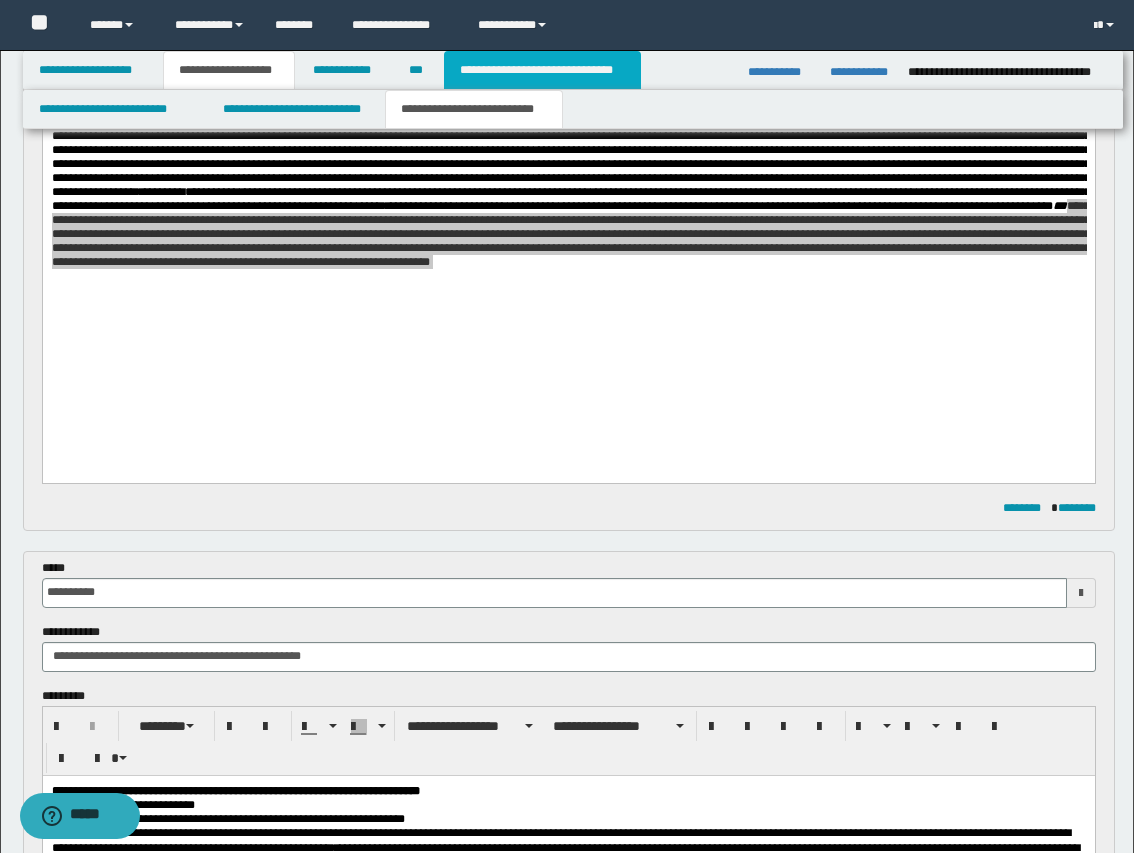 drag, startPoint x: 515, startPoint y: 77, endPoint x: 640, endPoint y: 126, distance: 134.26094 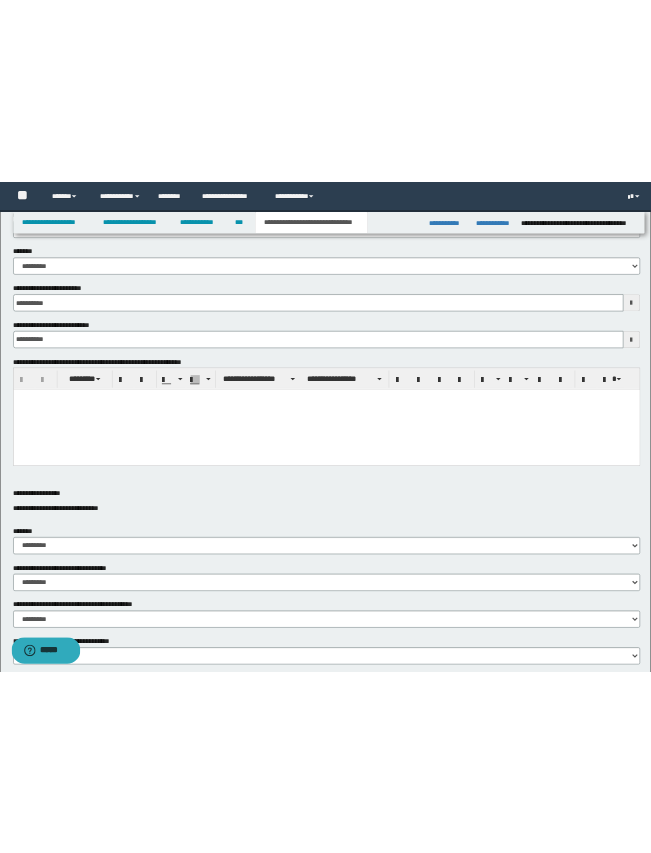 scroll, scrollTop: 0, scrollLeft: 0, axis: both 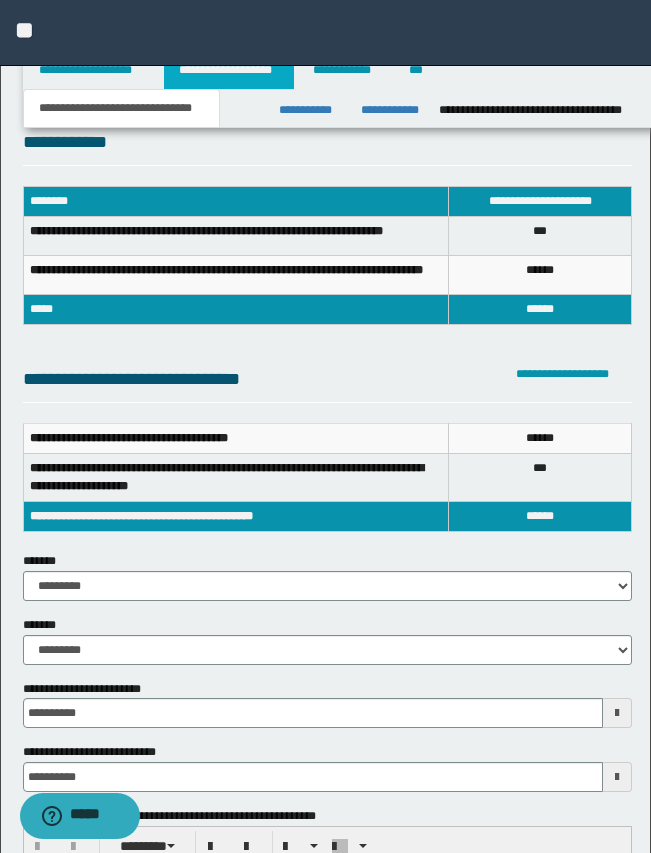 drag, startPoint x: 254, startPoint y: 69, endPoint x: 258, endPoint y: 79, distance: 10.770329 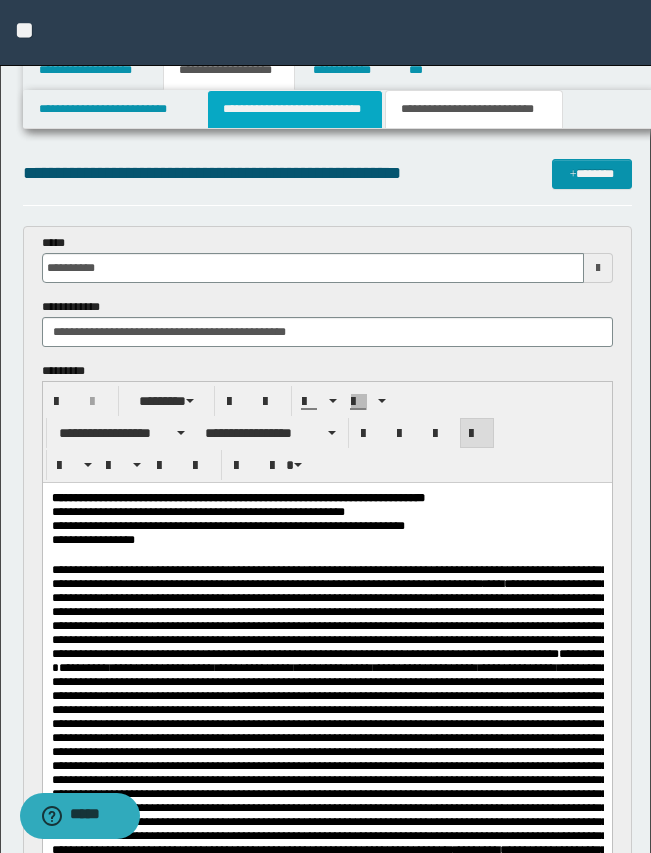 click on "**********" at bounding box center [295, 109] 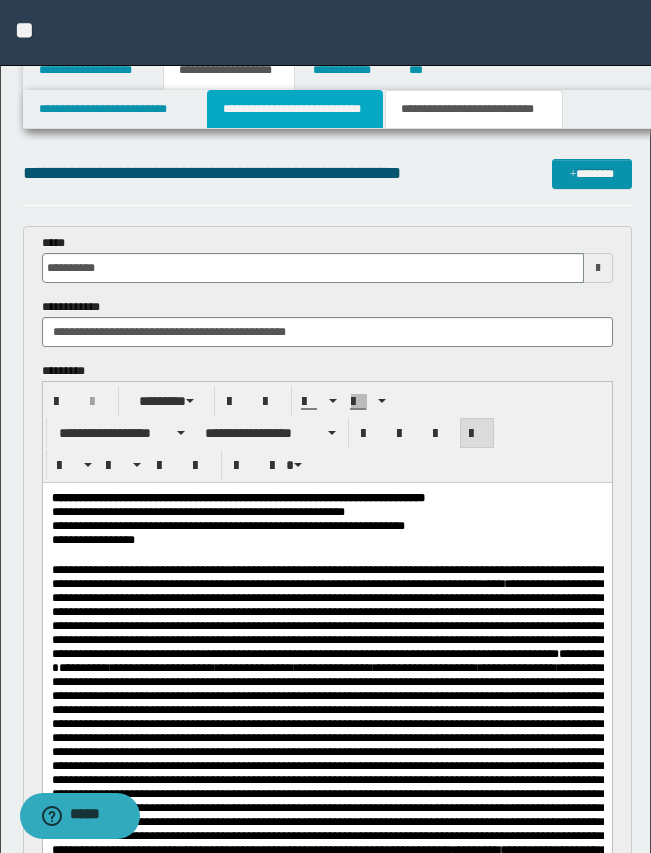 type 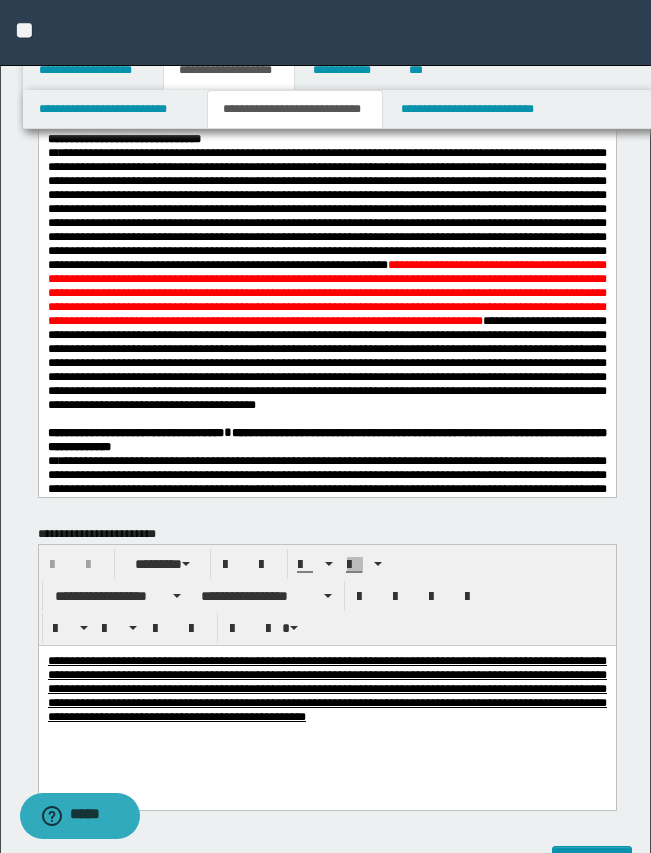 scroll, scrollTop: 1125, scrollLeft: 0, axis: vertical 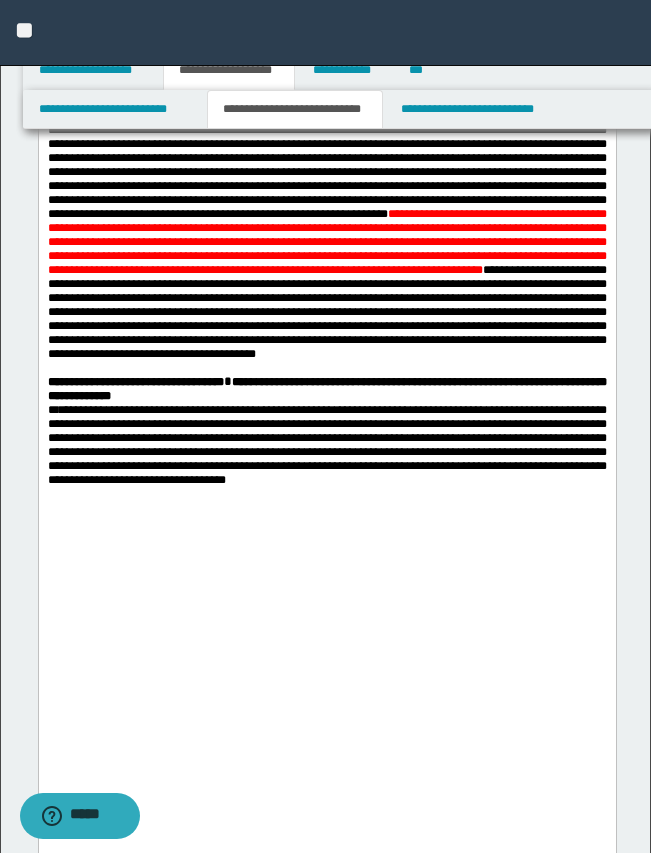 click on "**********" at bounding box center [326, 228] 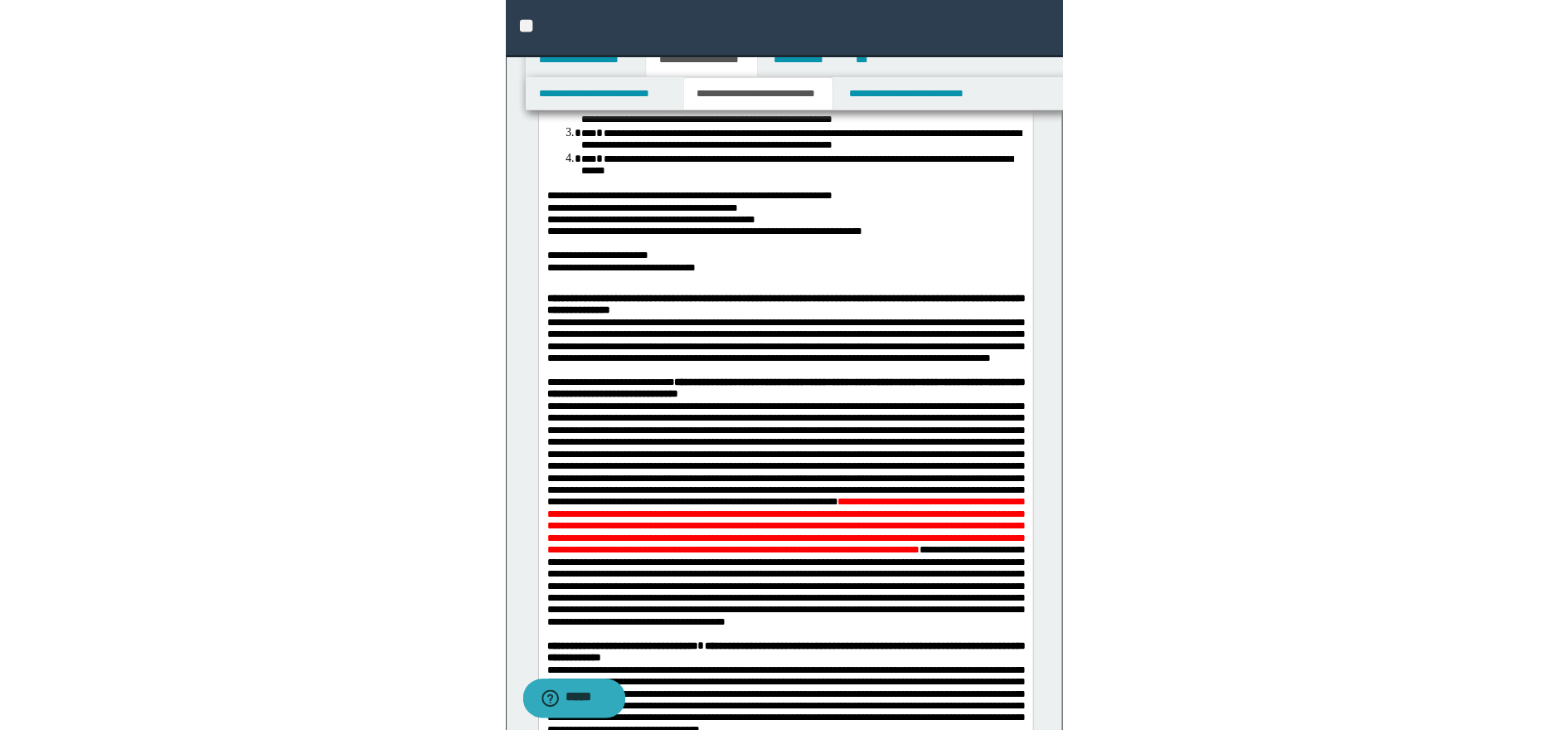 scroll, scrollTop: 622, scrollLeft: 0, axis: vertical 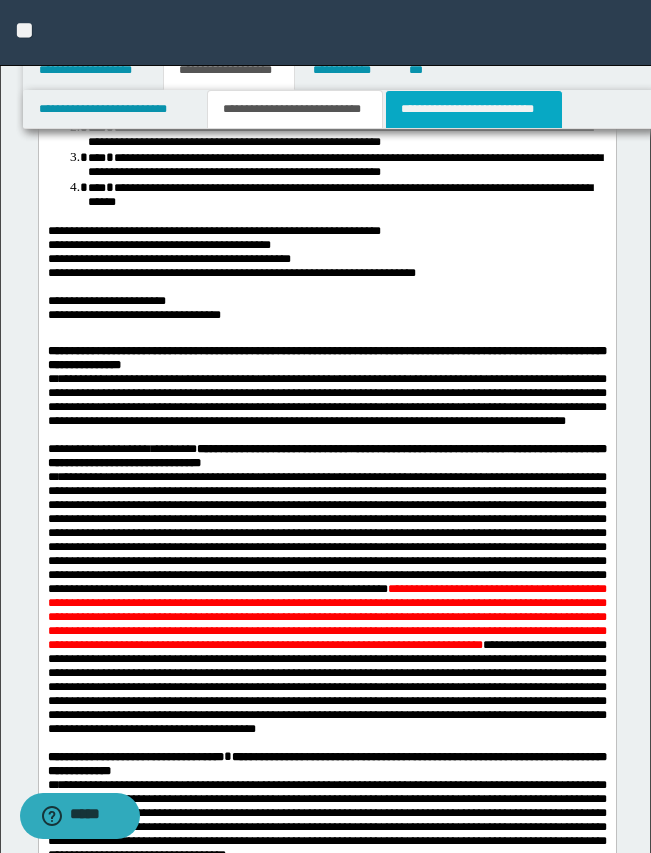 click on "**********" at bounding box center (474, 109) 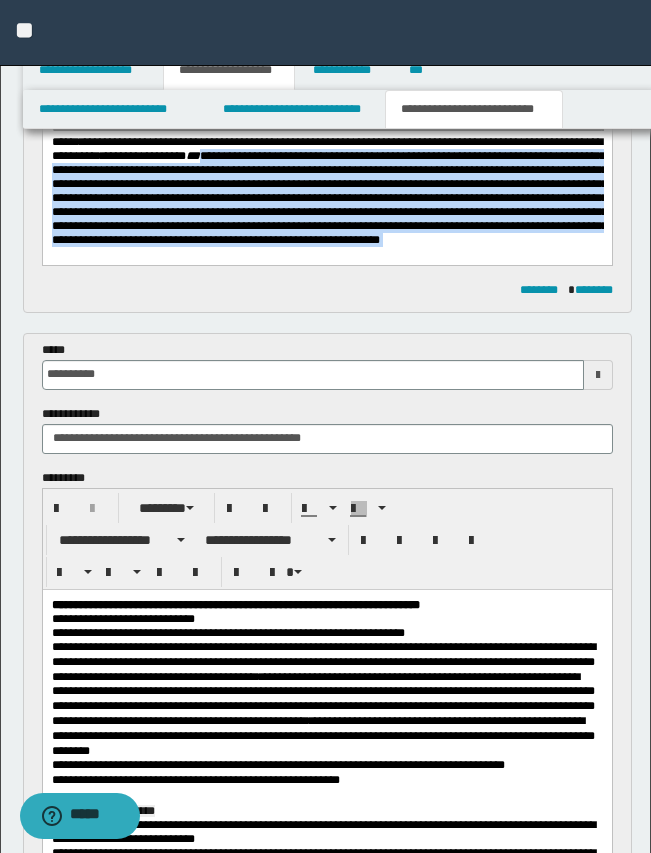 click on "**********" at bounding box center (322, 142) 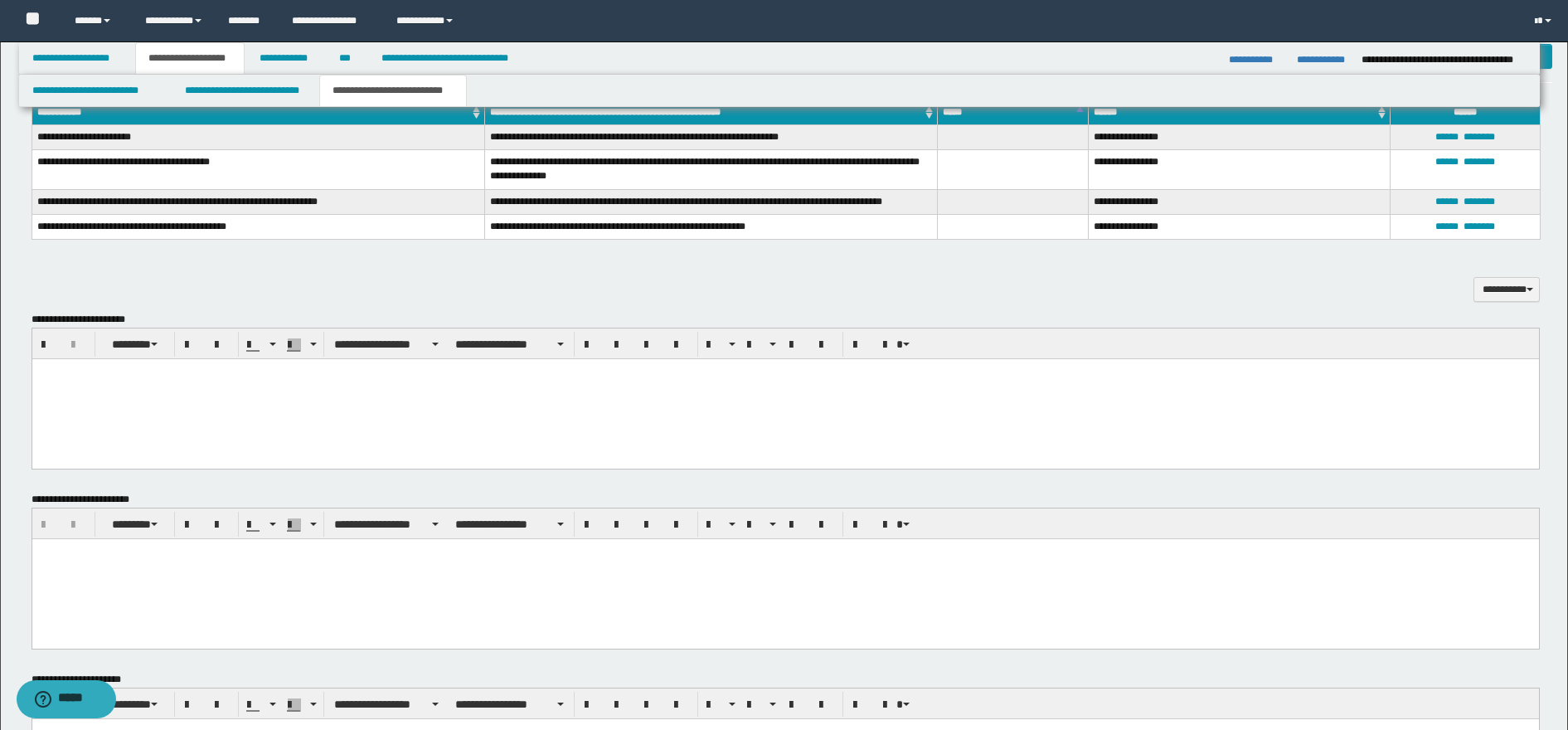 scroll, scrollTop: 1555, scrollLeft: 0, axis: vertical 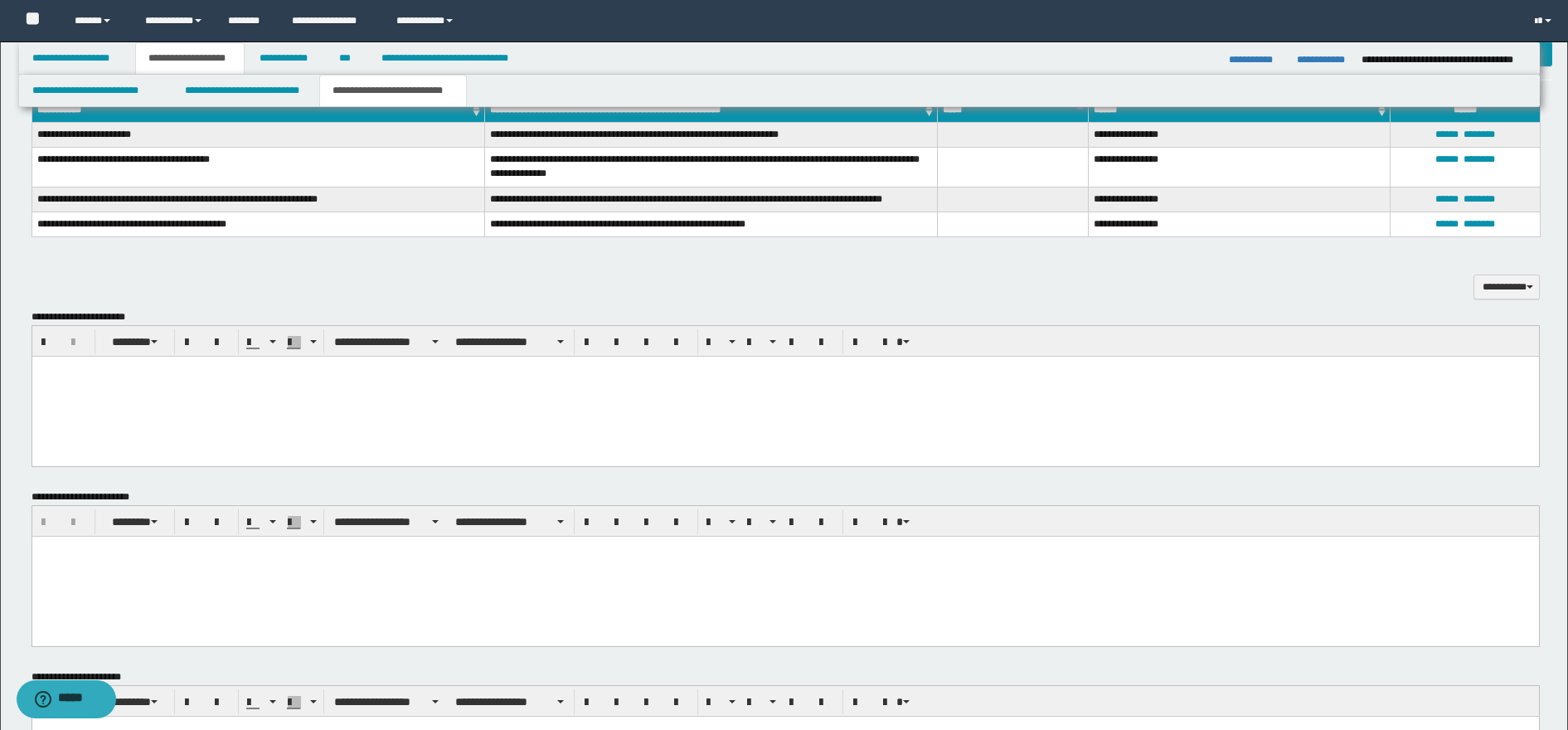 click at bounding box center (784, 390) 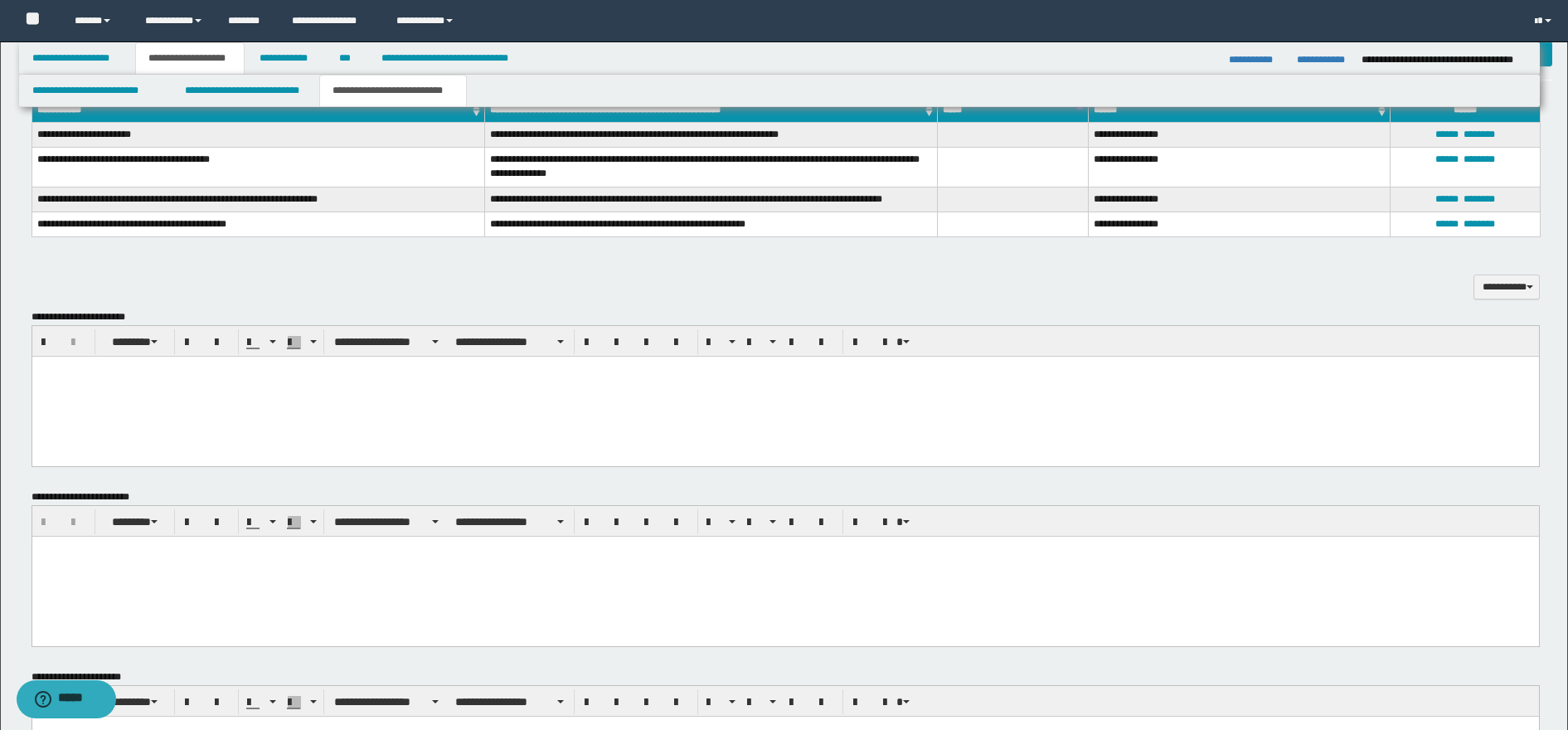 paste 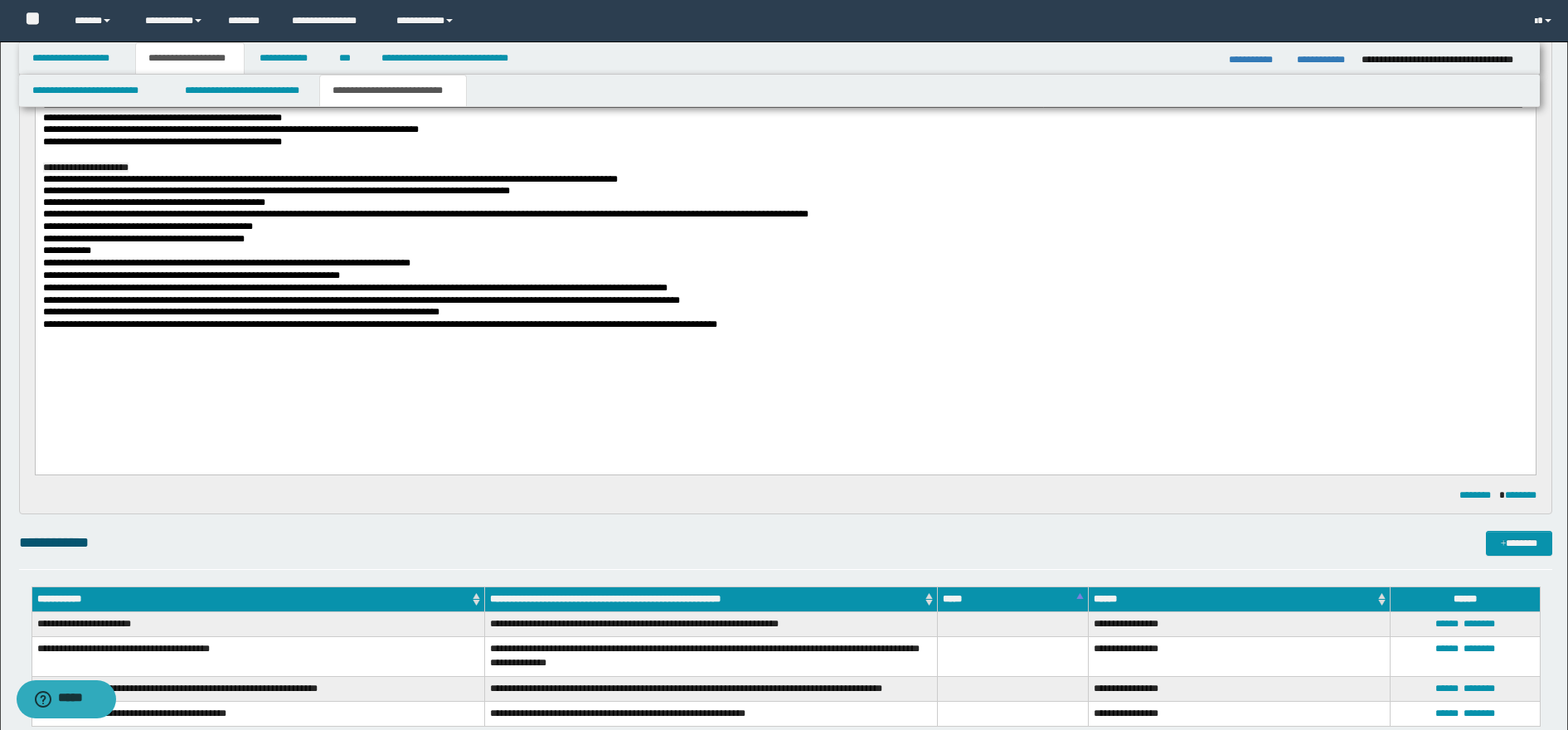 scroll, scrollTop: 1024, scrollLeft: 0, axis: vertical 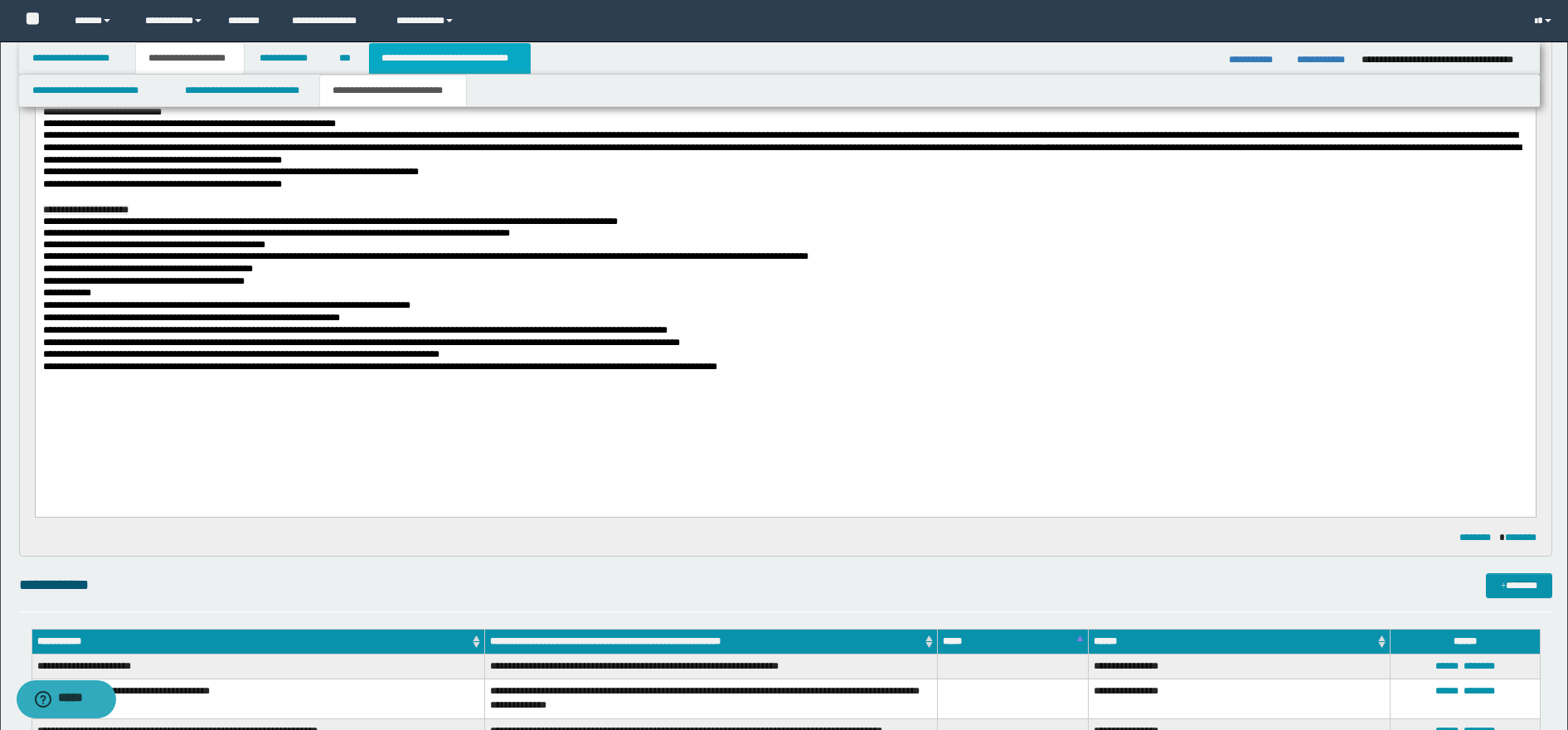 click on "**********" at bounding box center (449, 58) 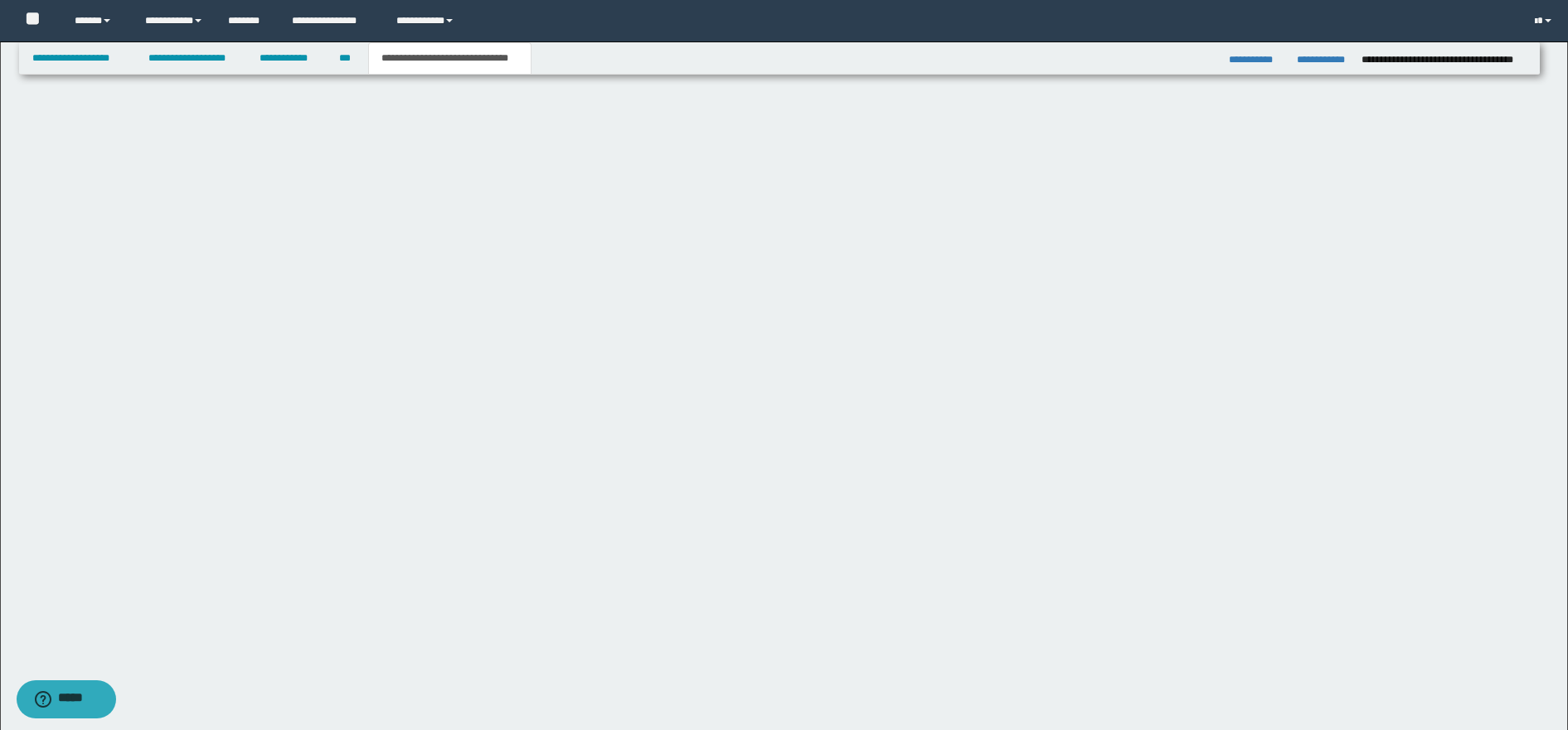 scroll, scrollTop: 494, scrollLeft: 0, axis: vertical 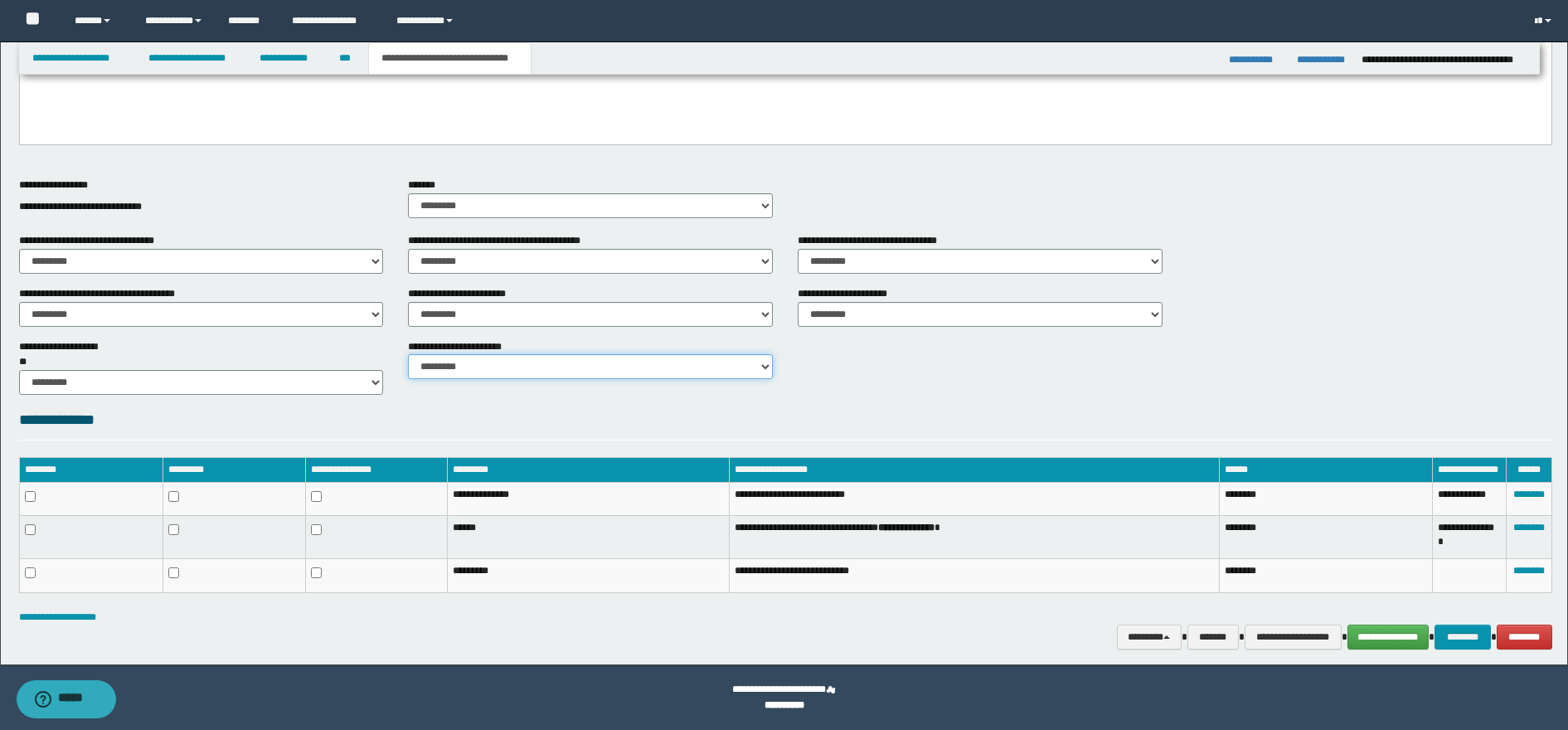 drag, startPoint x: 763, startPoint y: 365, endPoint x: 697, endPoint y: 370, distance: 66.18912 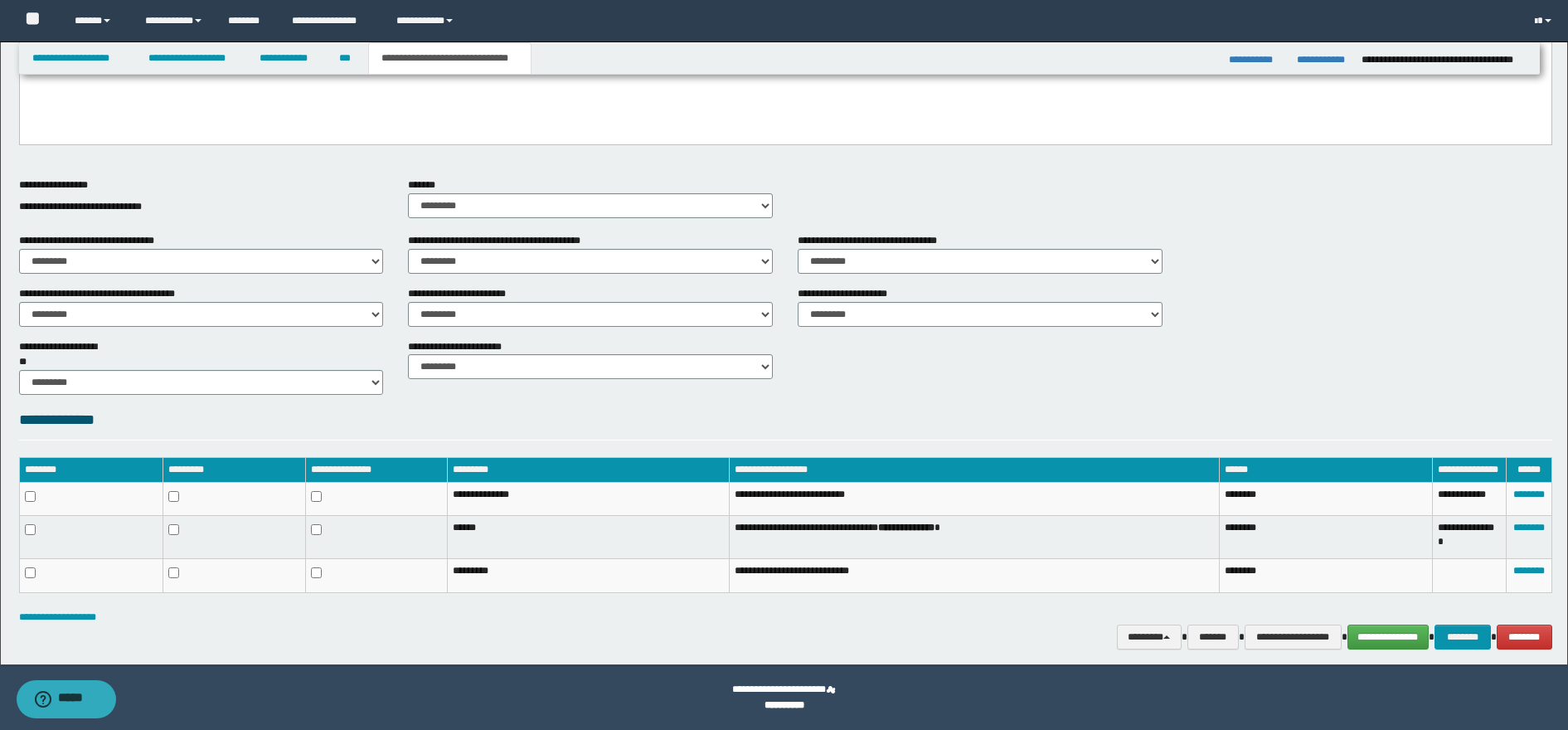 click on "**********" at bounding box center [785, 130] 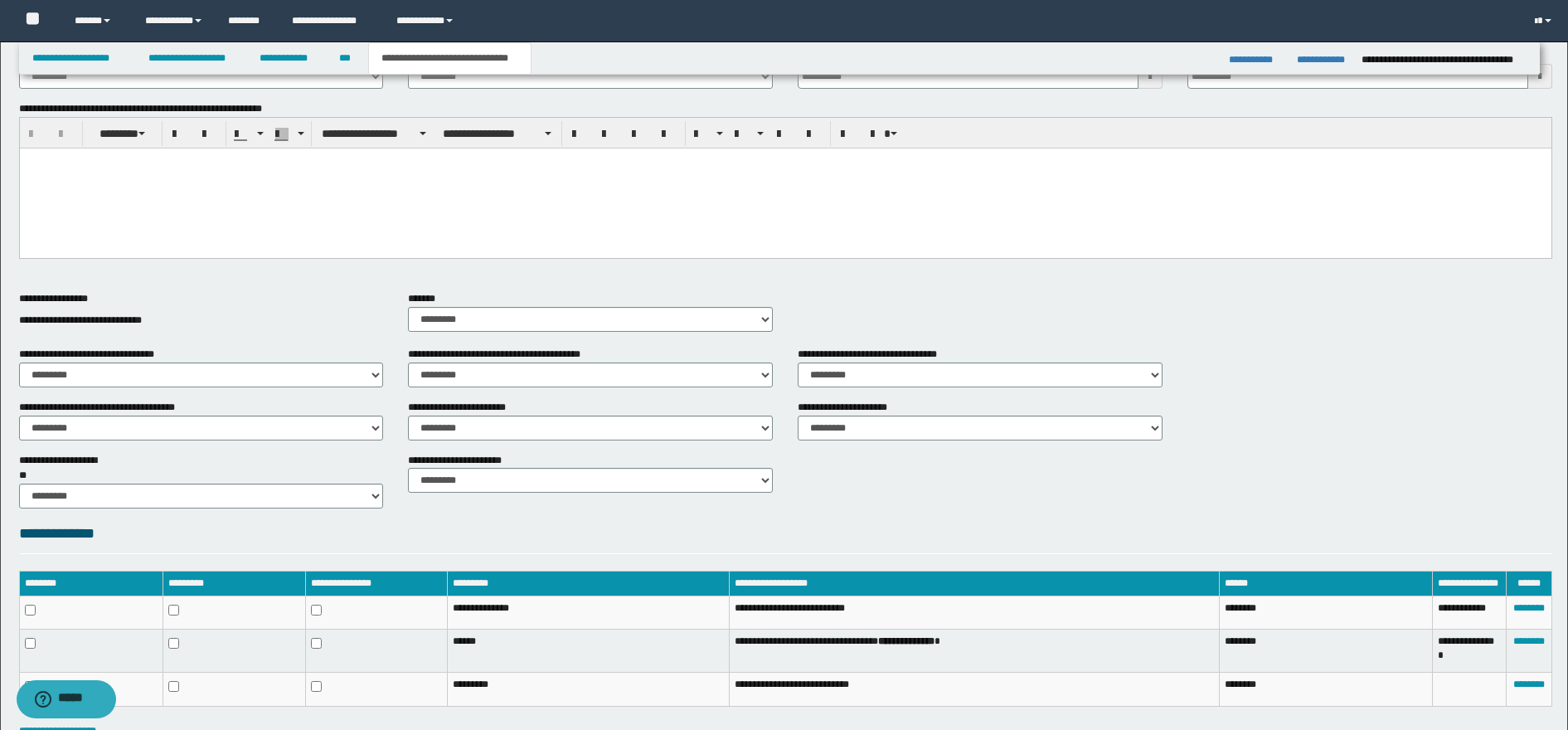 scroll, scrollTop: 494, scrollLeft: 0, axis: vertical 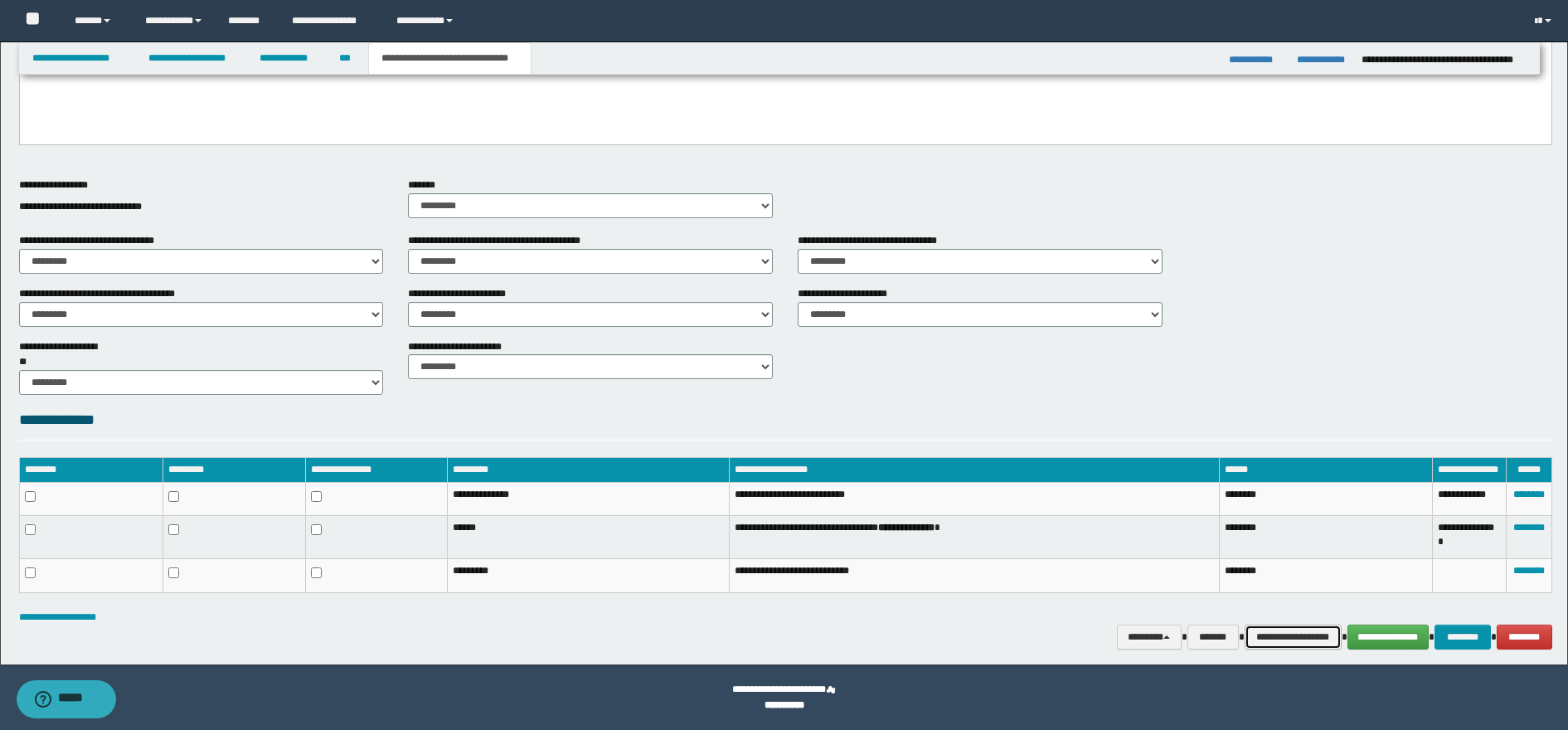 click on "**********" at bounding box center (1293, 637) 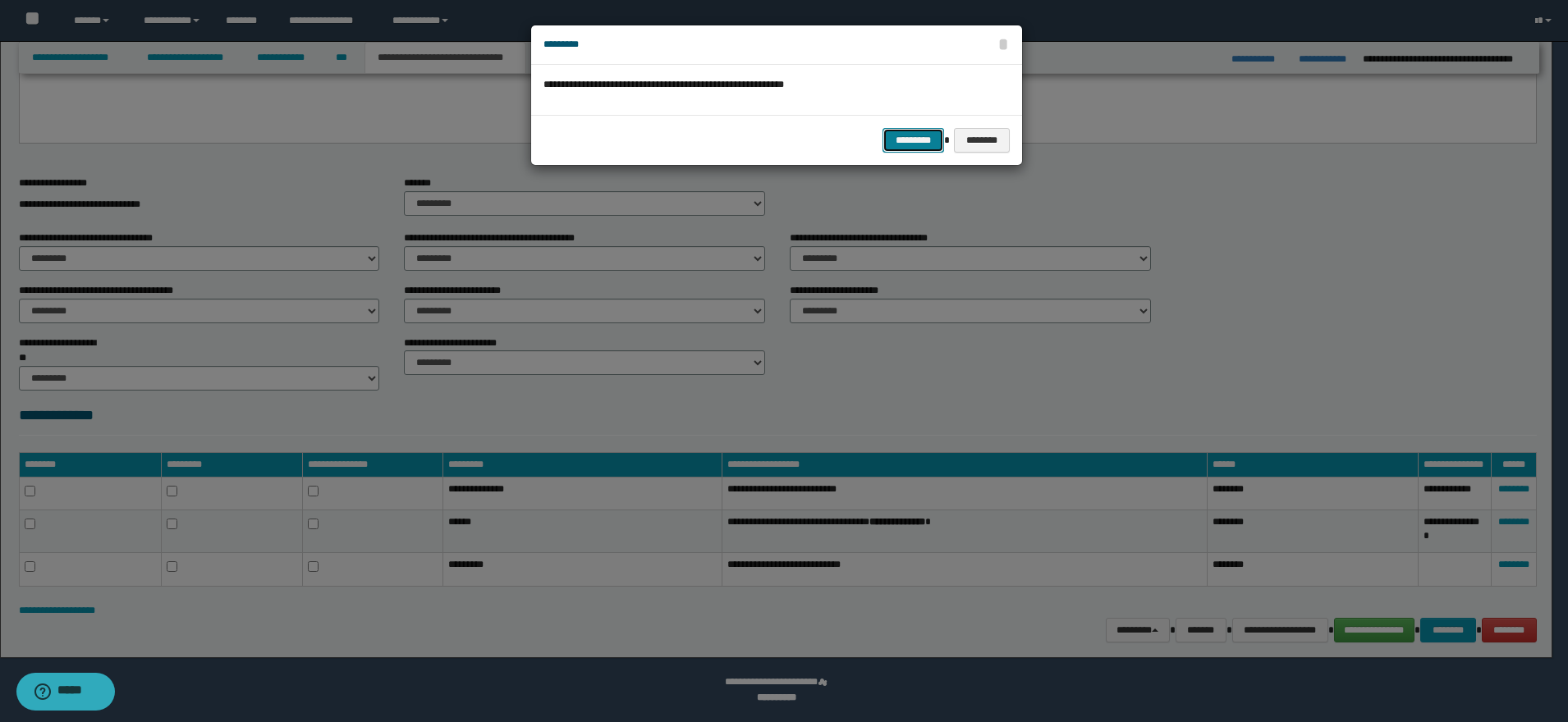 click on "*********" at bounding box center (913, 140) 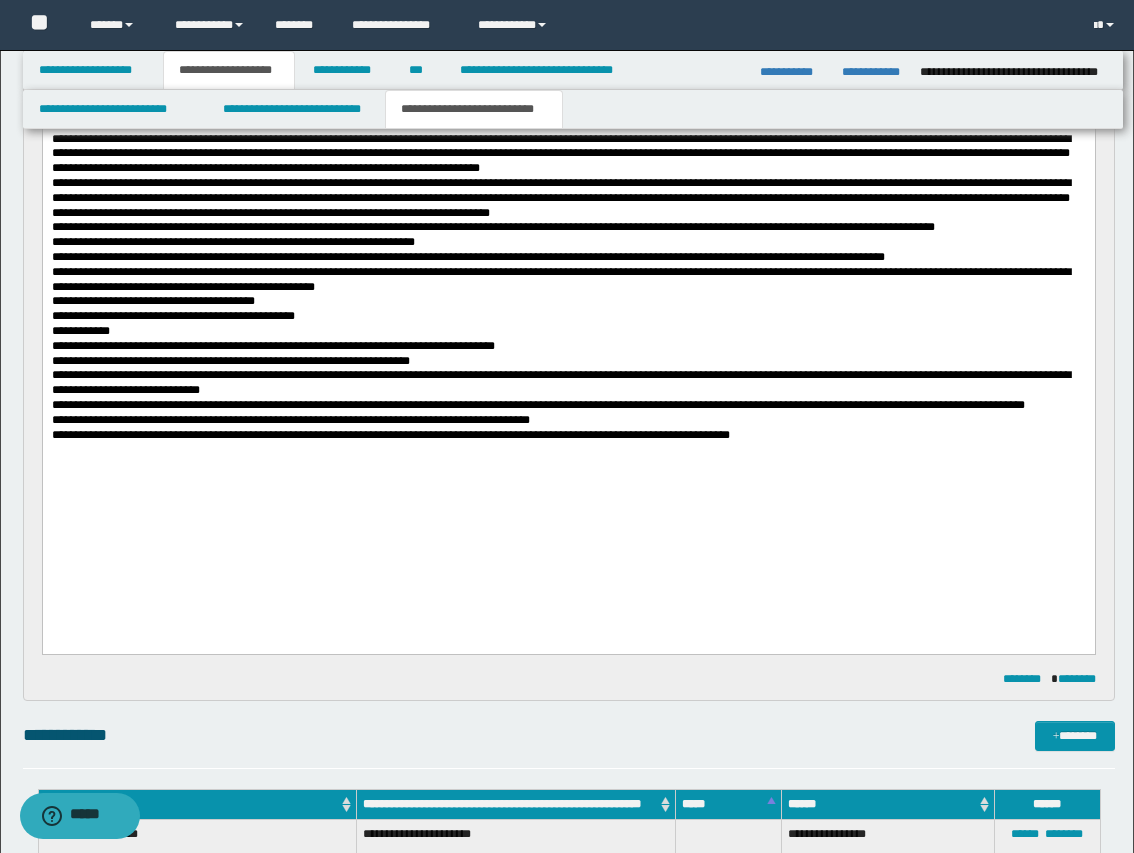 scroll, scrollTop: 1250, scrollLeft: 0, axis: vertical 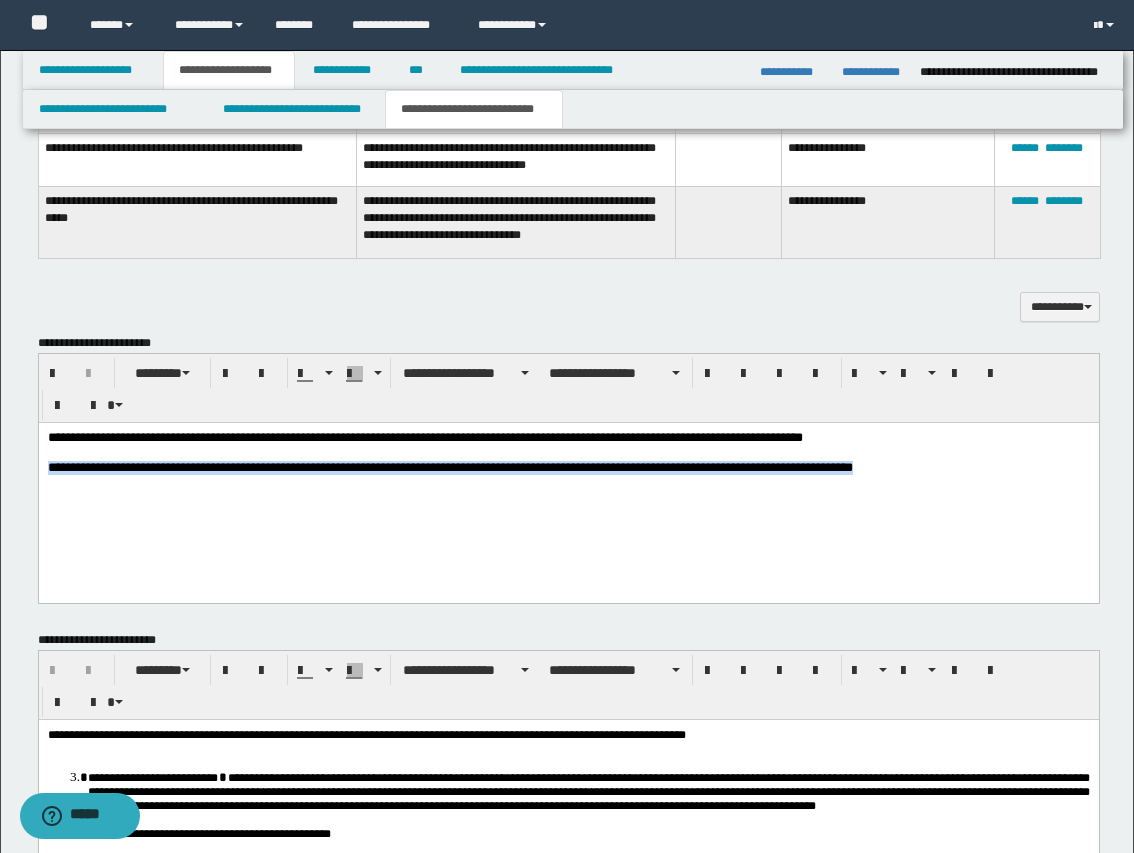 click on "**********" at bounding box center [568, 487] 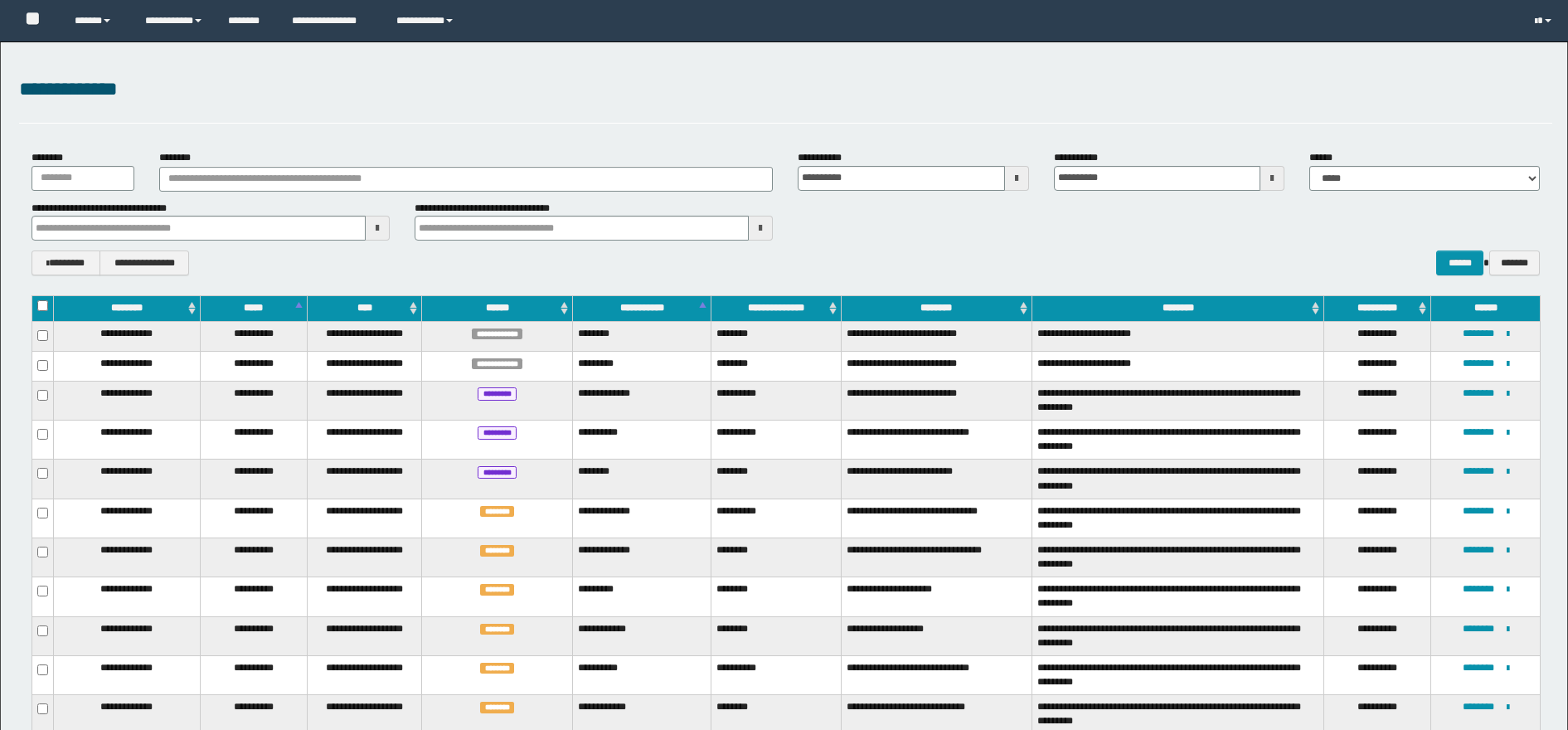 scroll, scrollTop: 518, scrollLeft: 0, axis: vertical 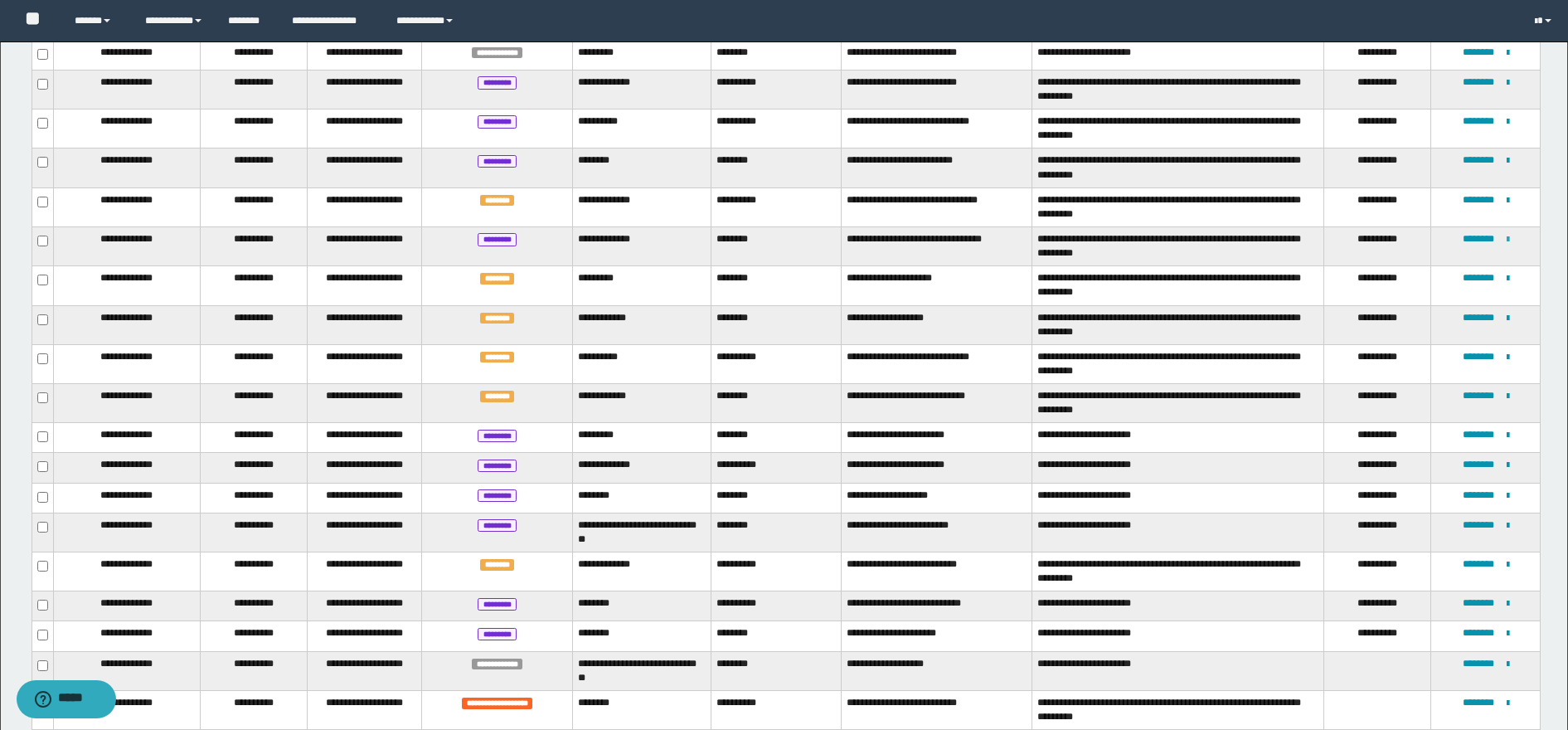 click at bounding box center [1507, 240] 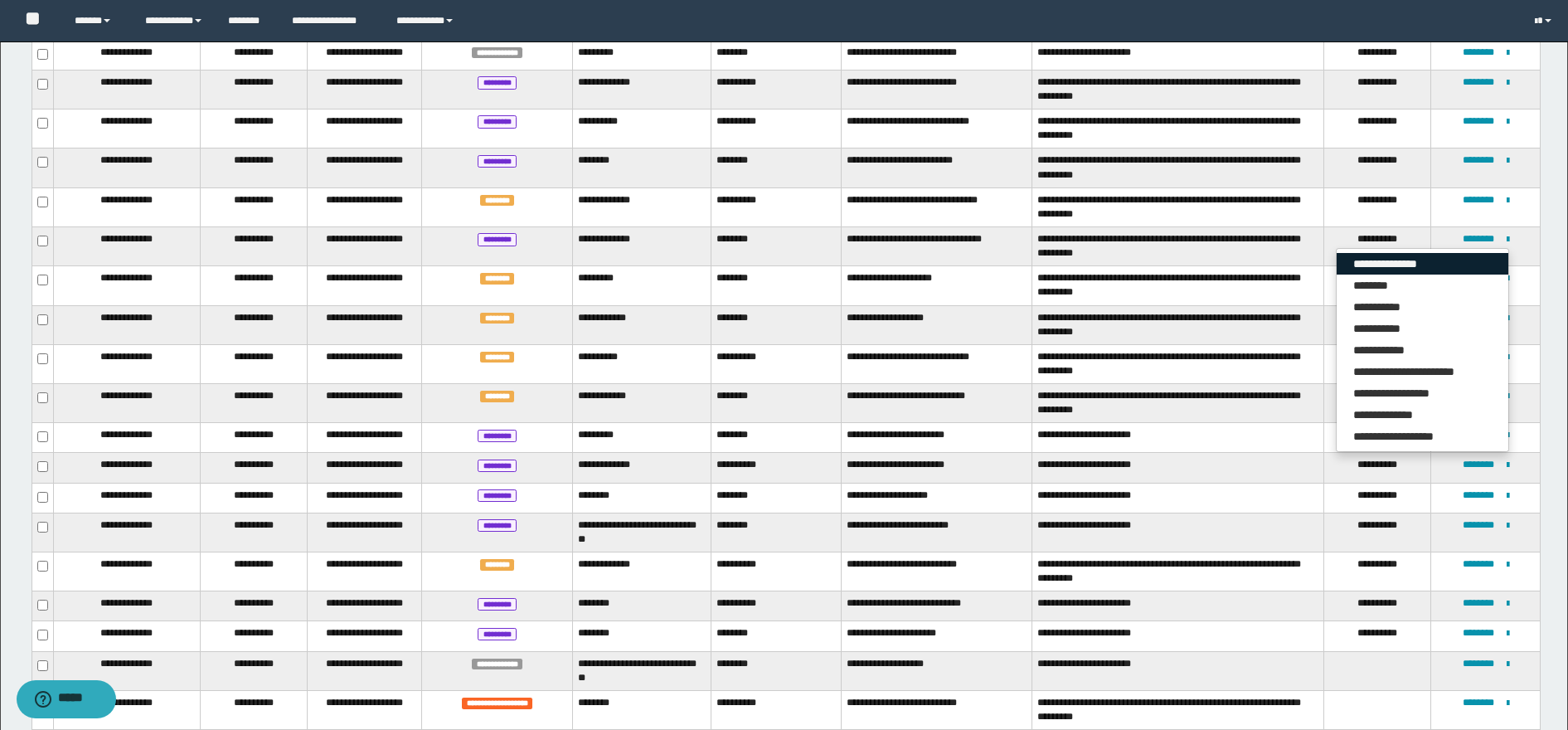 click on "**********" at bounding box center [1422, 264] 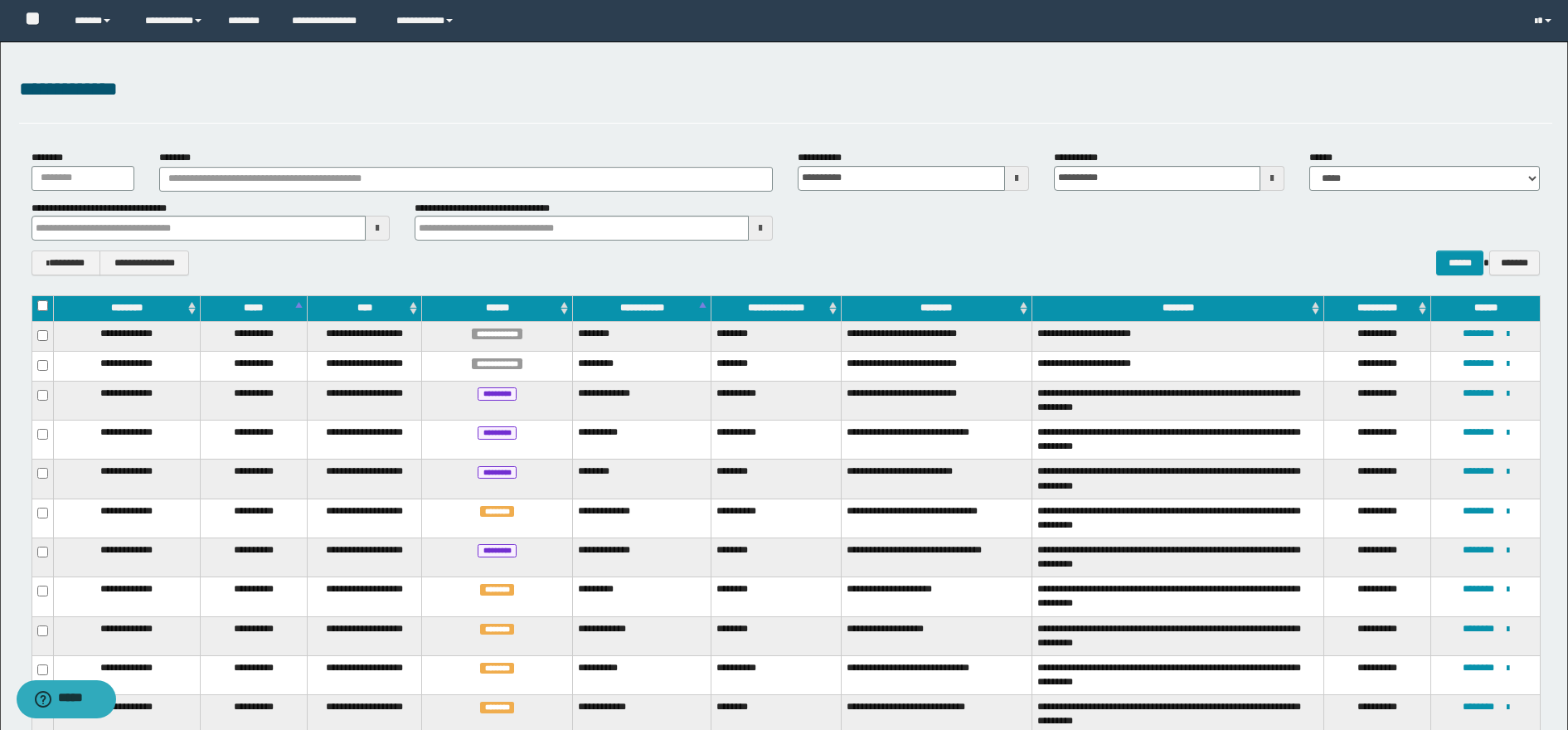 click on "**********" at bounding box center [785, 90] 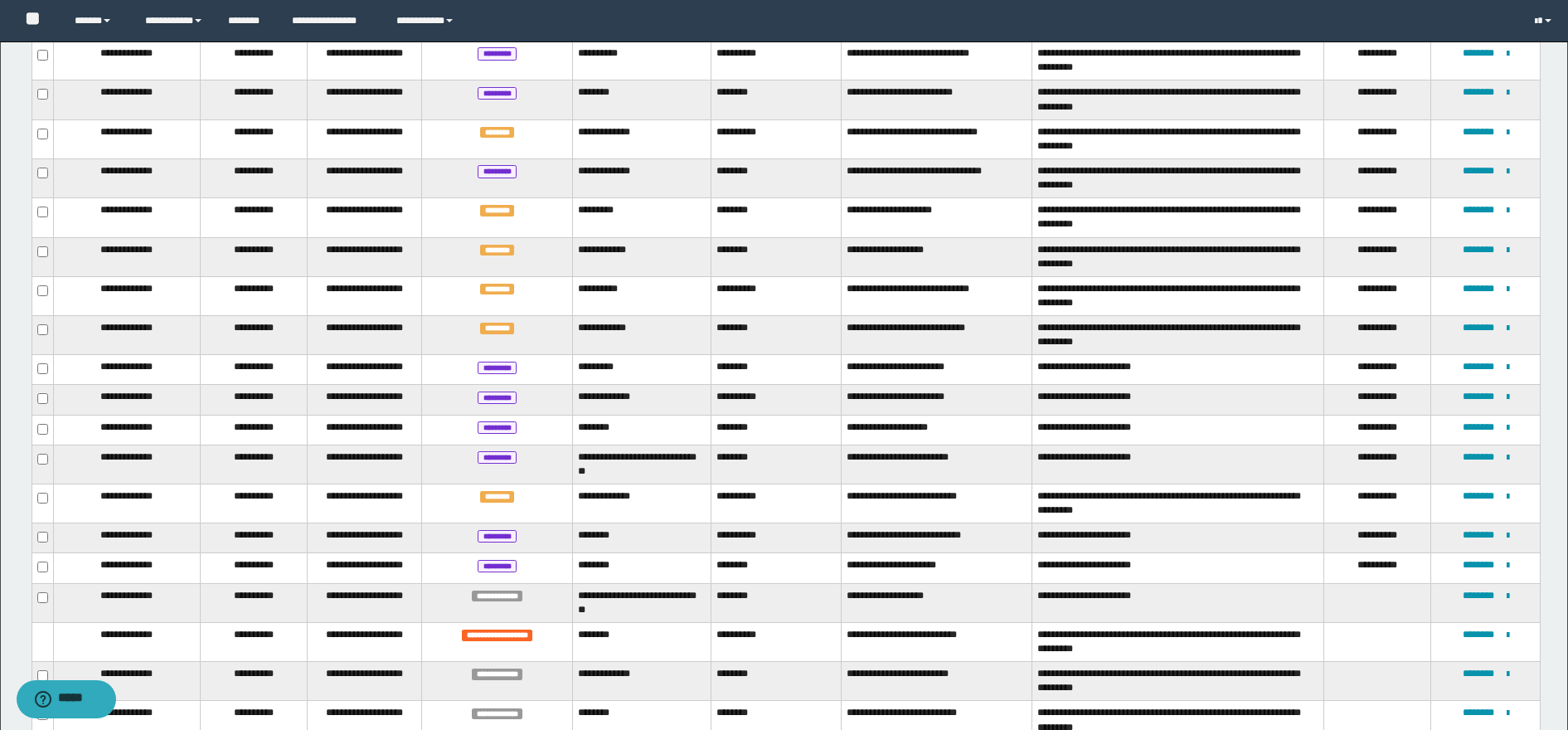 scroll, scrollTop: 415, scrollLeft: 0, axis: vertical 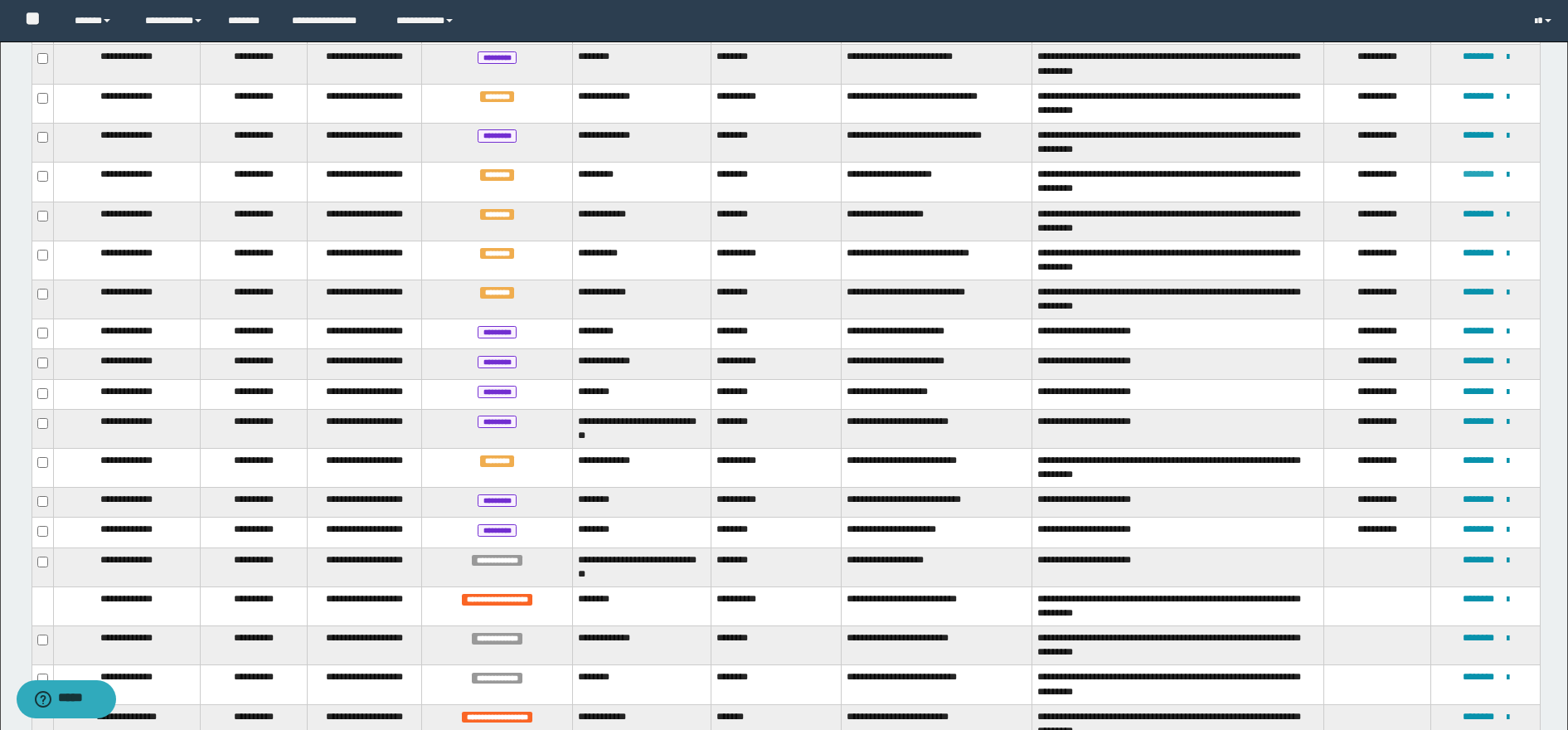 click on "********" at bounding box center (1478, 174) 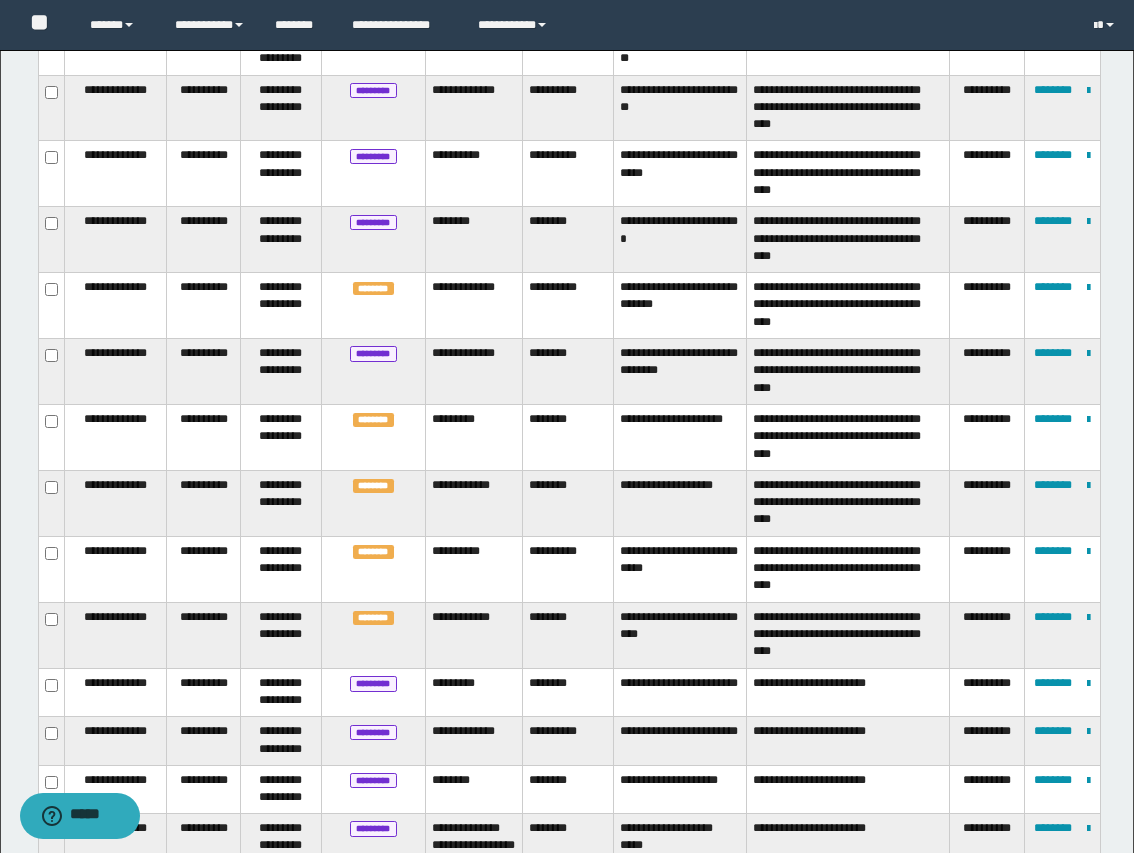 scroll, scrollTop: 820, scrollLeft: 0, axis: vertical 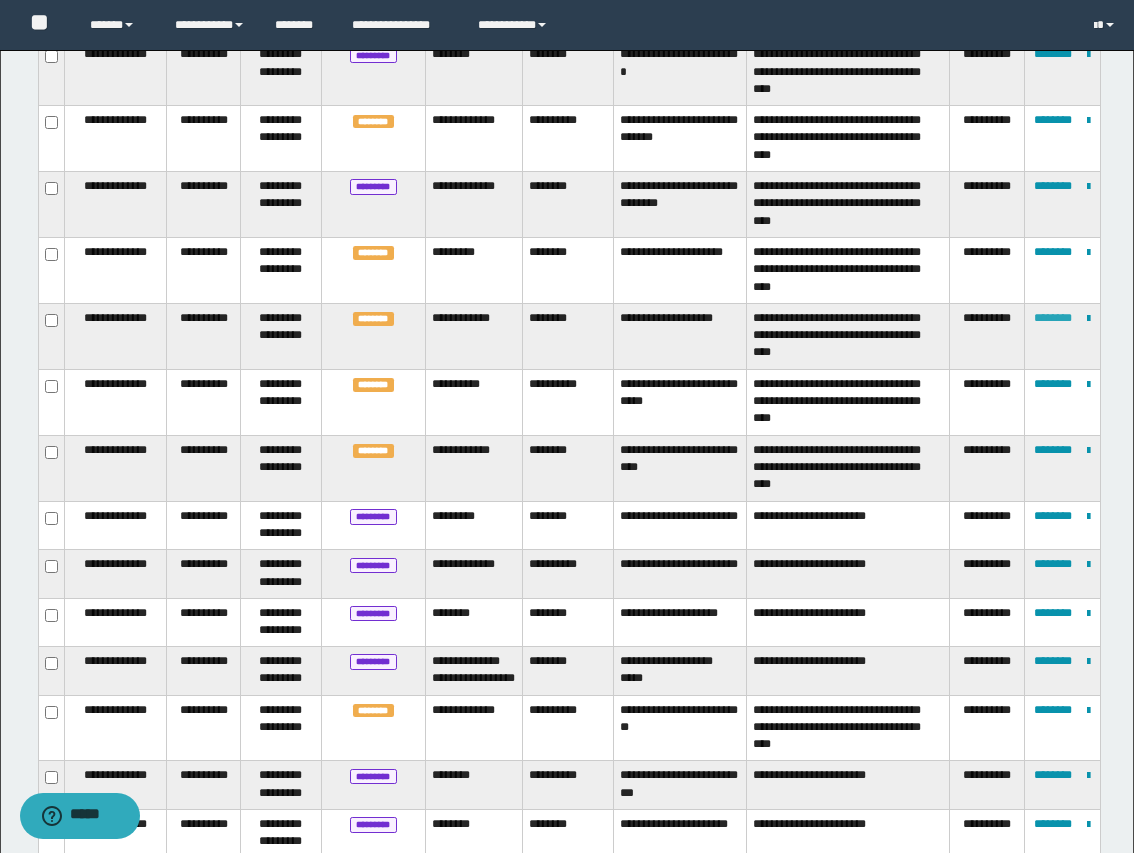 click on "********" at bounding box center (1053, 318) 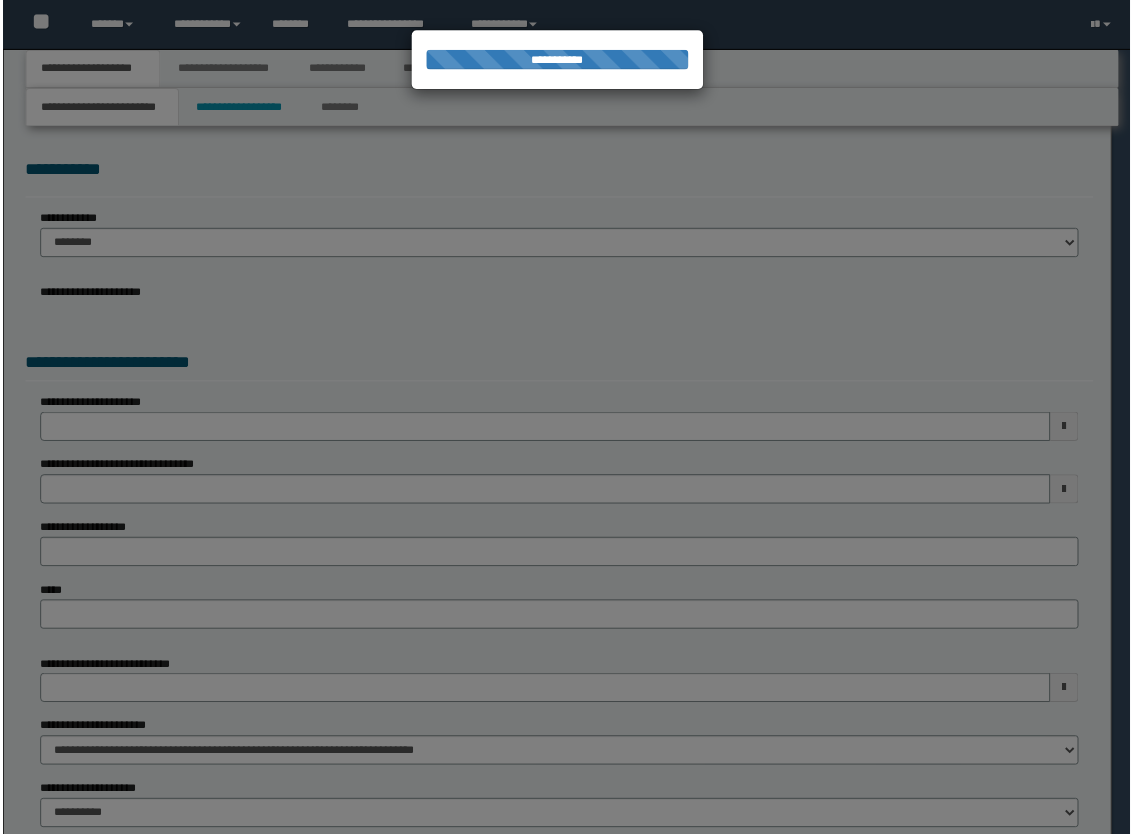 scroll, scrollTop: 0, scrollLeft: 0, axis: both 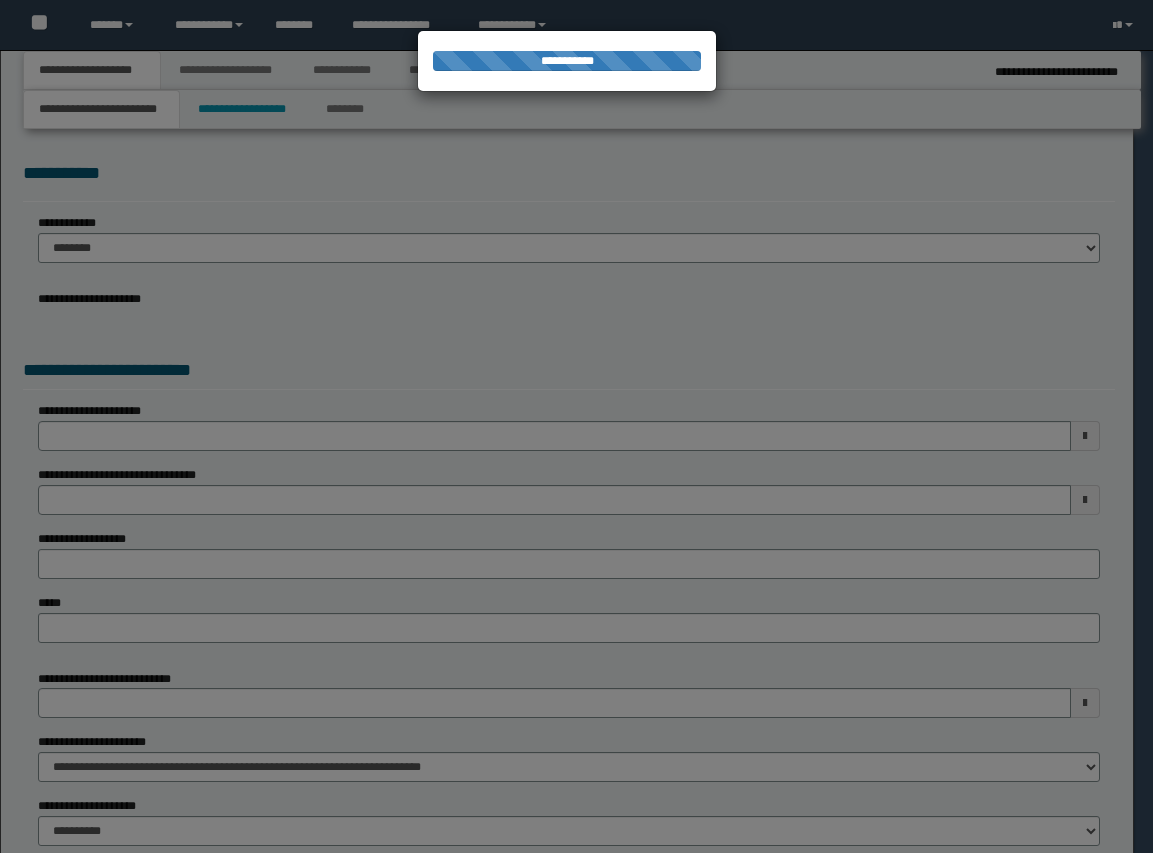 select on "**" 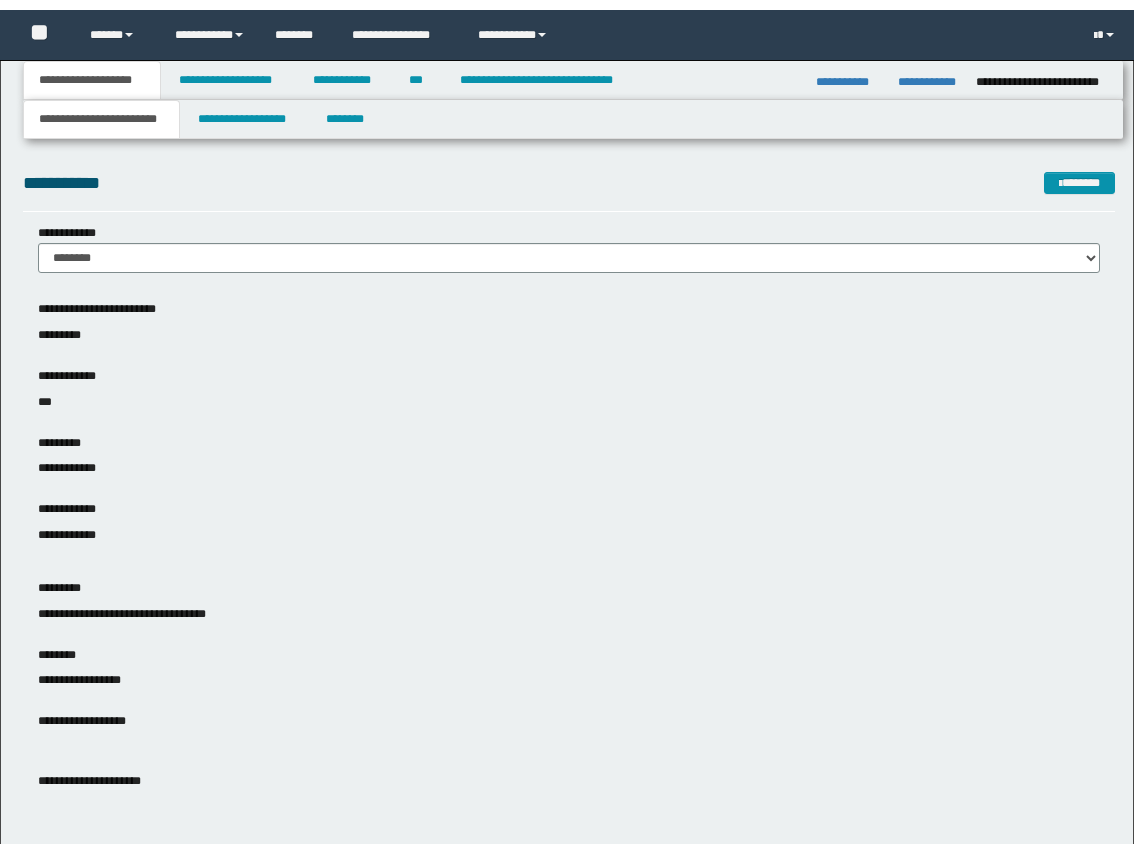 scroll, scrollTop: 0, scrollLeft: 0, axis: both 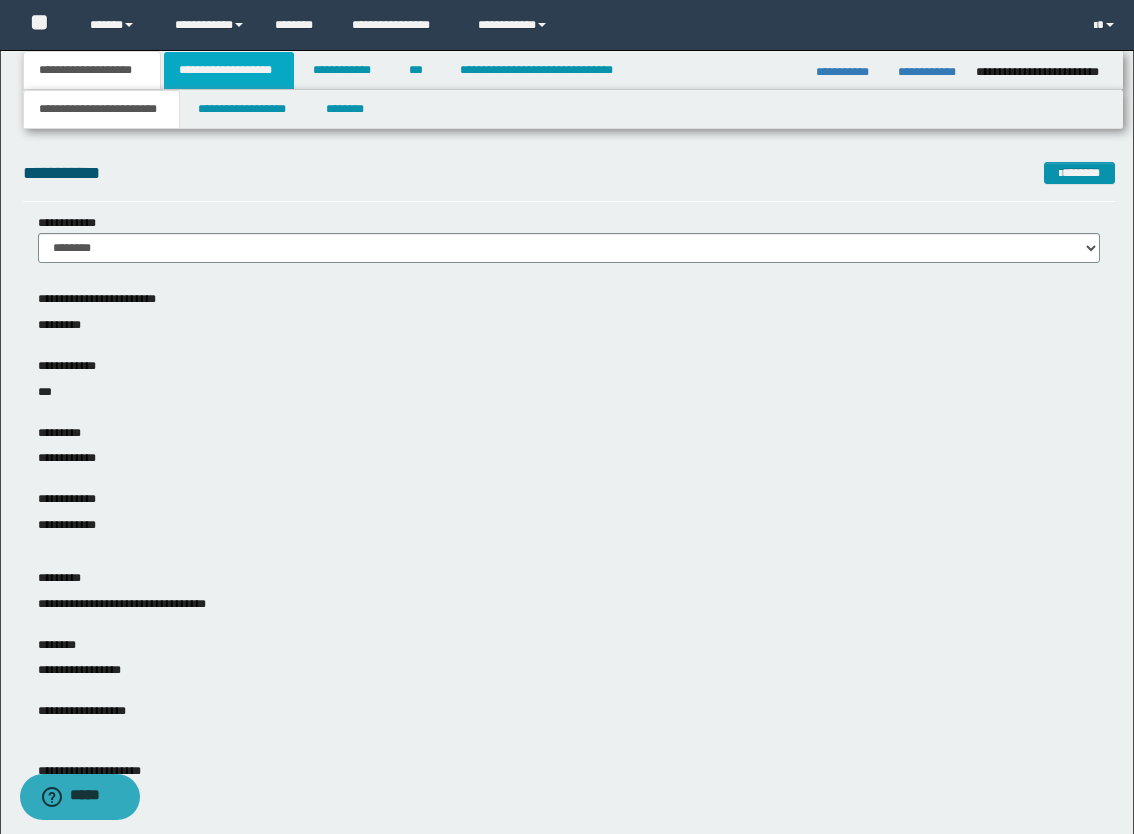click on "**********" at bounding box center [229, 70] 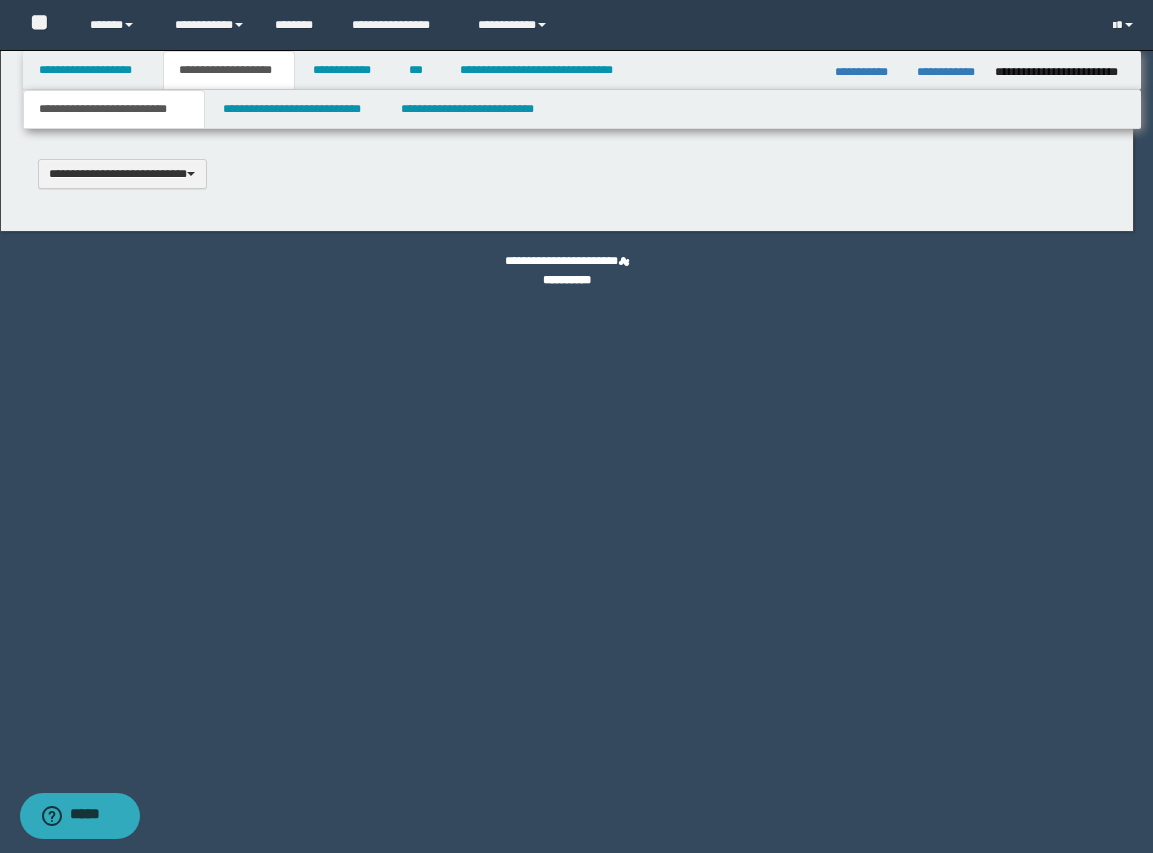 type on "**********" 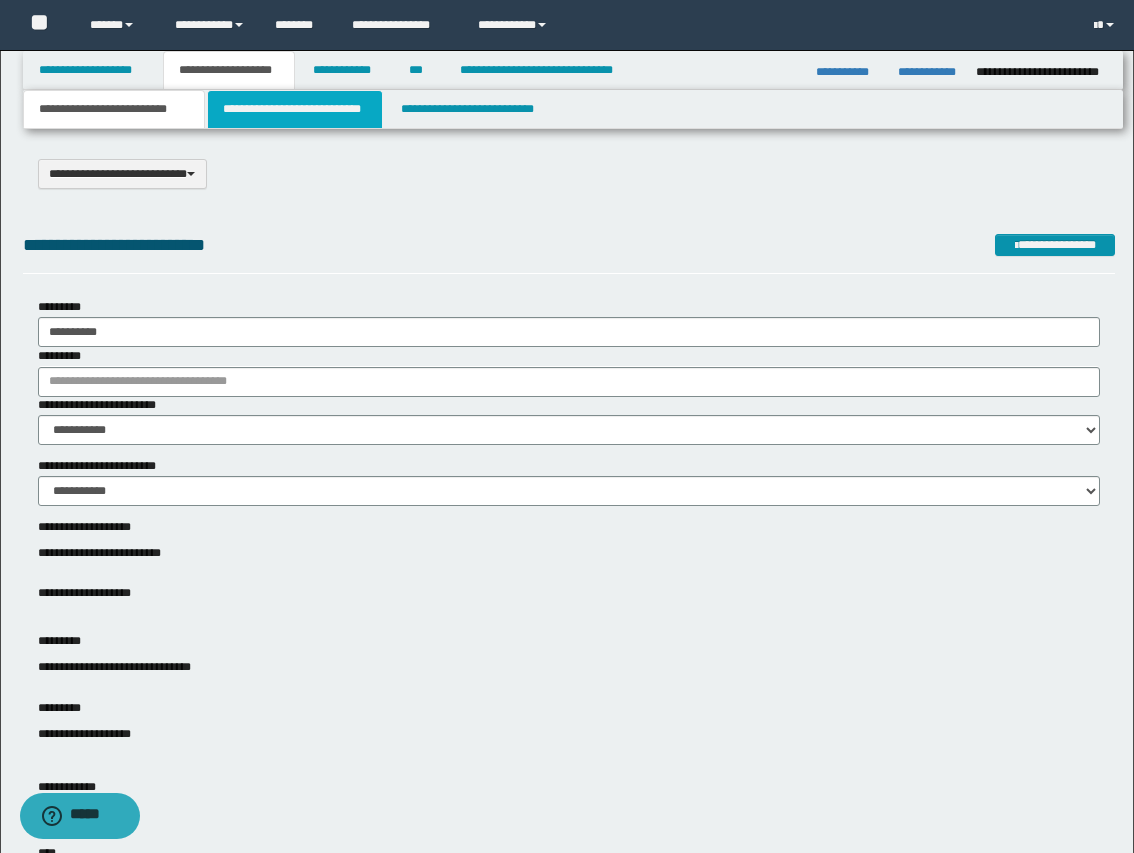 click on "**********" at bounding box center (295, 109) 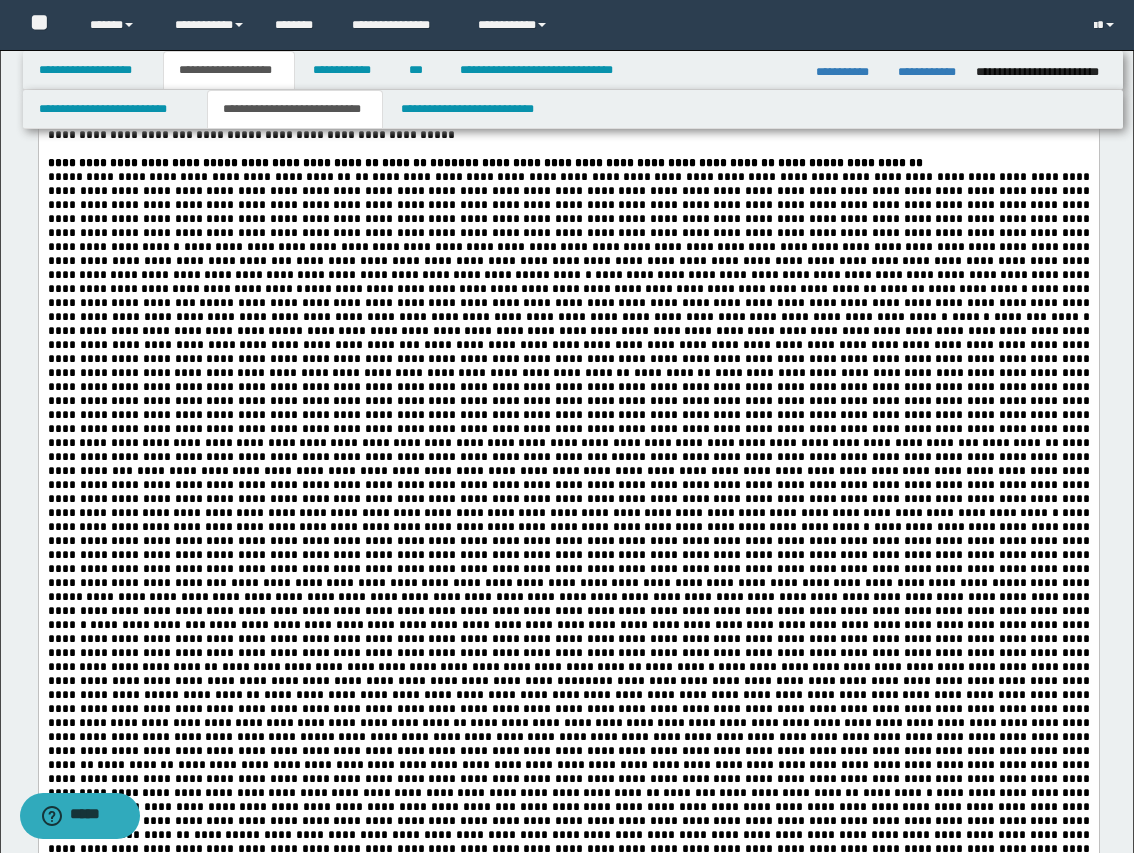 scroll, scrollTop: 1375, scrollLeft: 0, axis: vertical 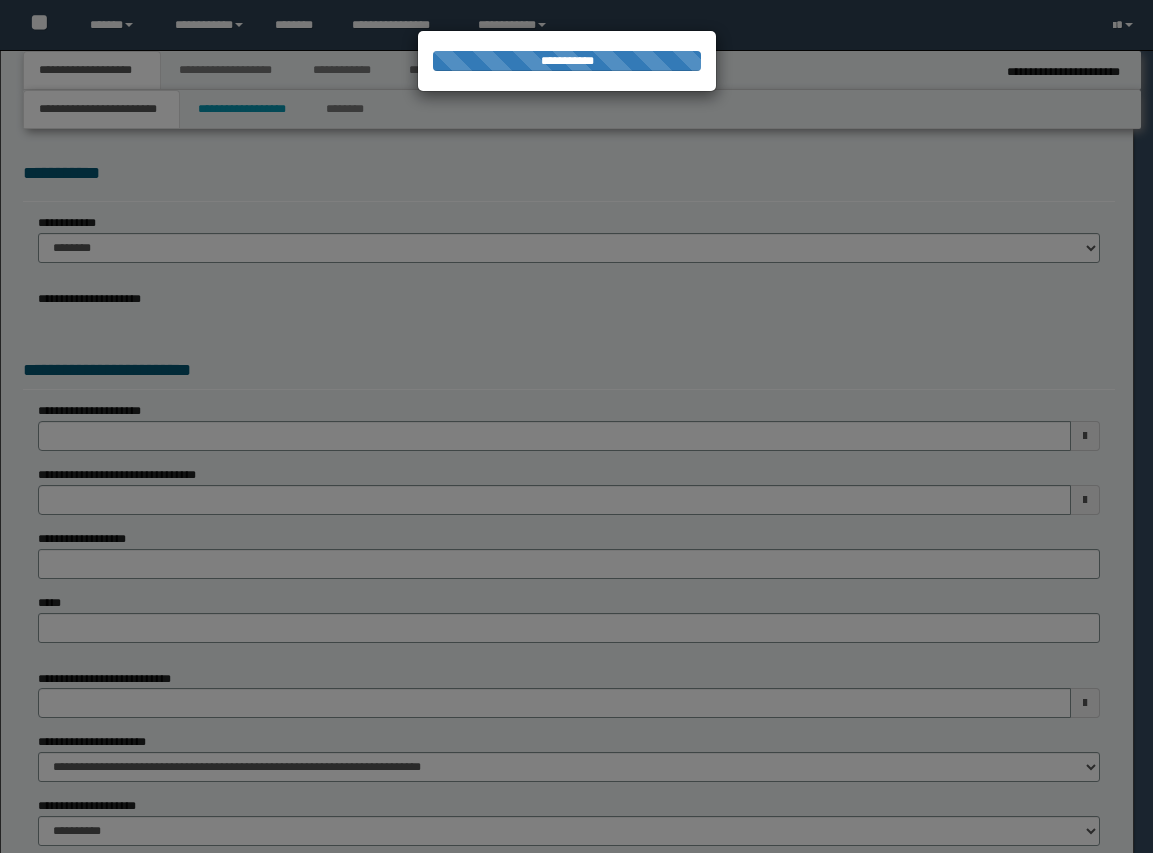 select on "**" 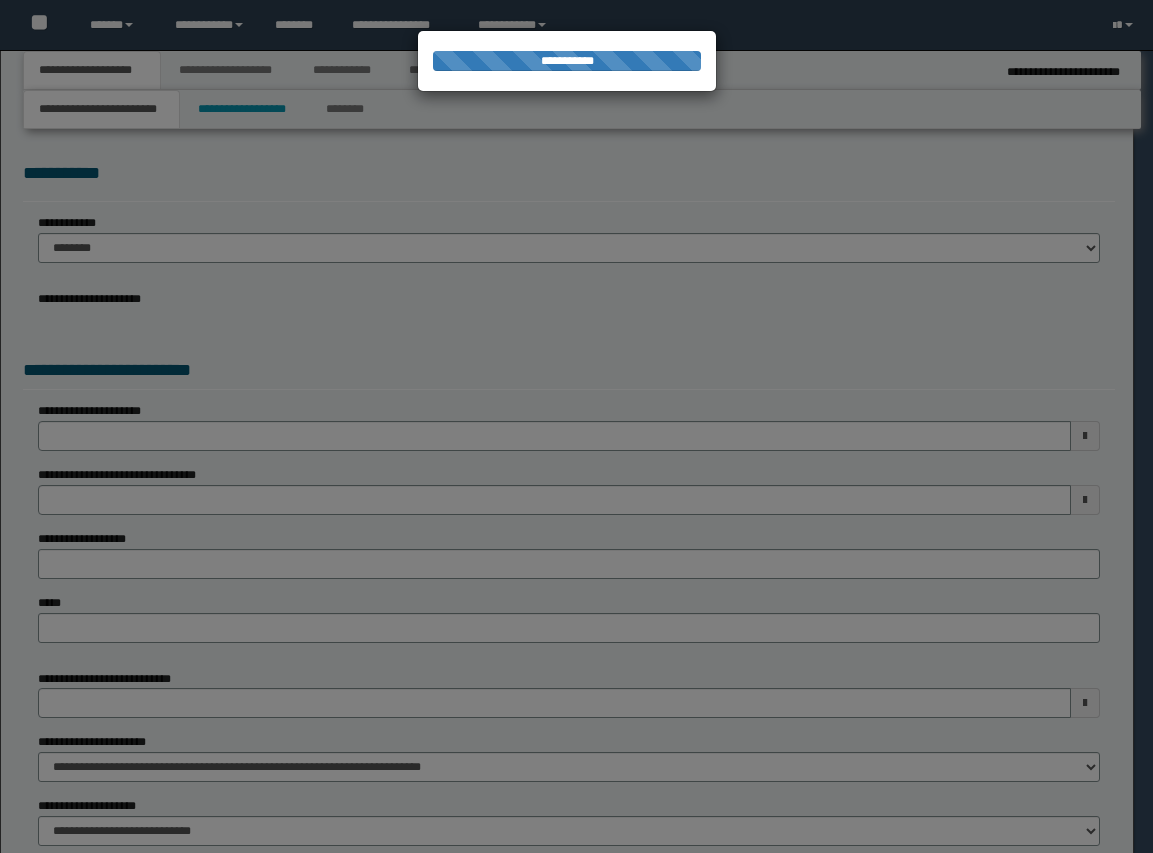 scroll, scrollTop: 0, scrollLeft: 0, axis: both 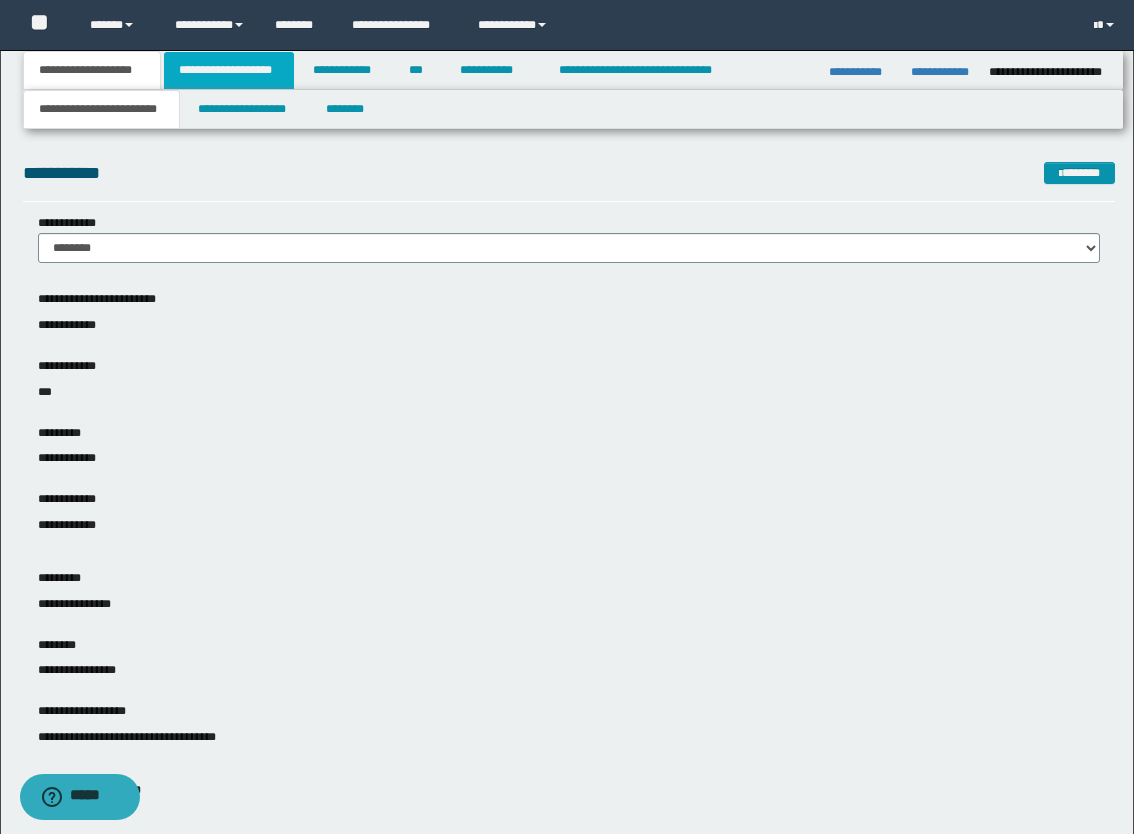 click on "**********" at bounding box center (229, 70) 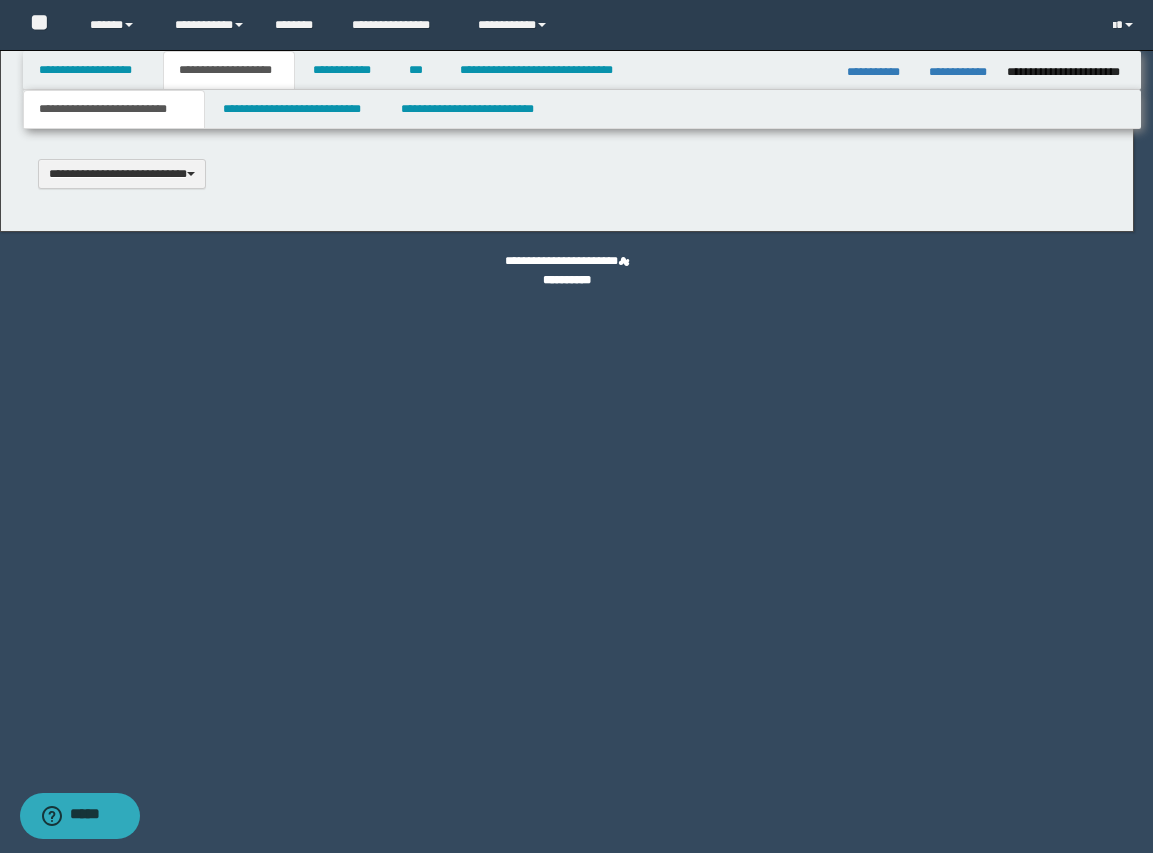 type 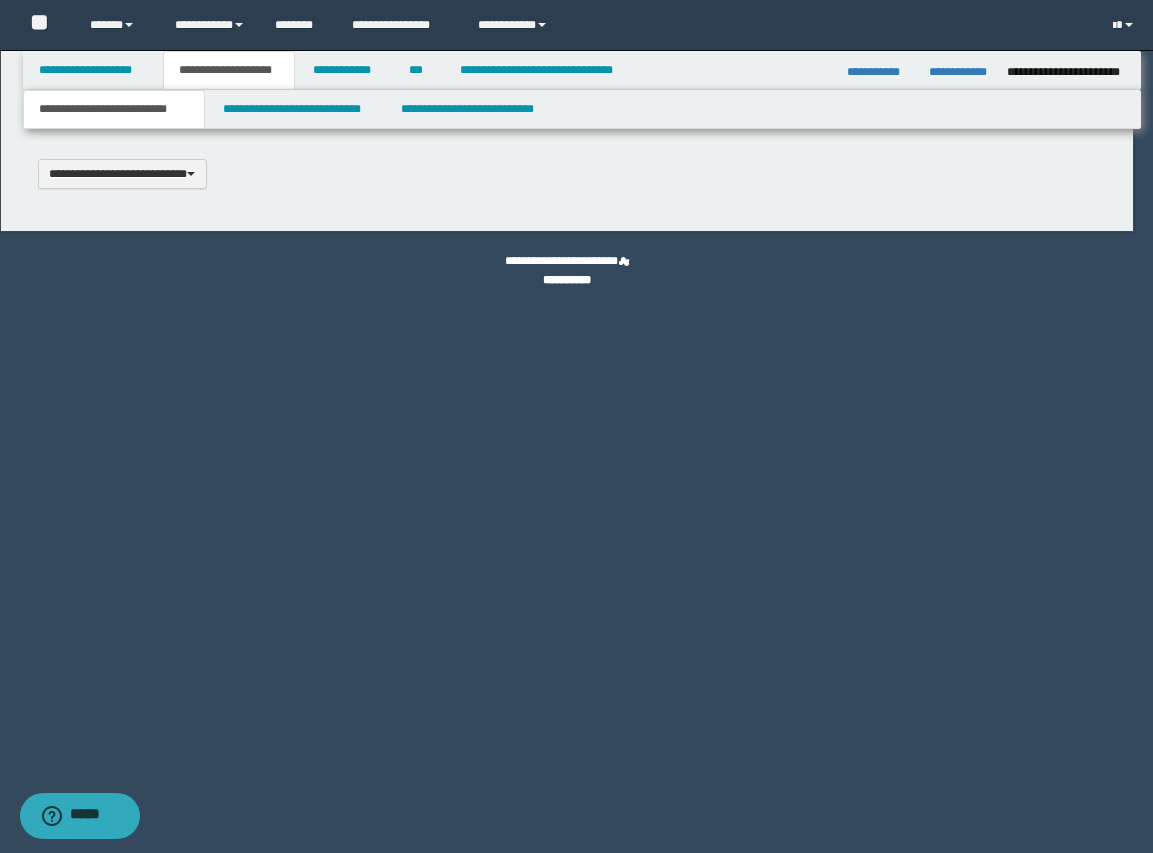 type on "**********" 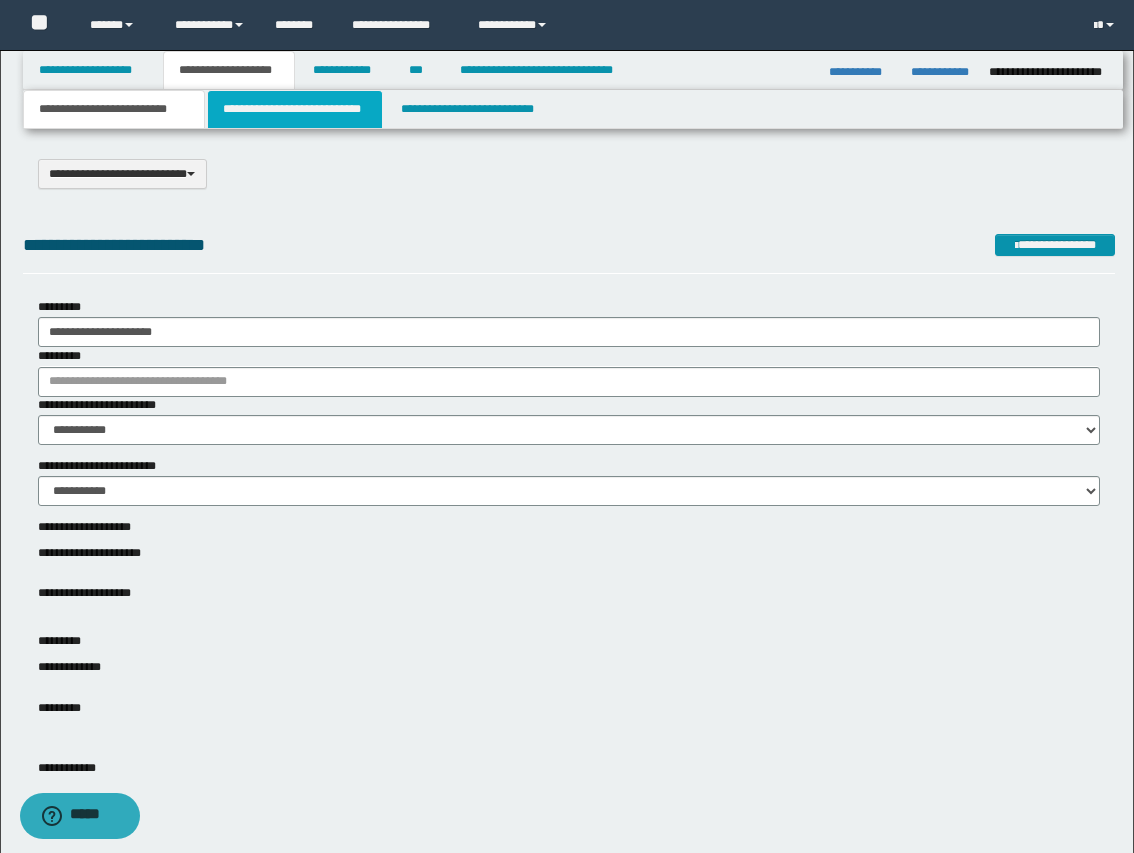 click on "**********" at bounding box center [295, 109] 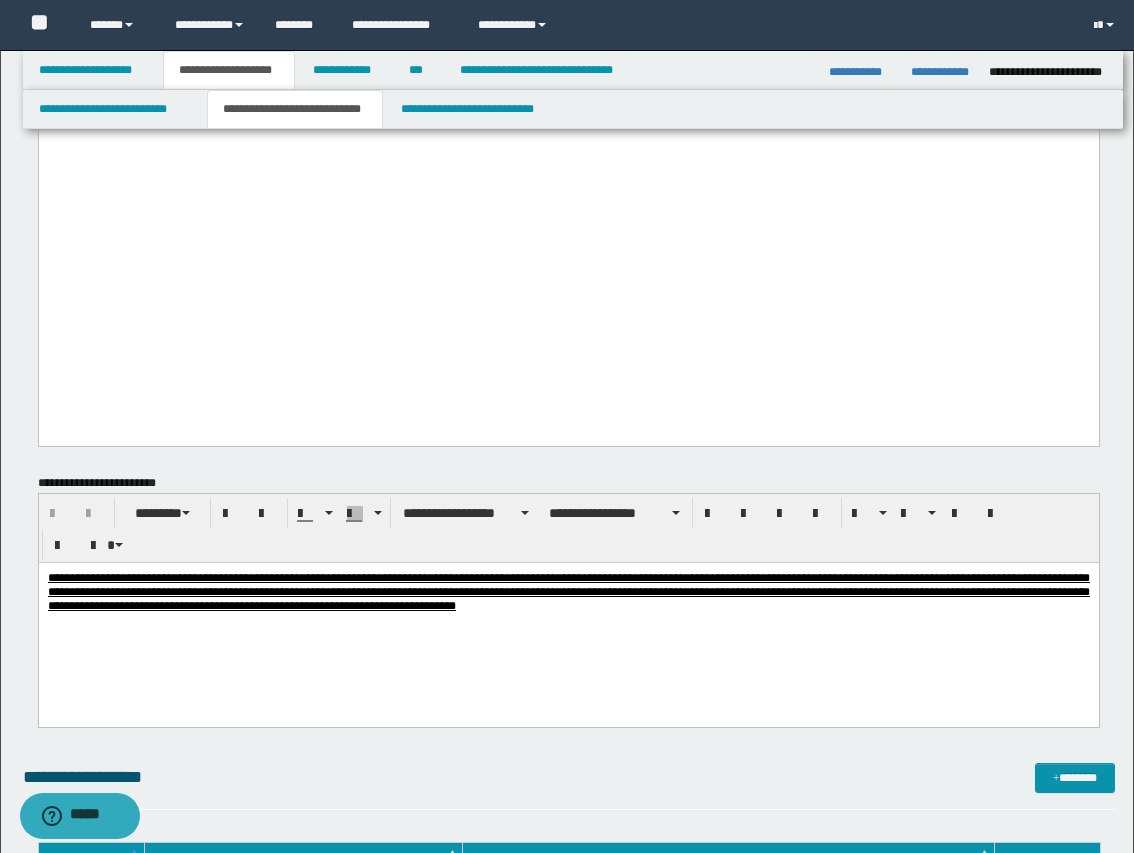 scroll, scrollTop: 1875, scrollLeft: 0, axis: vertical 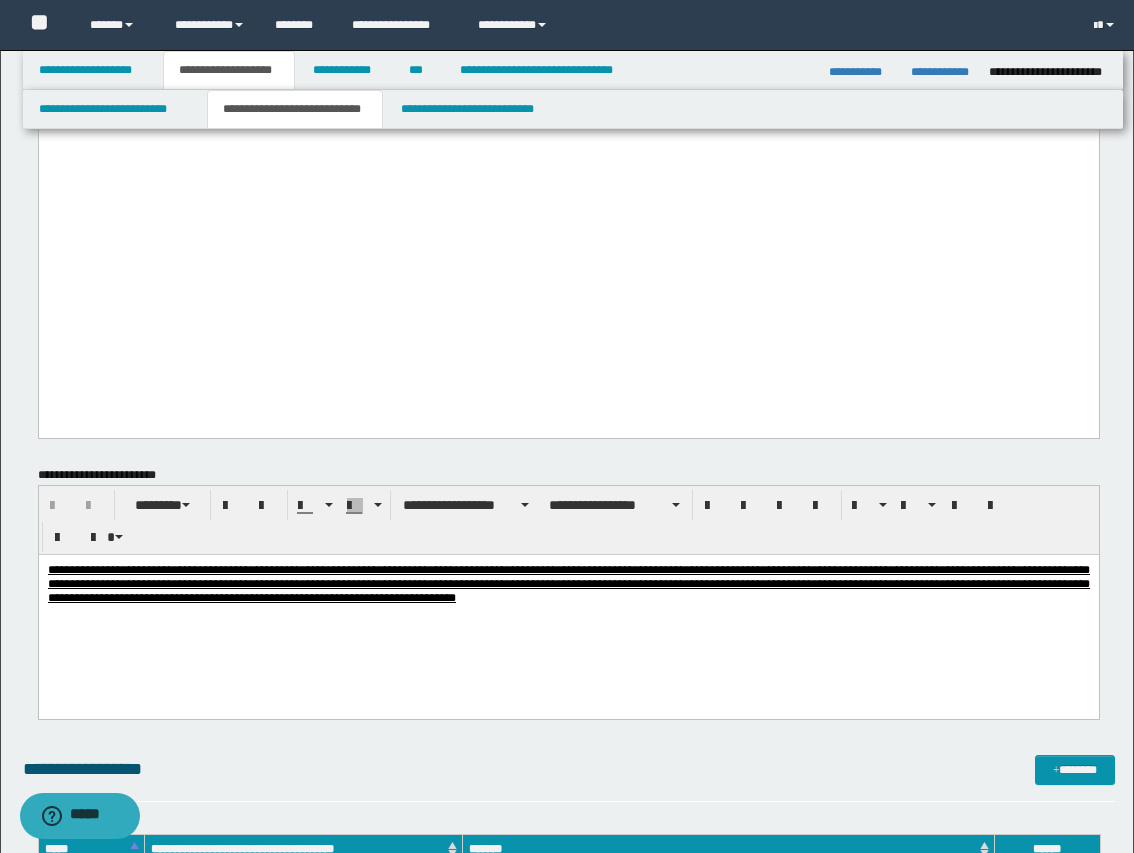 drag, startPoint x: 1107, startPoint y: 690, endPoint x: 1032, endPoint y: 540, distance: 167.7051 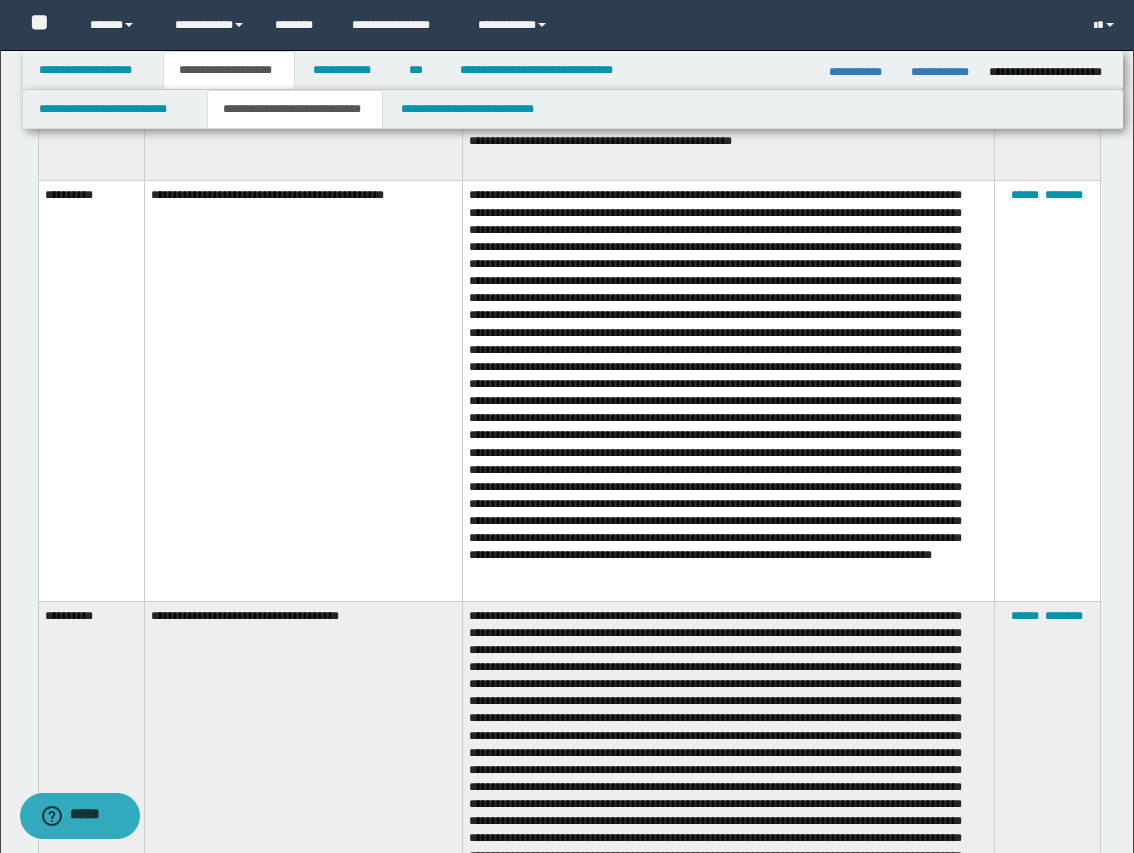 scroll, scrollTop: 6875, scrollLeft: 0, axis: vertical 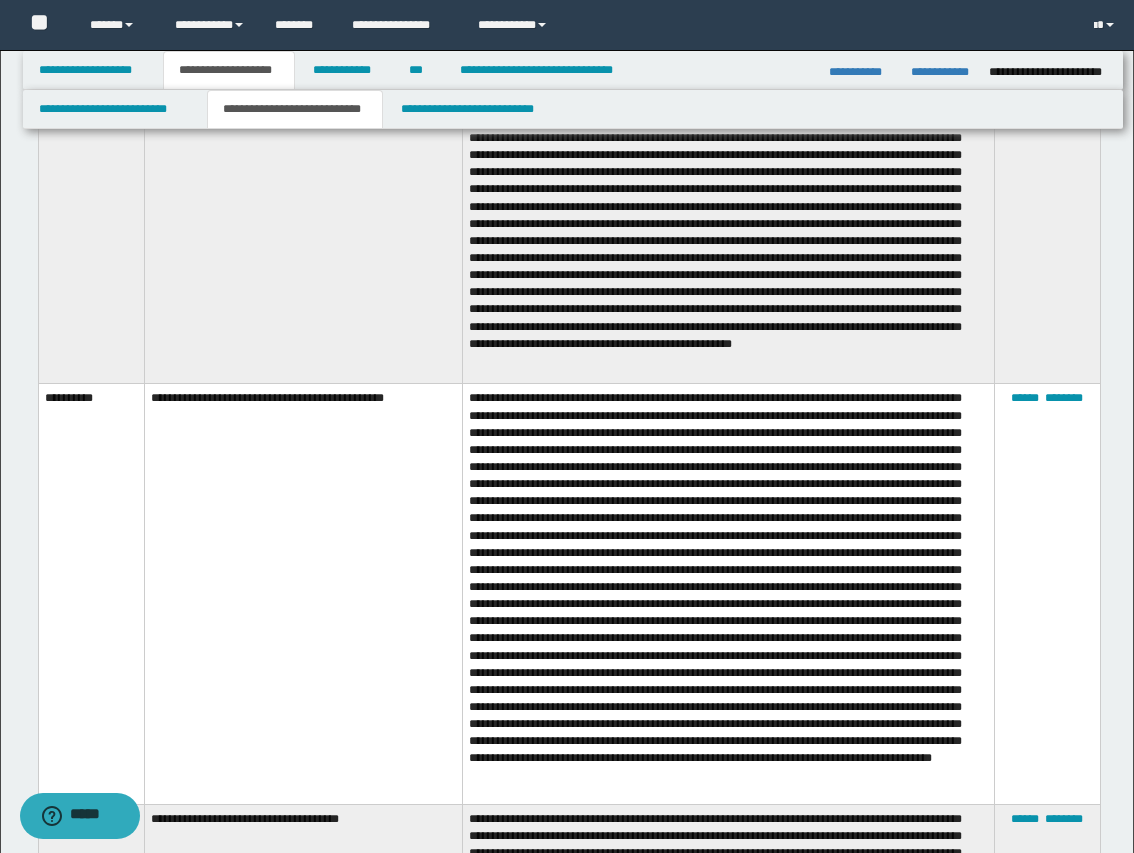 click on "**********" at bounding box center (567, -1987) 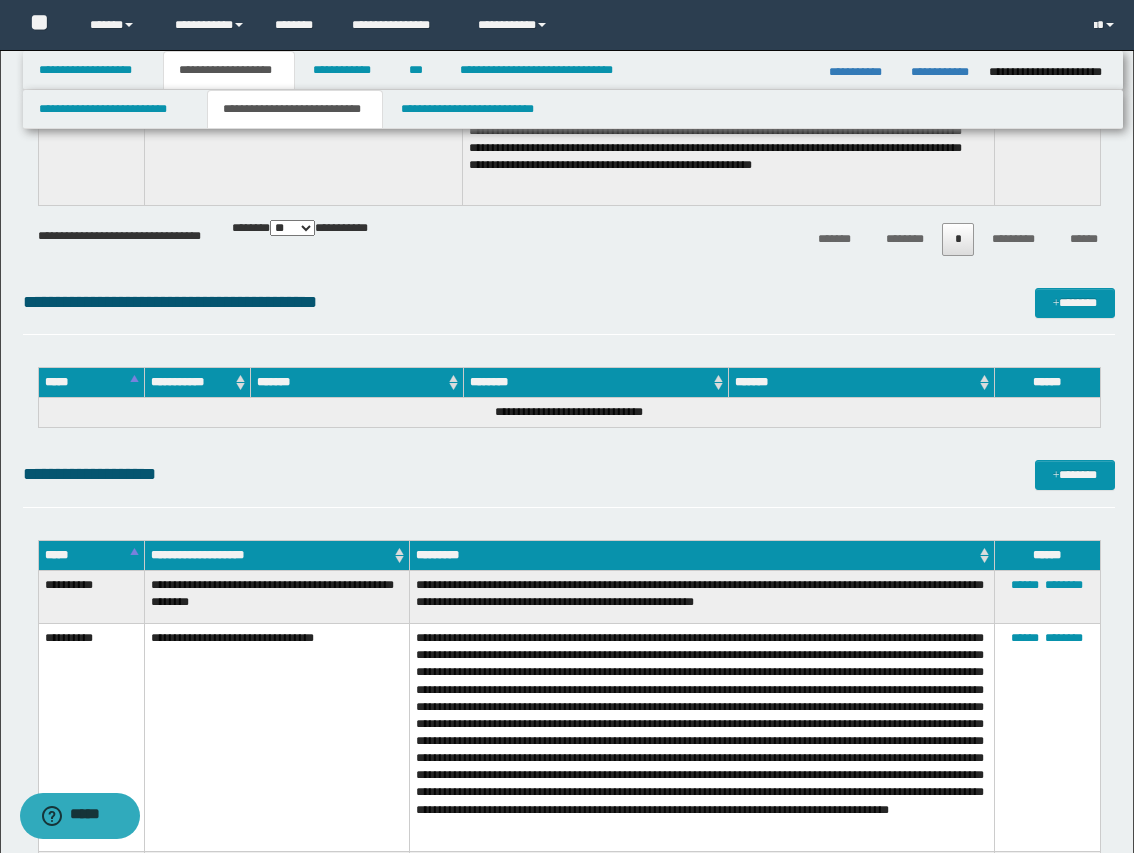 scroll, scrollTop: 8000, scrollLeft: 0, axis: vertical 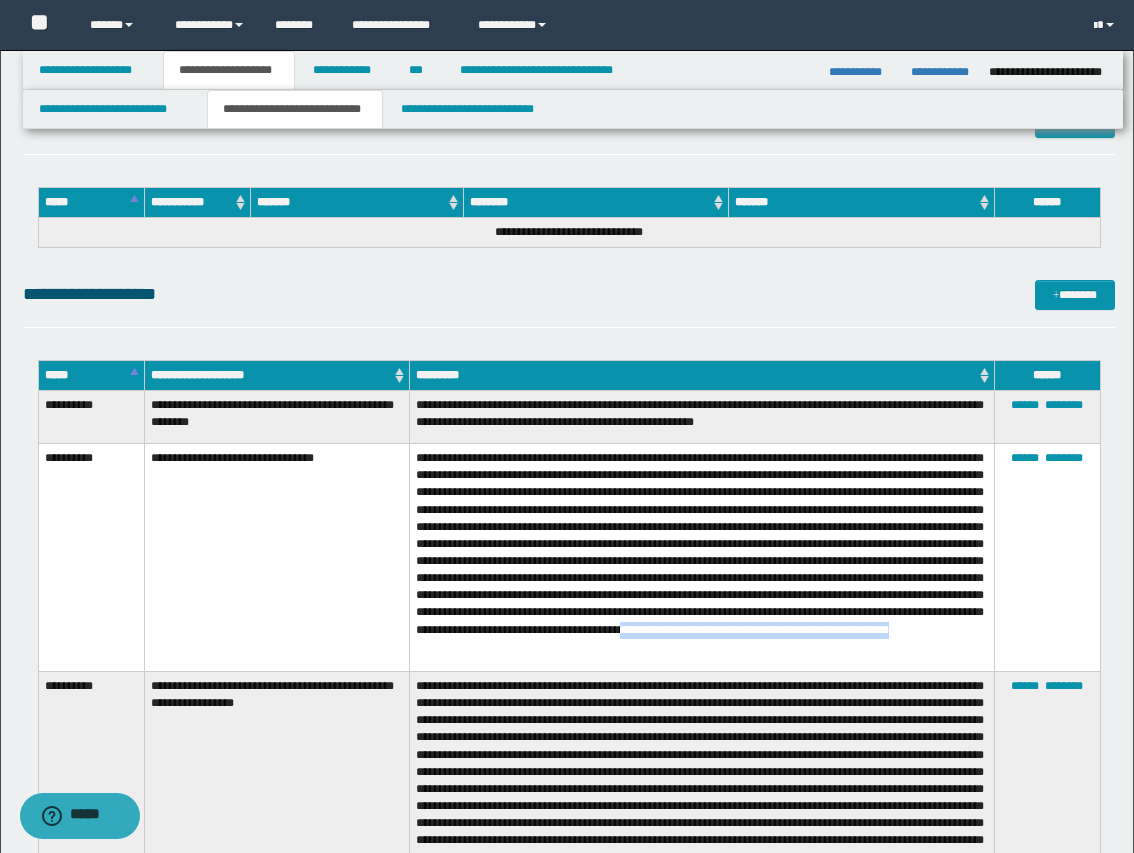 drag, startPoint x: 658, startPoint y: 641, endPoint x: 655, endPoint y: 658, distance: 17.262676 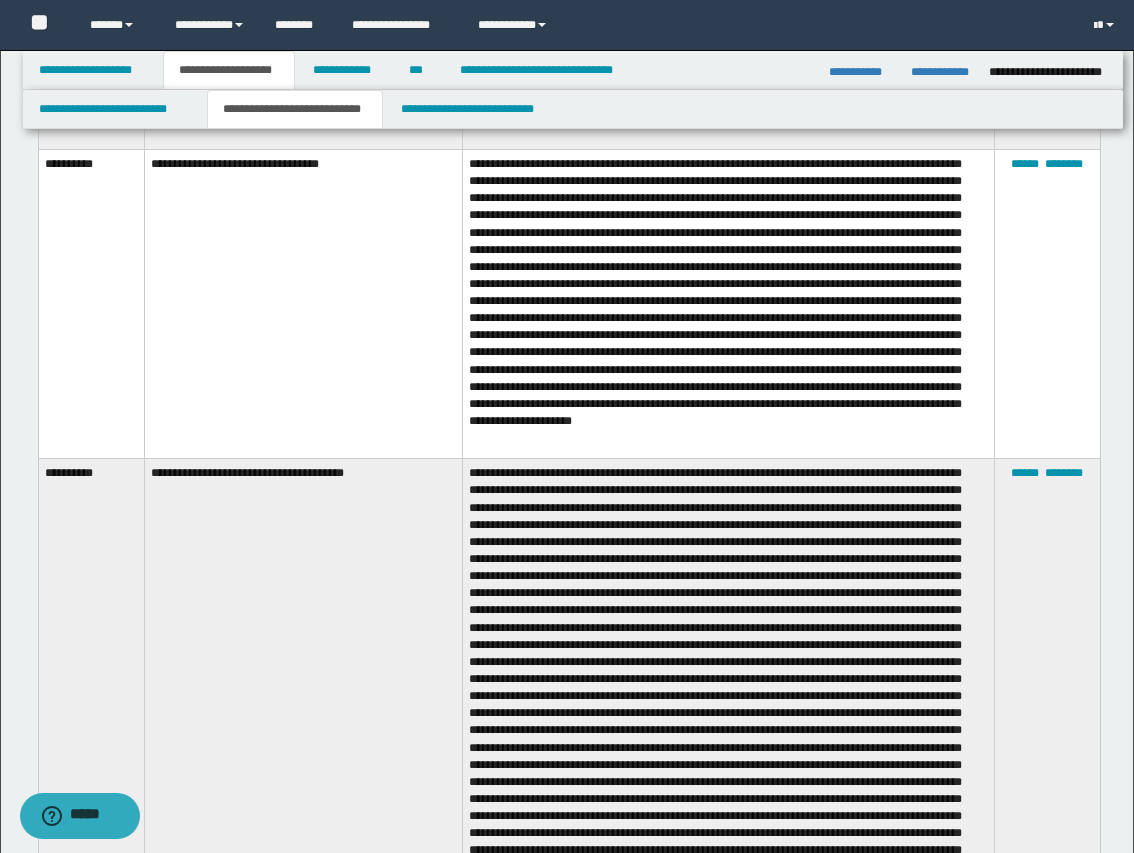 scroll, scrollTop: 4500, scrollLeft: 0, axis: vertical 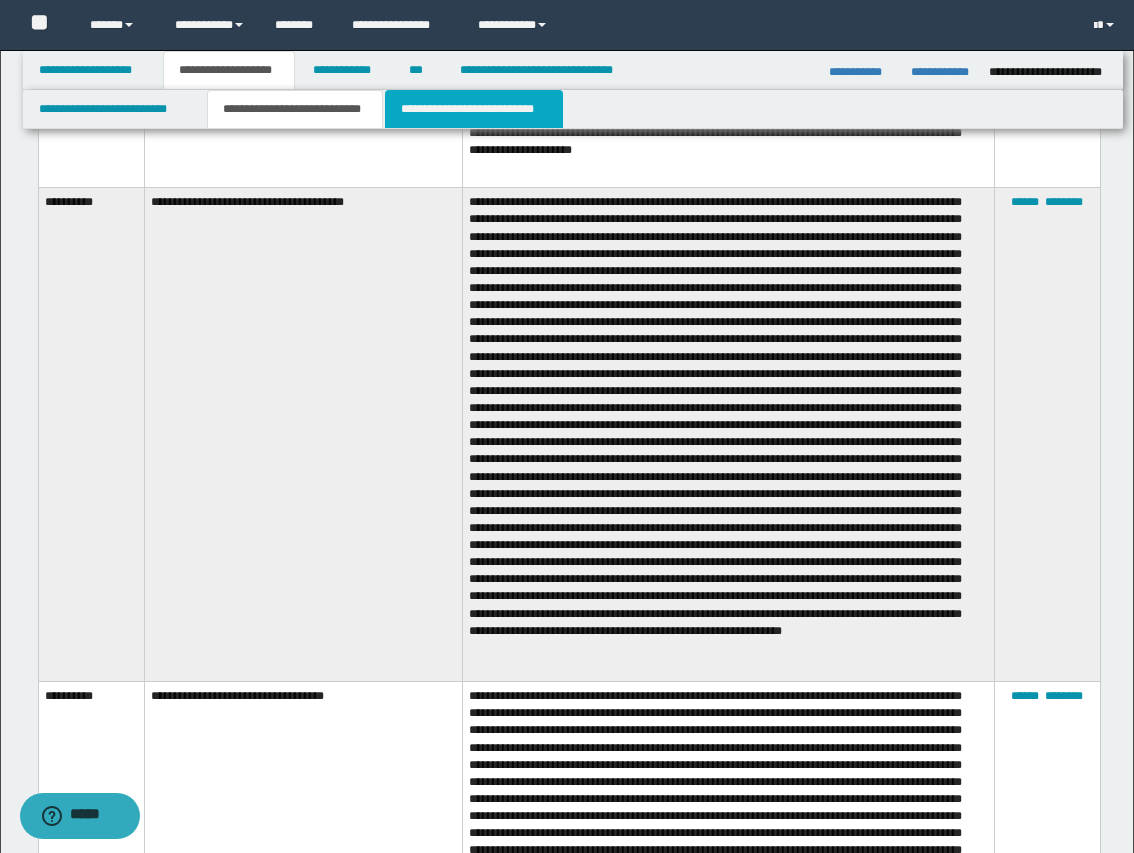 drag, startPoint x: 515, startPoint y: 119, endPoint x: 521, endPoint y: 137, distance: 18.973665 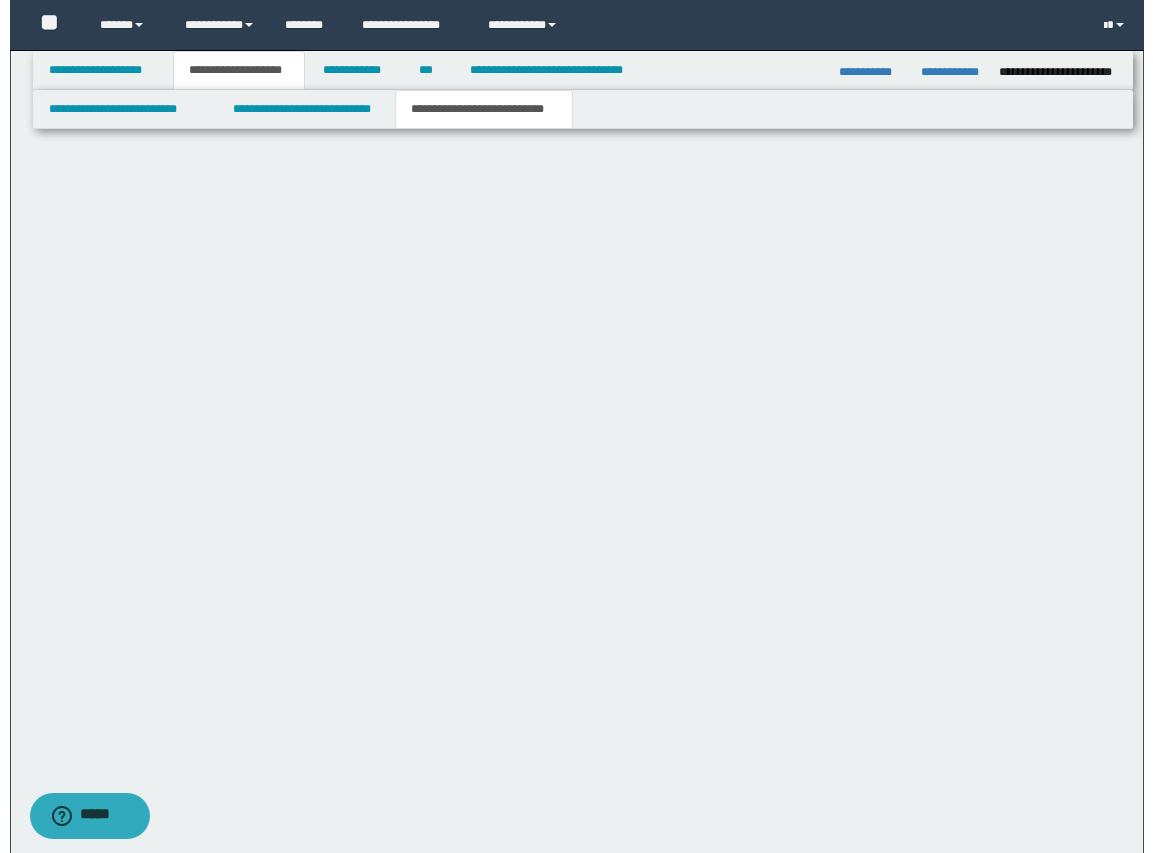 scroll, scrollTop: 0, scrollLeft: 0, axis: both 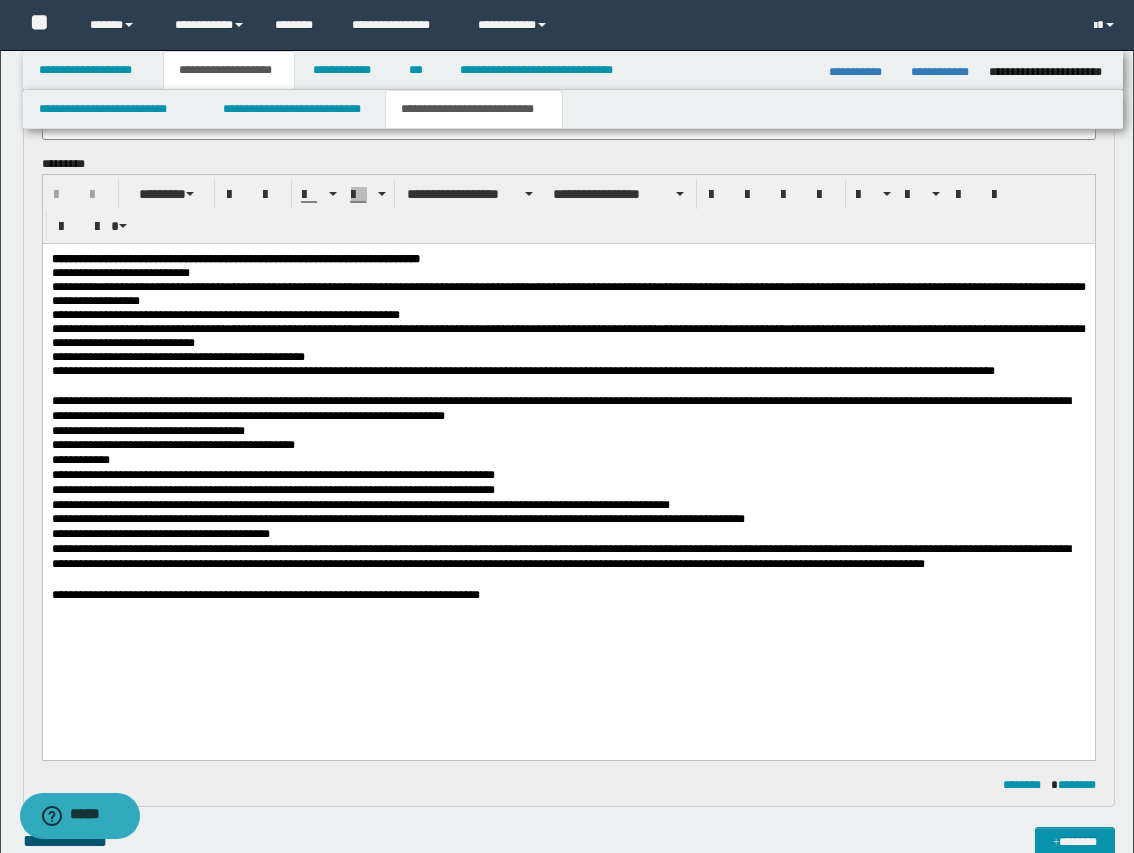click on "**********" at bounding box center (560, 407) 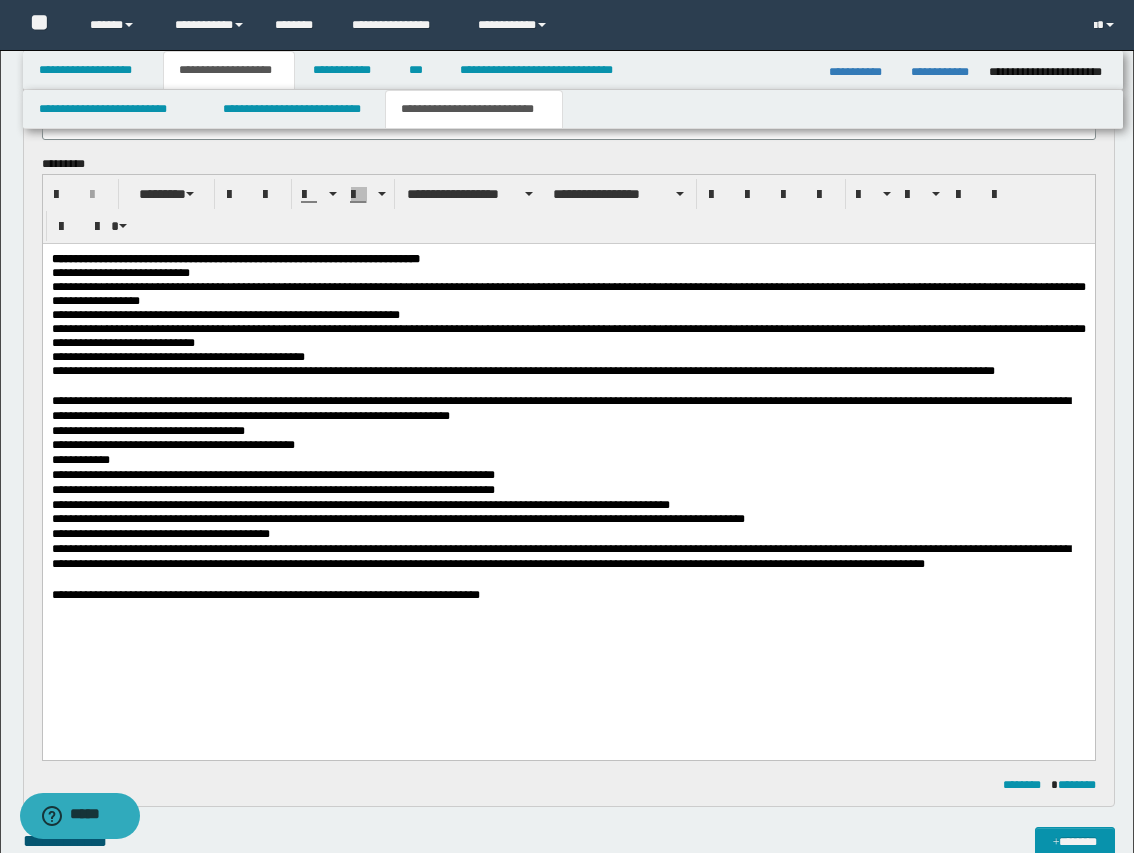 click on "**********" at bounding box center [560, 555] 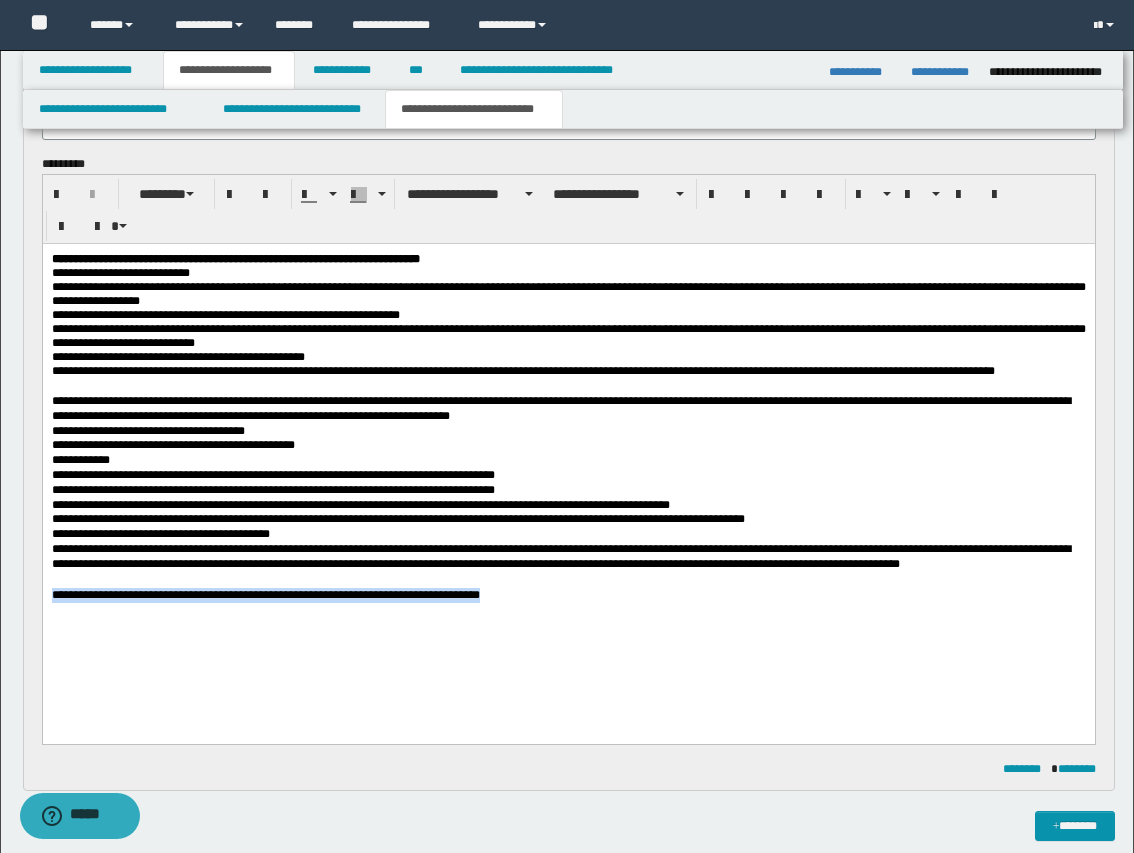 drag, startPoint x: 50, startPoint y: 625, endPoint x: 701, endPoint y: 659, distance: 651.88727 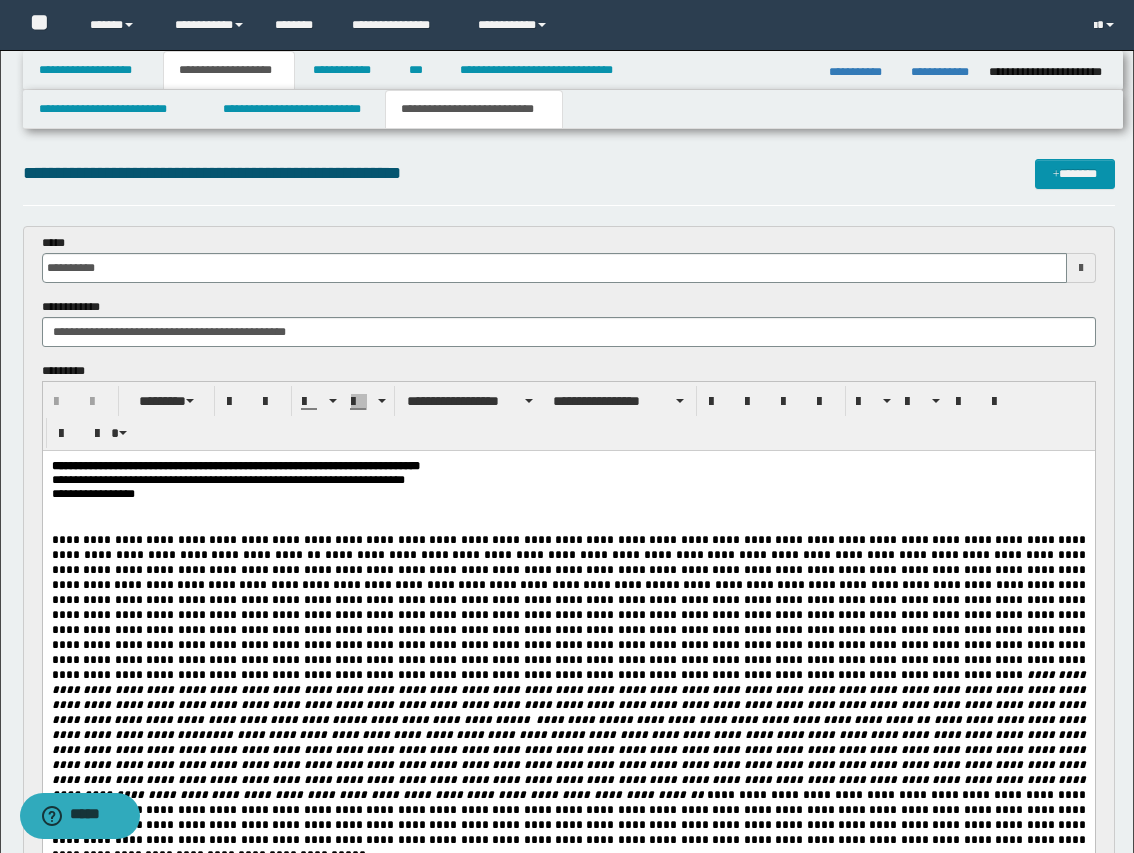 scroll, scrollTop: 125, scrollLeft: 0, axis: vertical 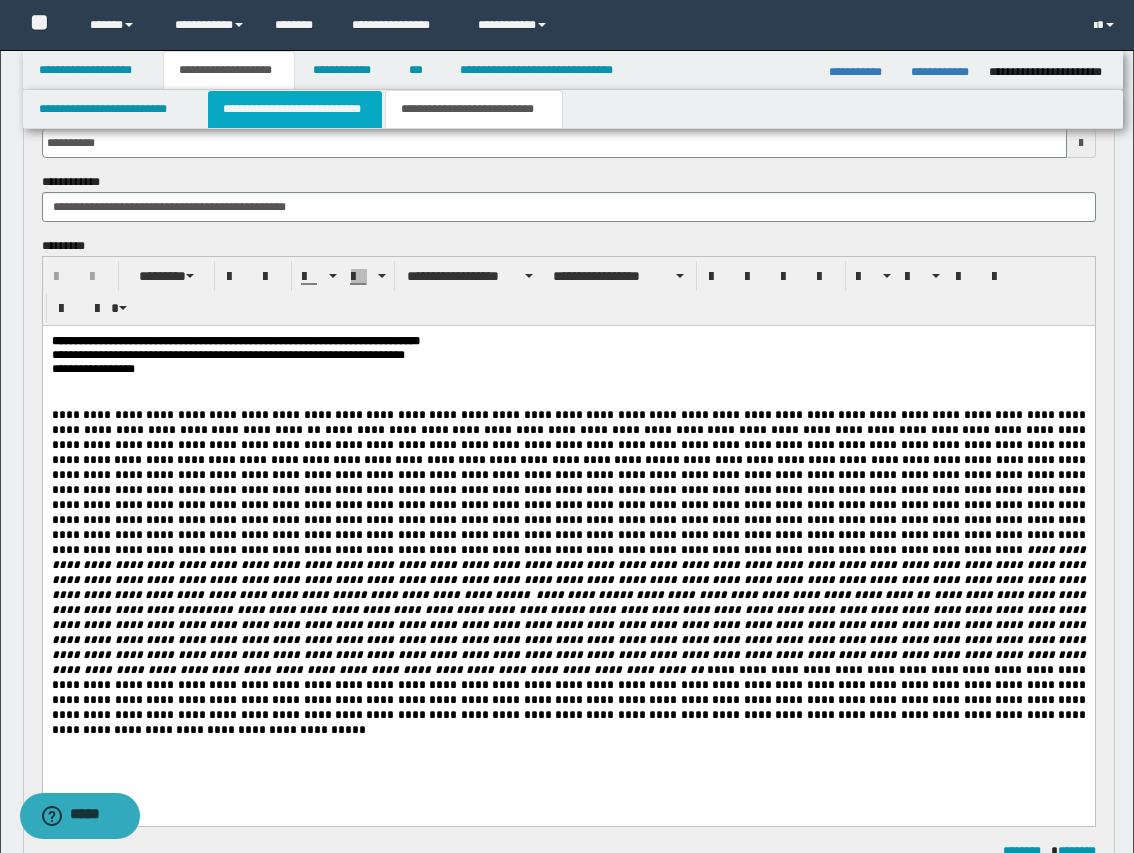 click on "**********" at bounding box center (295, 109) 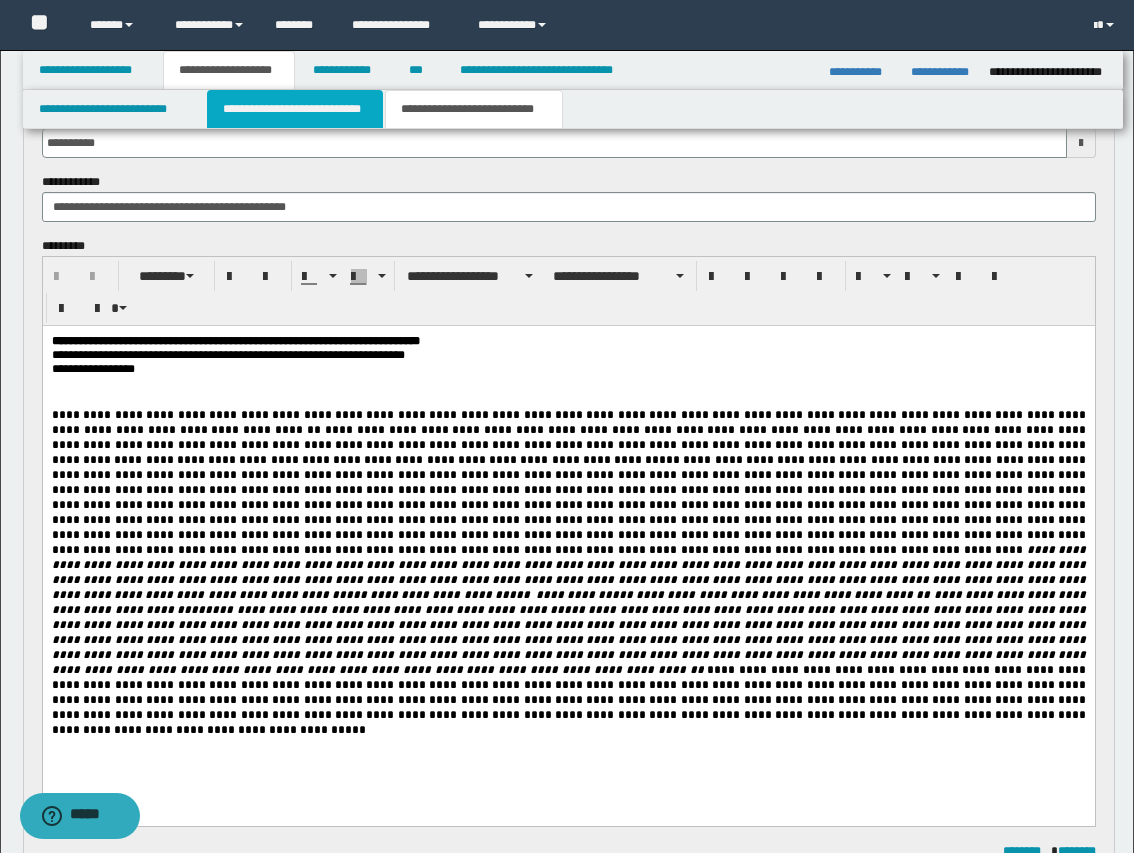 type 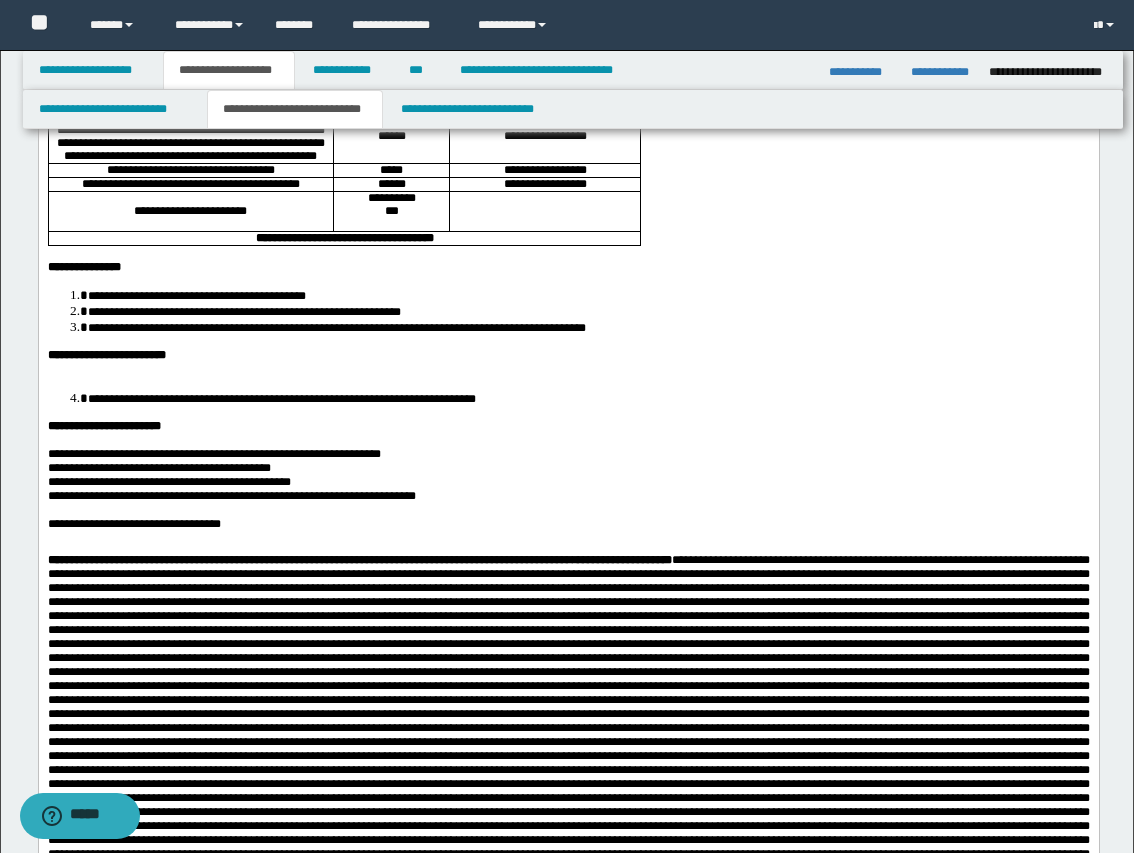scroll, scrollTop: 500, scrollLeft: 0, axis: vertical 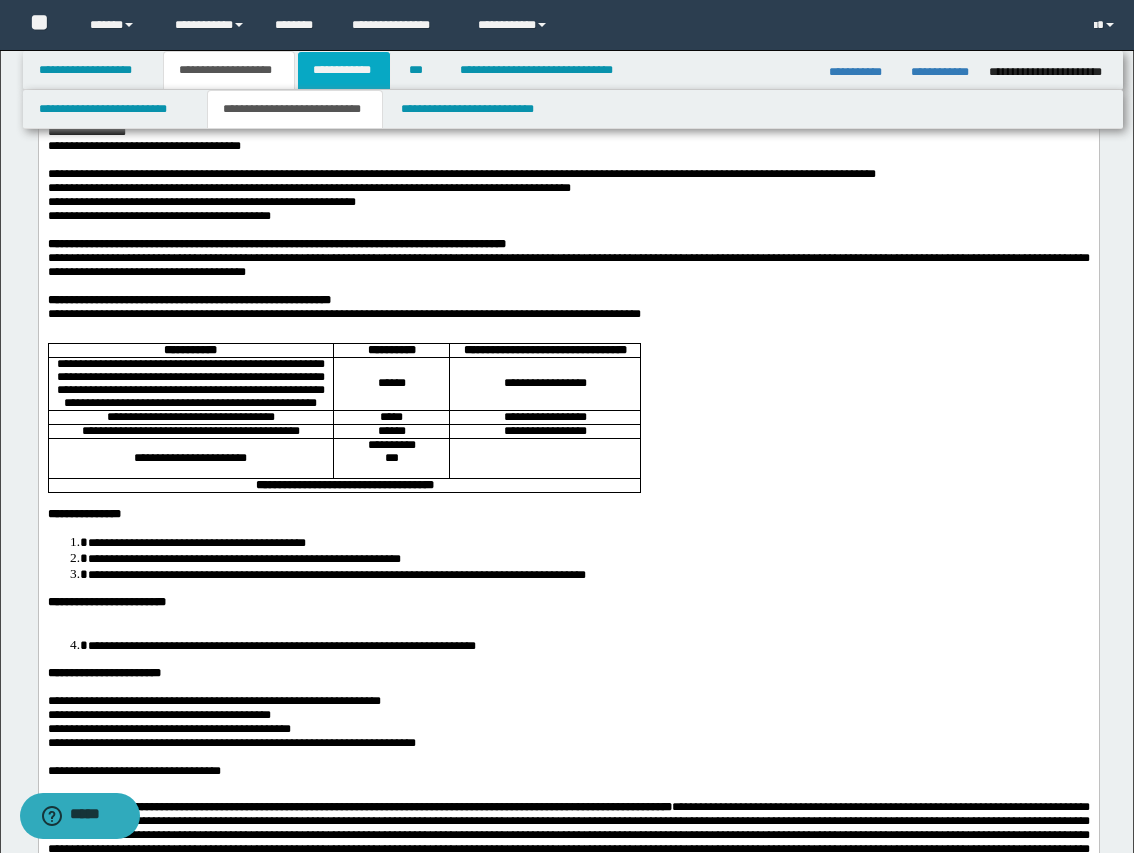 click on "**********" at bounding box center (344, 70) 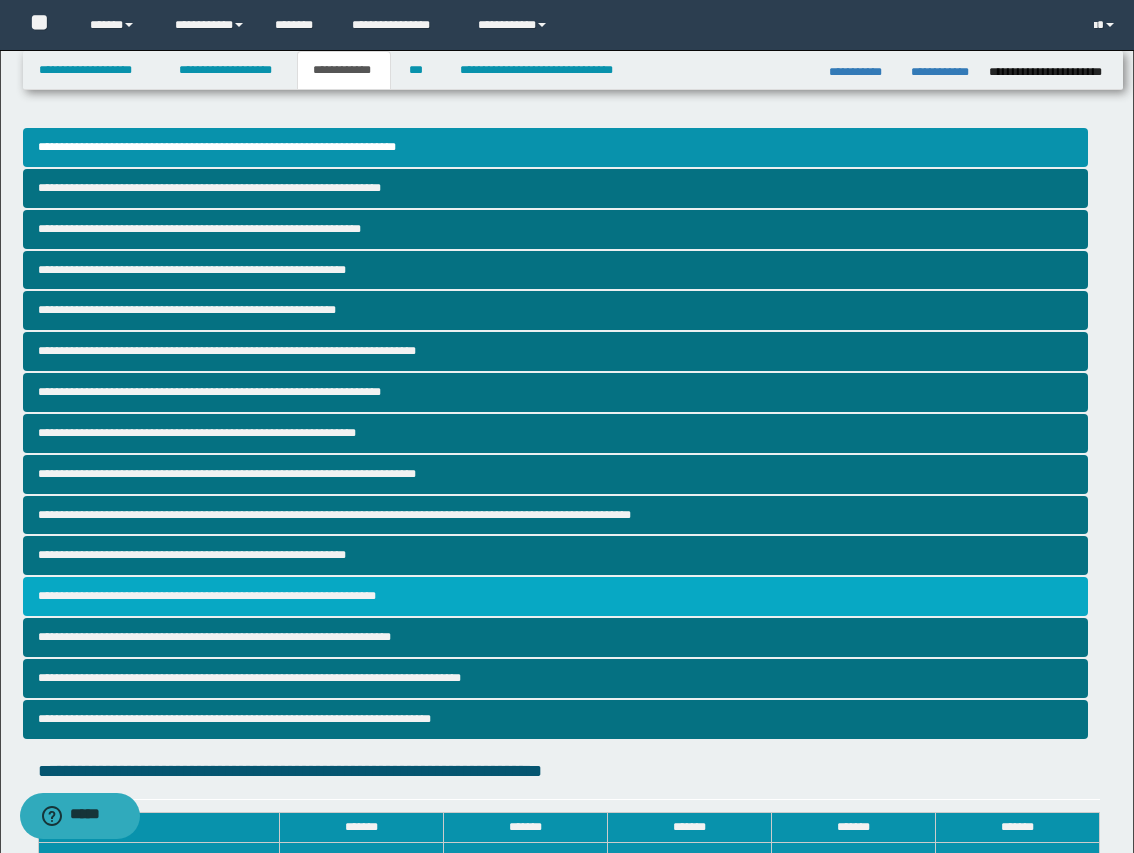 click on "**********" at bounding box center (555, 596) 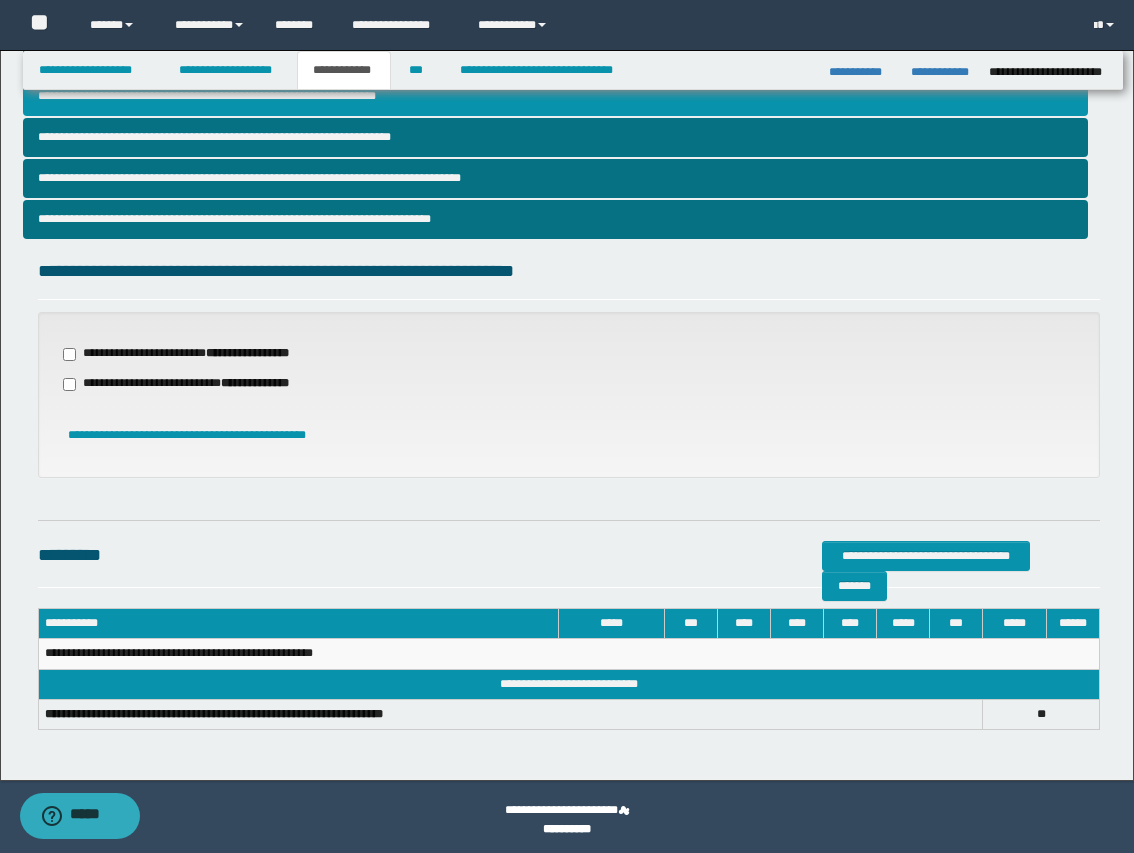 scroll, scrollTop: 505, scrollLeft: 0, axis: vertical 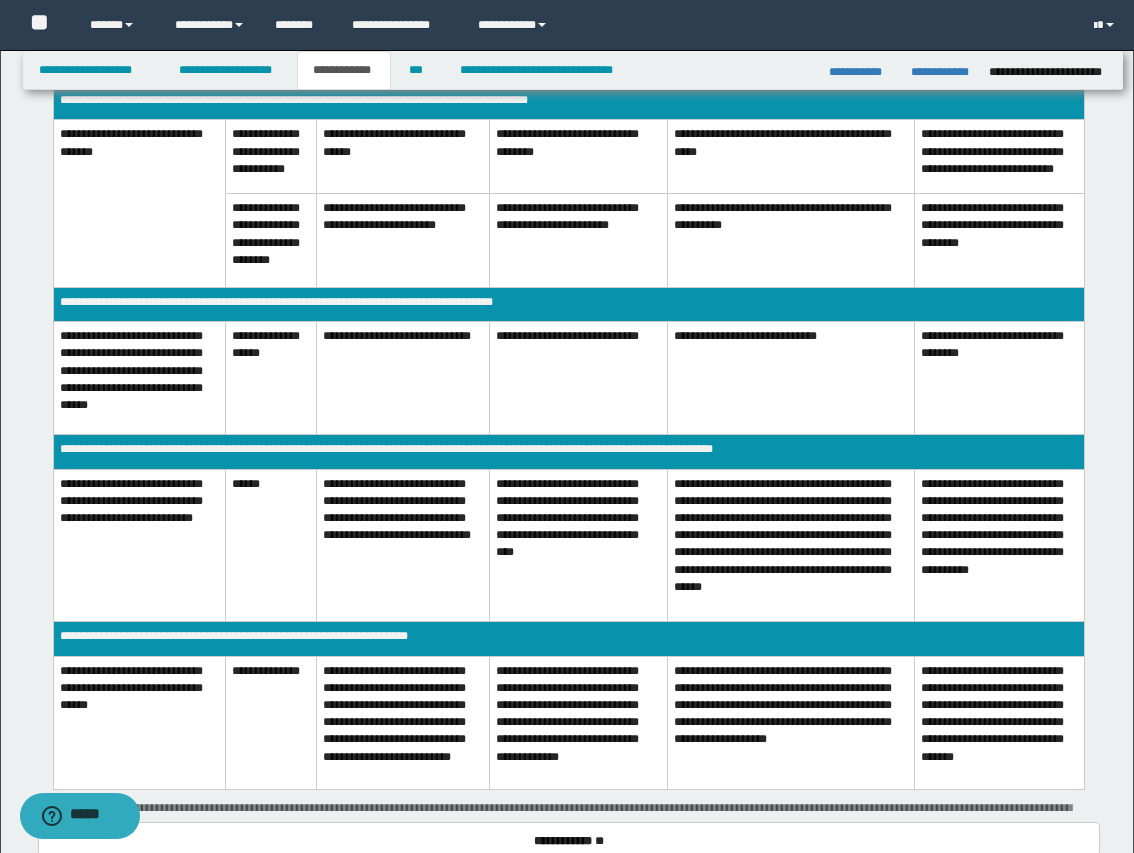 click on "**********" at bounding box center (403, 545) 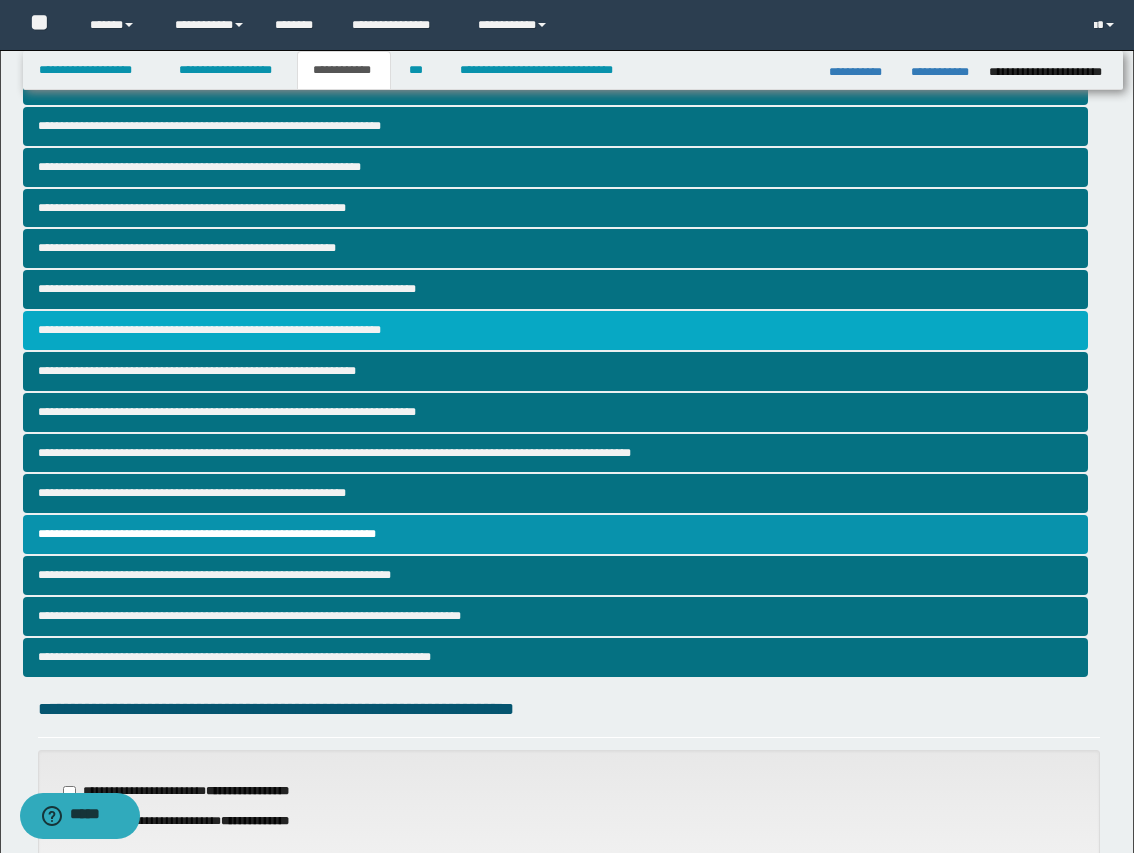 scroll, scrollTop: 0, scrollLeft: 0, axis: both 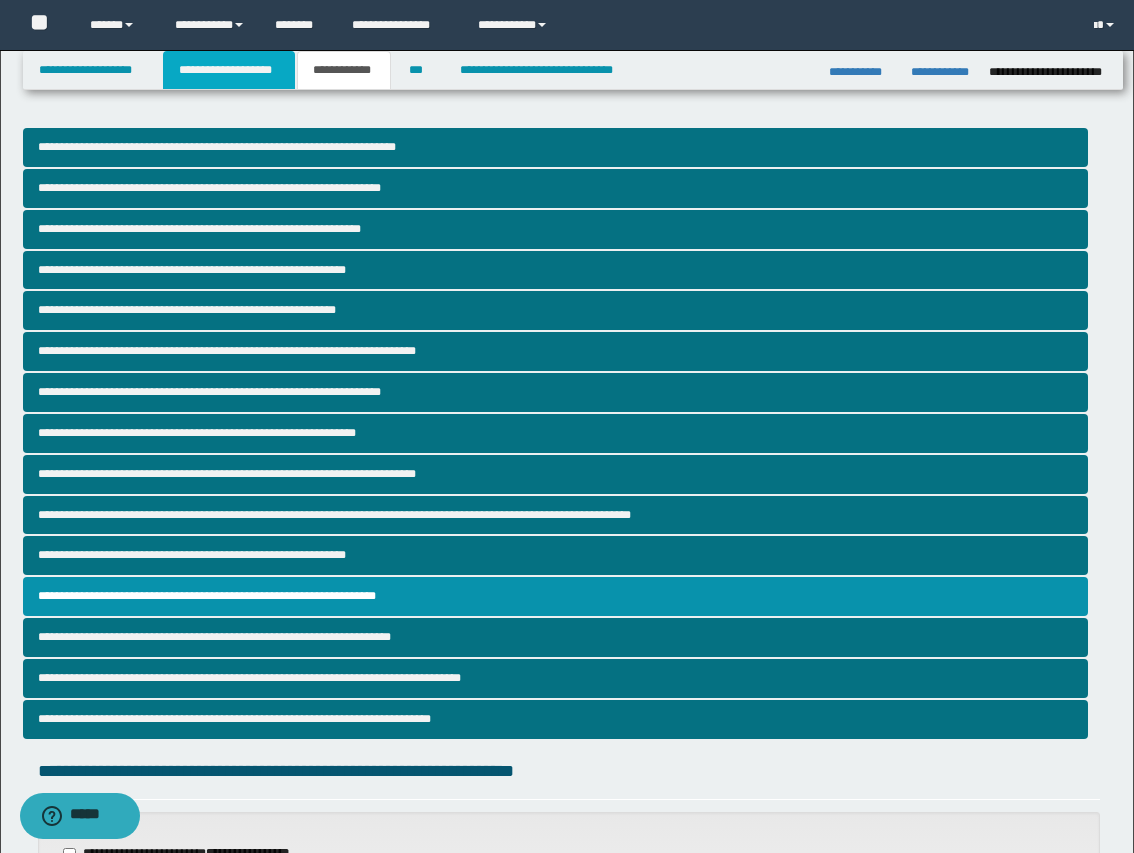 drag, startPoint x: 247, startPoint y: 70, endPoint x: 342, endPoint y: 146, distance: 121.65936 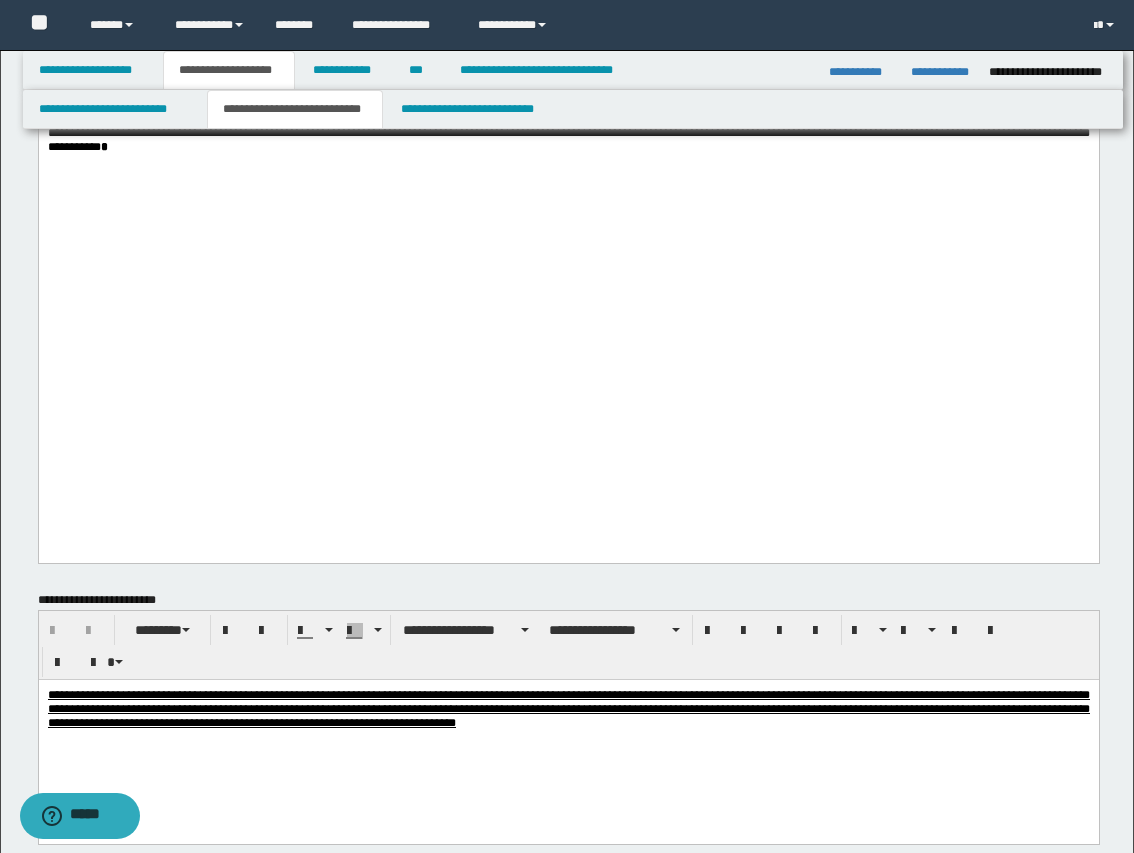 scroll, scrollTop: 1625, scrollLeft: 0, axis: vertical 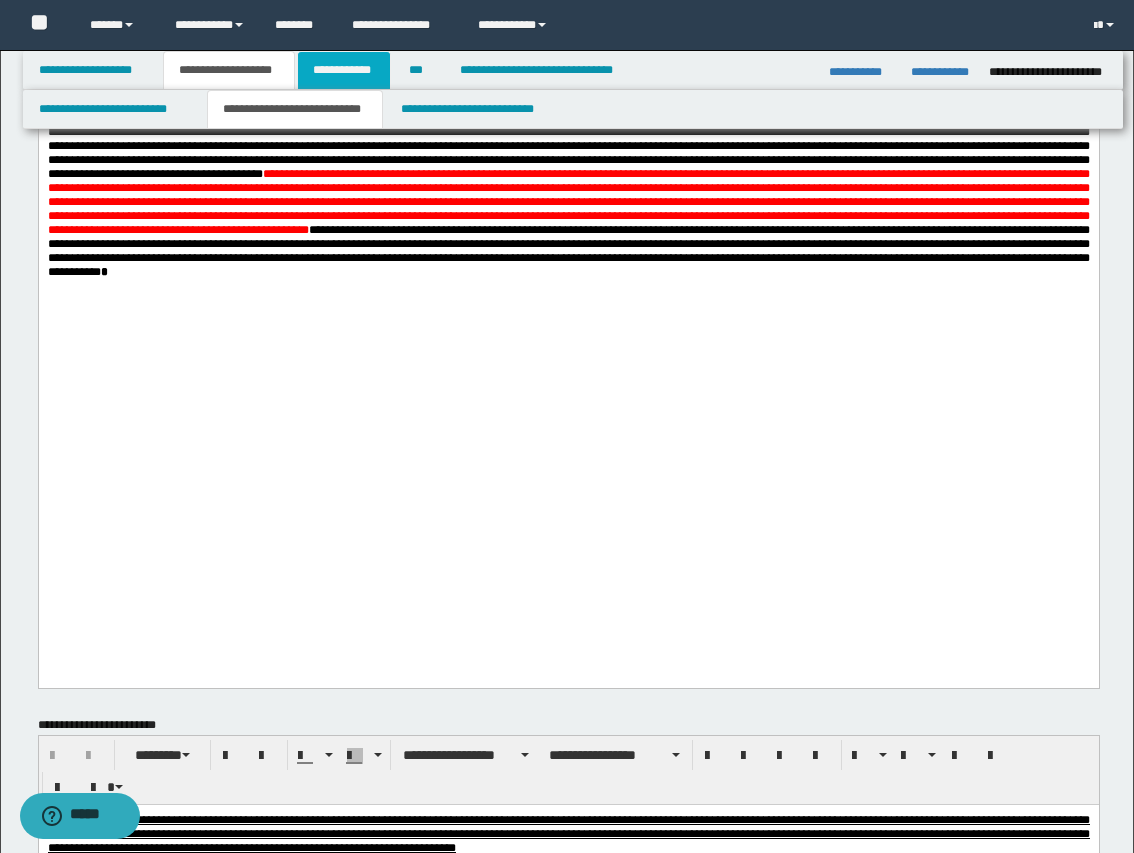 click on "**********" at bounding box center [344, 70] 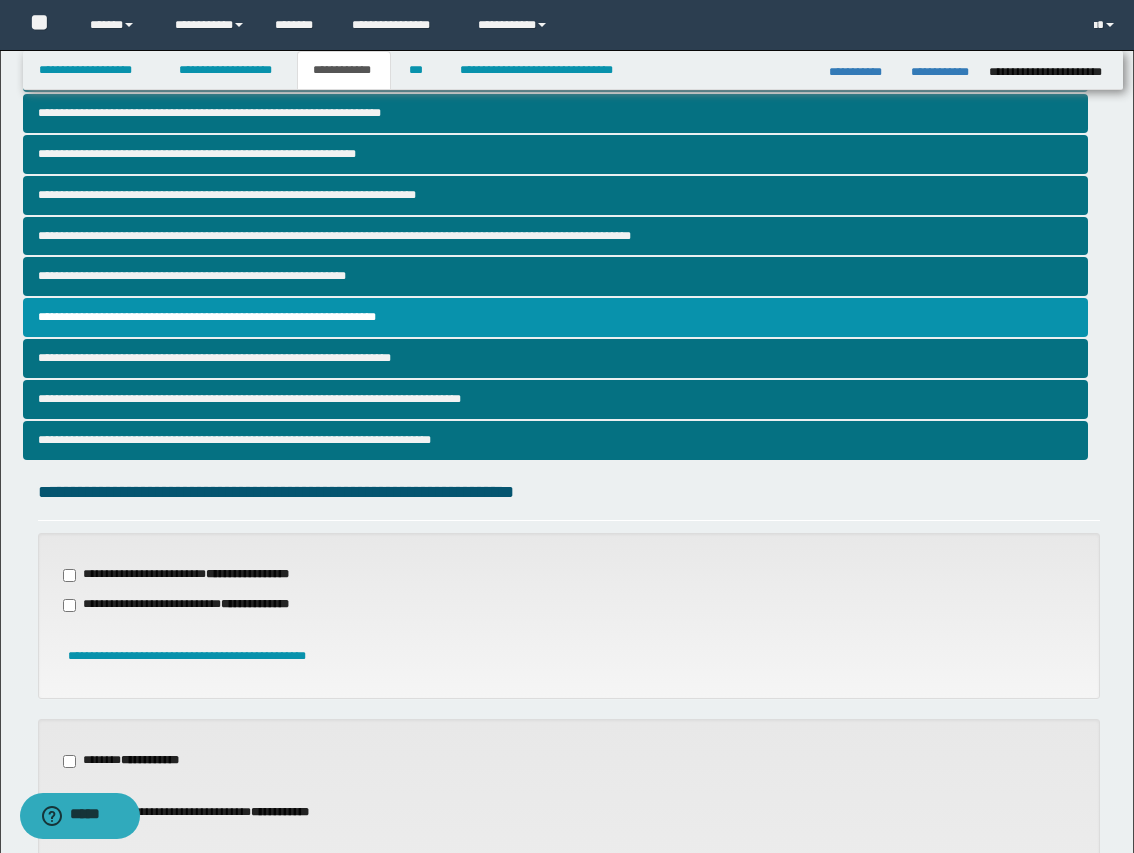 scroll, scrollTop: 0, scrollLeft: 0, axis: both 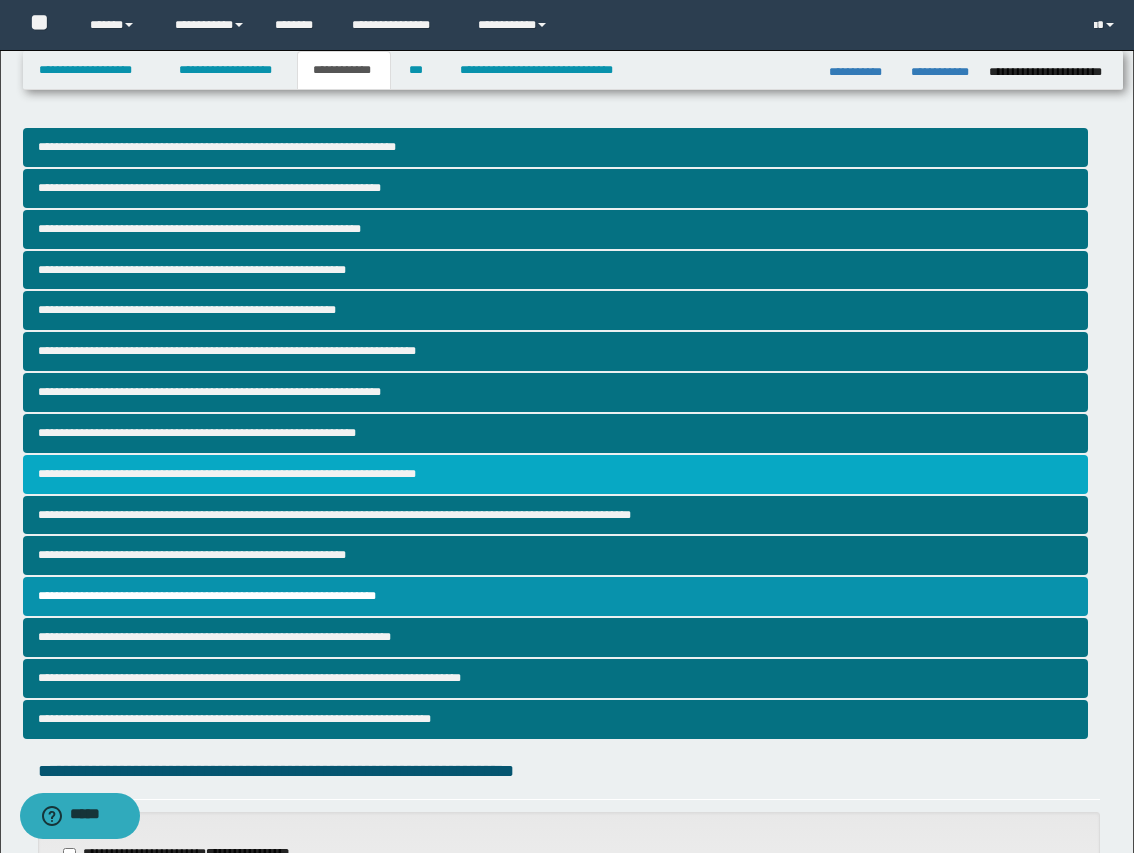 click on "**********" at bounding box center [555, 474] 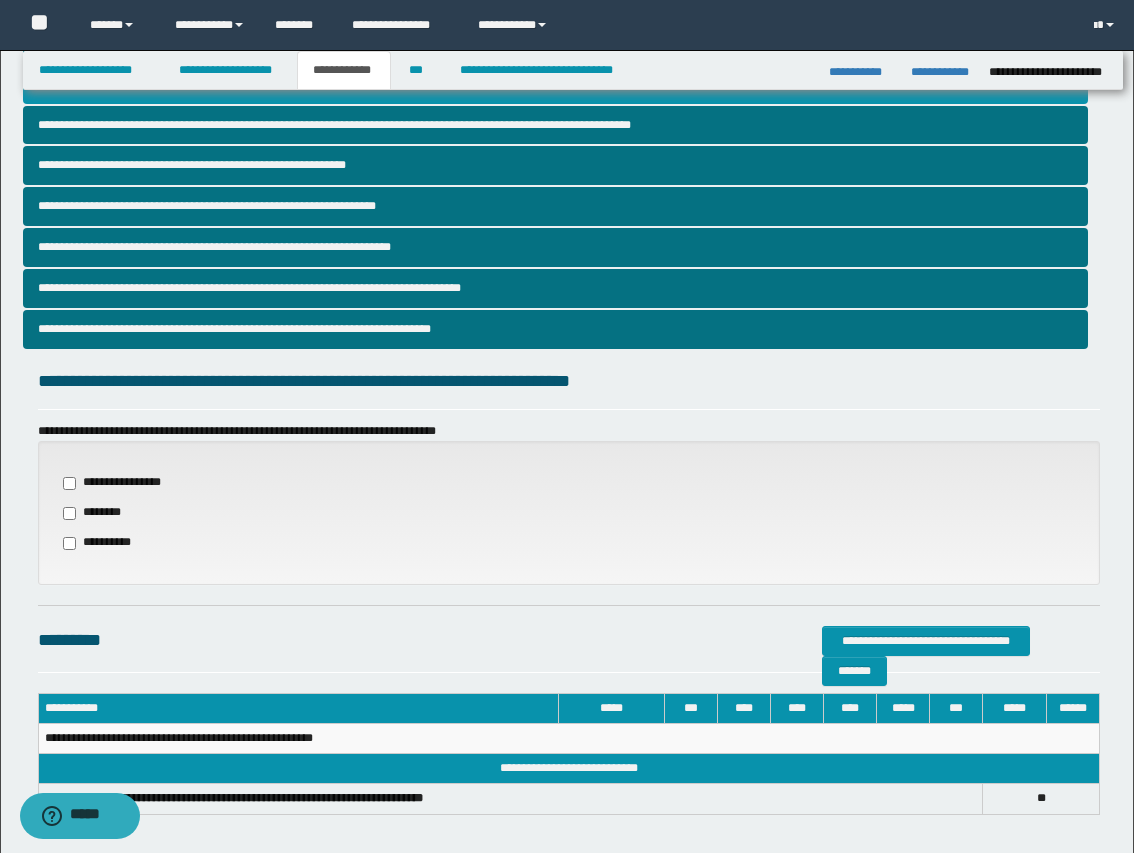 scroll, scrollTop: 480, scrollLeft: 0, axis: vertical 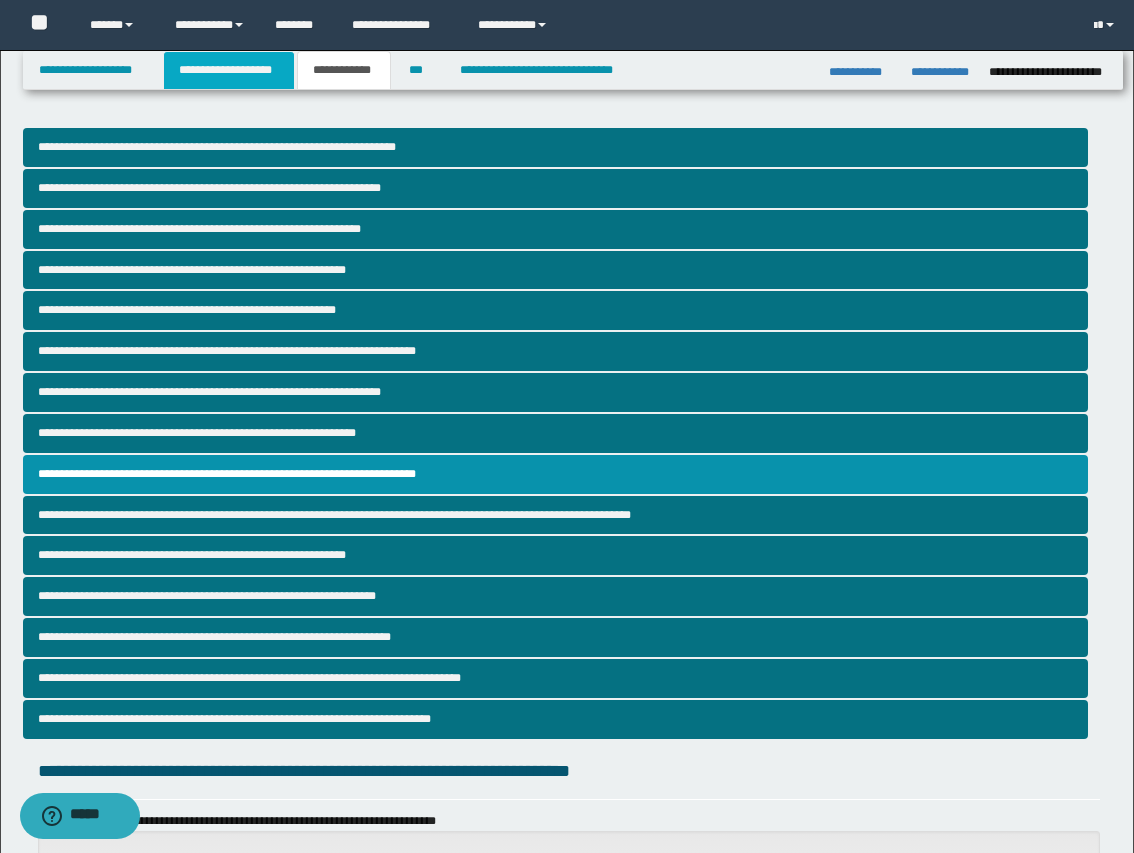 click on "**********" at bounding box center [229, 70] 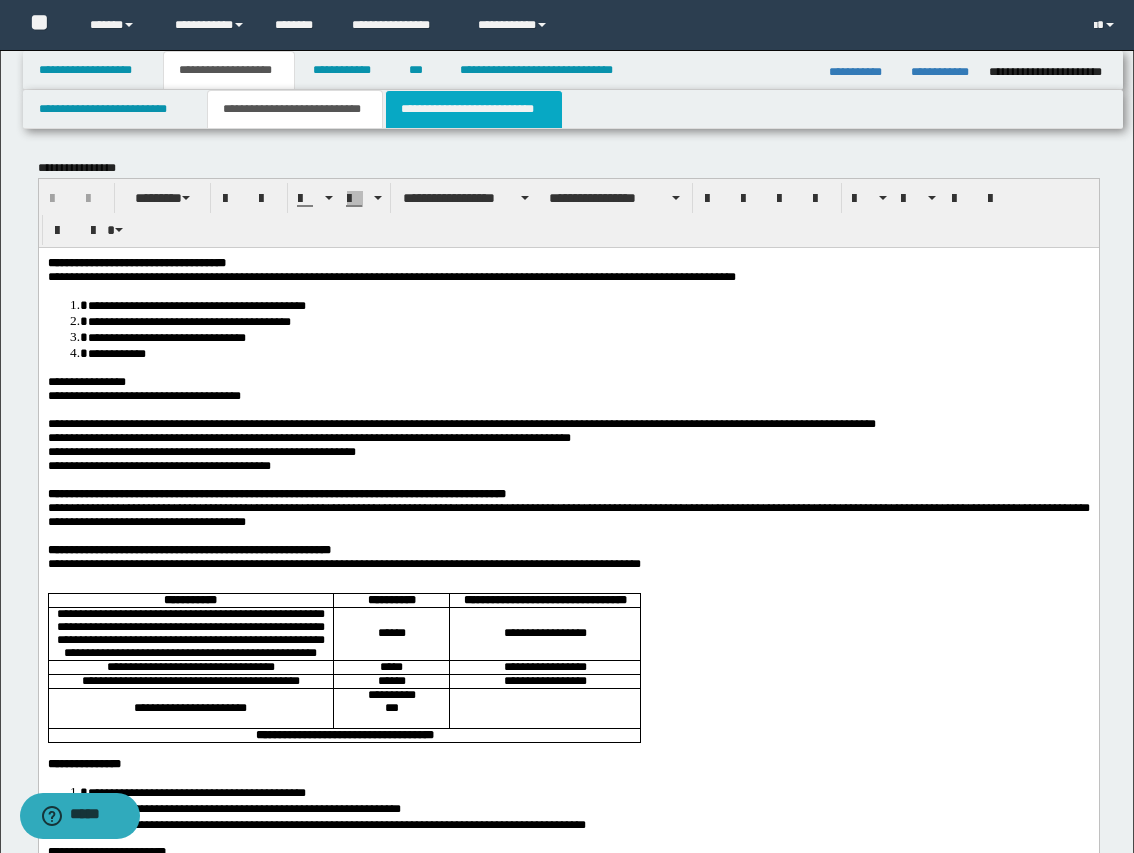 click on "**********" at bounding box center [474, 109] 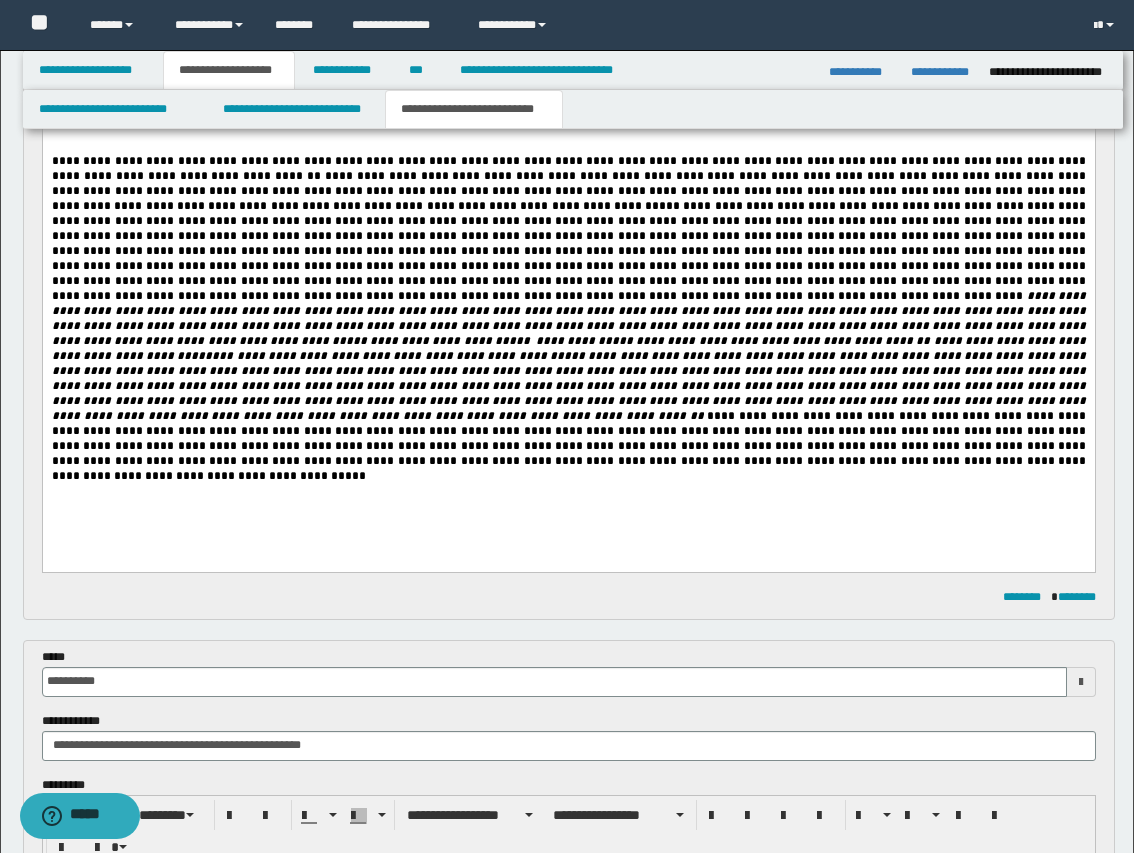 scroll, scrollTop: 375, scrollLeft: 0, axis: vertical 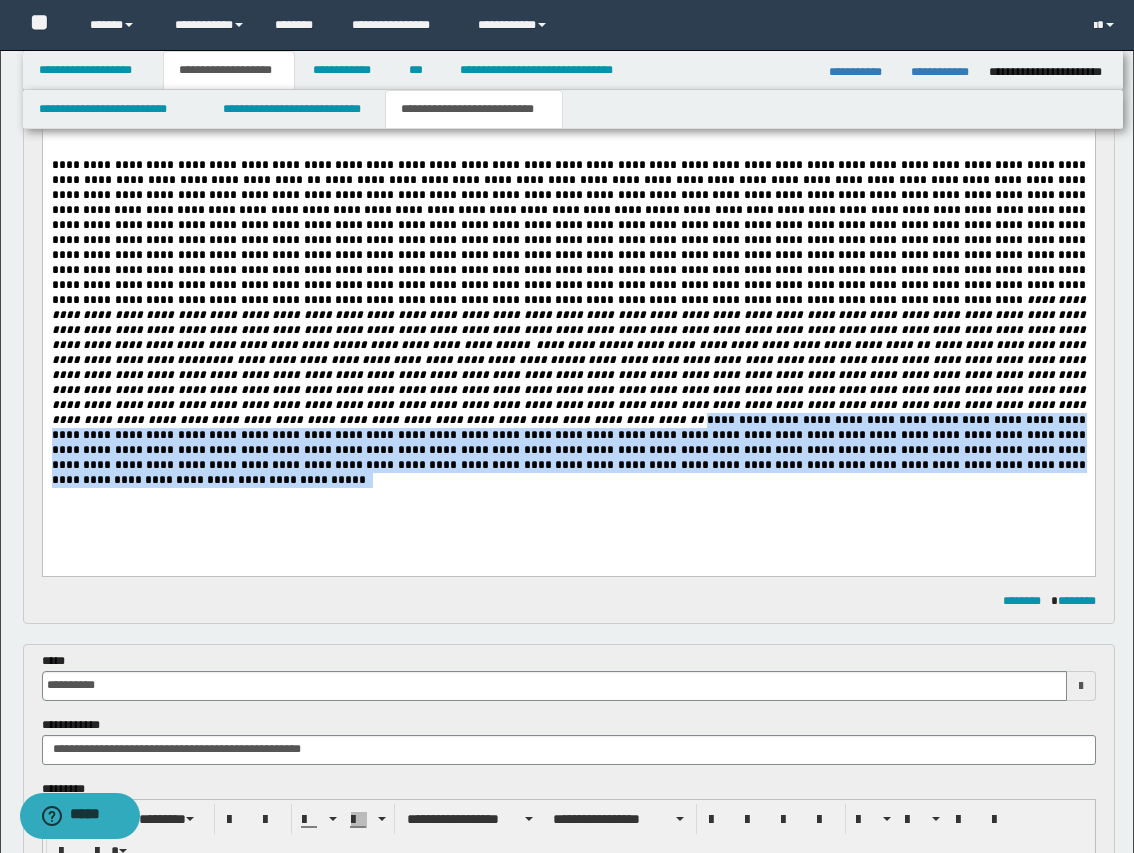 drag, startPoint x: 644, startPoint y: 413, endPoint x: 852, endPoint y: 472, distance: 216.20592 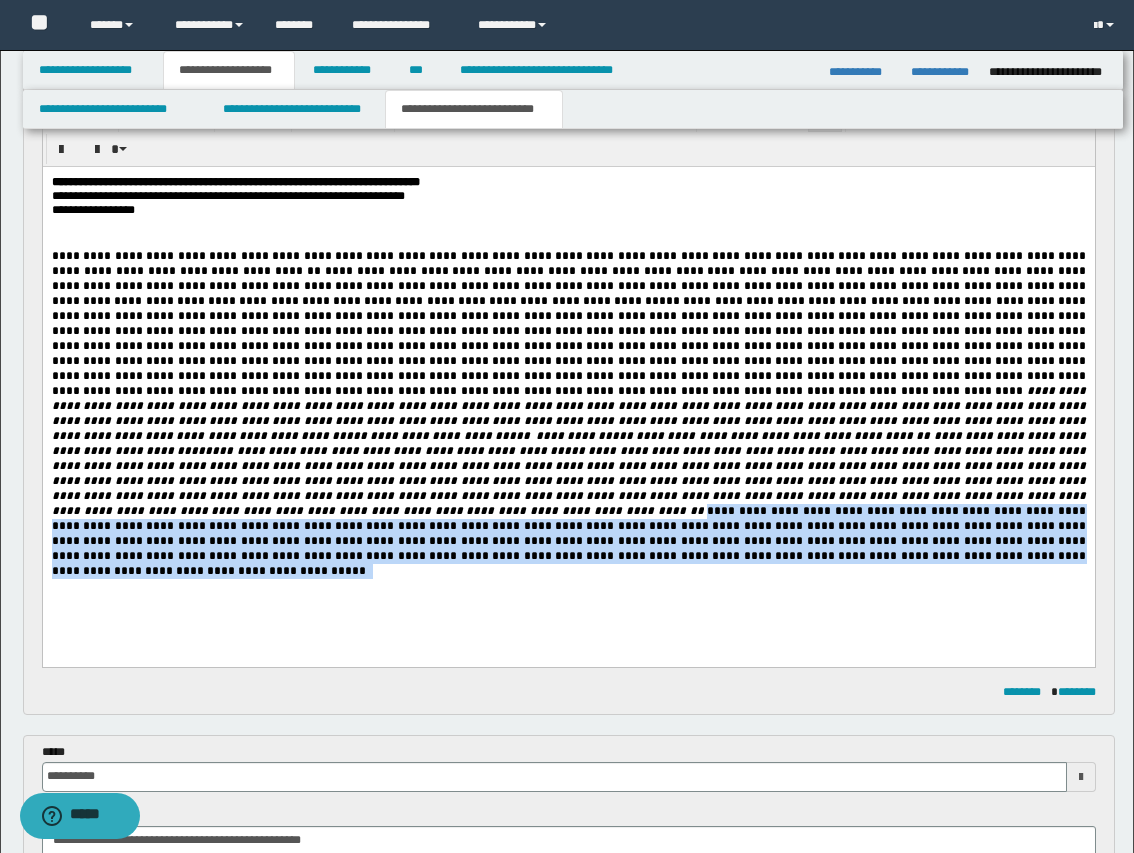 scroll, scrollTop: 0, scrollLeft: 0, axis: both 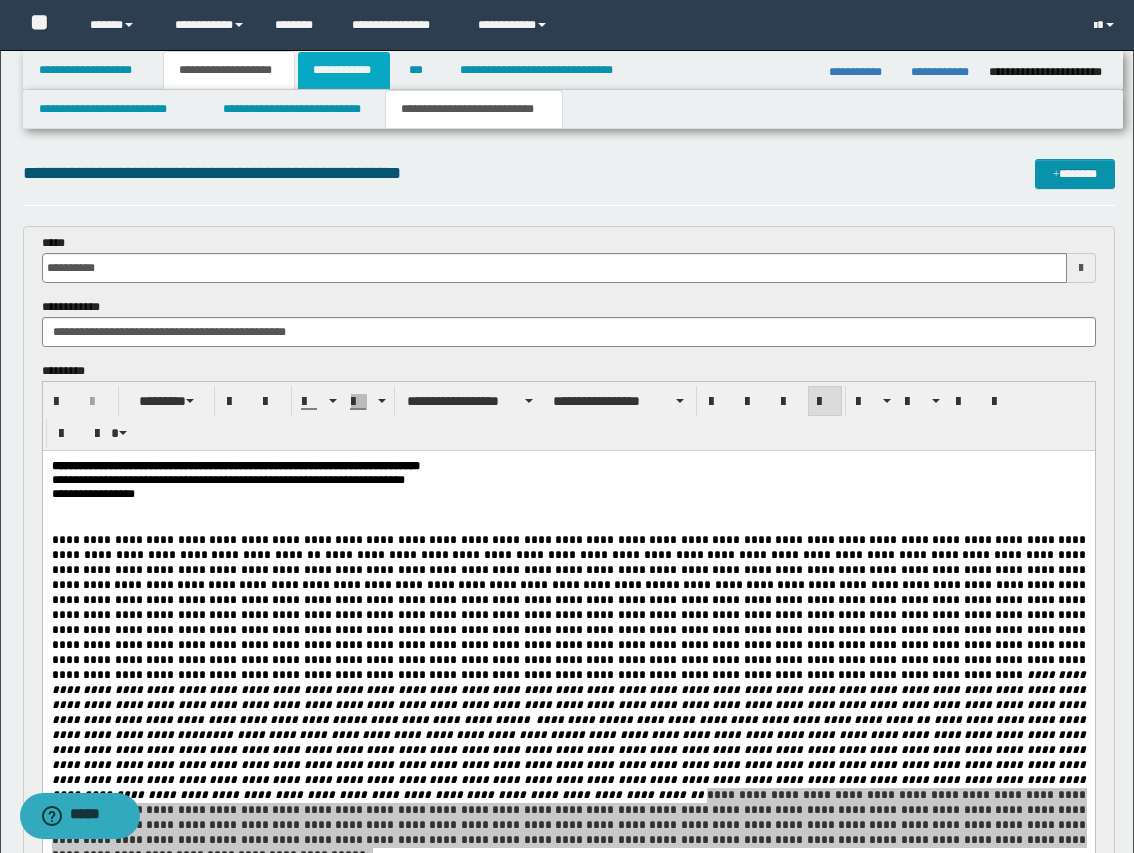 click on "**********" at bounding box center (344, 70) 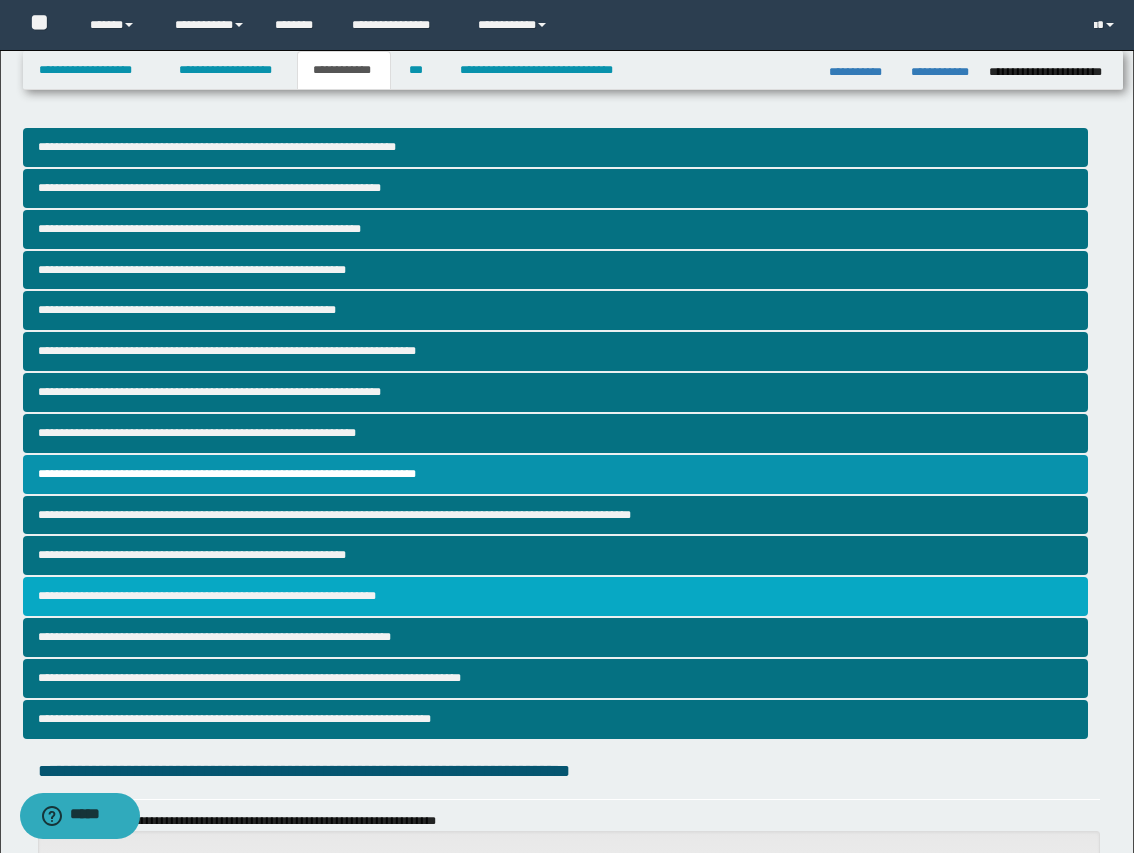 click on "**********" at bounding box center [555, 596] 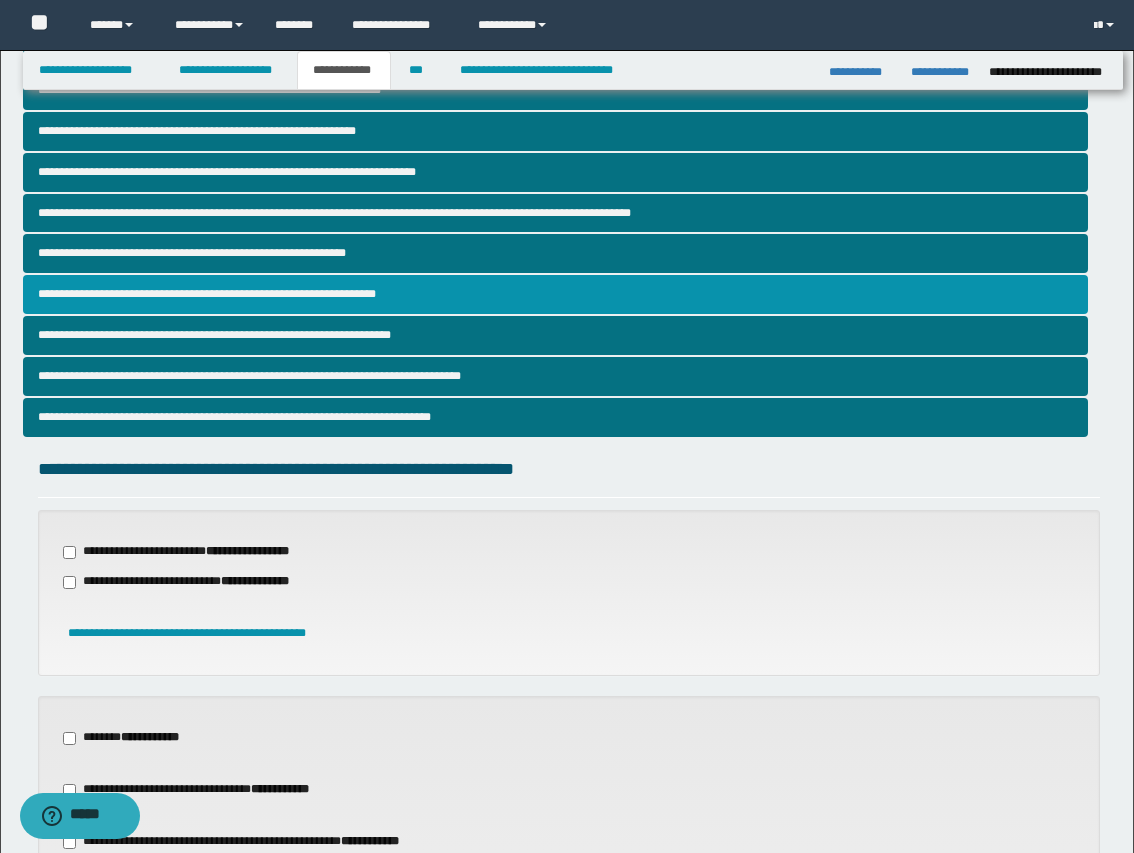 scroll, scrollTop: 625, scrollLeft: 0, axis: vertical 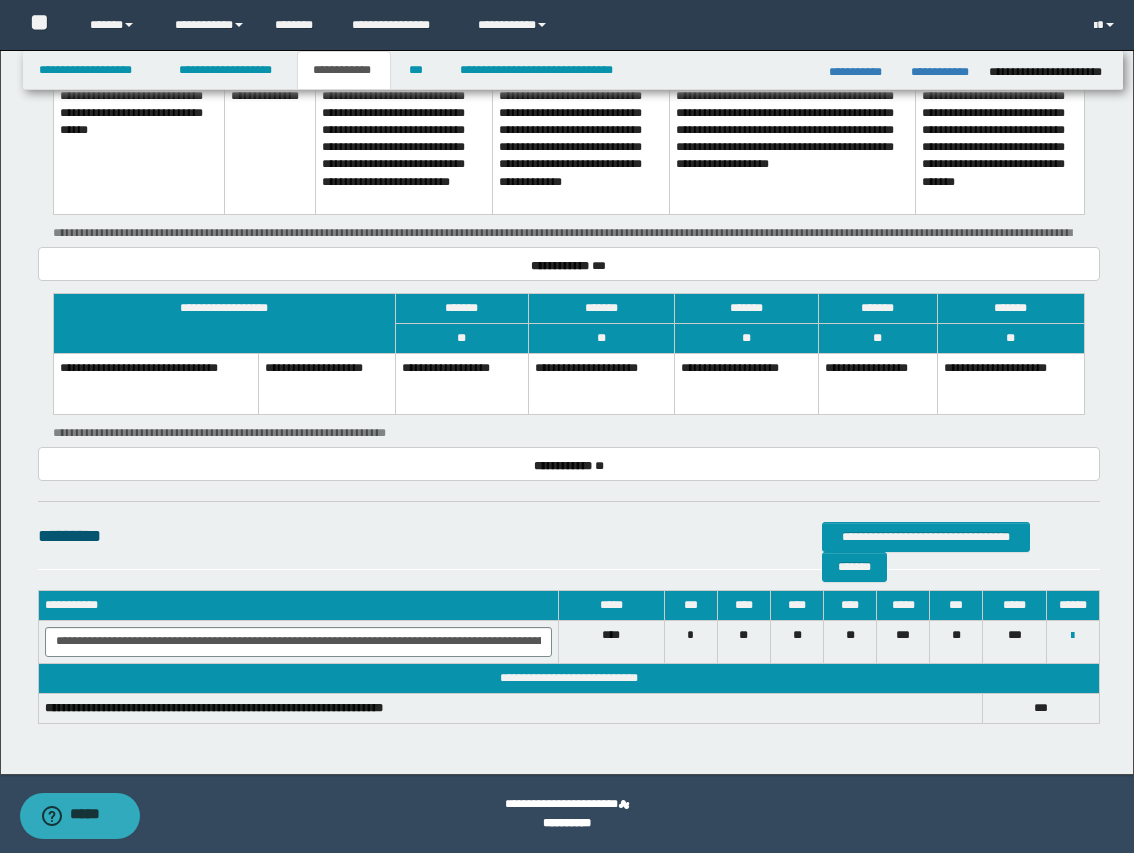click on "**********" at bounding box center [746, 384] 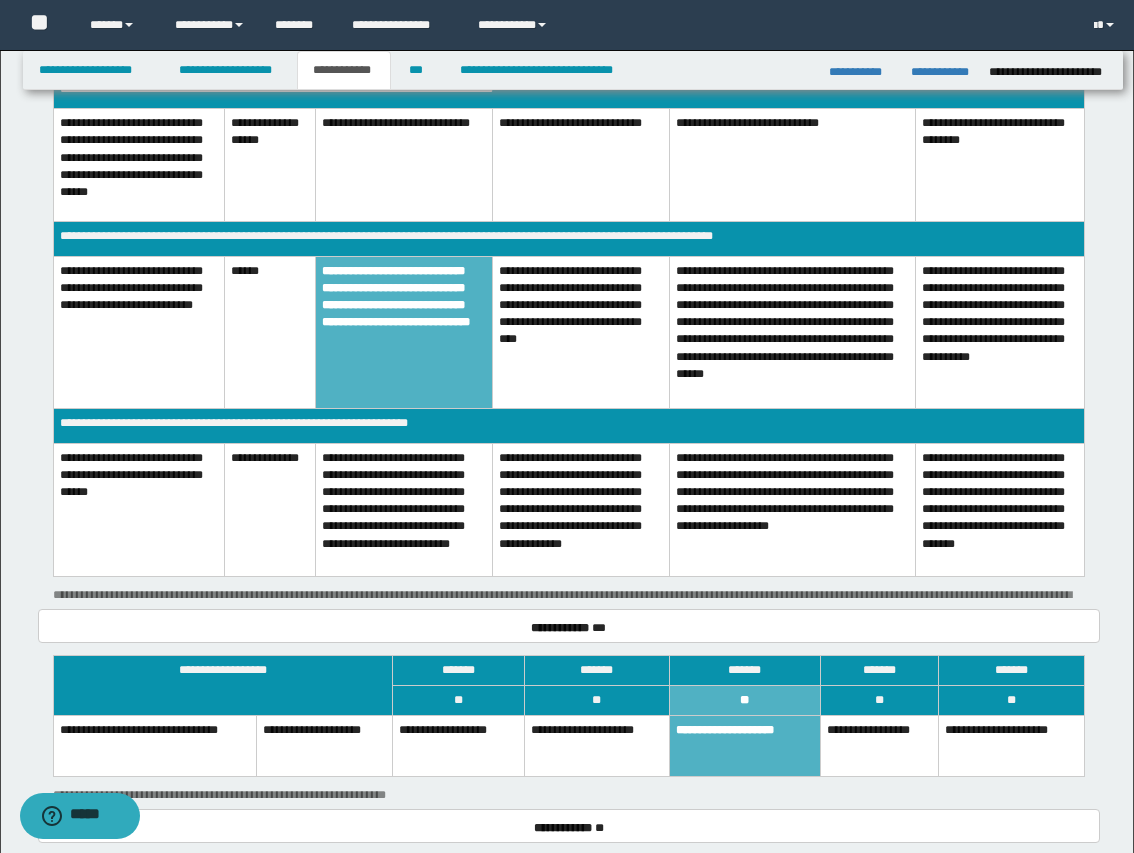 scroll, scrollTop: 1830, scrollLeft: 0, axis: vertical 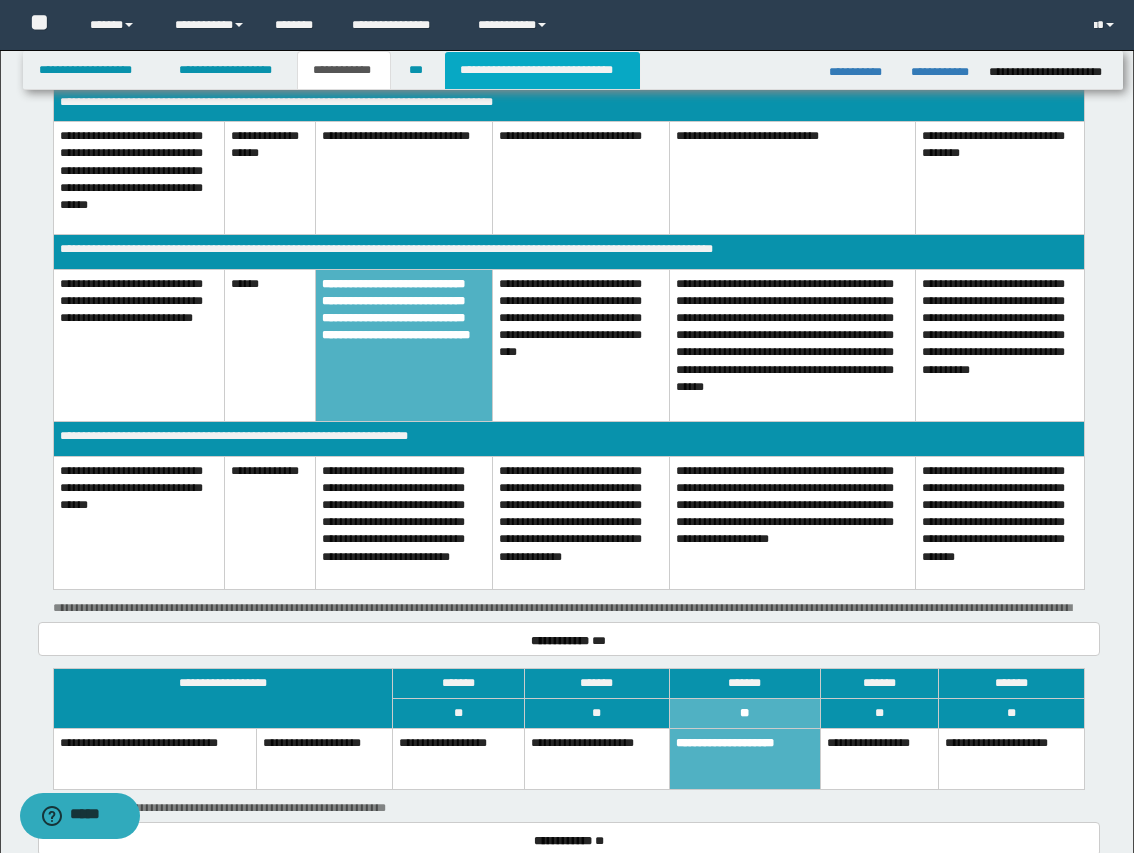 click on "**********" at bounding box center (542, 70) 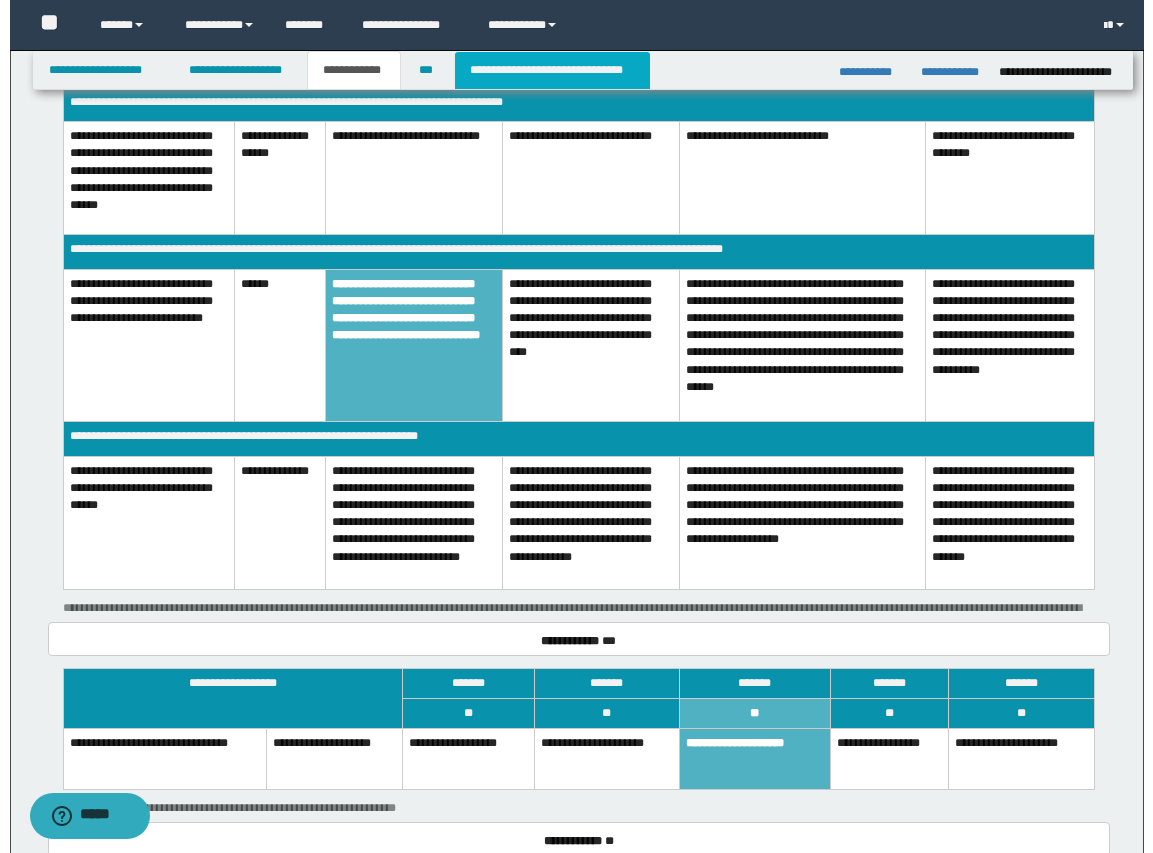 scroll, scrollTop: 0, scrollLeft: 0, axis: both 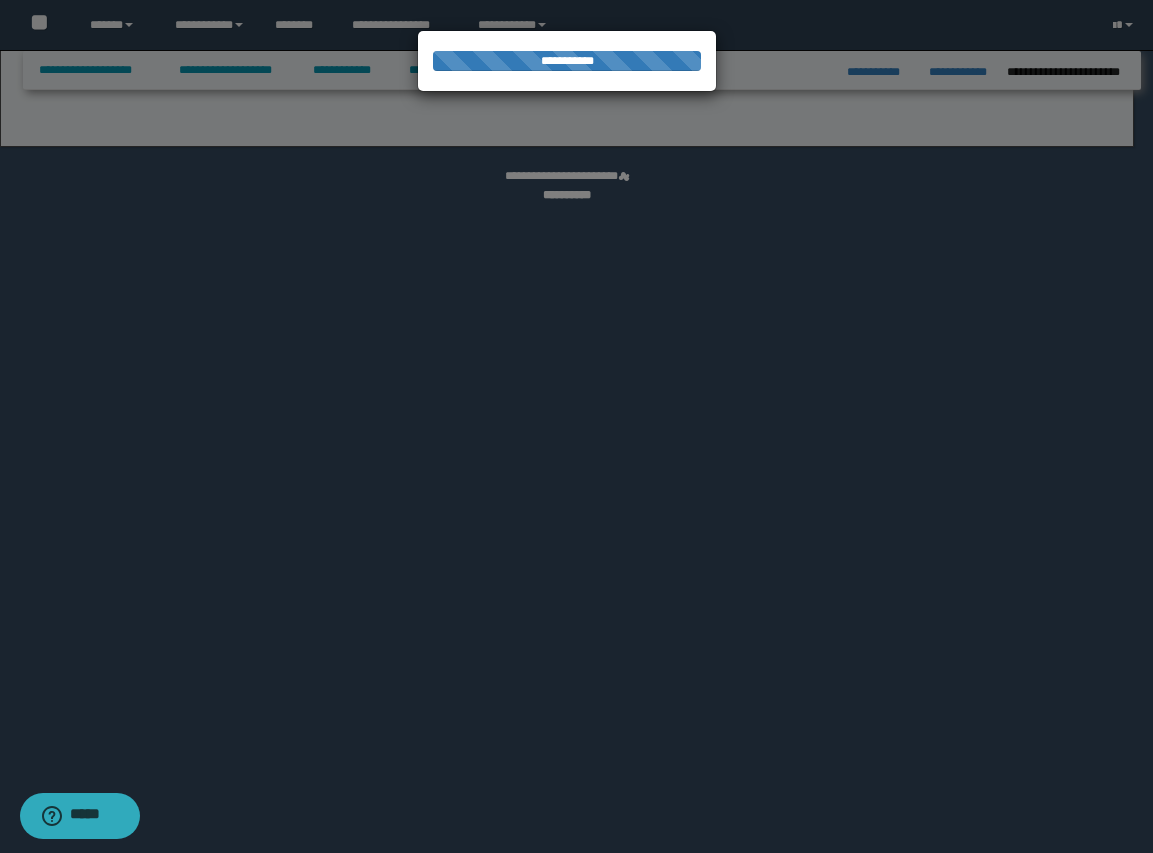 select on "*" 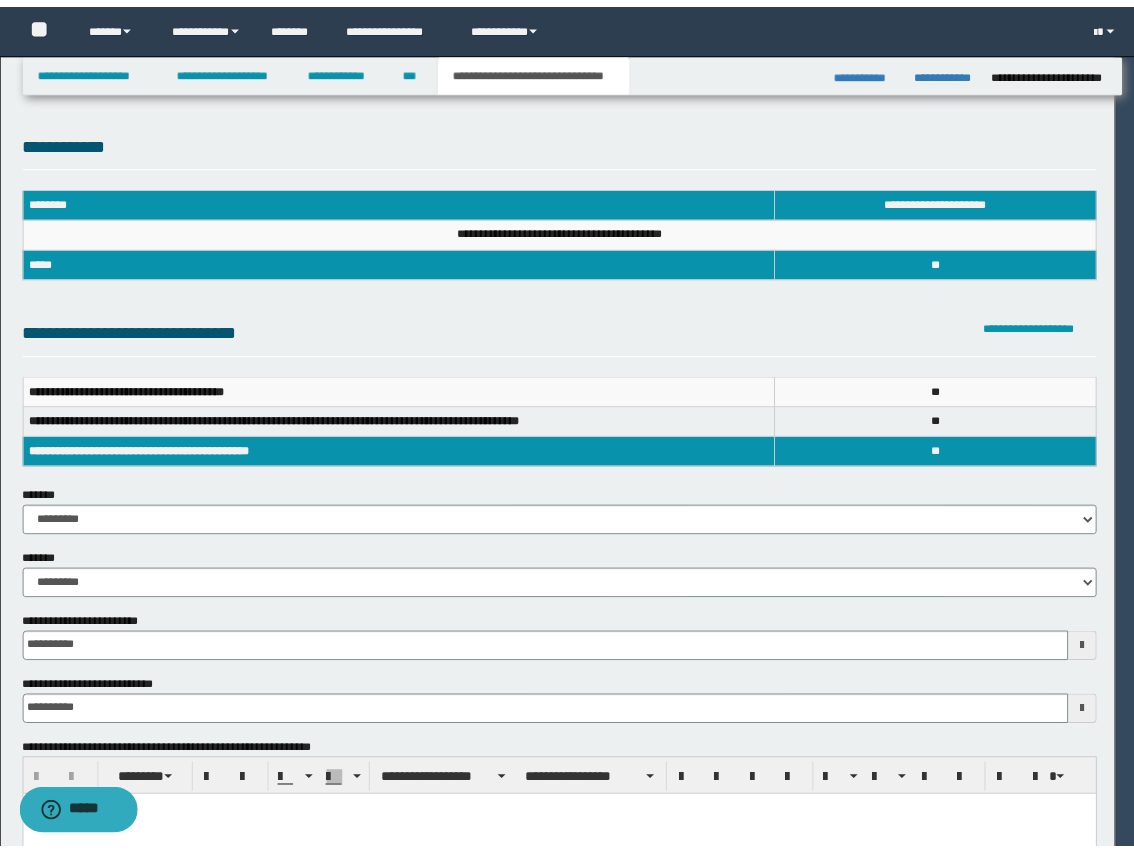 scroll, scrollTop: 0, scrollLeft: 0, axis: both 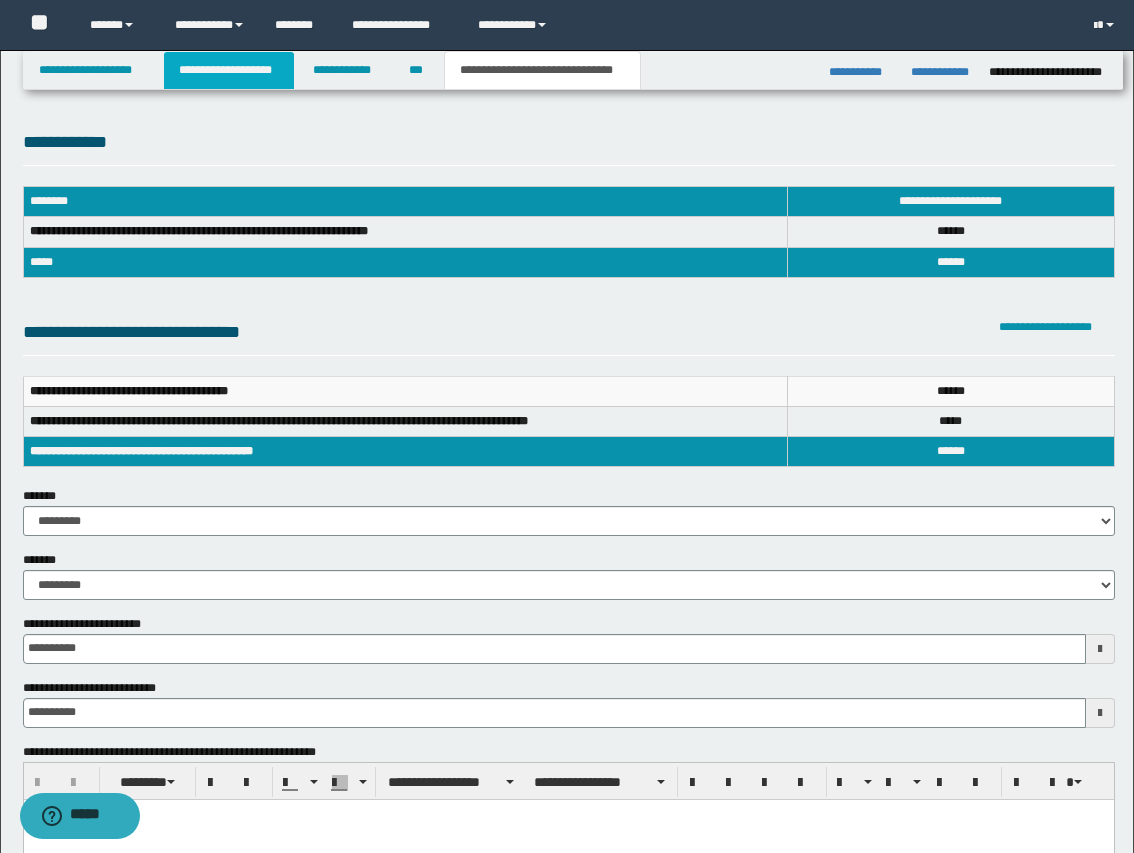 click on "**********" at bounding box center (229, 70) 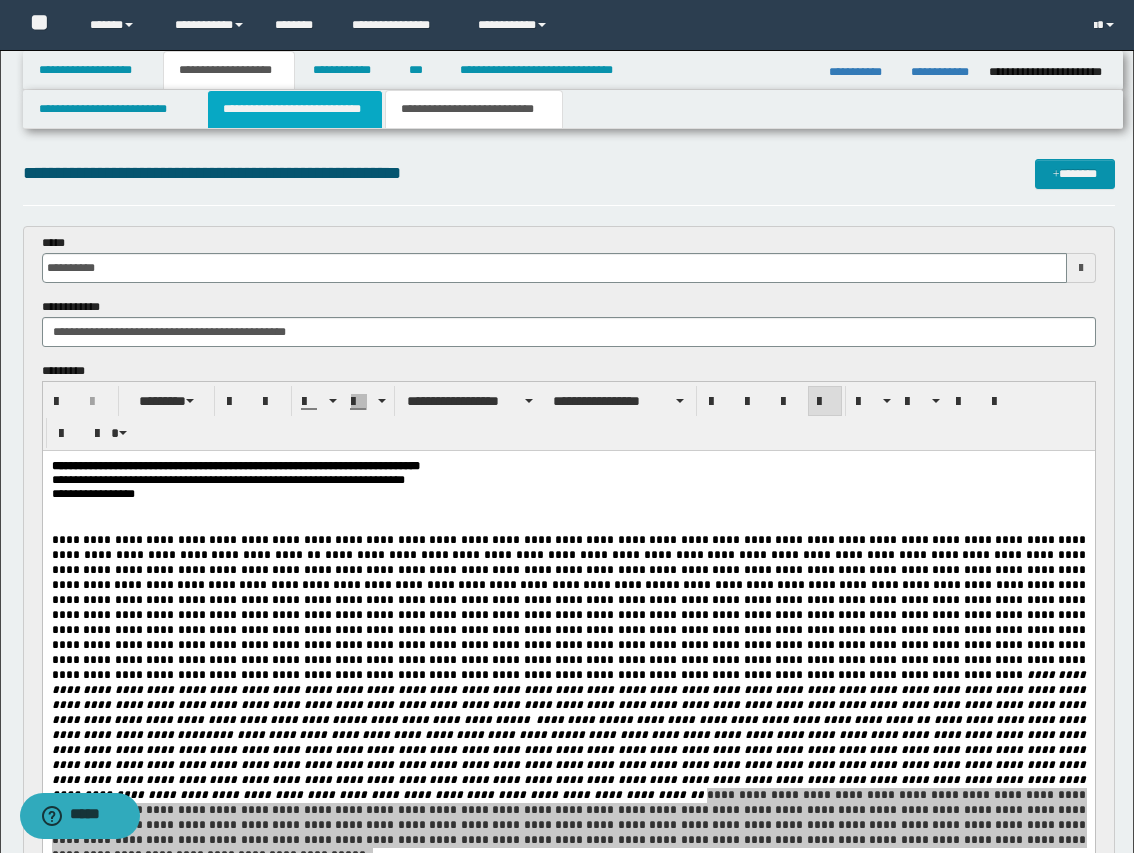 click on "**********" at bounding box center [295, 109] 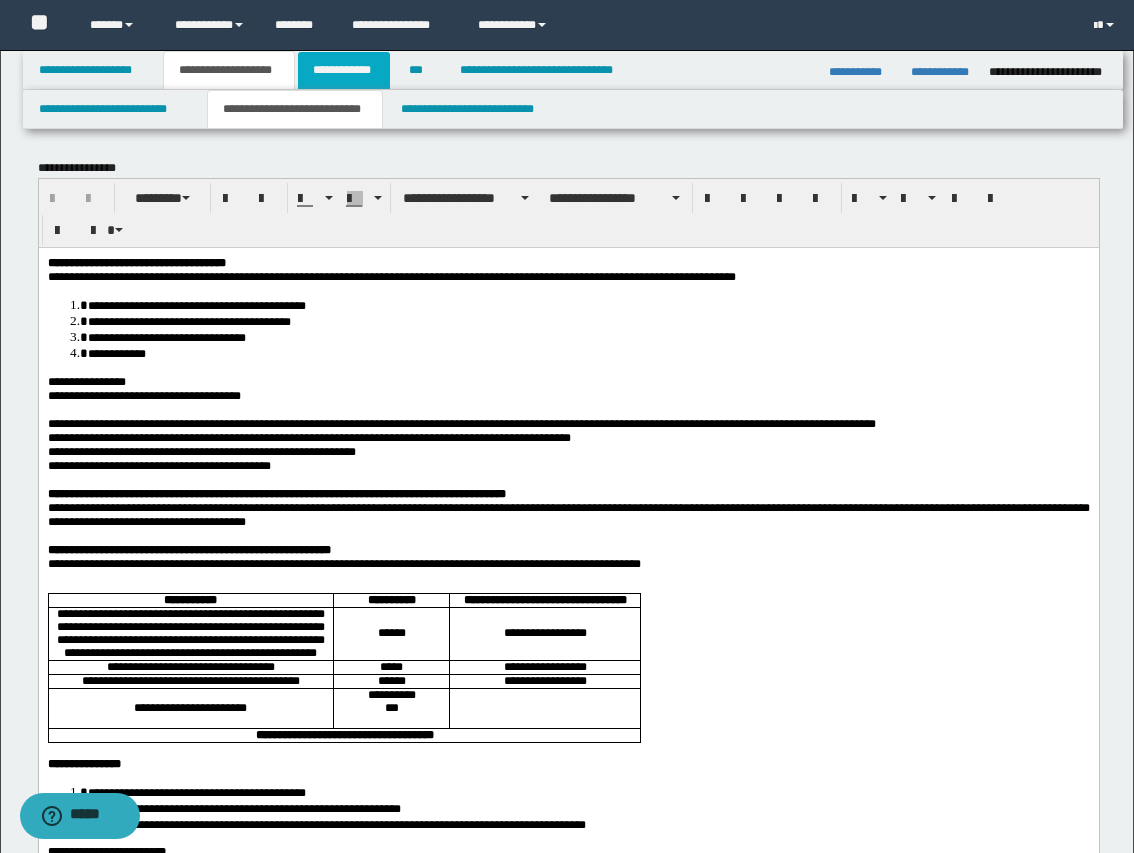click on "**********" at bounding box center [344, 70] 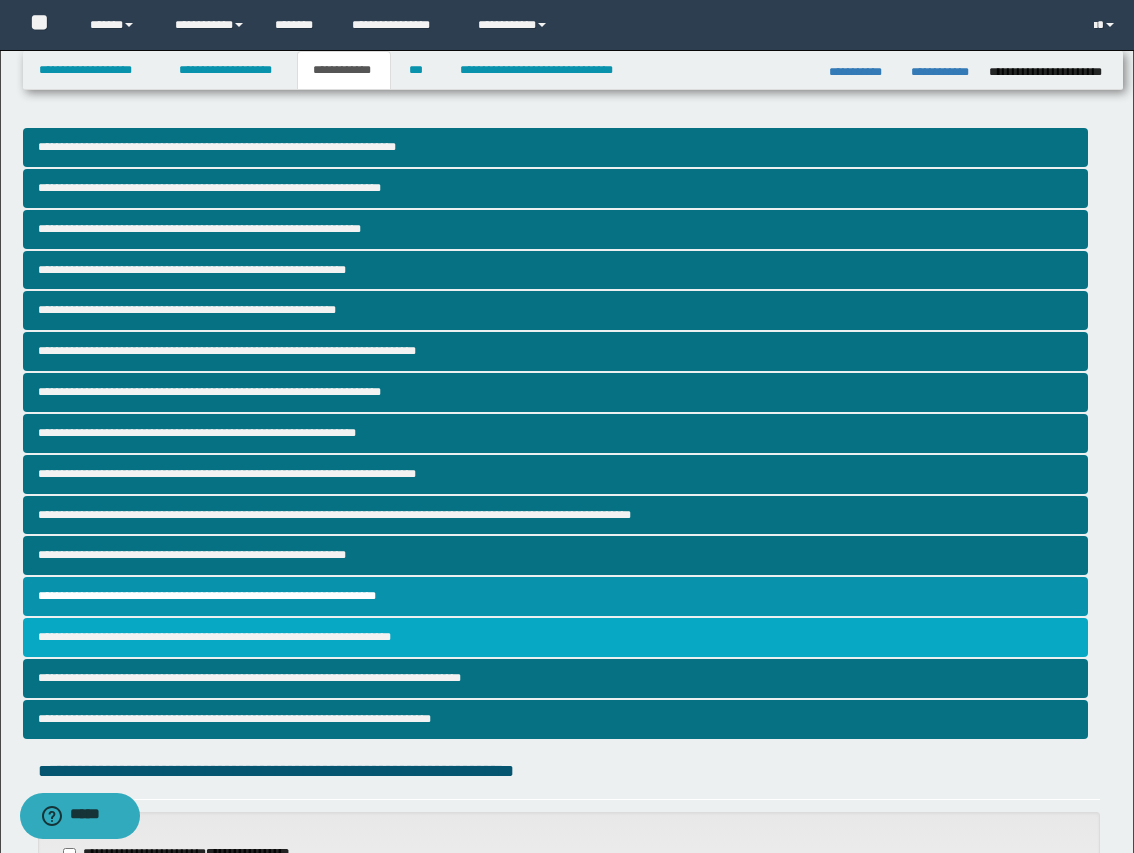click on "**********" at bounding box center (555, 637) 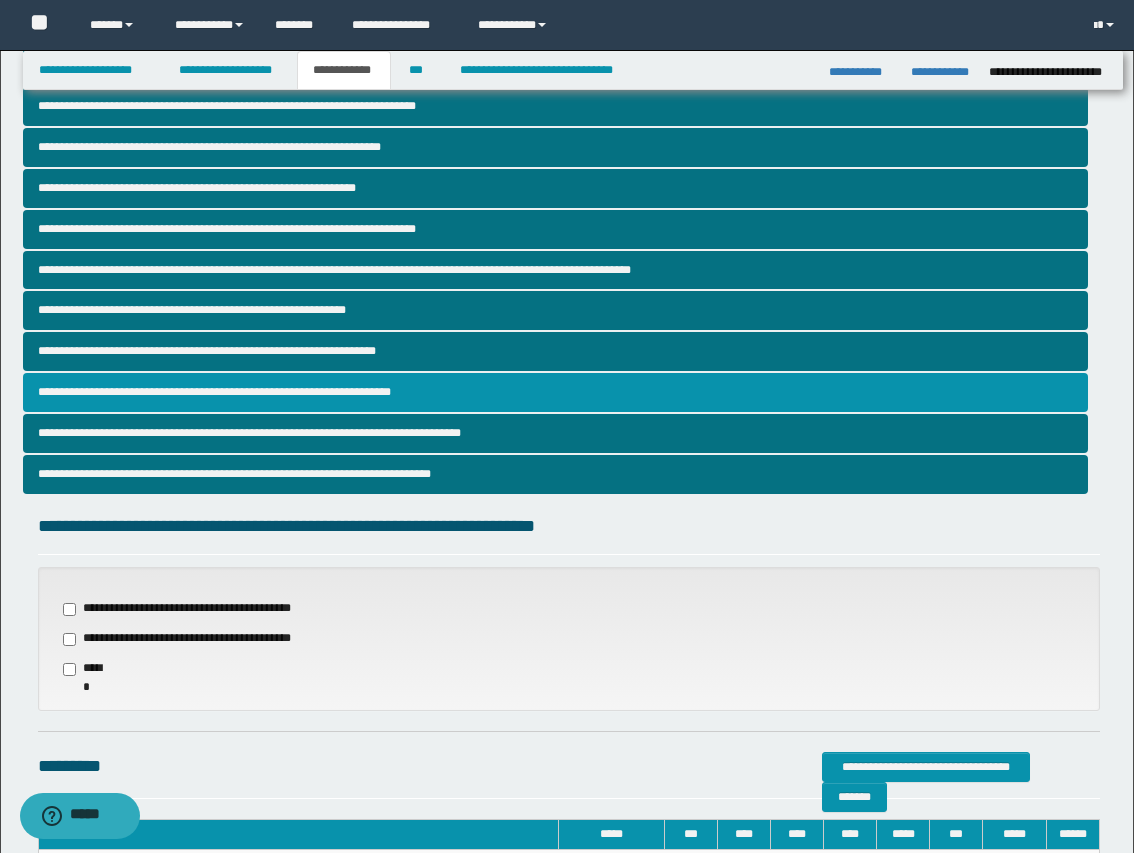 scroll, scrollTop: 461, scrollLeft: 0, axis: vertical 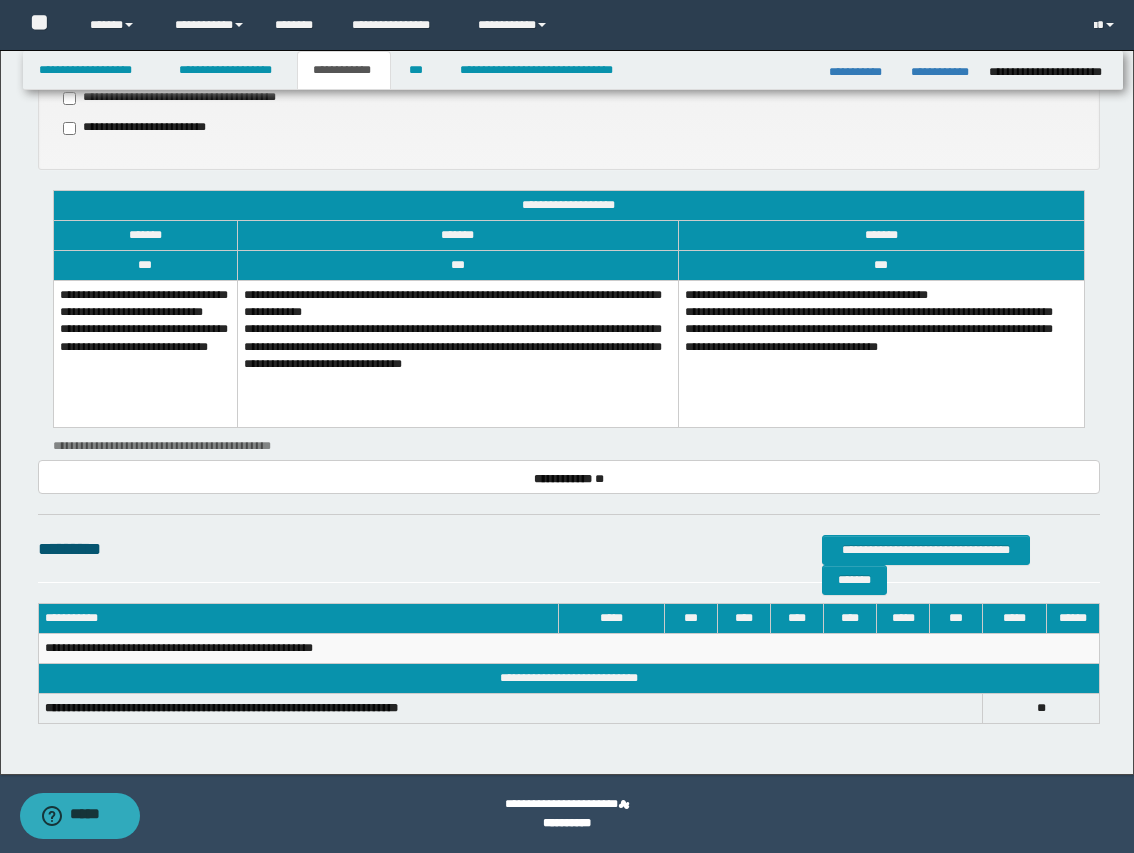 click on "**********" at bounding box center (145, 354) 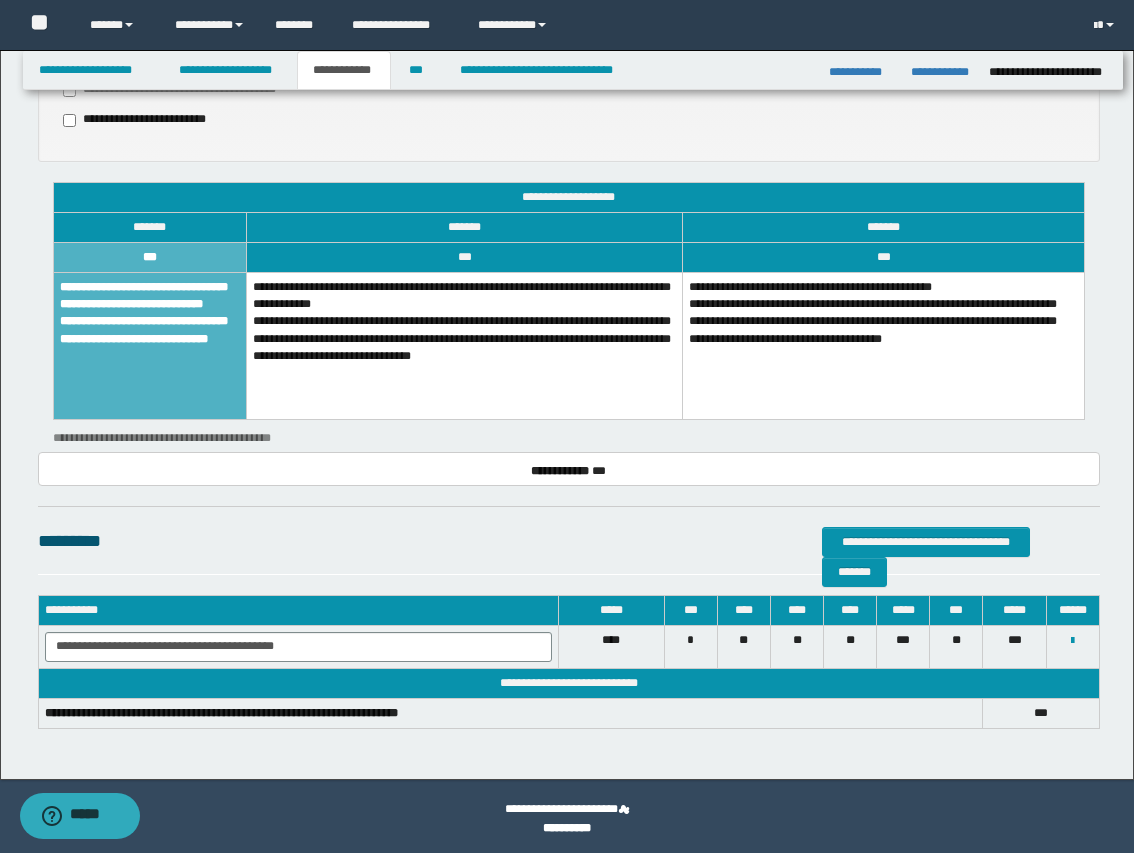 scroll, scrollTop: 1208, scrollLeft: 0, axis: vertical 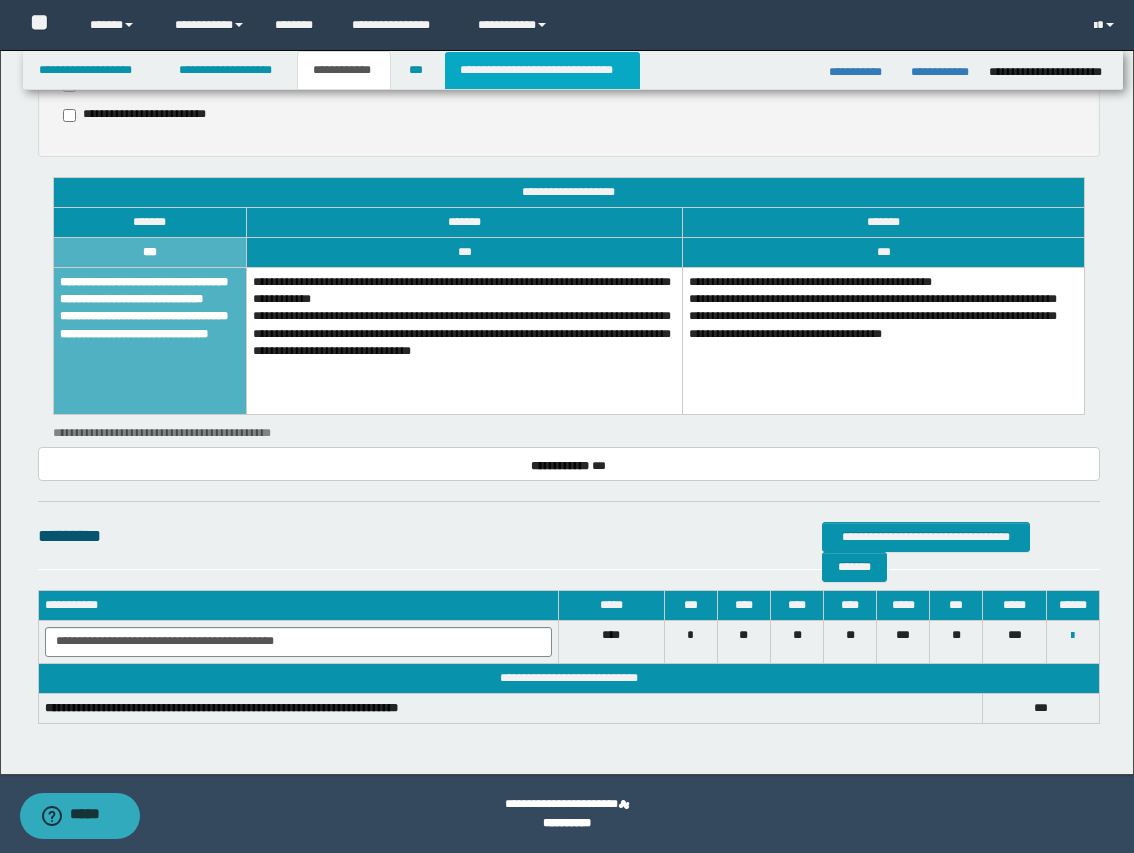 click on "**********" at bounding box center [542, 70] 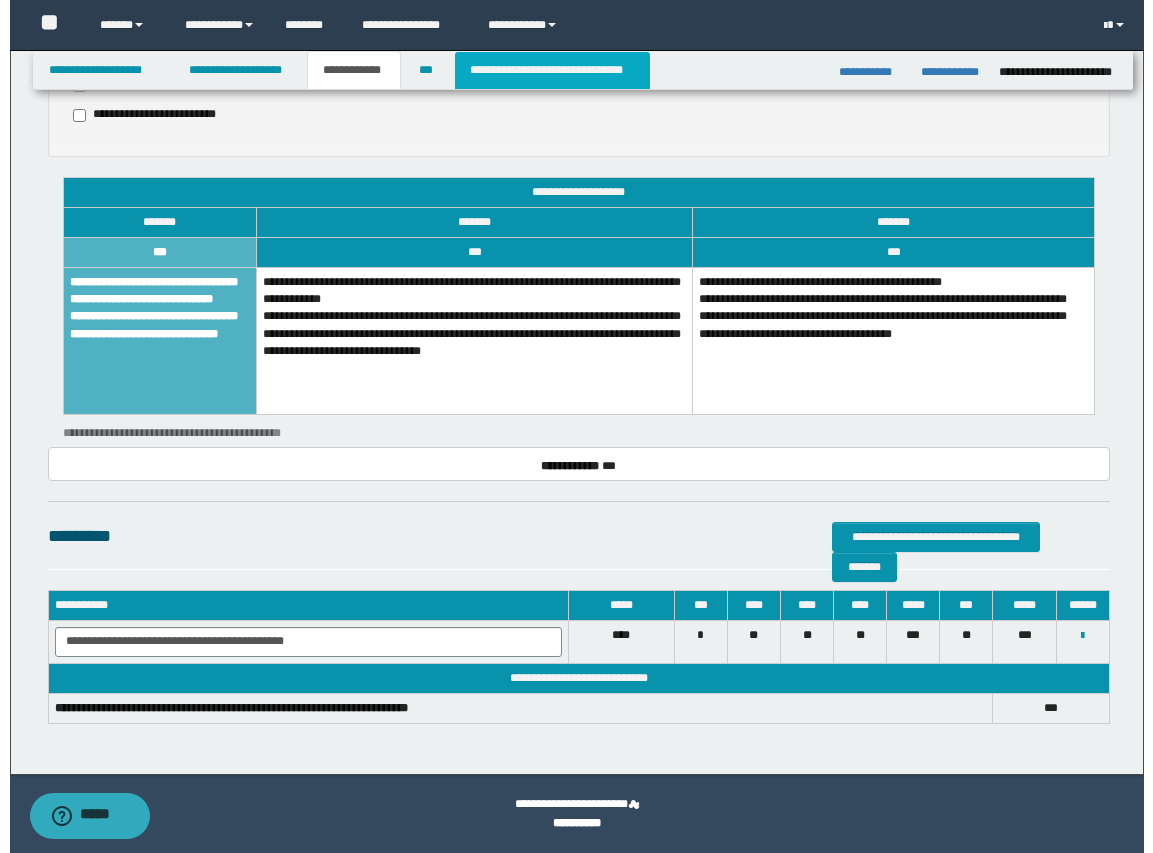 type on "**********" 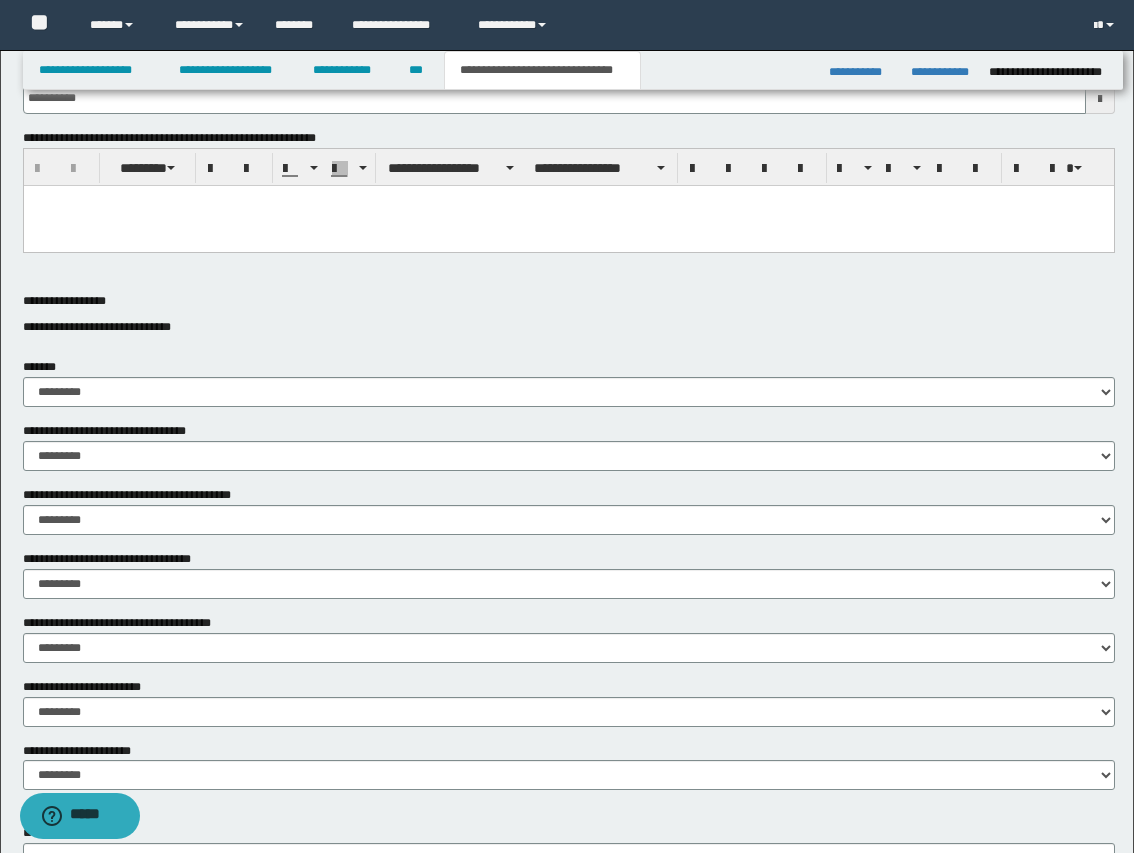 scroll, scrollTop: 632, scrollLeft: 0, axis: vertical 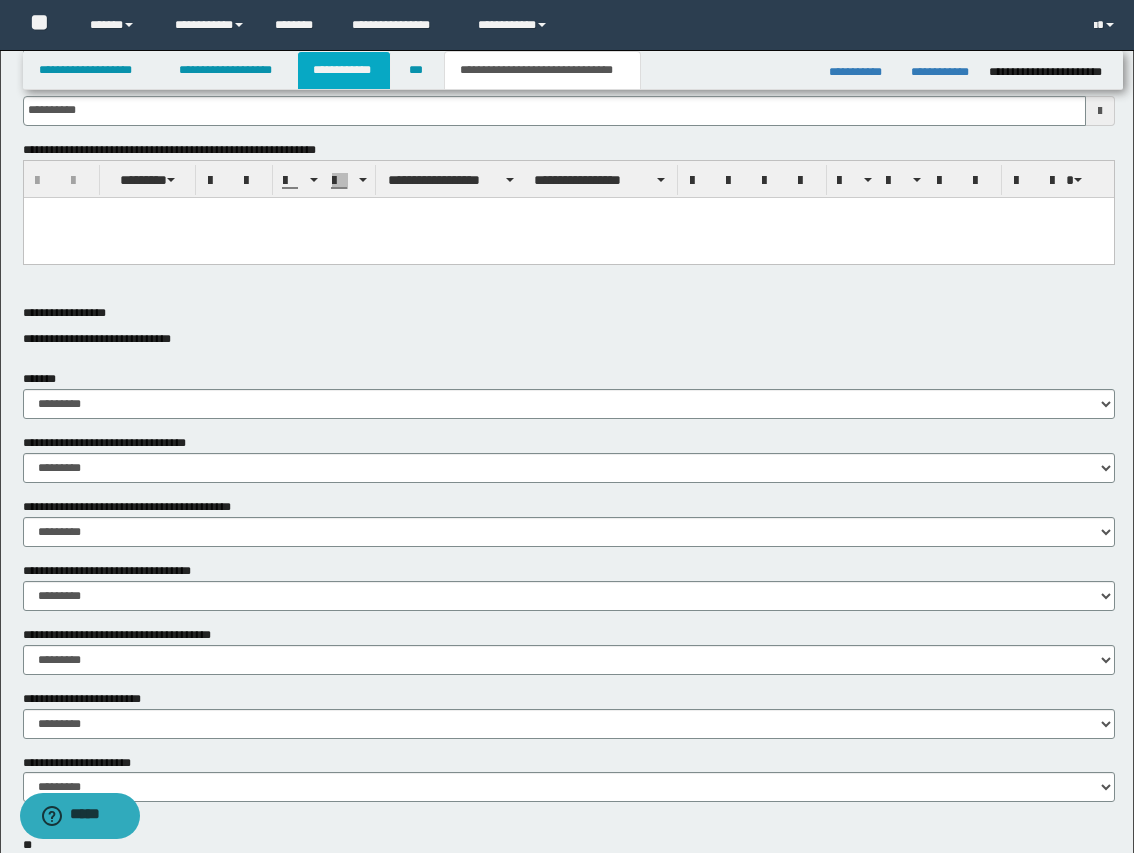 click on "**********" at bounding box center [344, 70] 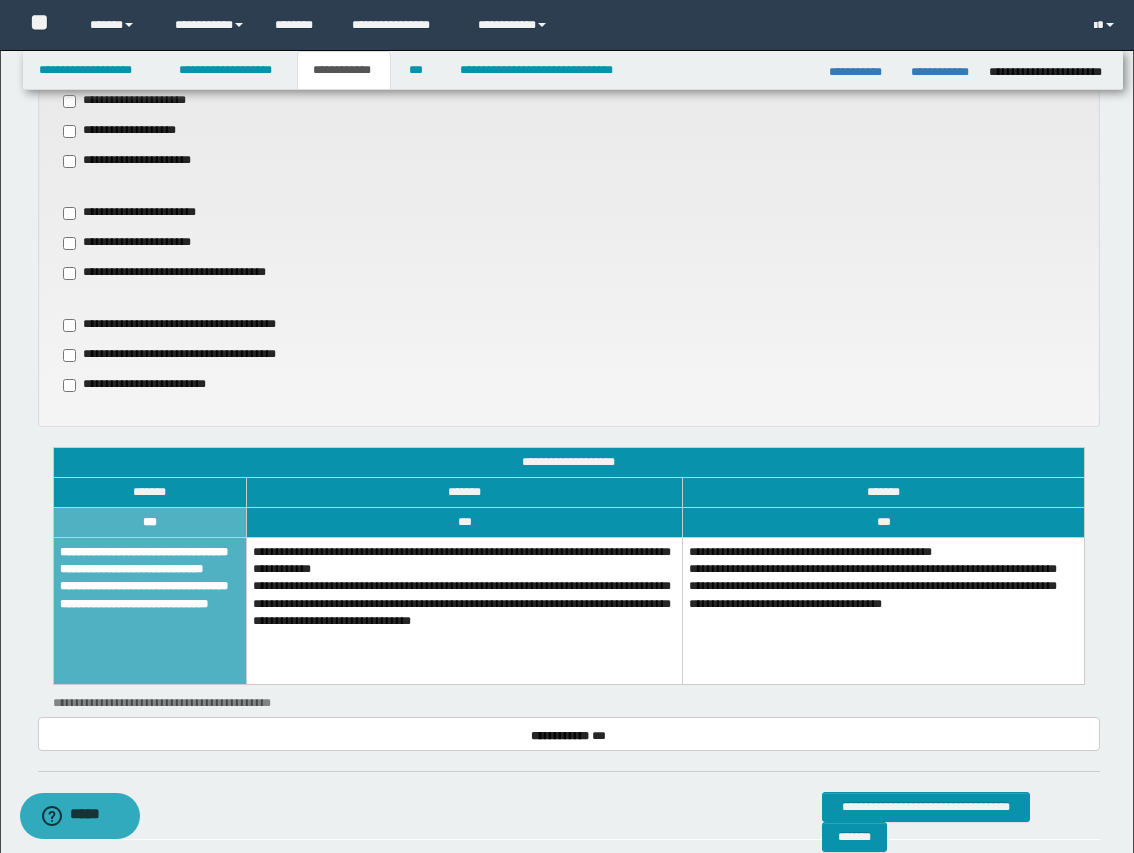 scroll, scrollTop: 882, scrollLeft: 0, axis: vertical 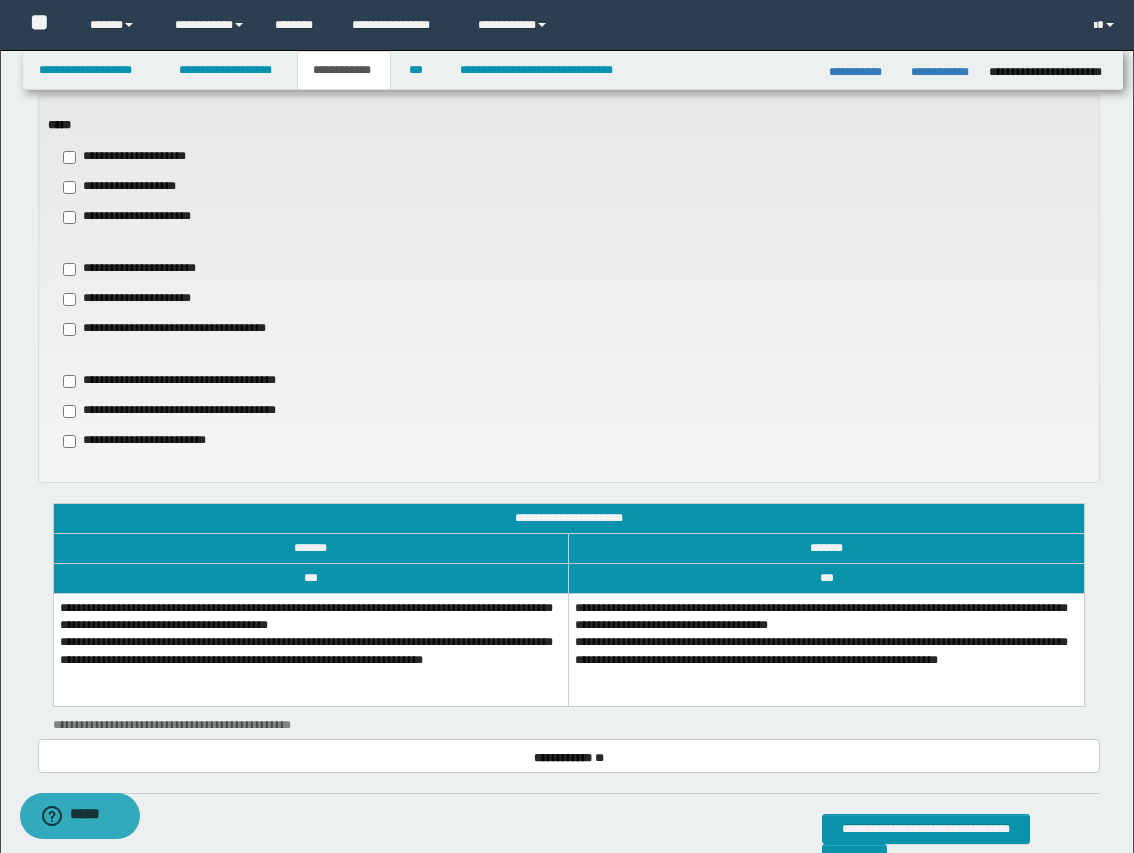 click on "**********" at bounding box center (311, 650) 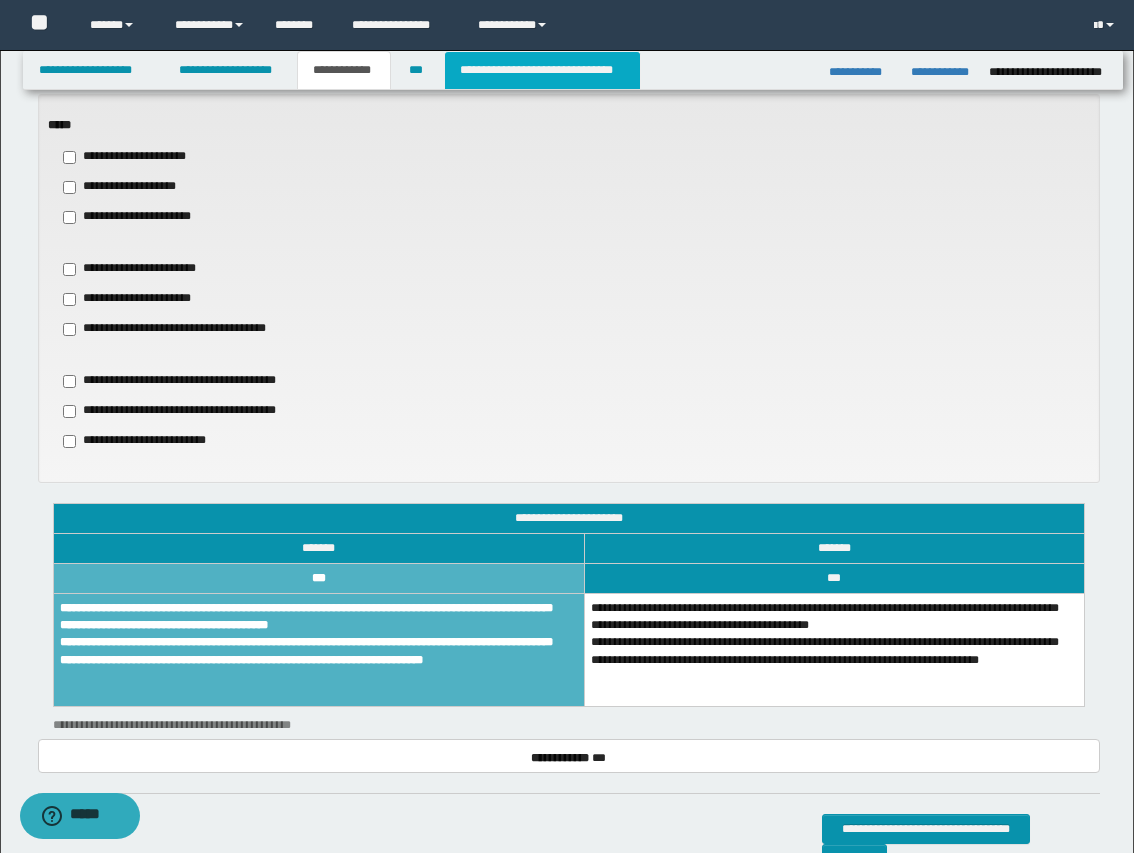 click on "**********" at bounding box center [542, 70] 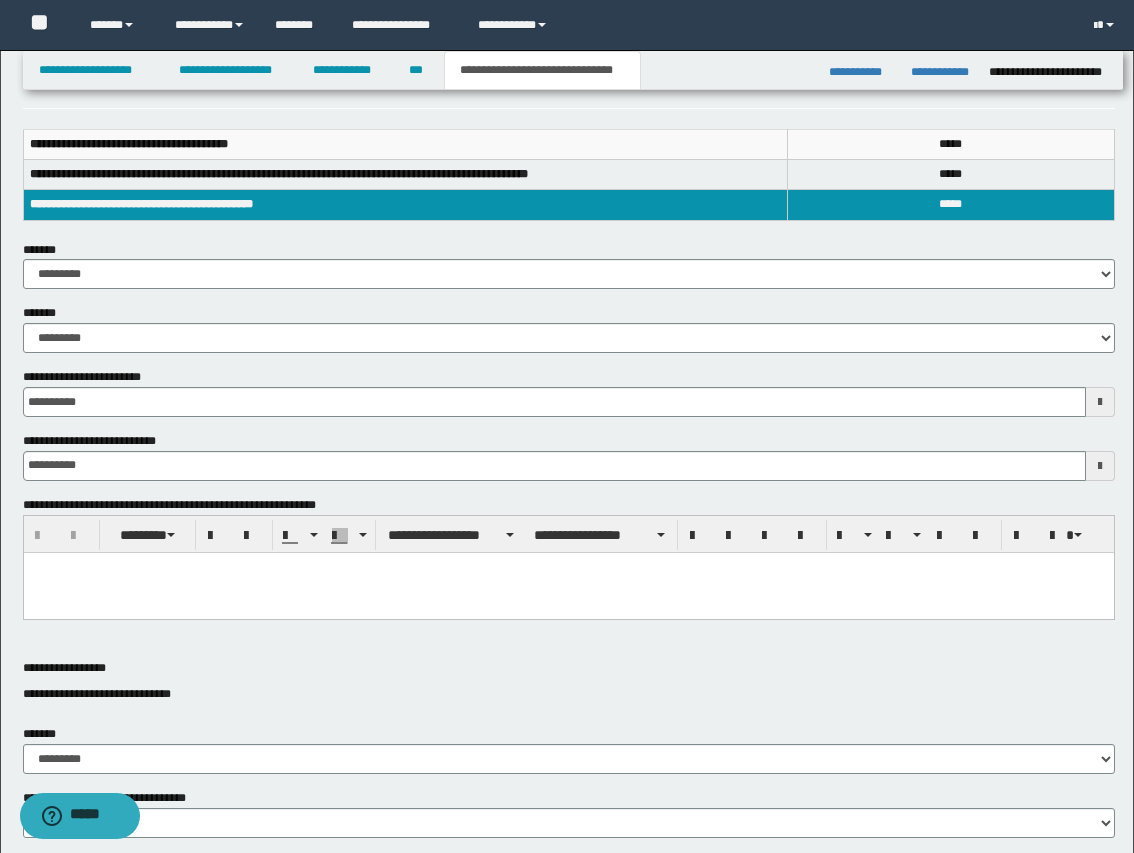 scroll, scrollTop: 132, scrollLeft: 0, axis: vertical 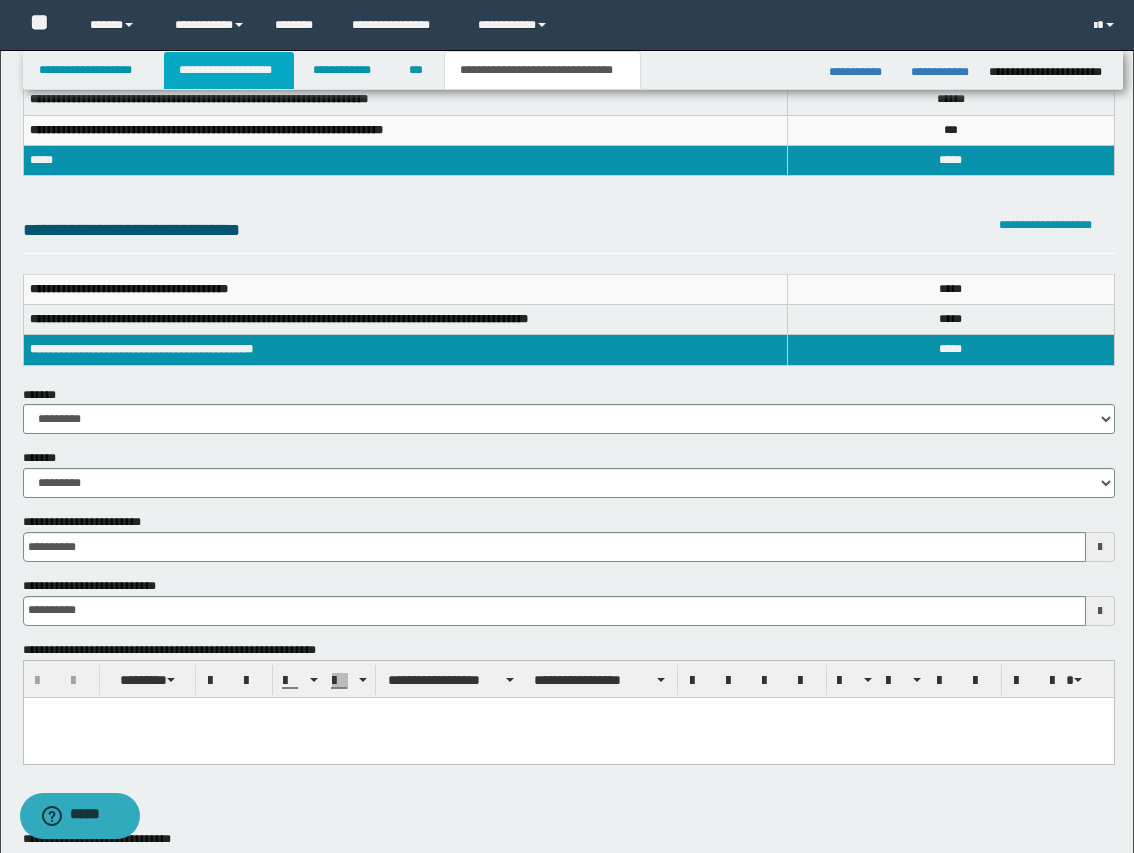 click on "**********" at bounding box center [229, 70] 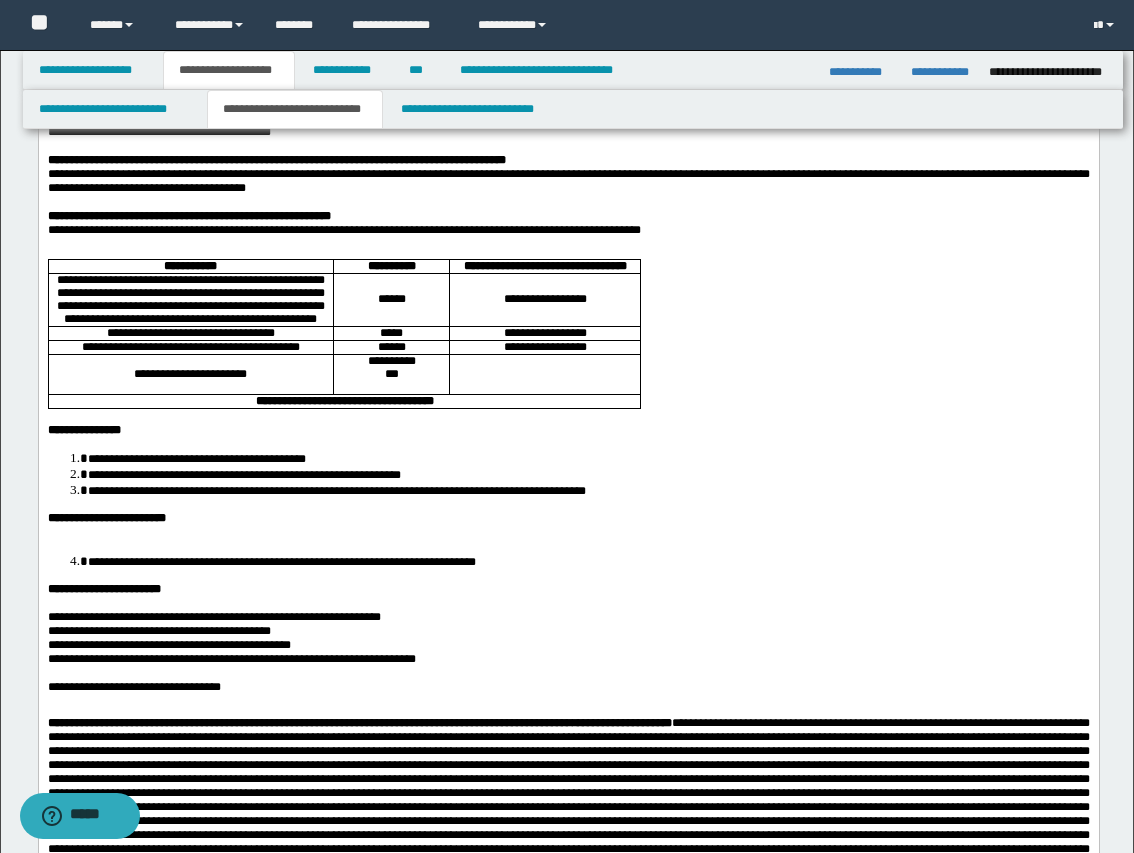scroll, scrollTop: 163, scrollLeft: 0, axis: vertical 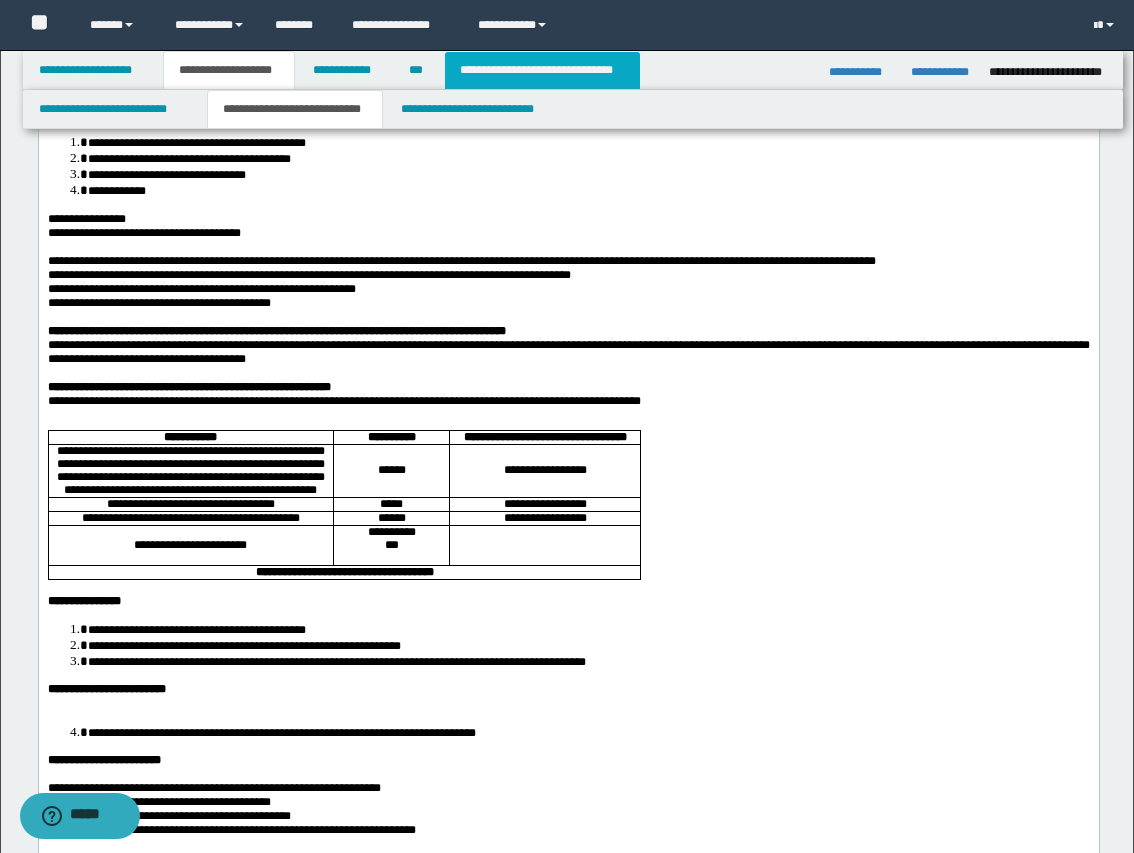 click on "**********" at bounding box center [542, 70] 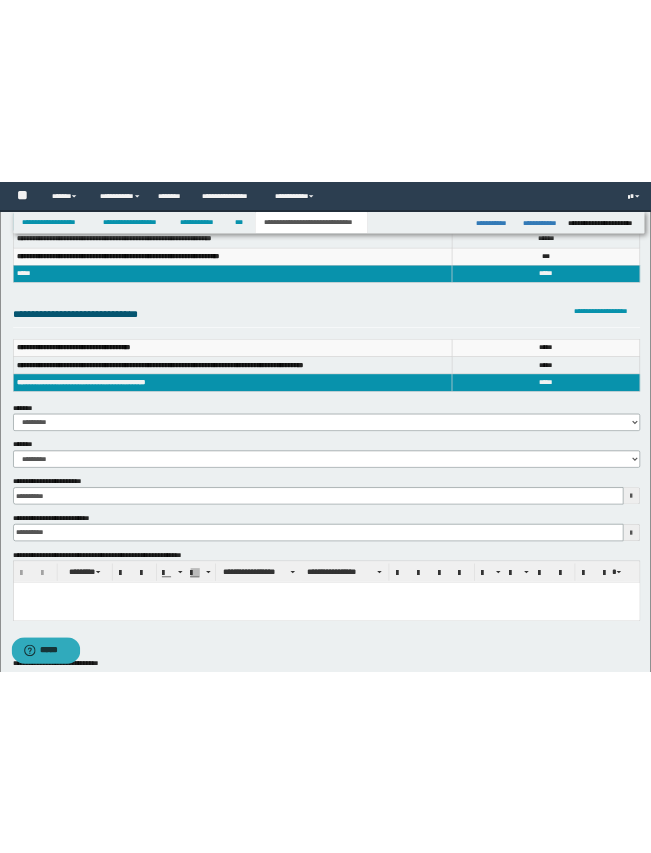 scroll, scrollTop: 7, scrollLeft: 0, axis: vertical 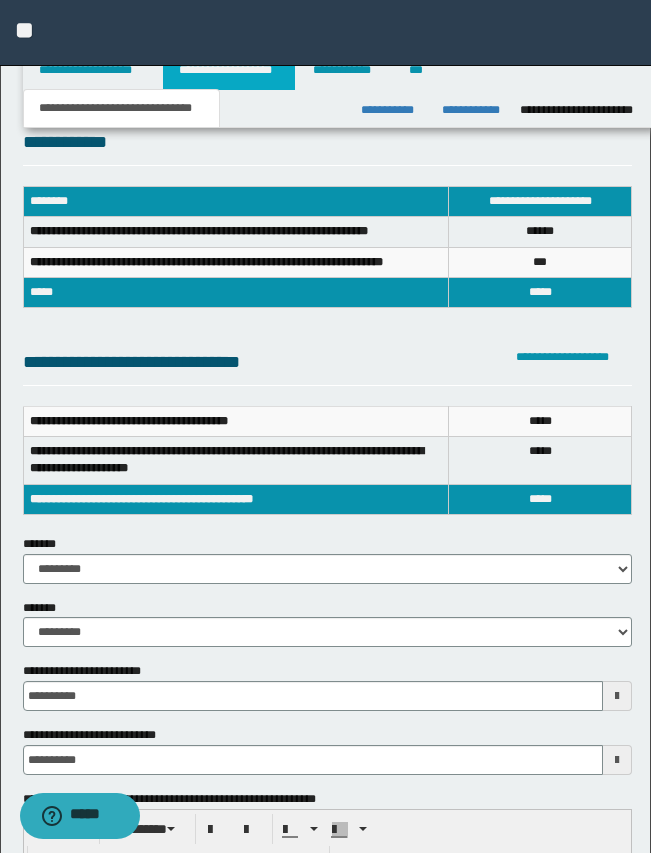drag, startPoint x: 213, startPoint y: 77, endPoint x: 259, endPoint y: 181, distance: 113.71895 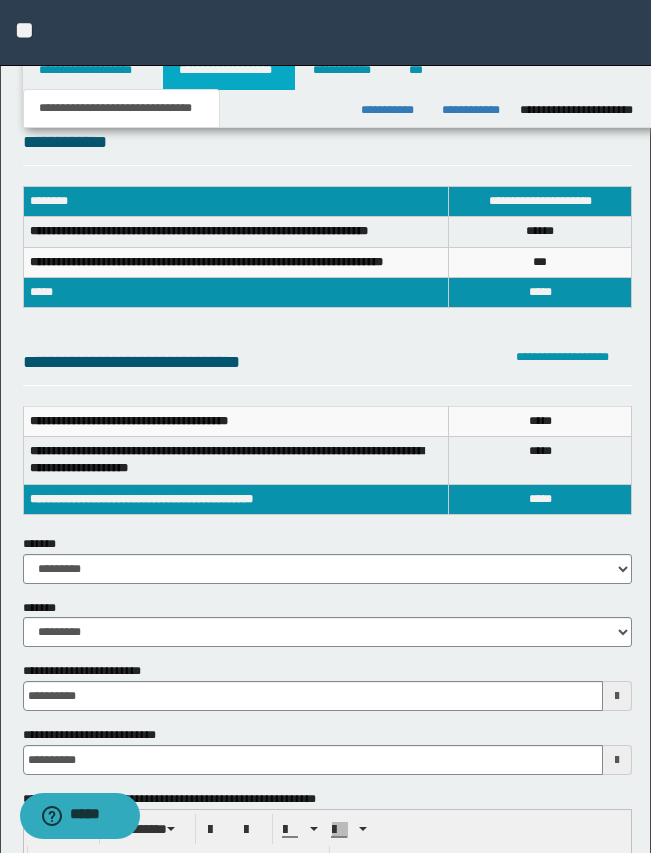 click on "**********" at bounding box center [229, 70] 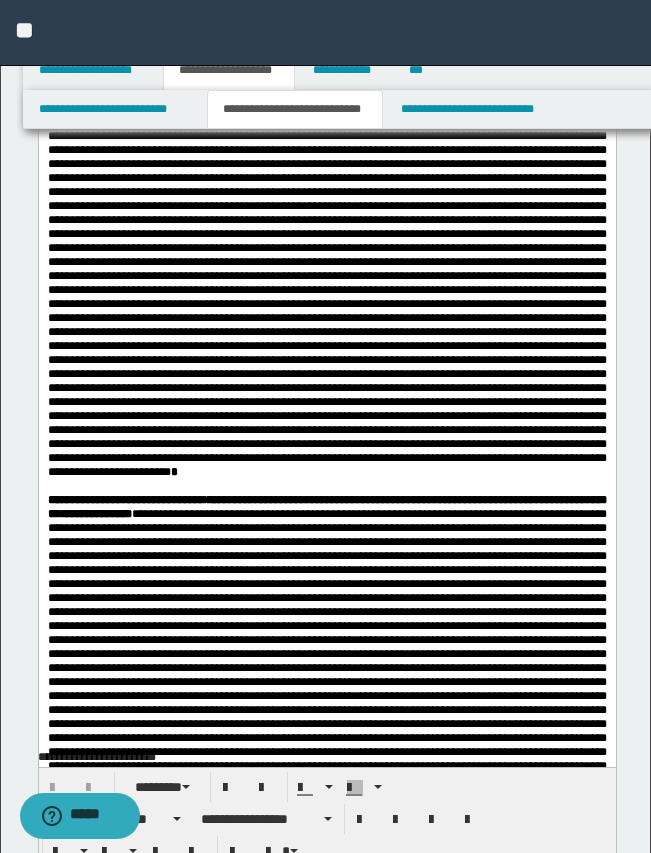 click at bounding box center (326, 3) 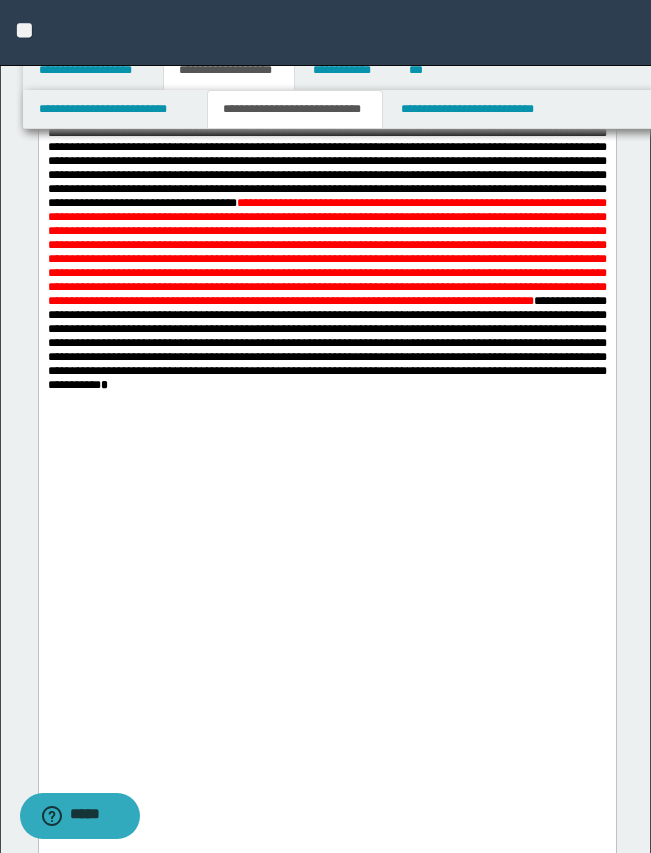 scroll, scrollTop: 2250, scrollLeft: 0, axis: vertical 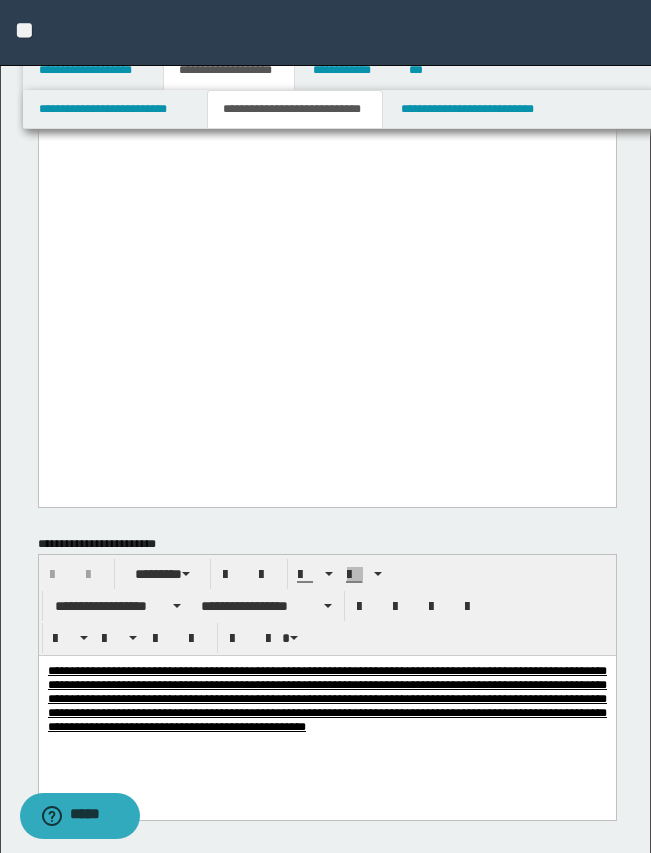 drag, startPoint x: 321, startPoint y: -250, endPoint x: 436, endPoint y: 367, distance: 627.6257 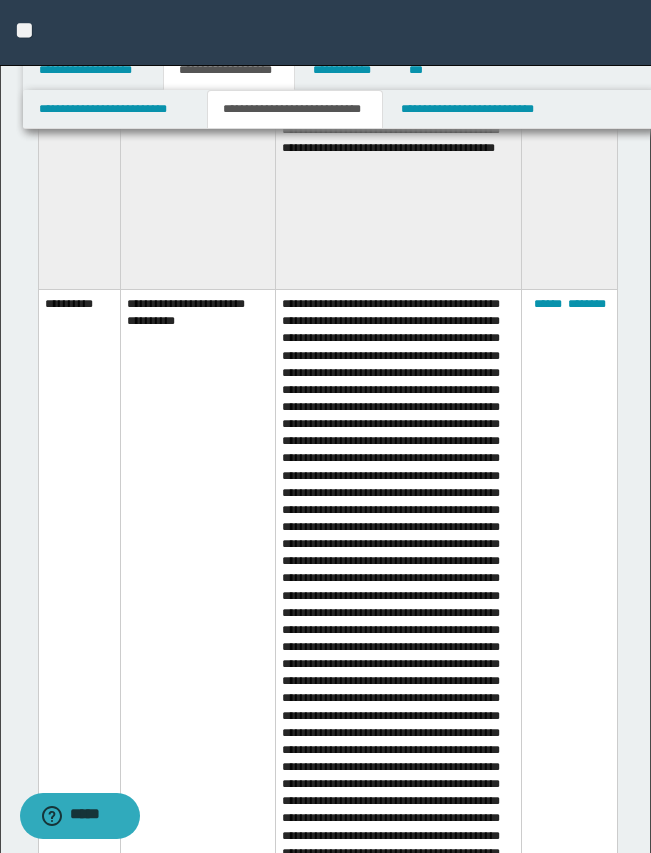 scroll, scrollTop: 8958, scrollLeft: 0, axis: vertical 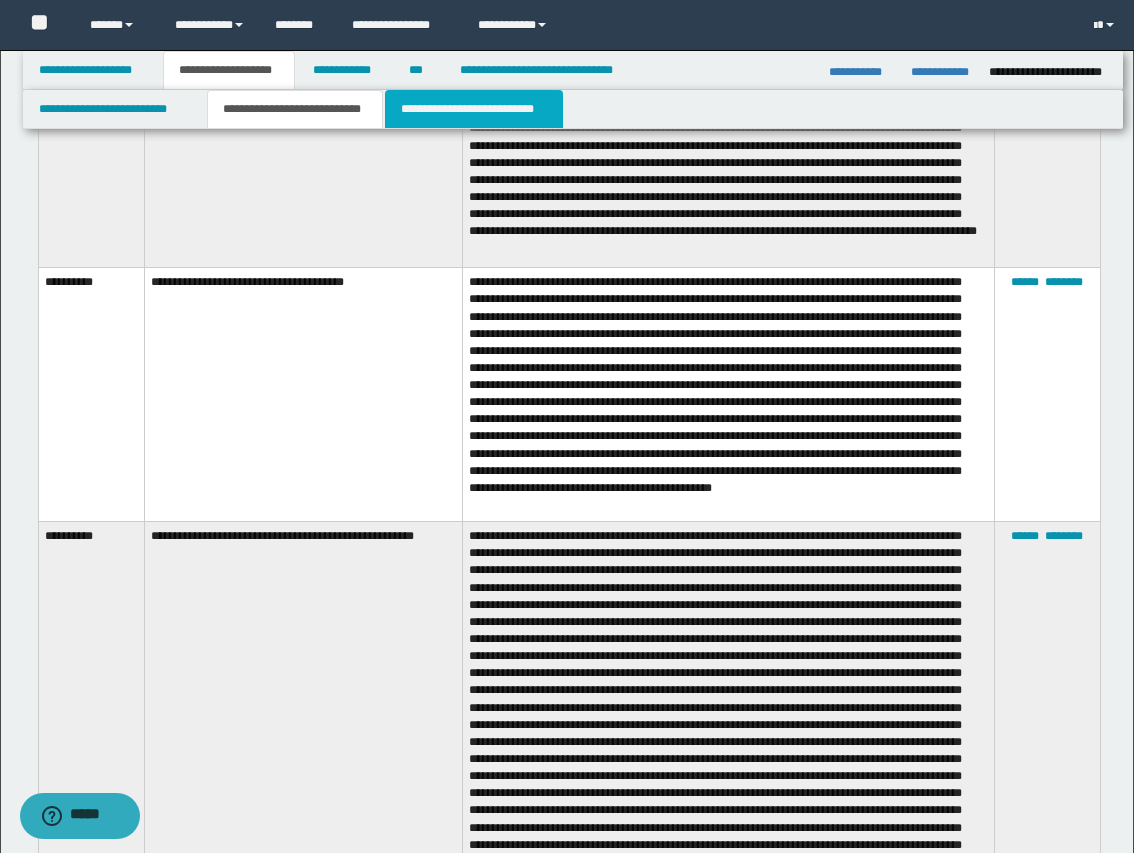 drag, startPoint x: 480, startPoint y: 117, endPoint x: 483, endPoint y: 128, distance: 11.401754 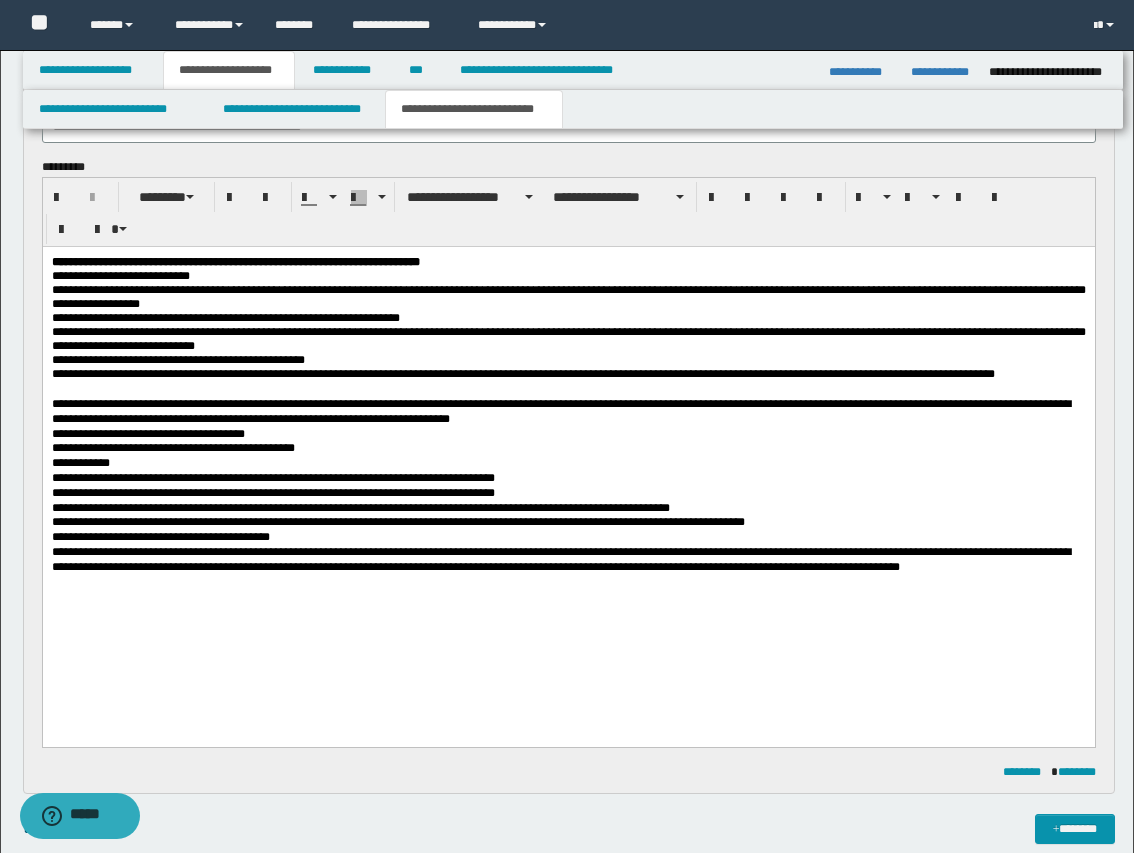 scroll, scrollTop: 957, scrollLeft: 0, axis: vertical 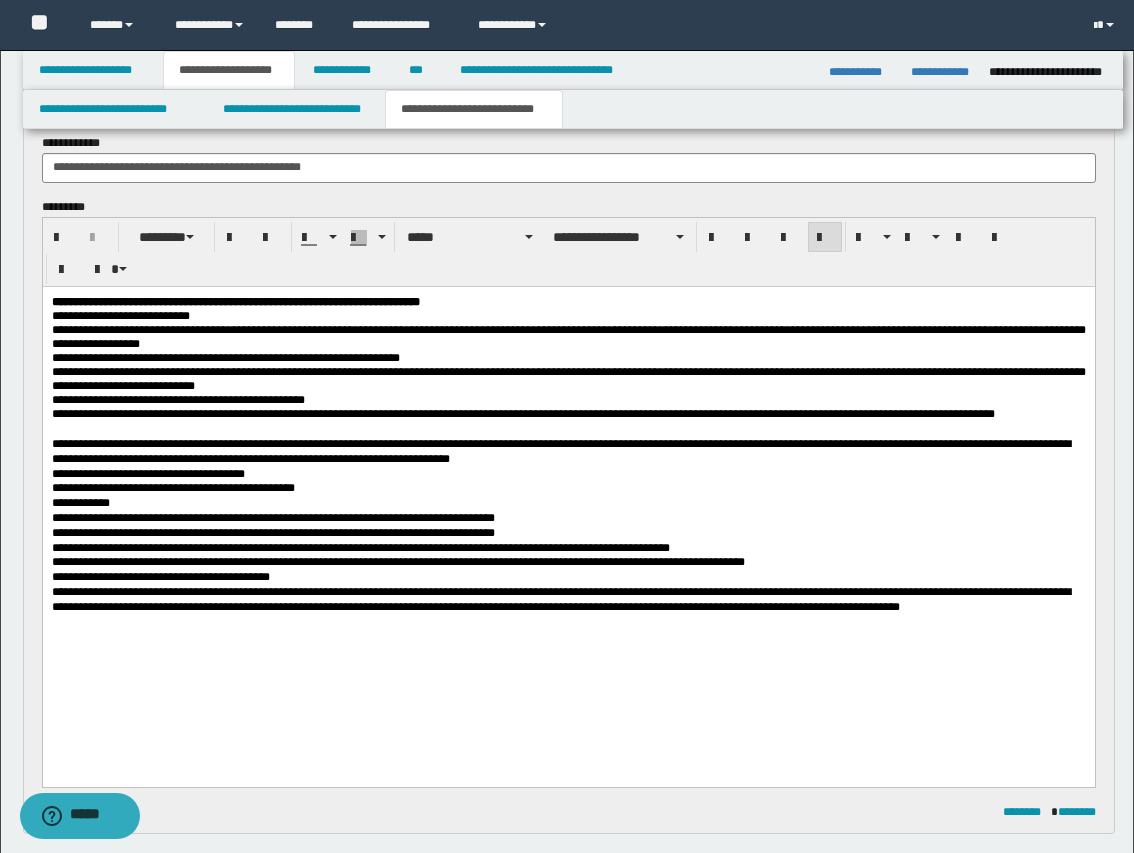 drag, startPoint x: 290, startPoint y: 342, endPoint x: 281, endPoint y: 385, distance: 43.931767 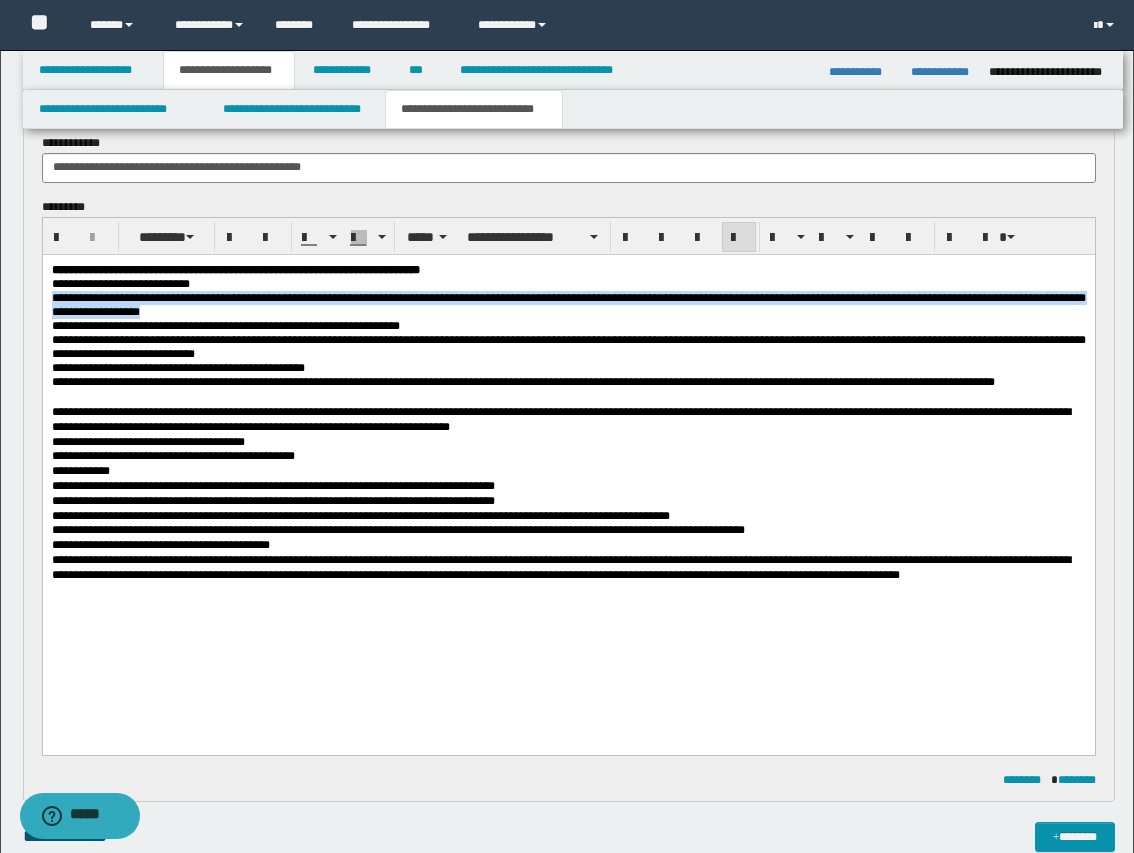 drag, startPoint x: 52, startPoint y: 303, endPoint x: 277, endPoint y: 323, distance: 225.88715 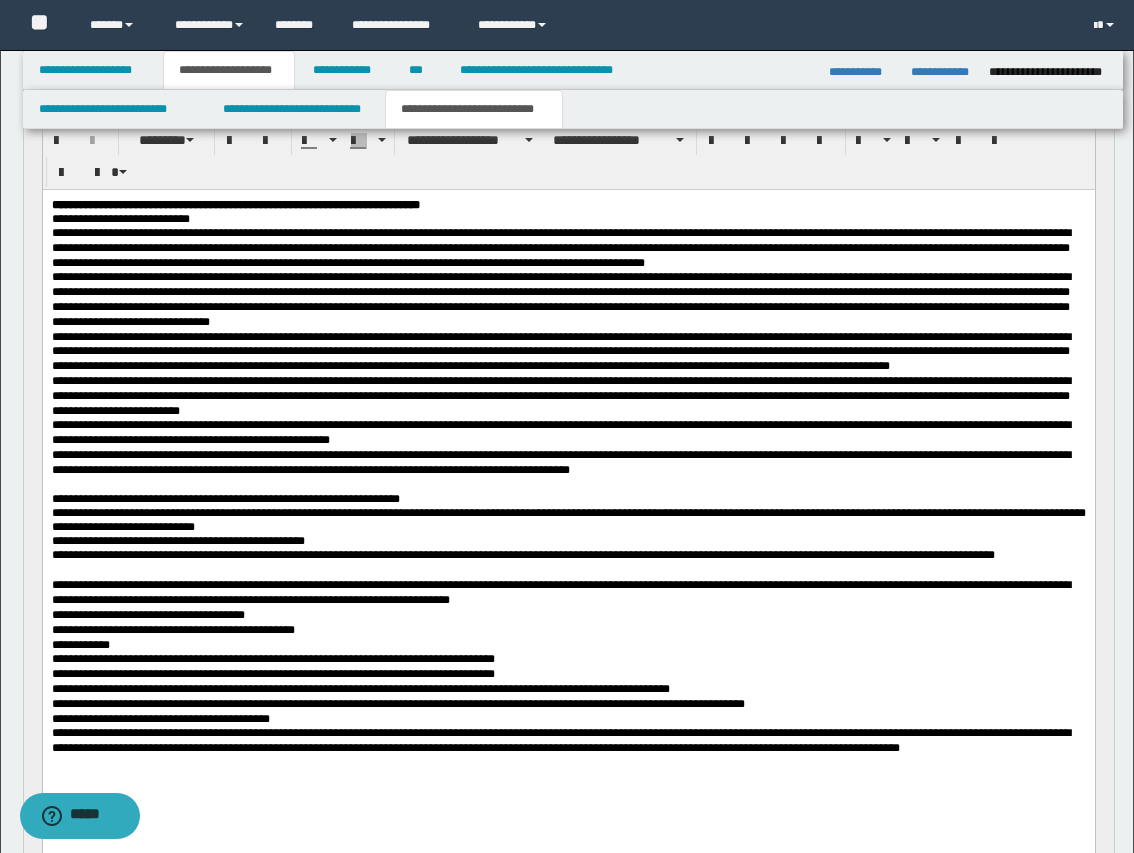 scroll, scrollTop: 1207, scrollLeft: 0, axis: vertical 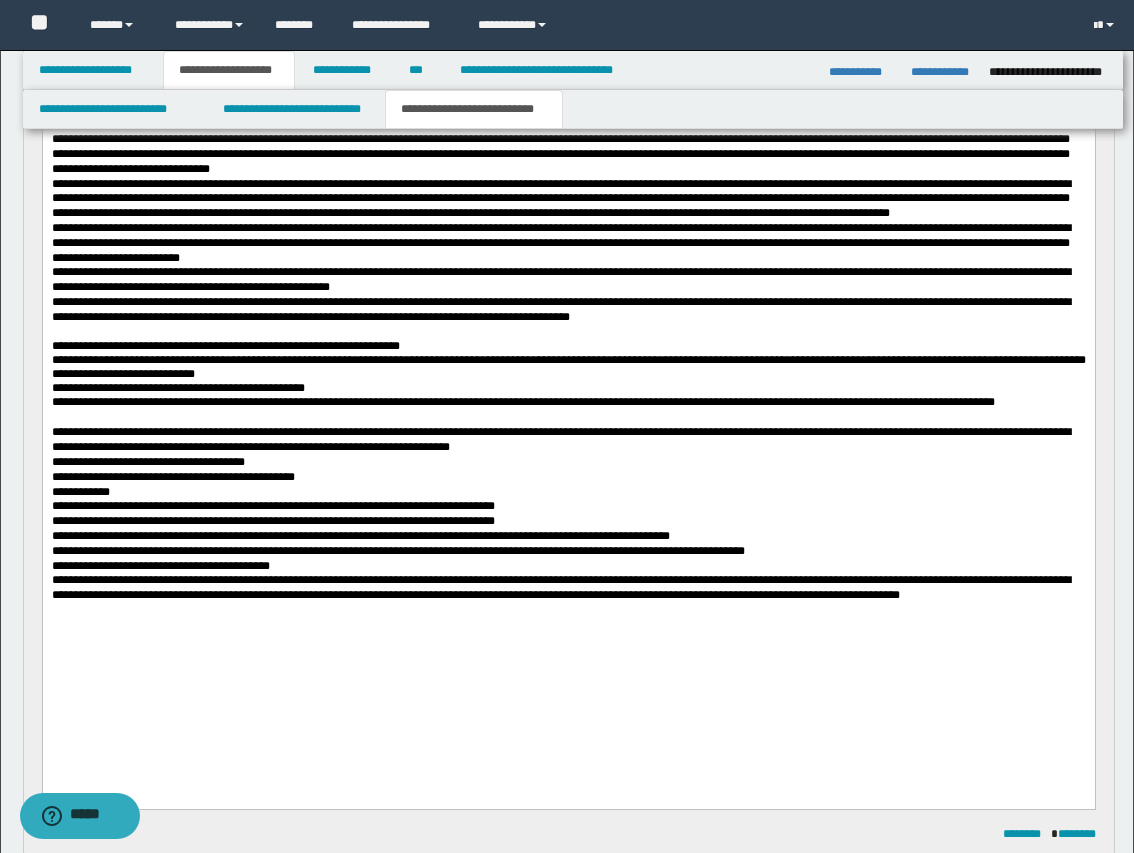 click on "**********" at bounding box center (568, 363) 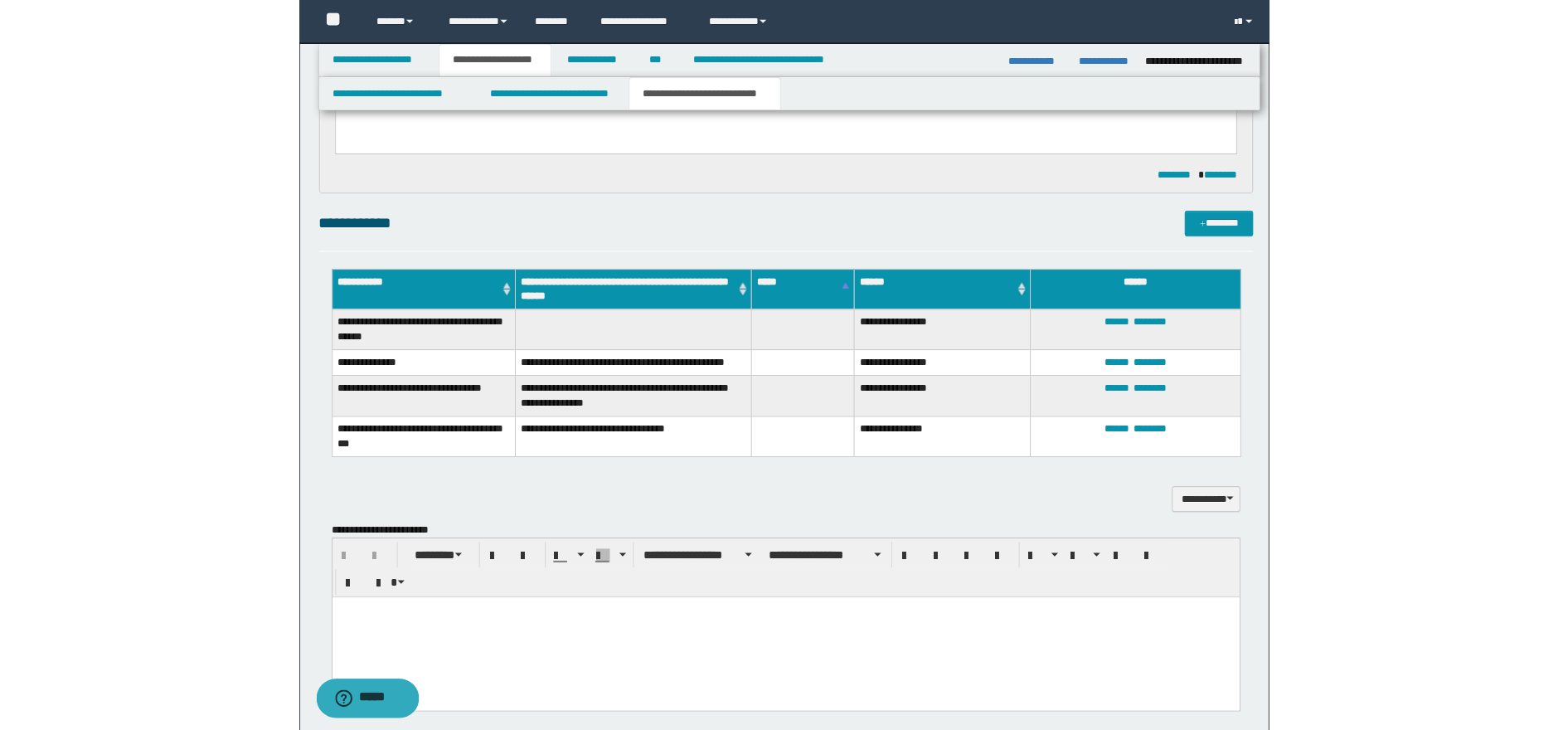 scroll, scrollTop: 1520, scrollLeft: 0, axis: vertical 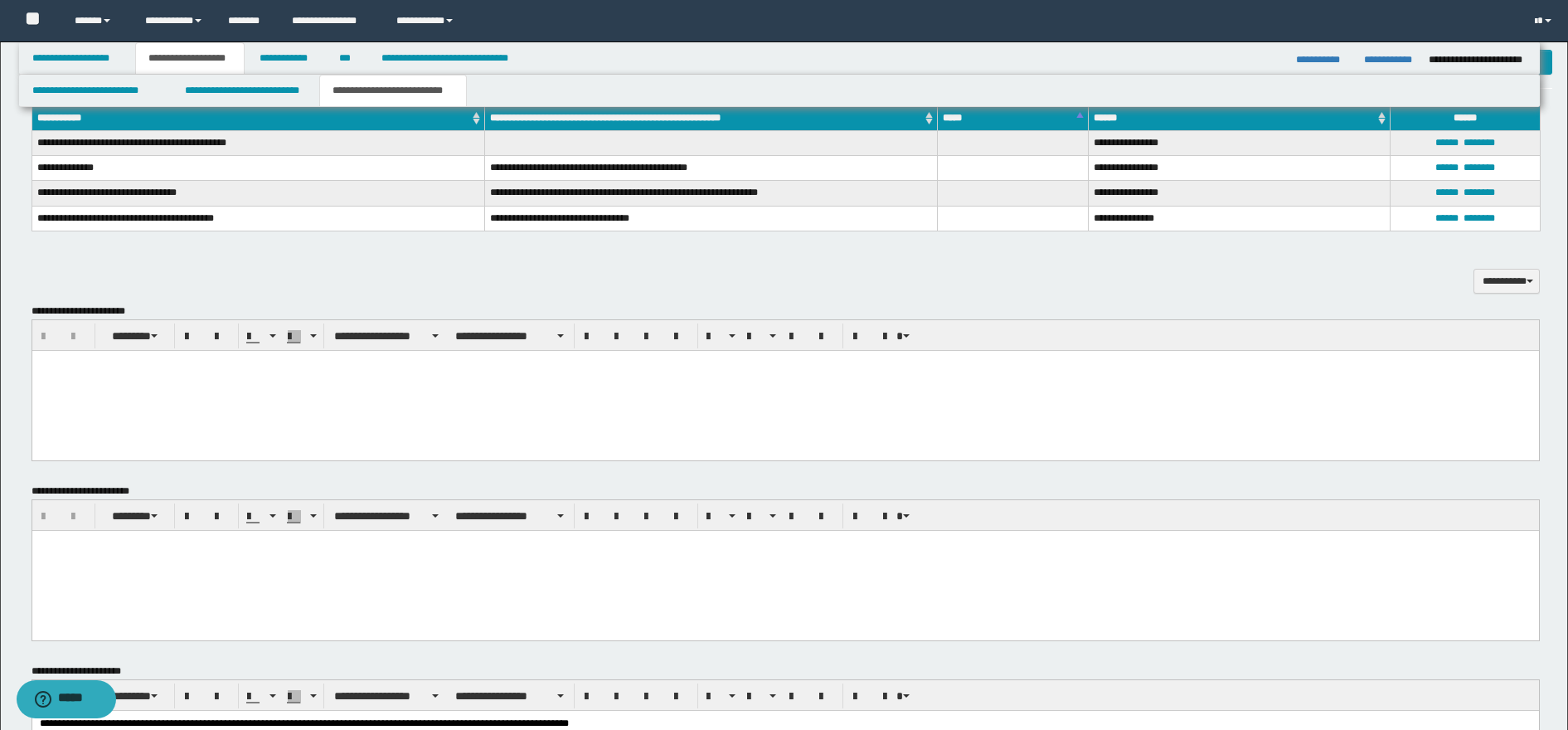 drag, startPoint x: 245, startPoint y: 366, endPoint x: 245, endPoint y: 499, distance: 133 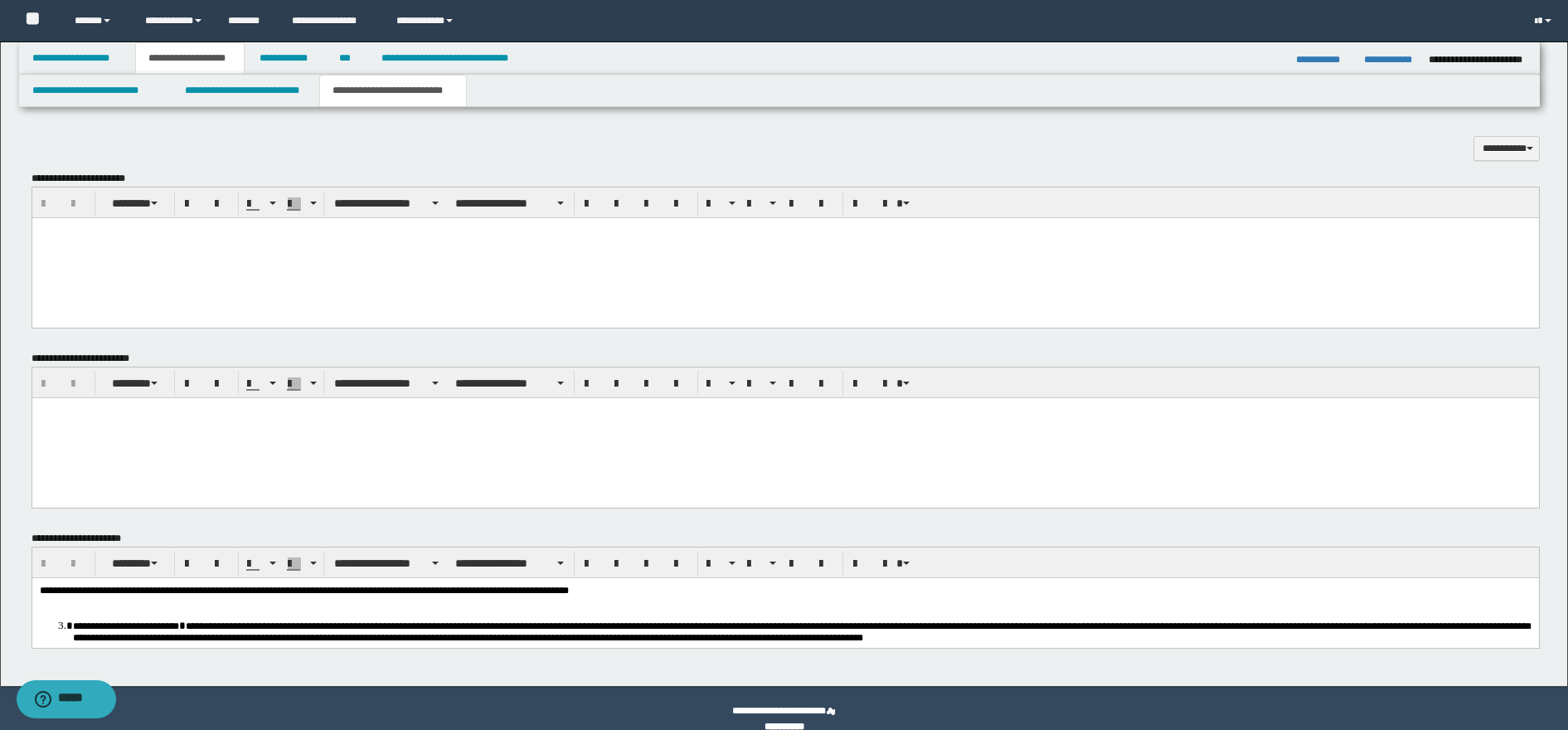 type 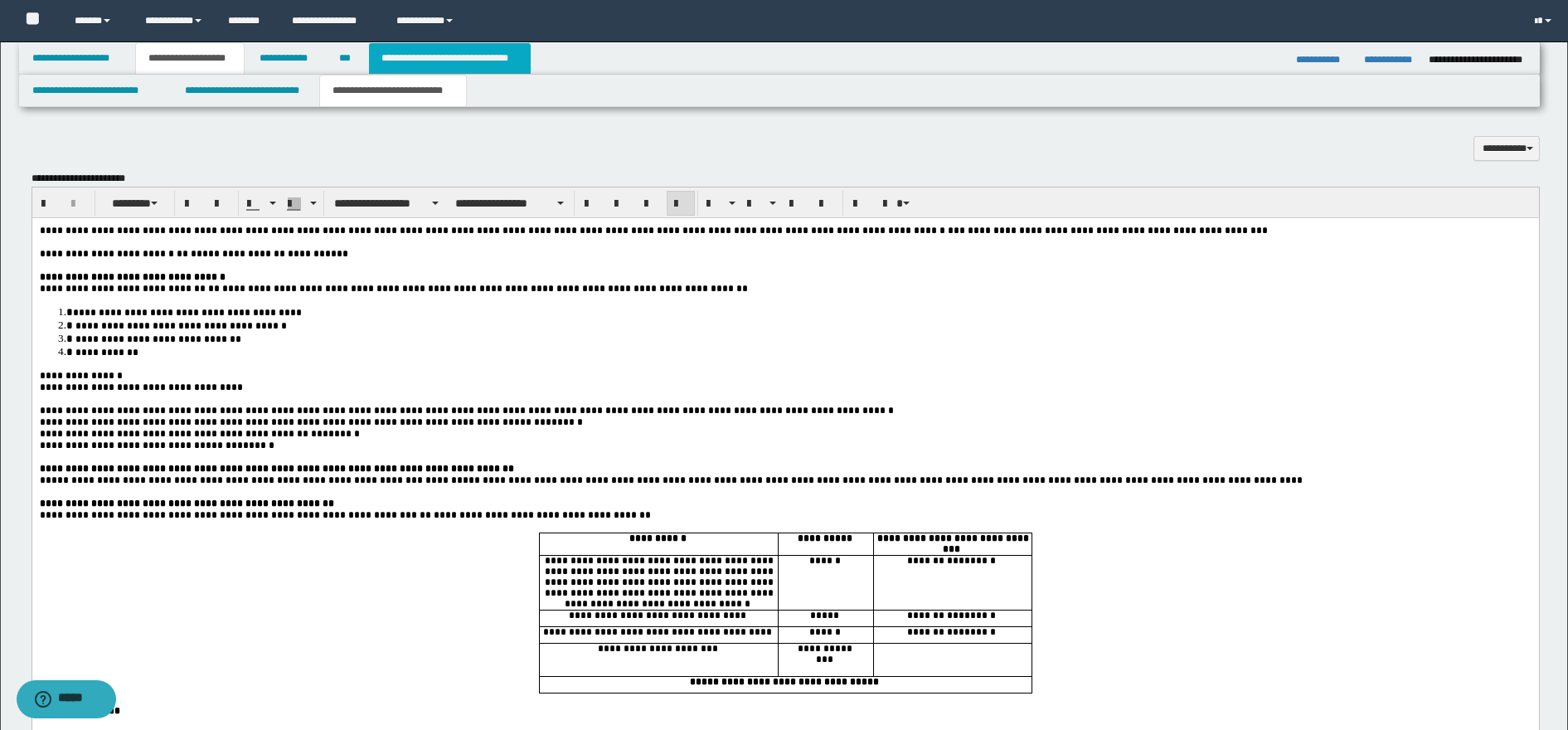 drag, startPoint x: 407, startPoint y: 65, endPoint x: 428, endPoint y: 10, distance: 58.8727 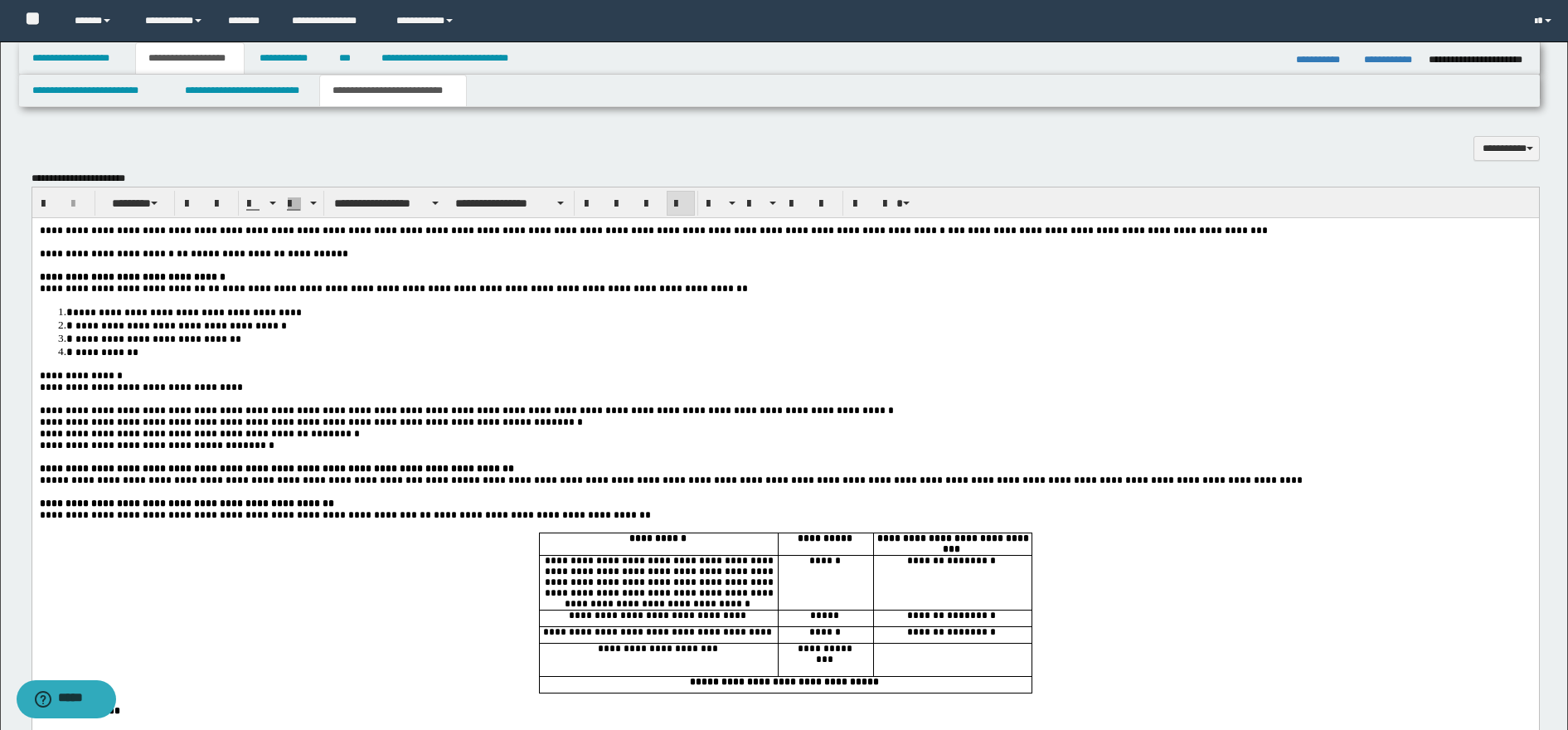 type on "**********" 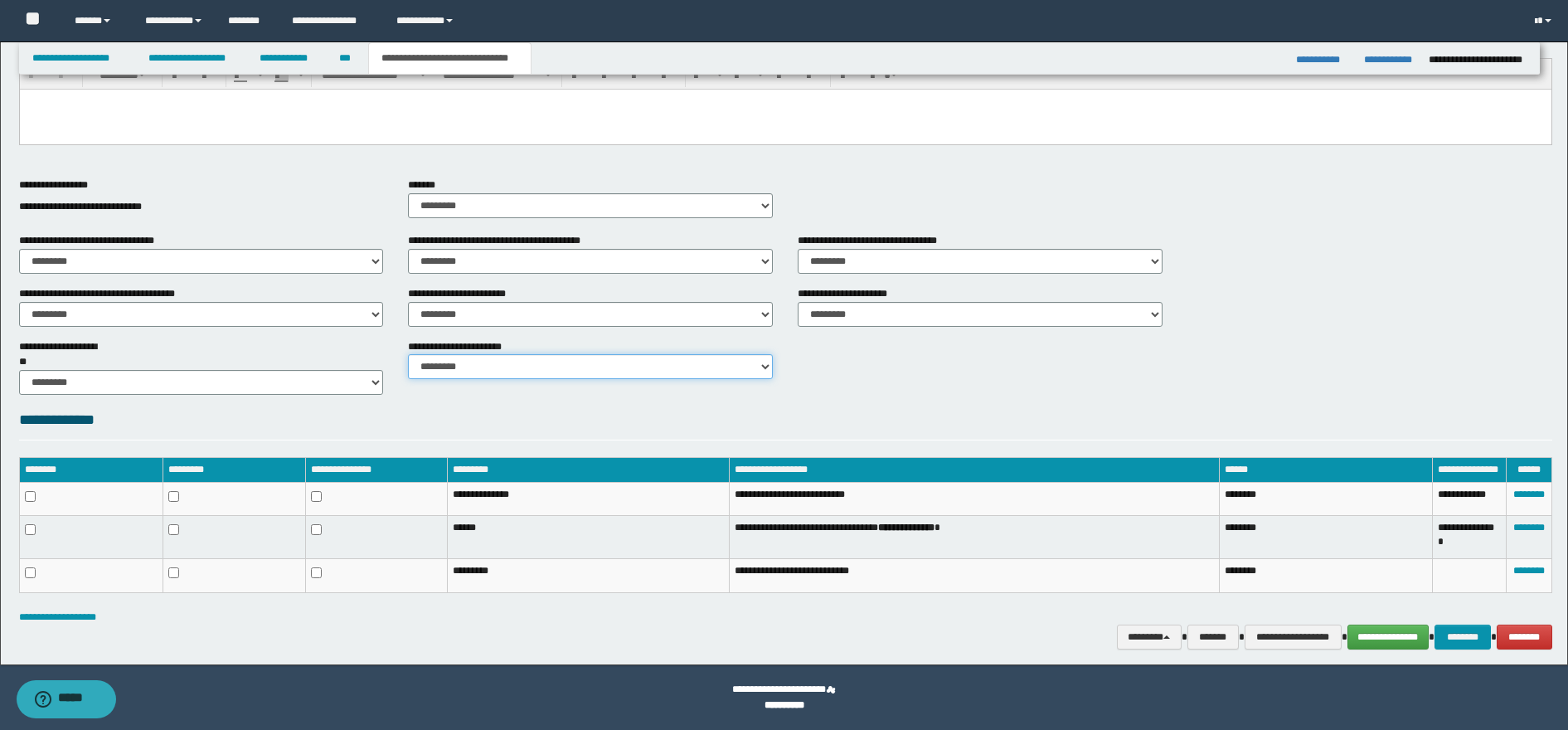 click on "*********
*********
*********" at bounding box center [590, 367] 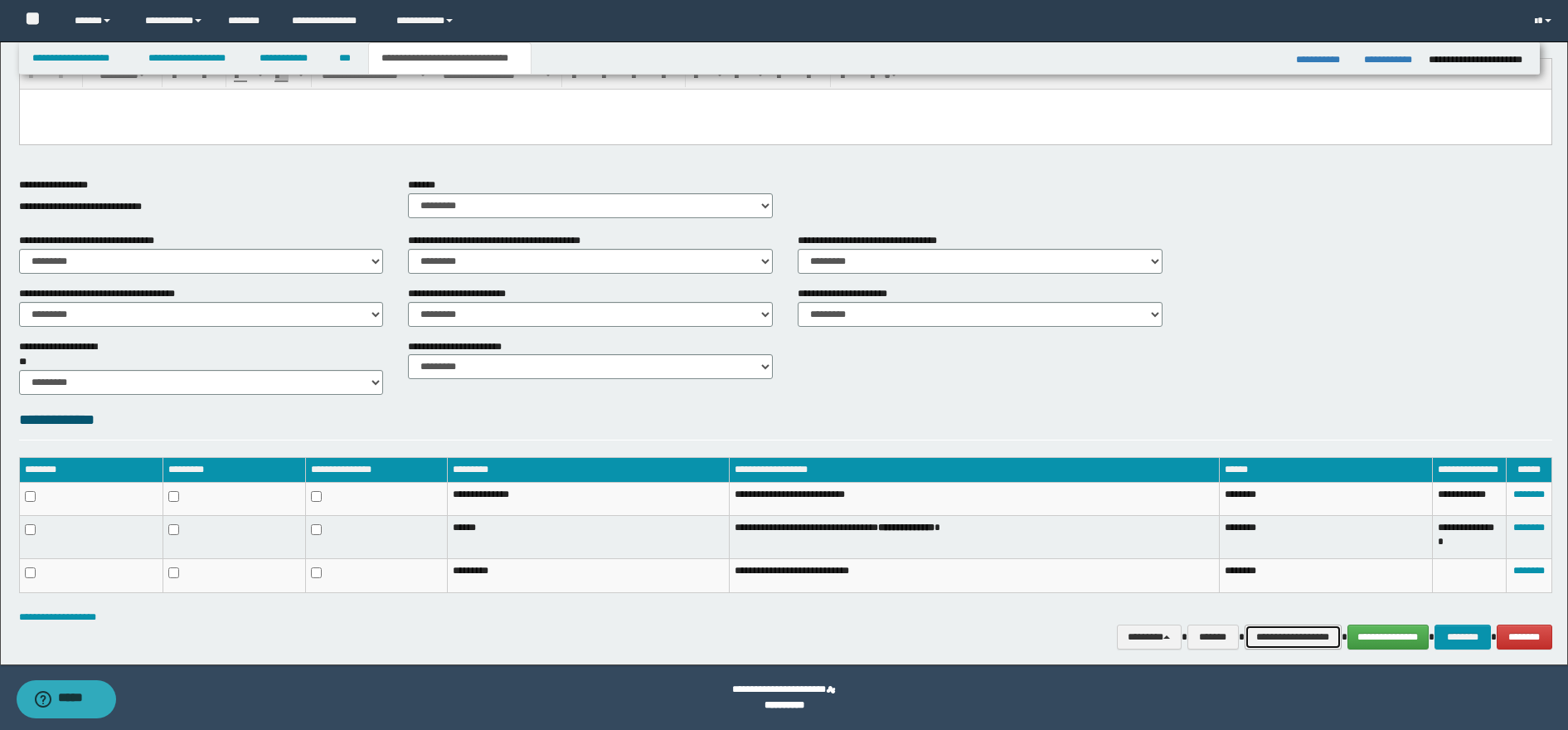 click on "**********" at bounding box center (1293, 637) 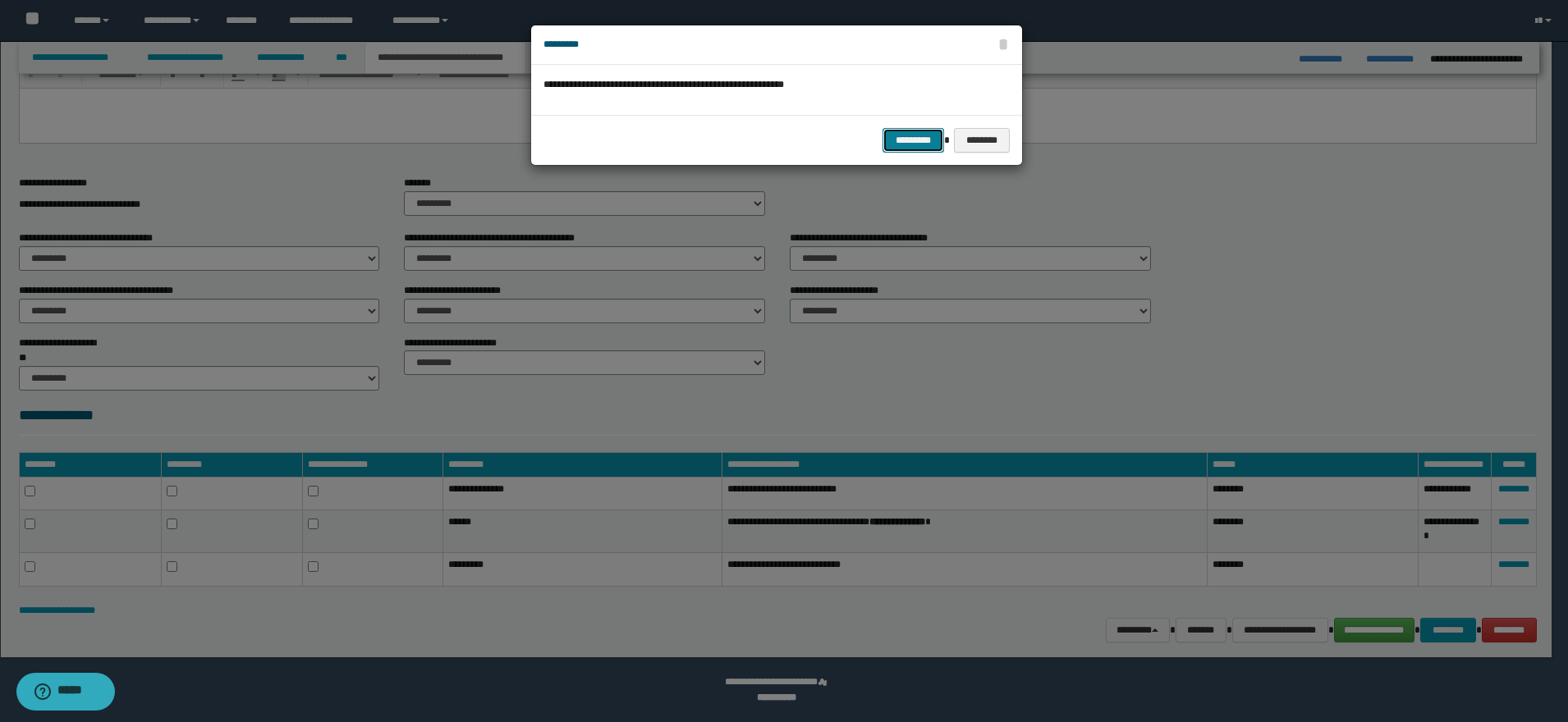 click on "*********" at bounding box center (913, 140) 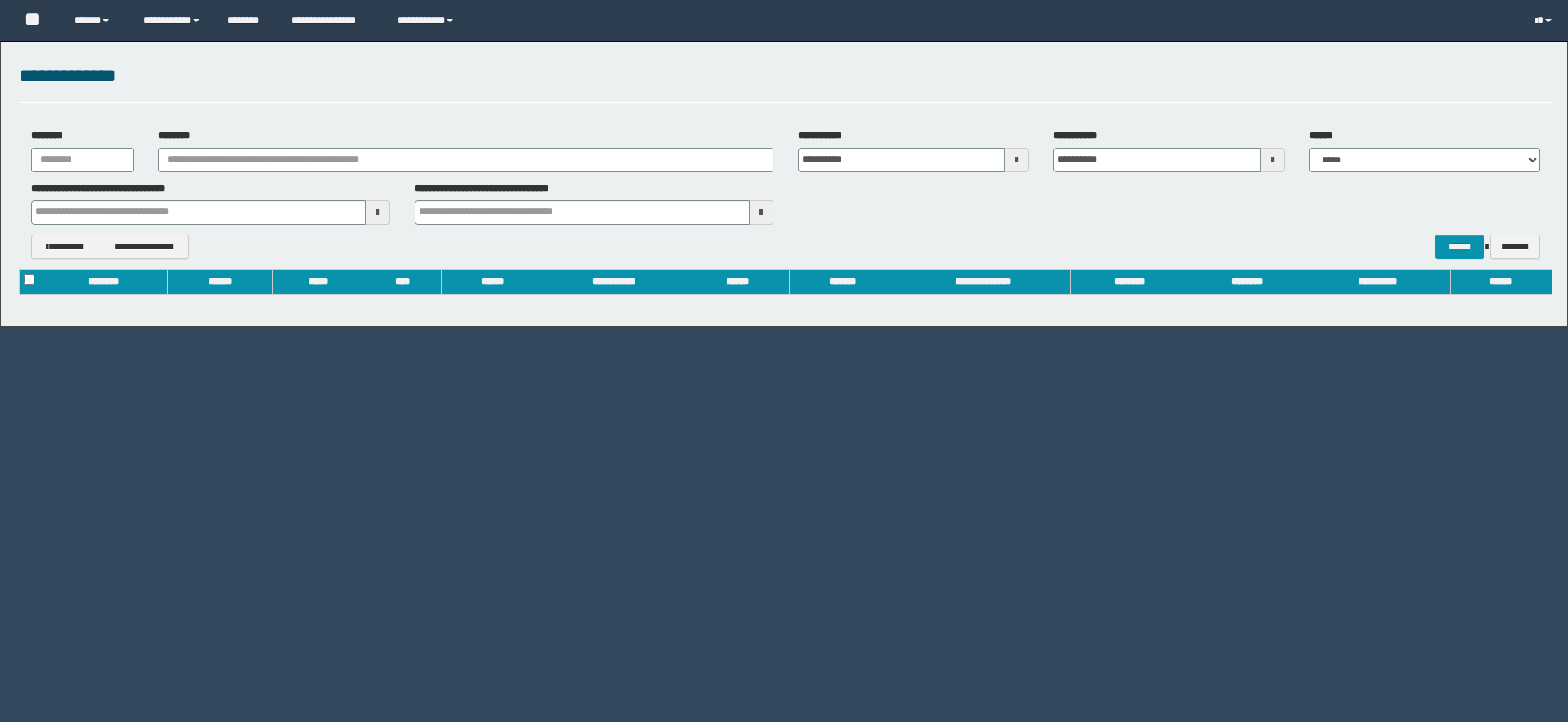 scroll, scrollTop: 0, scrollLeft: 0, axis: both 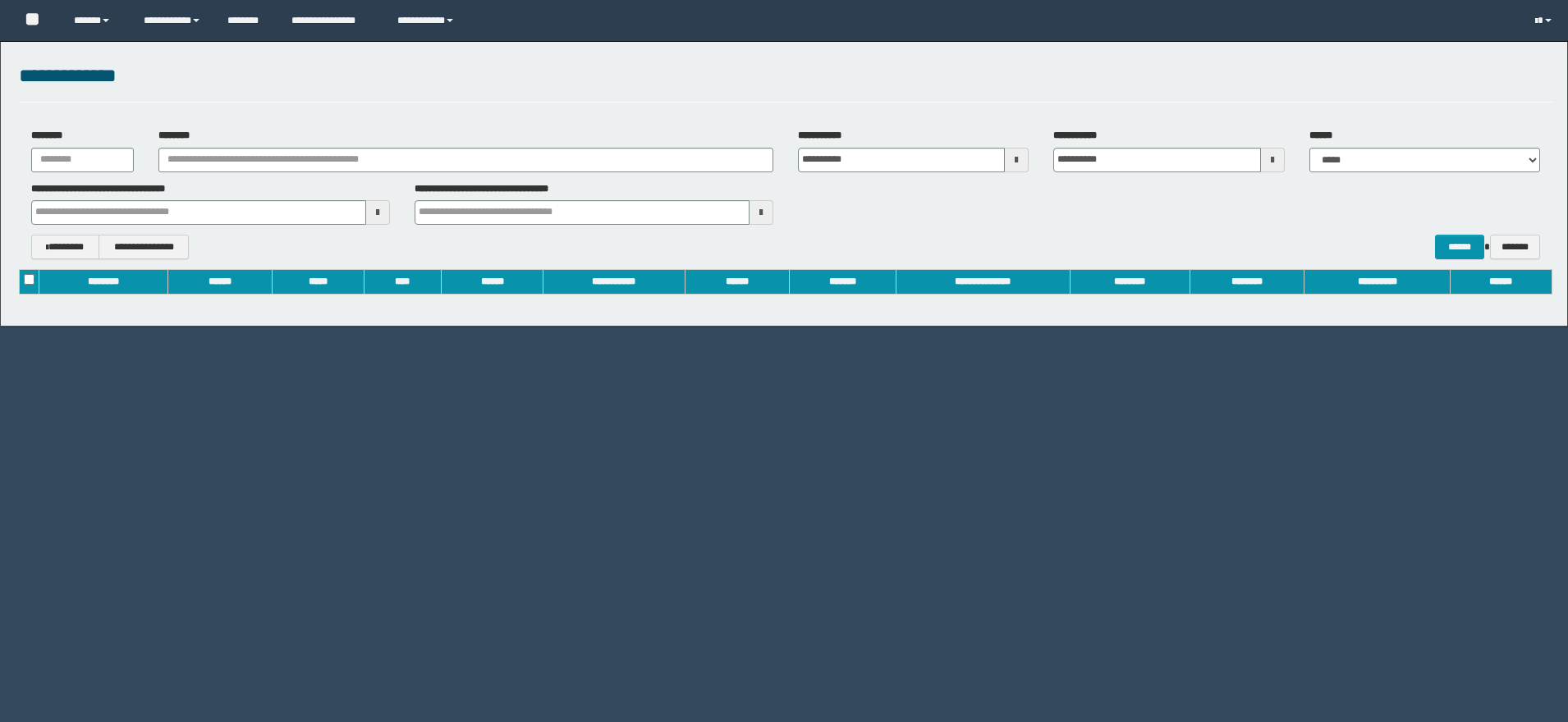 type on "**********" 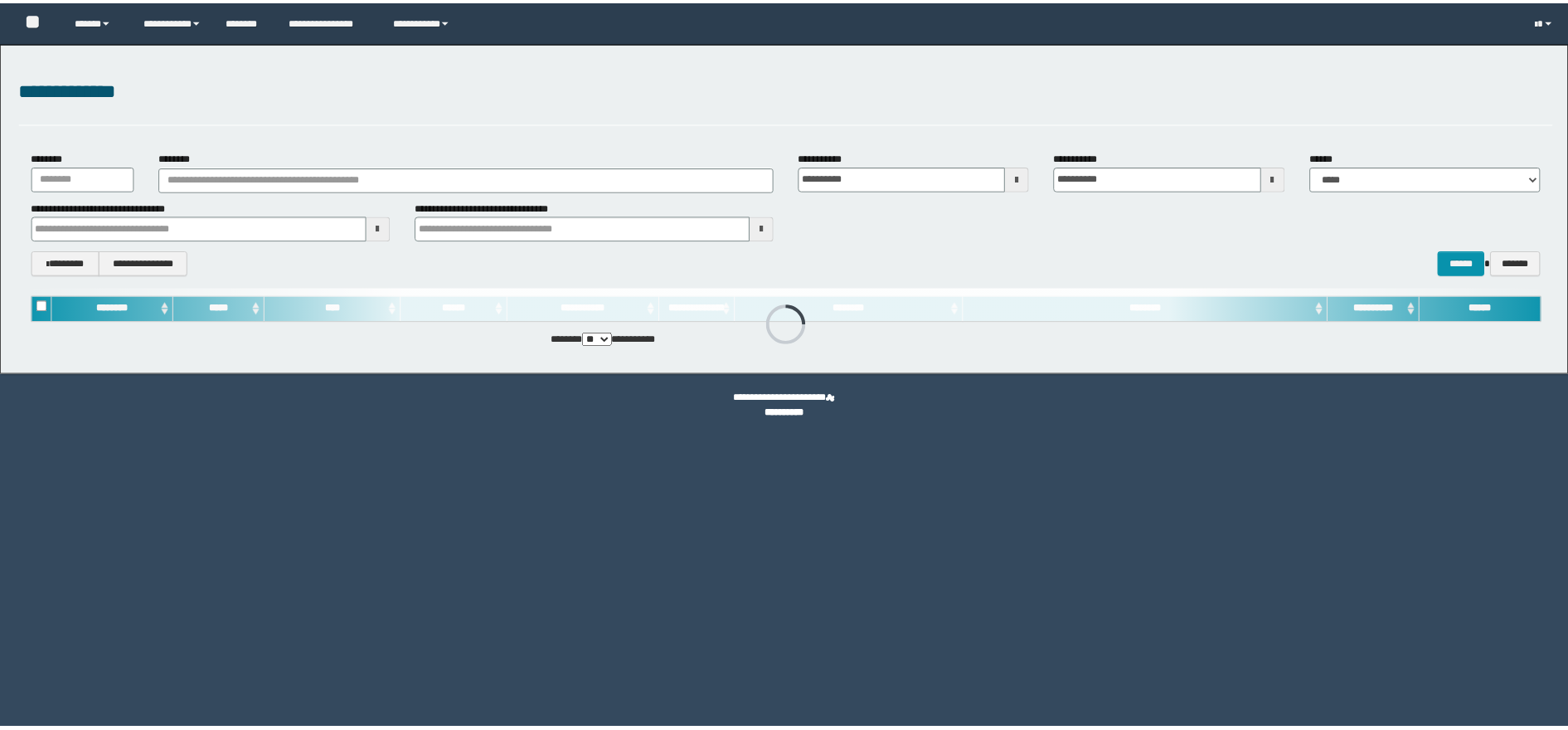 scroll, scrollTop: 0, scrollLeft: 0, axis: both 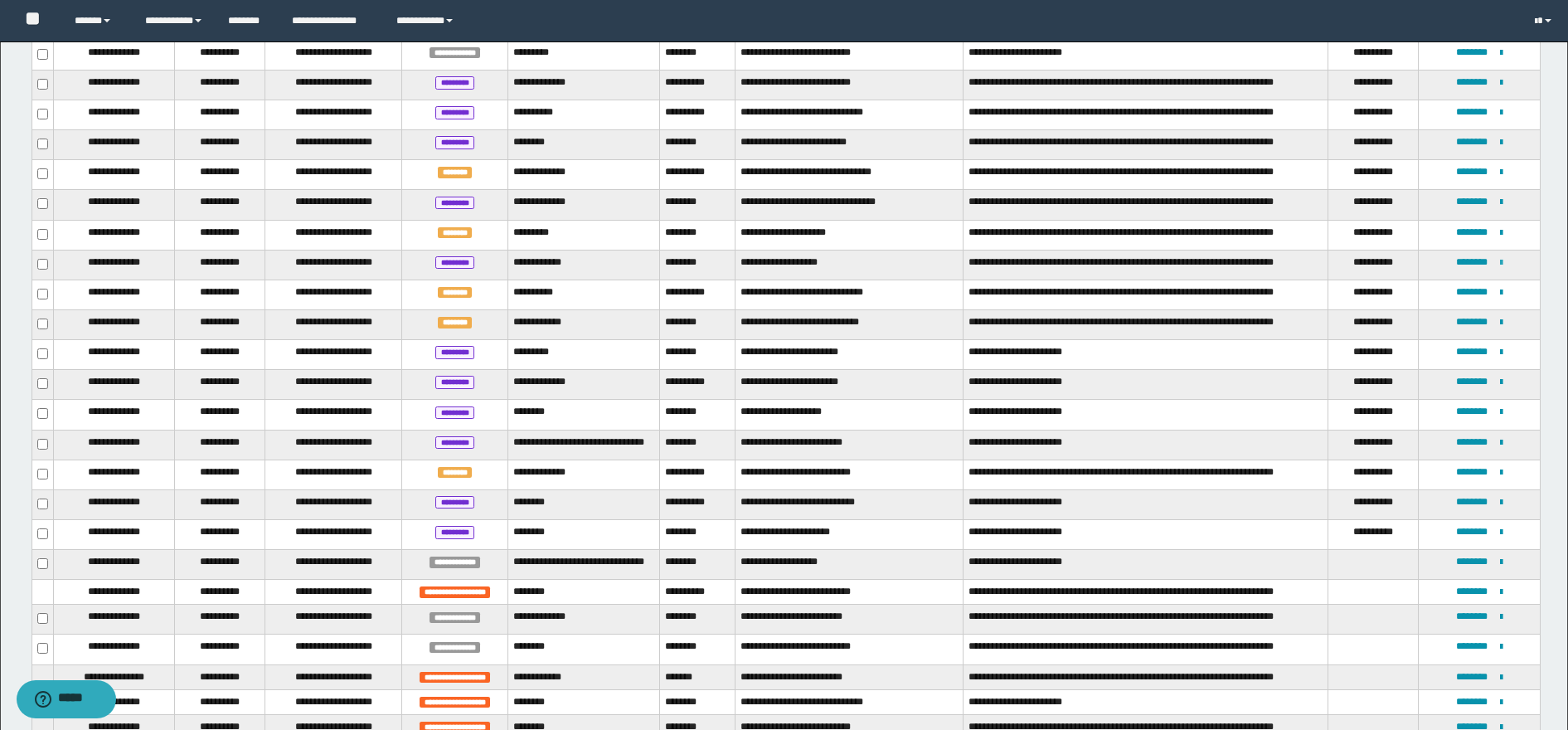 click at bounding box center (1501, 263) 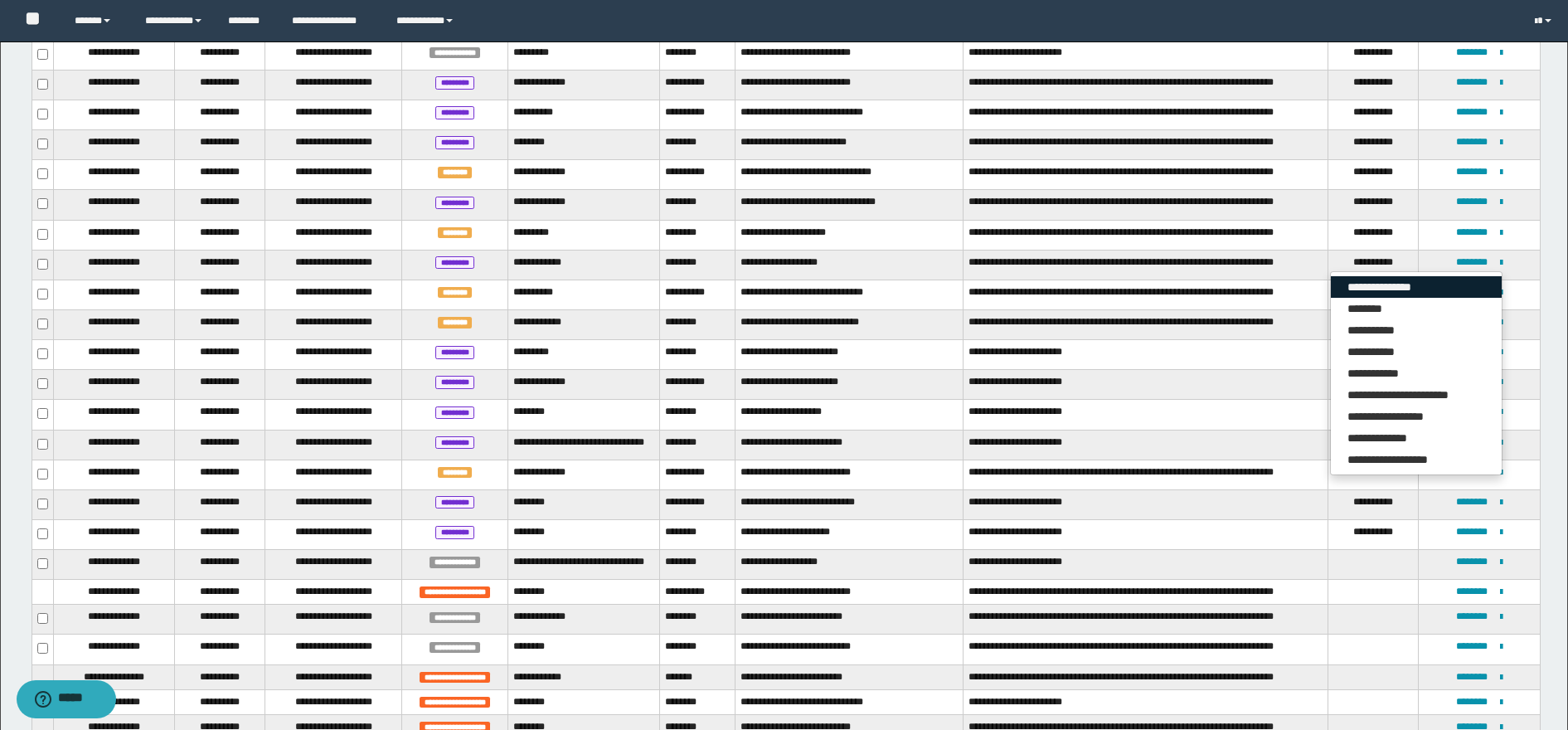 click on "**********" at bounding box center [1416, 287] 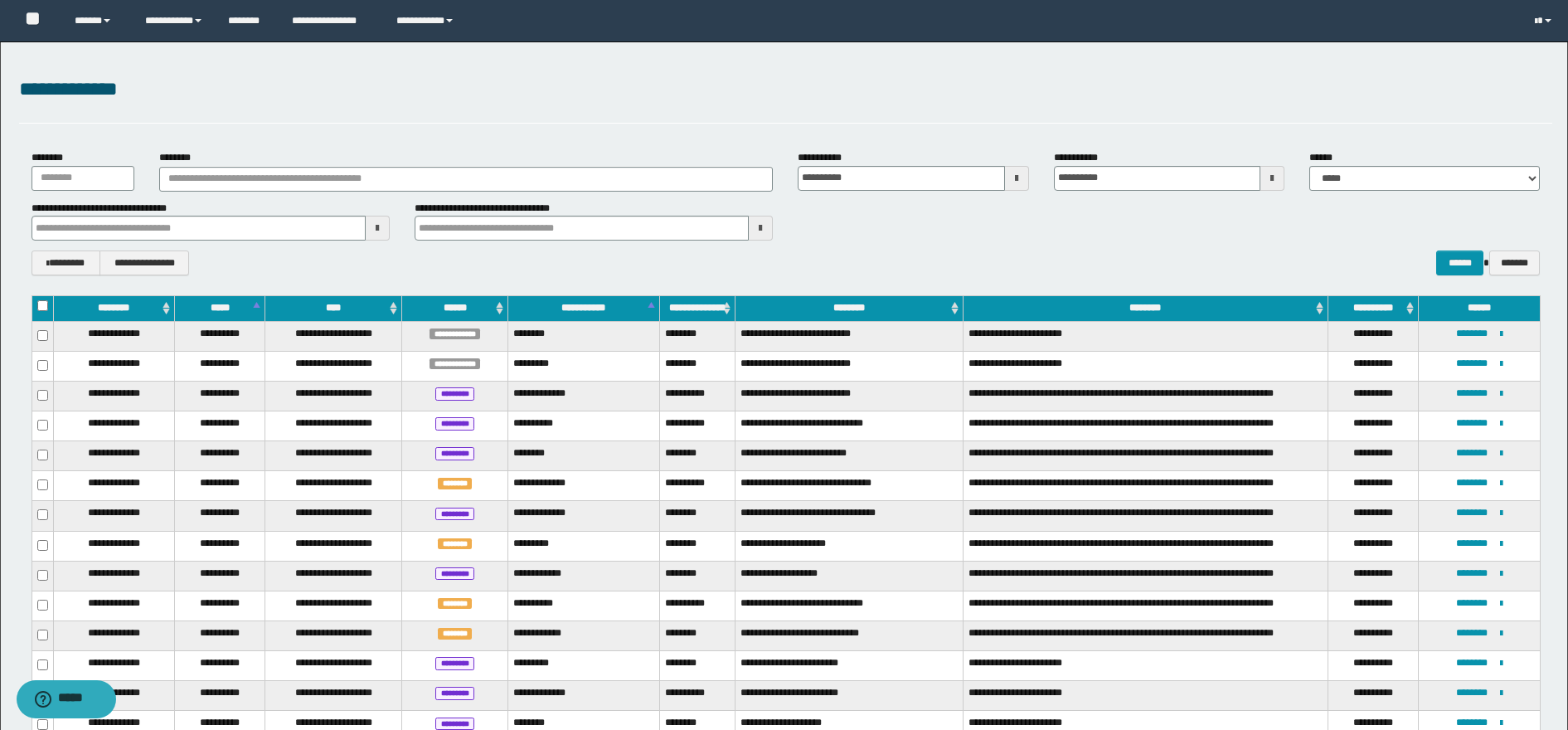 type 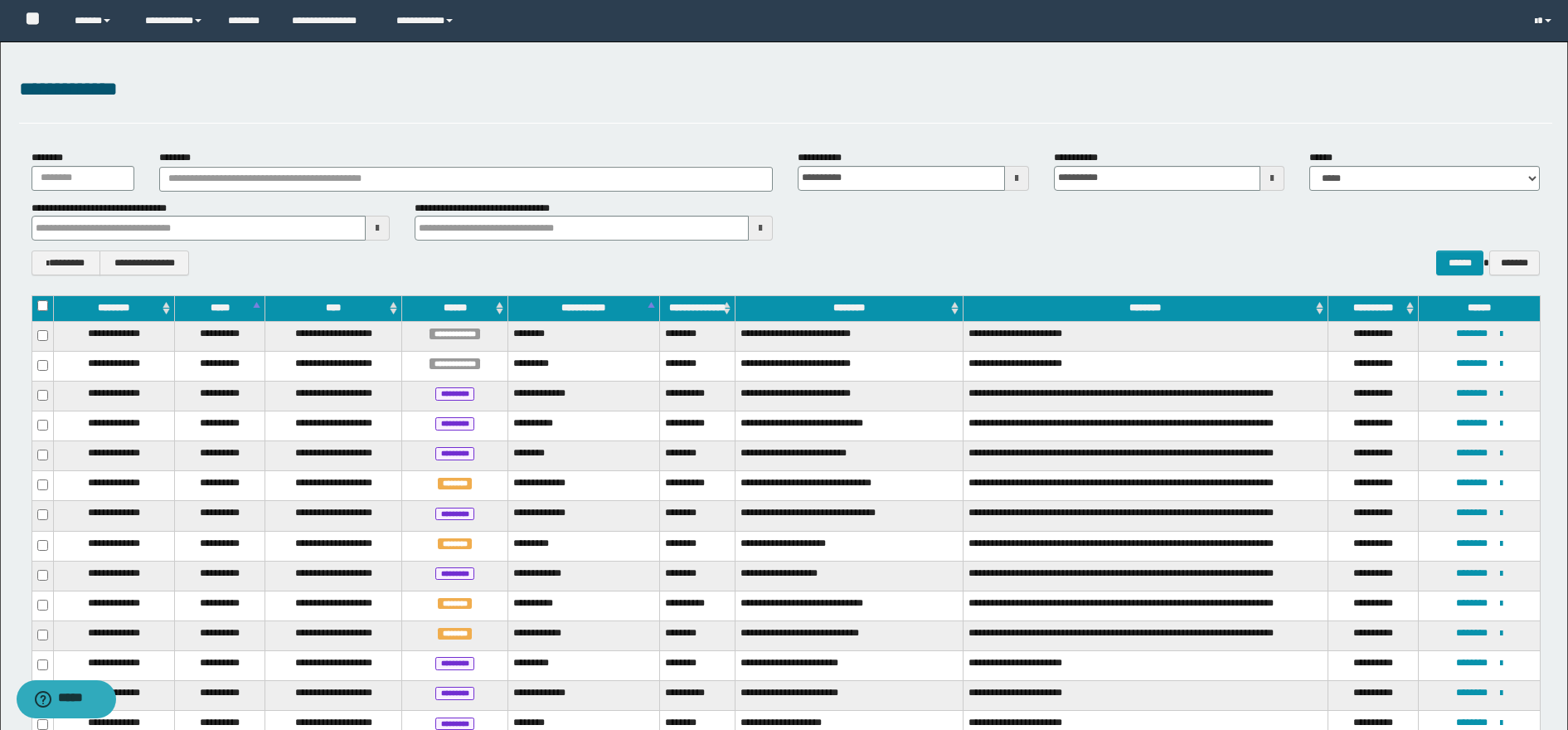 type 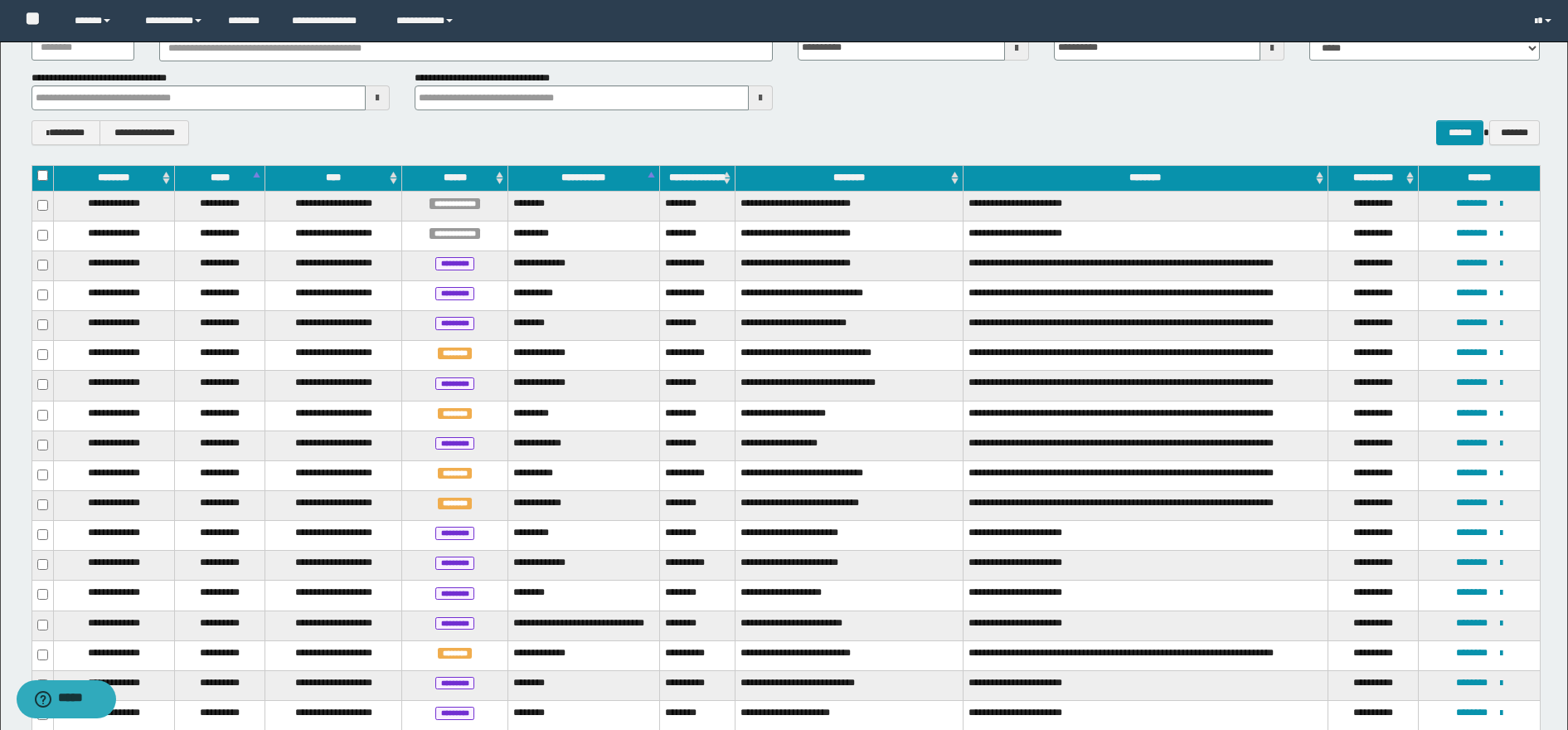 scroll, scrollTop: 311, scrollLeft: 0, axis: vertical 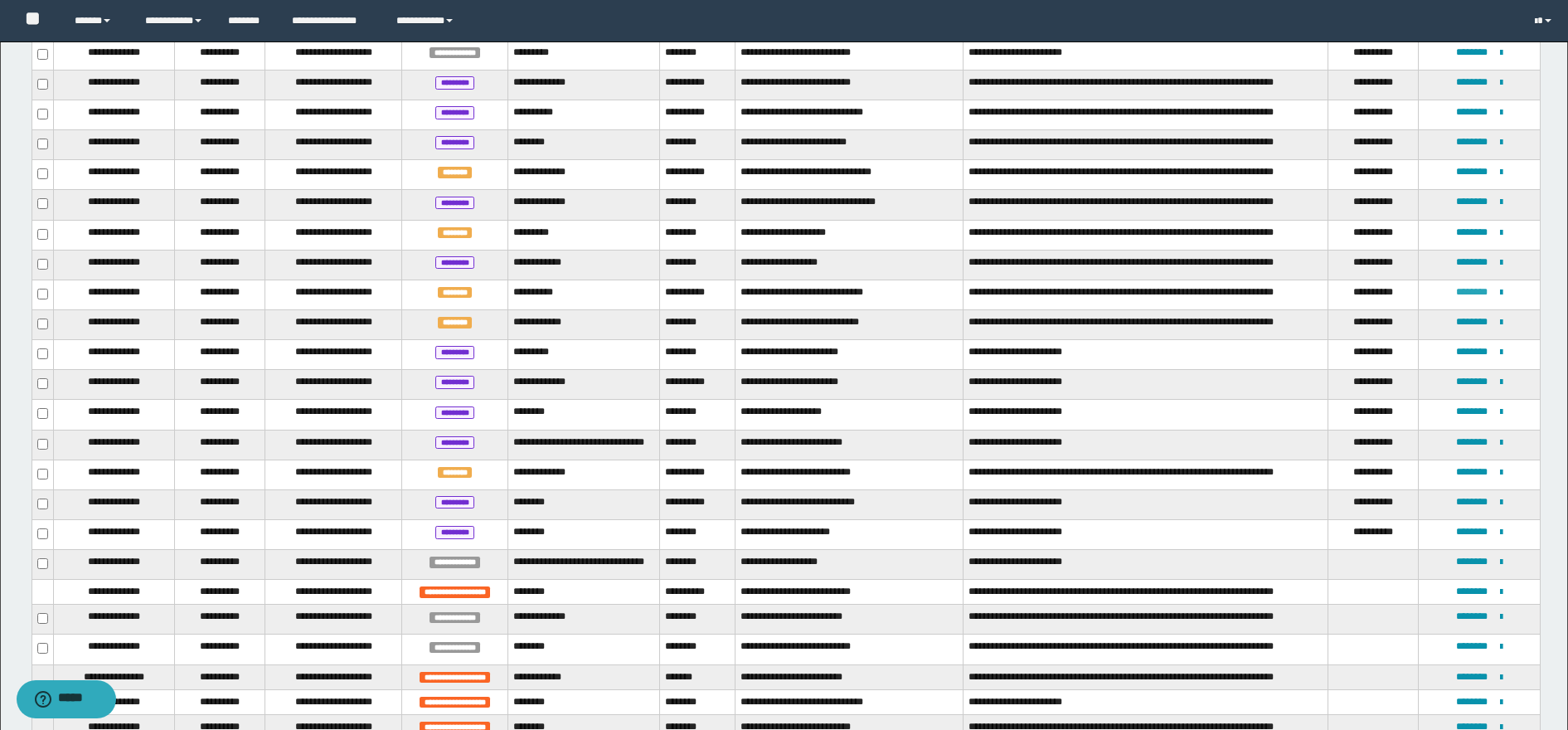 click on "********" at bounding box center (1472, 292) 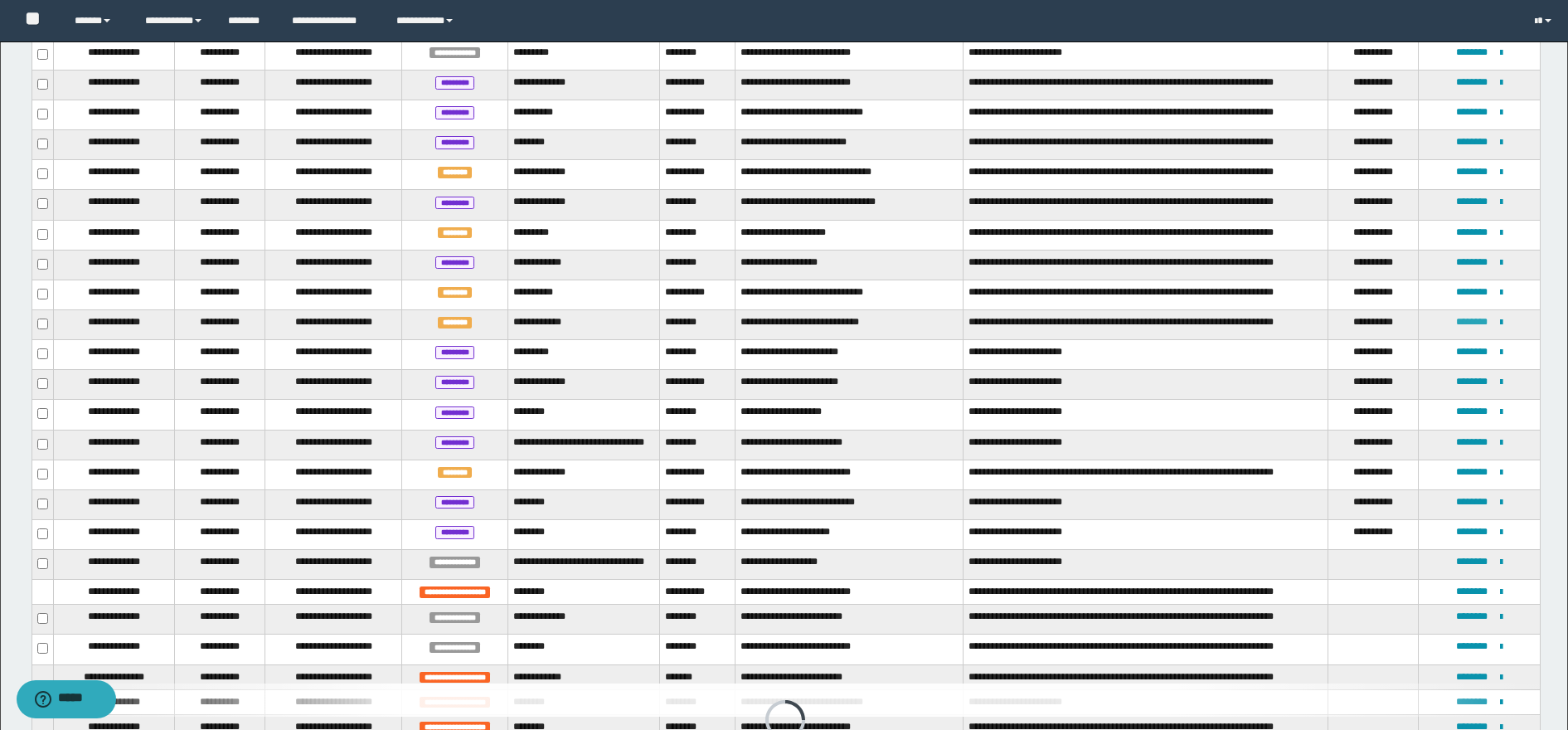 click on "********" at bounding box center (1472, 322) 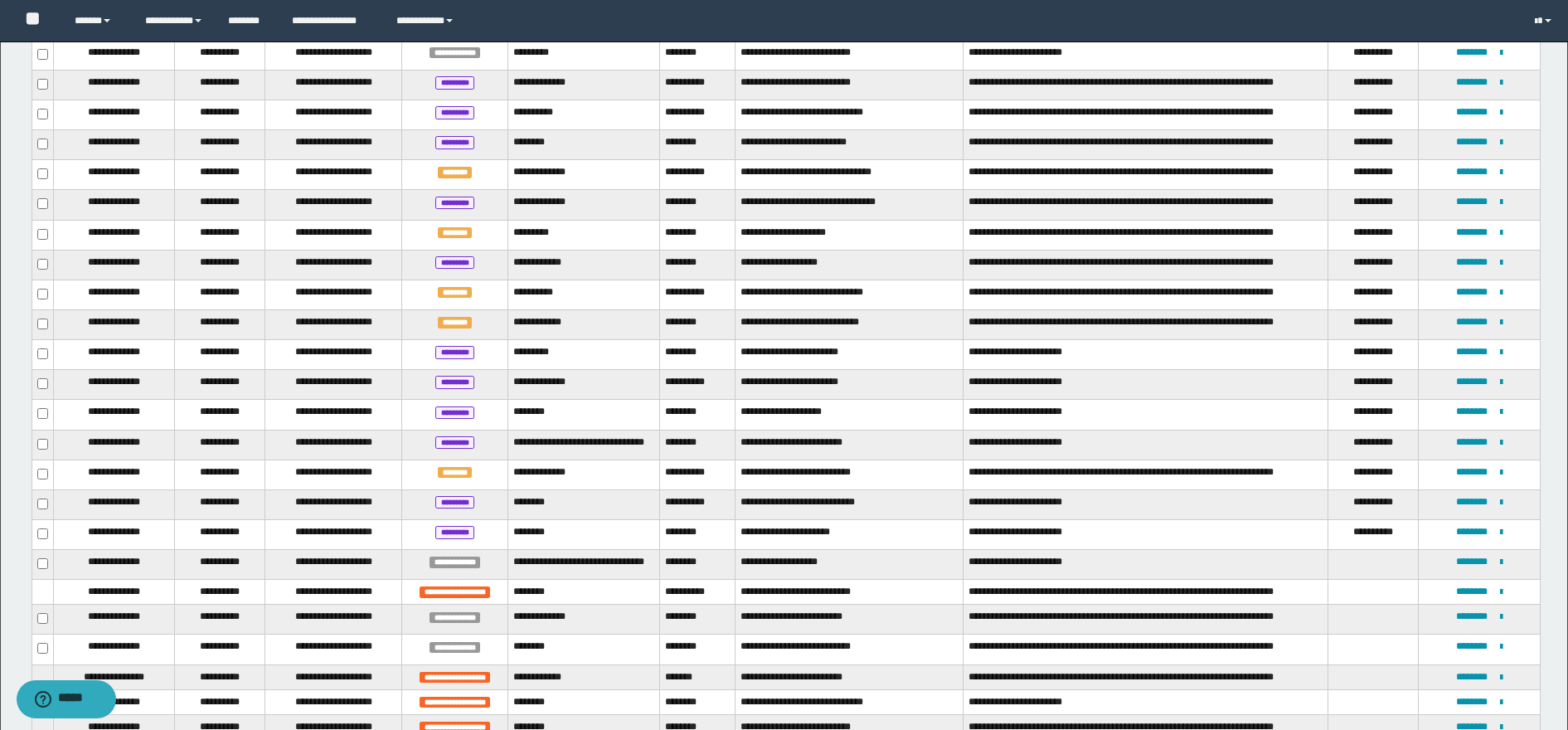 type 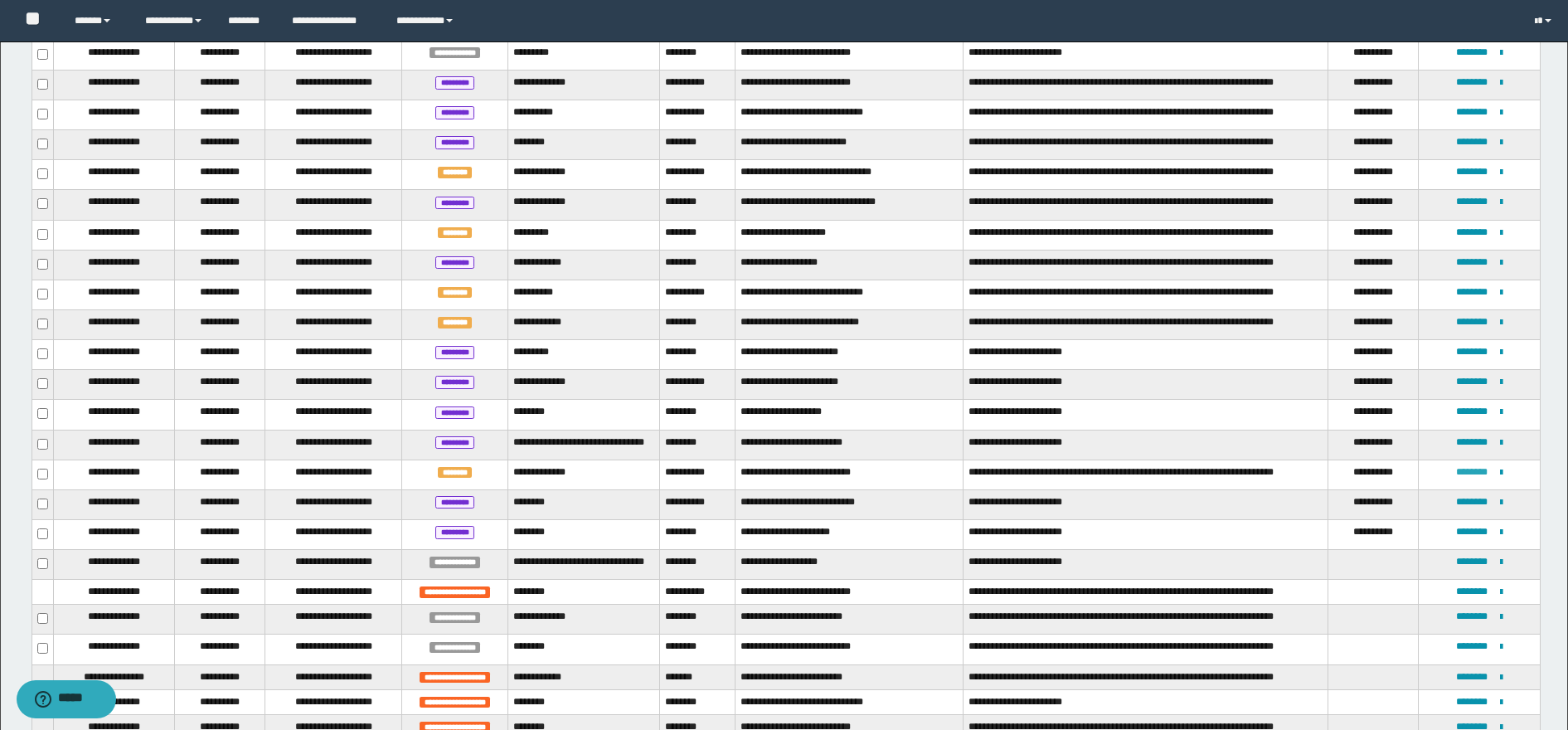 click on "********" at bounding box center (1472, 472) 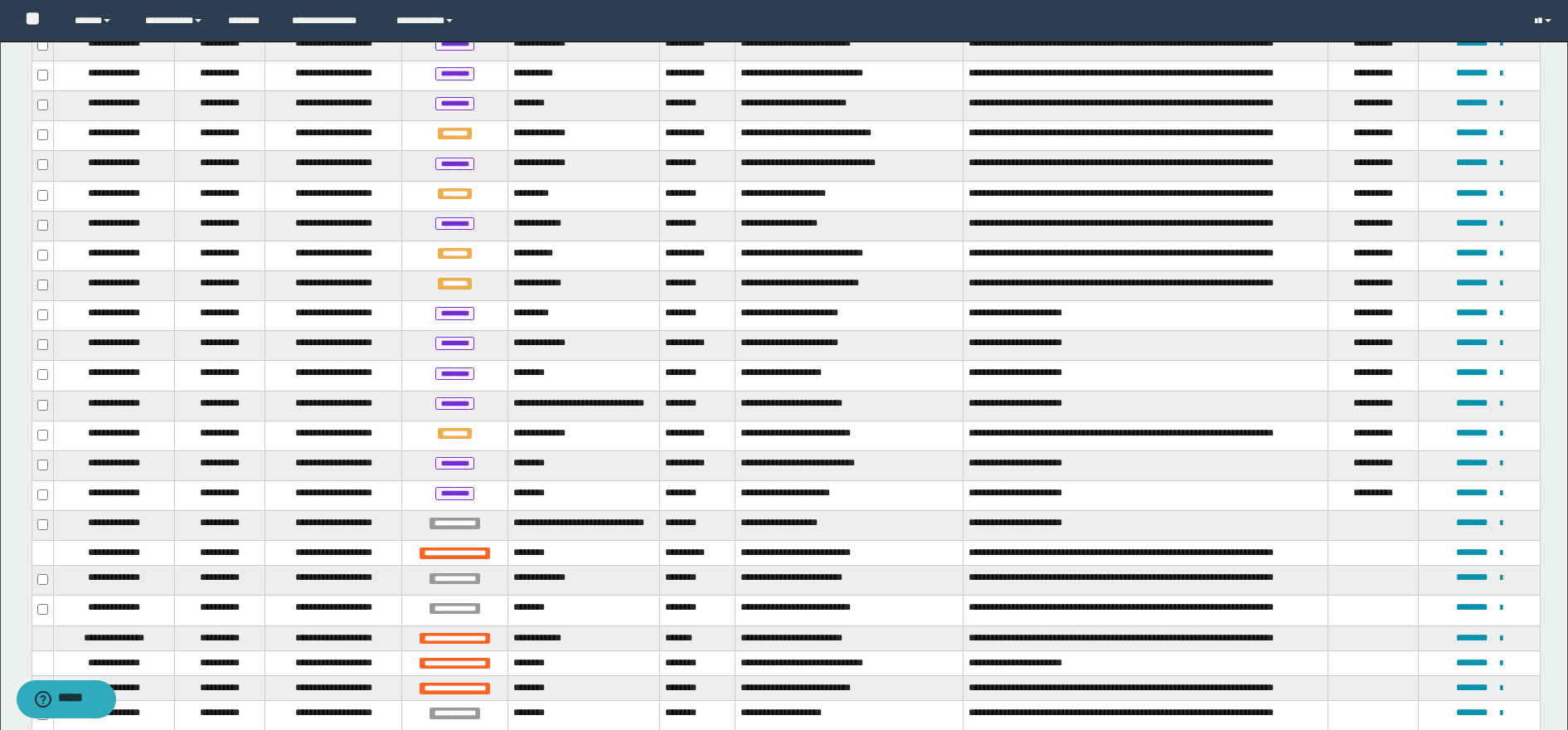 scroll, scrollTop: 311, scrollLeft: 0, axis: vertical 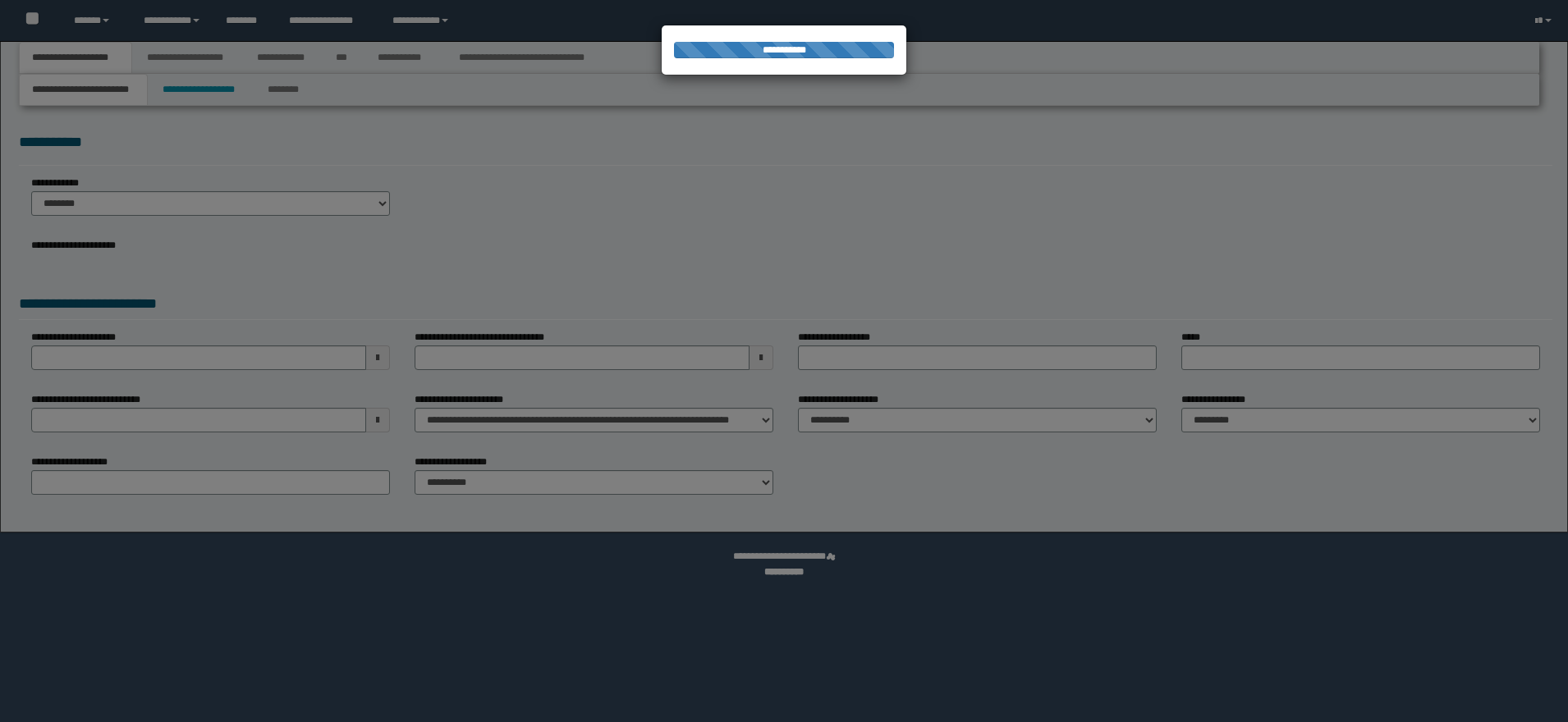 select on "*" 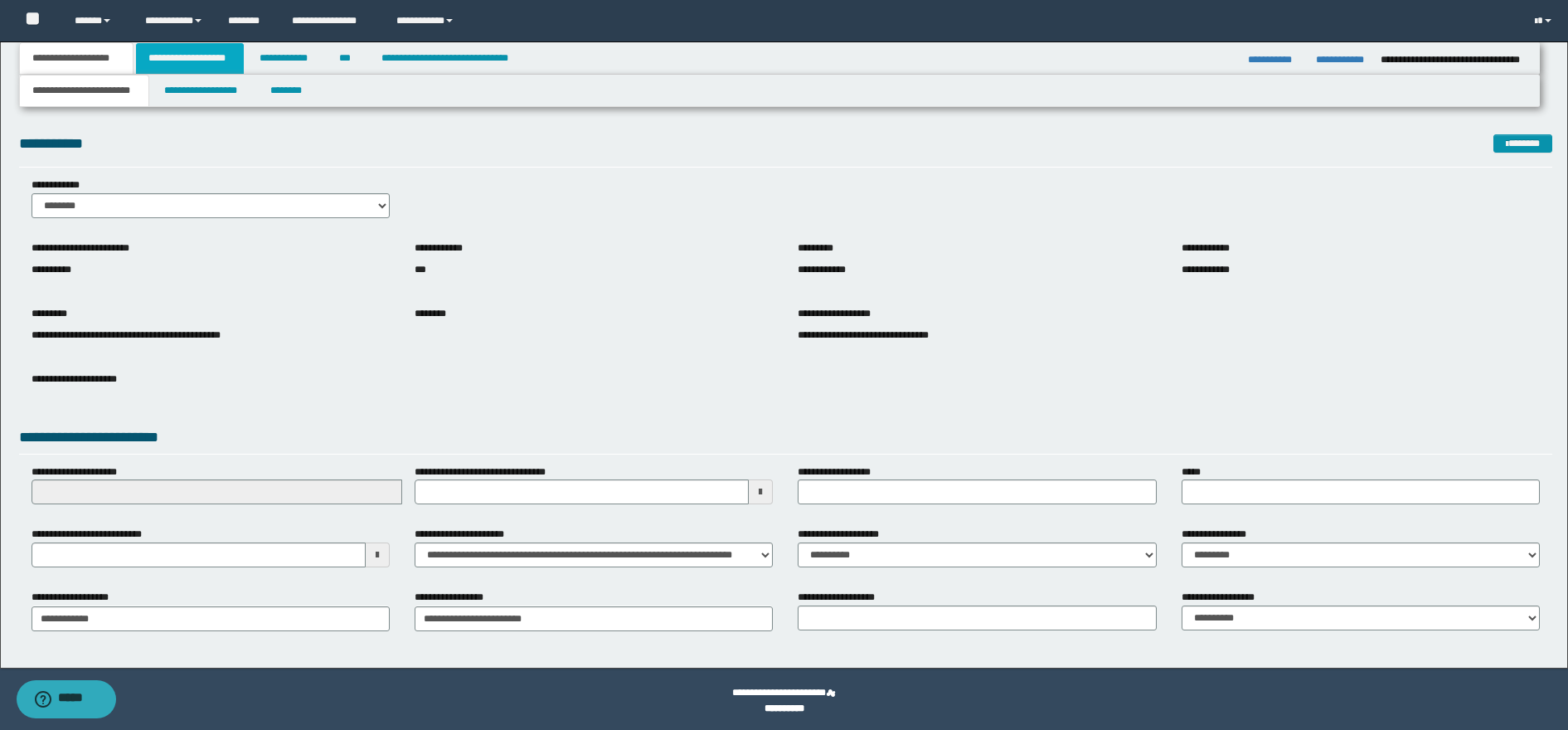 click on "**********" at bounding box center [190, 58] 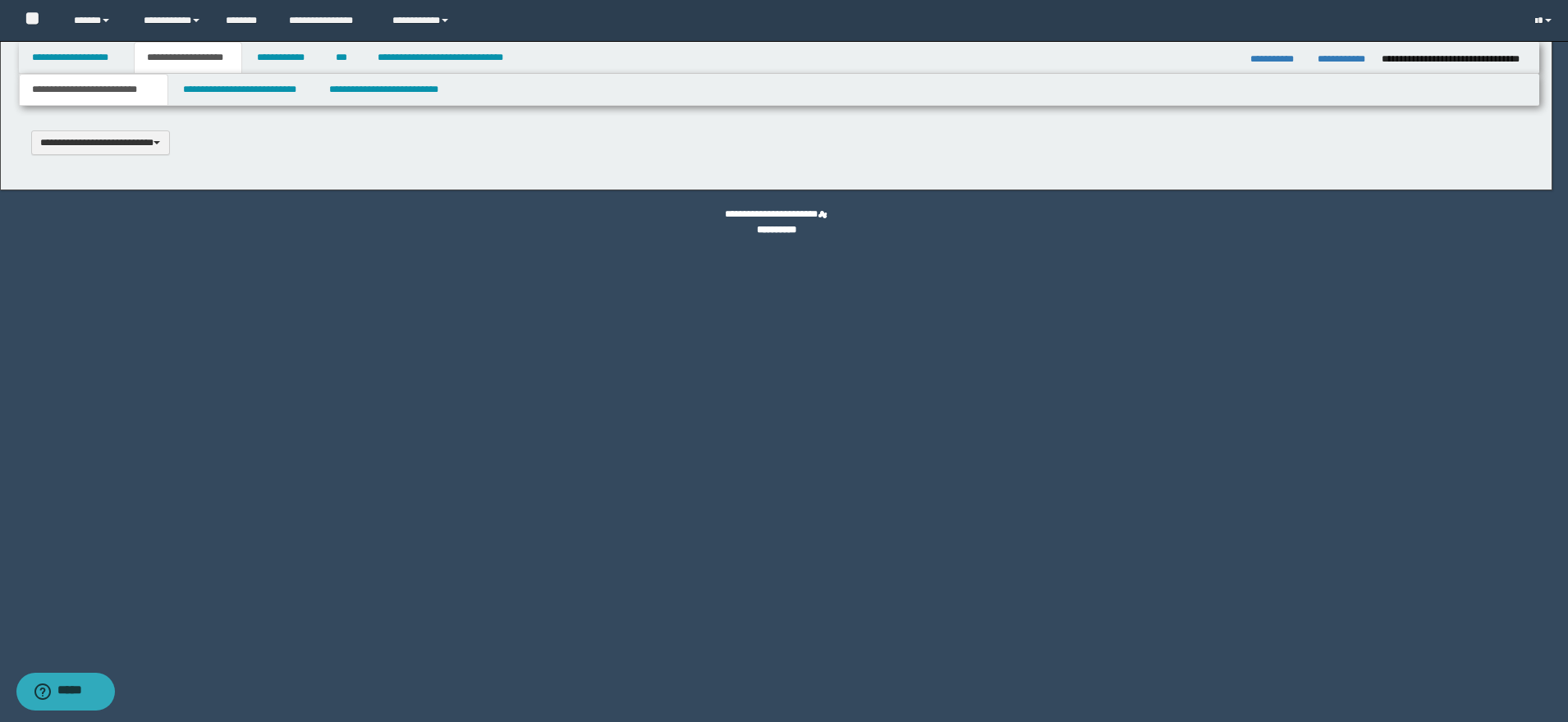 type 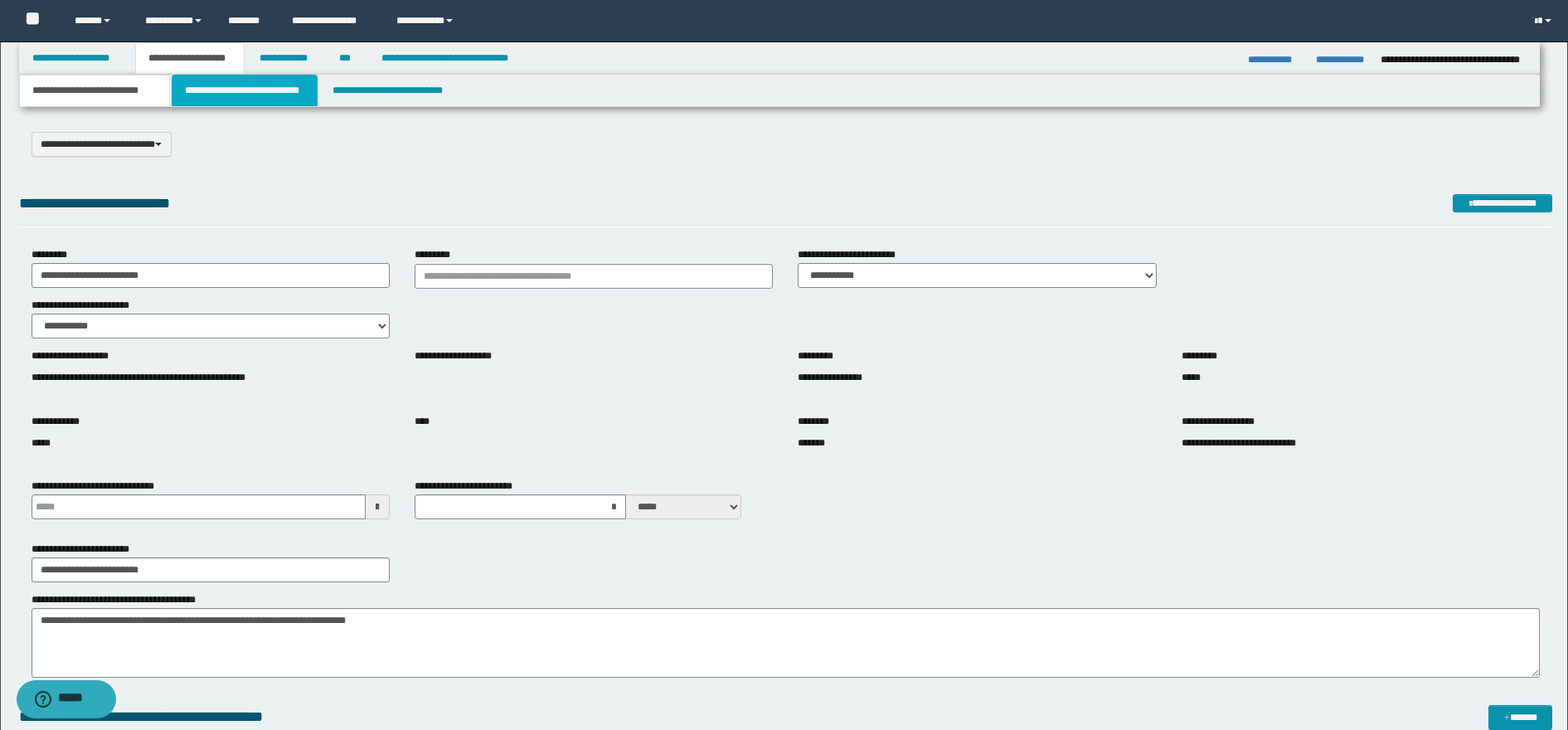 click on "**********" at bounding box center (245, 90) 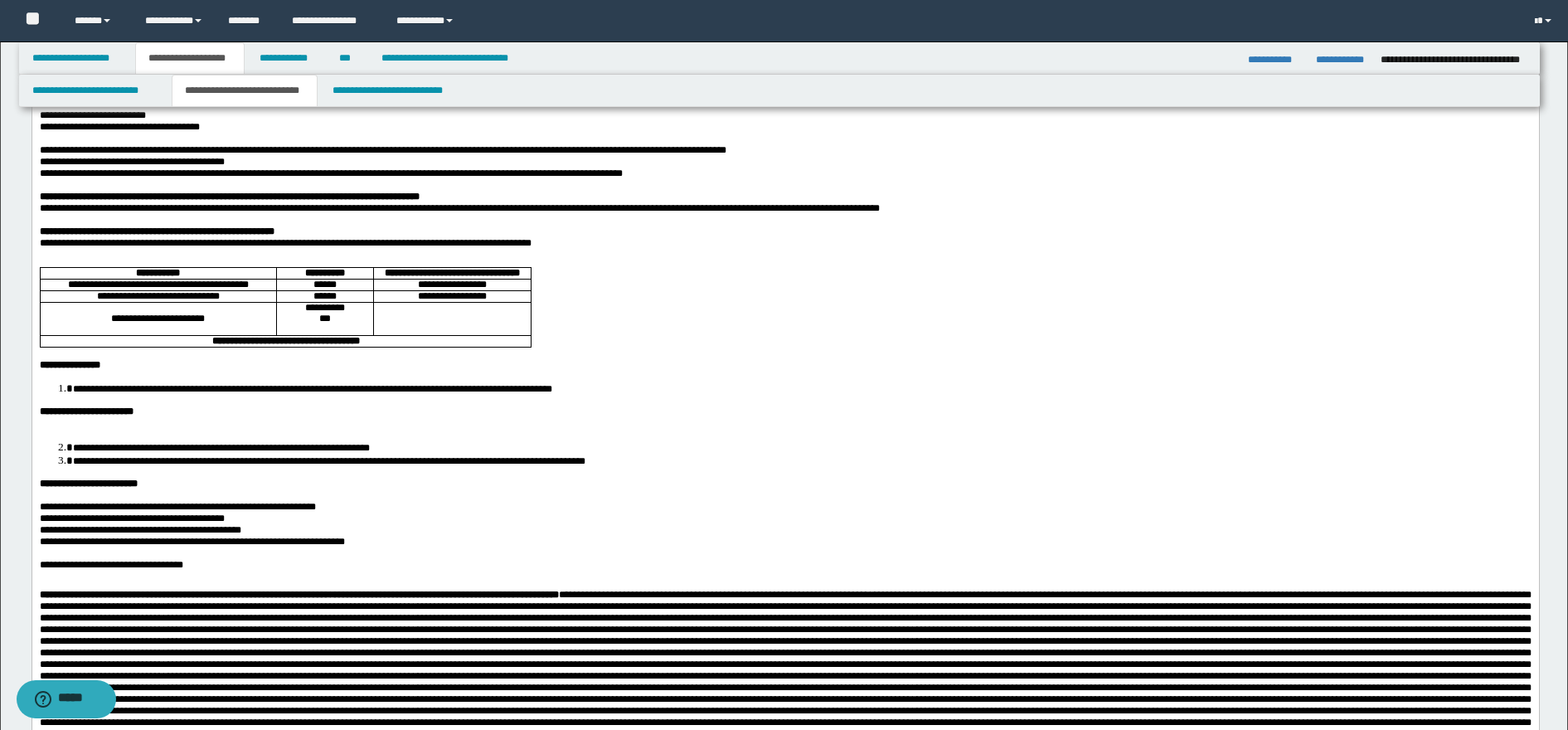 scroll, scrollTop: 0, scrollLeft: 0, axis: both 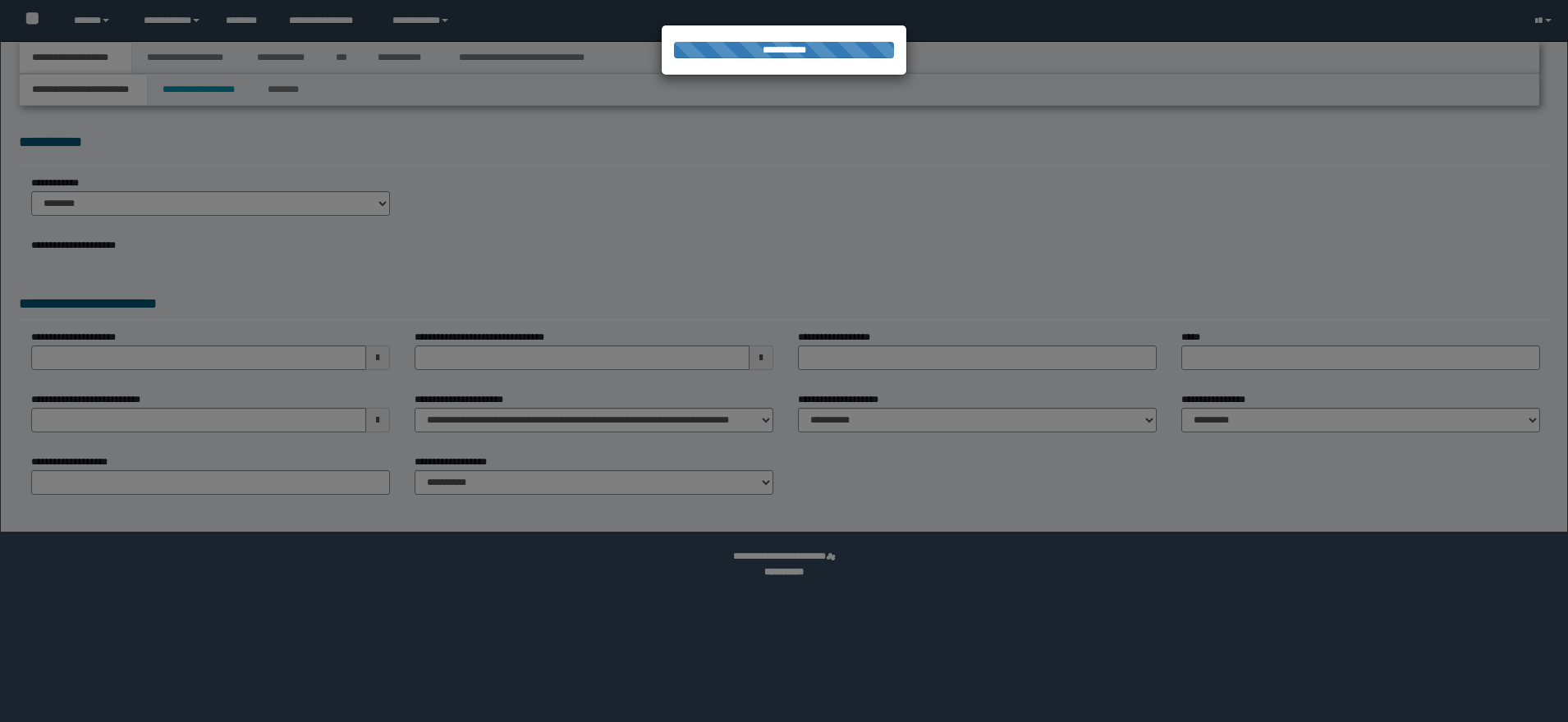 select on "*" 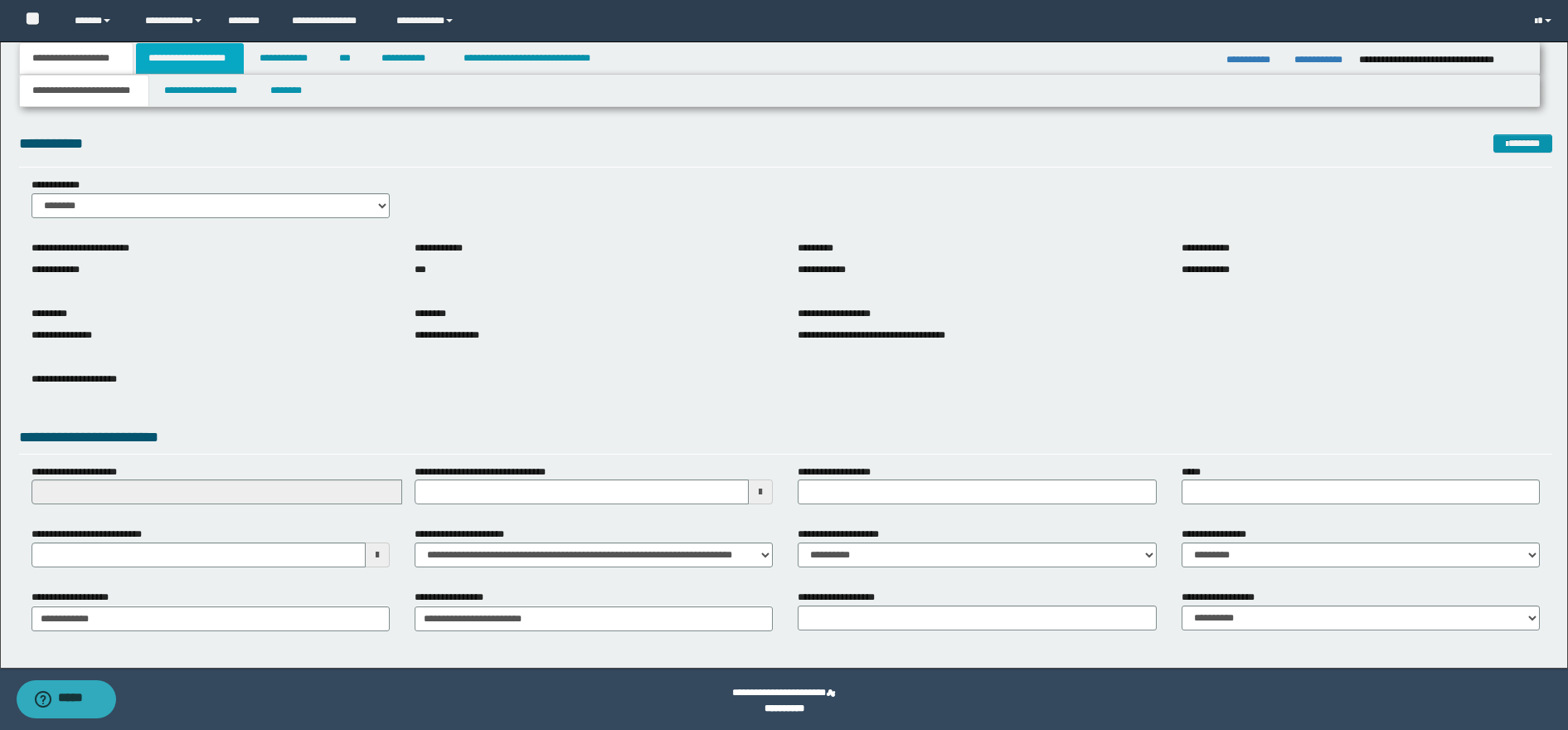 click on "**********" at bounding box center (190, 58) 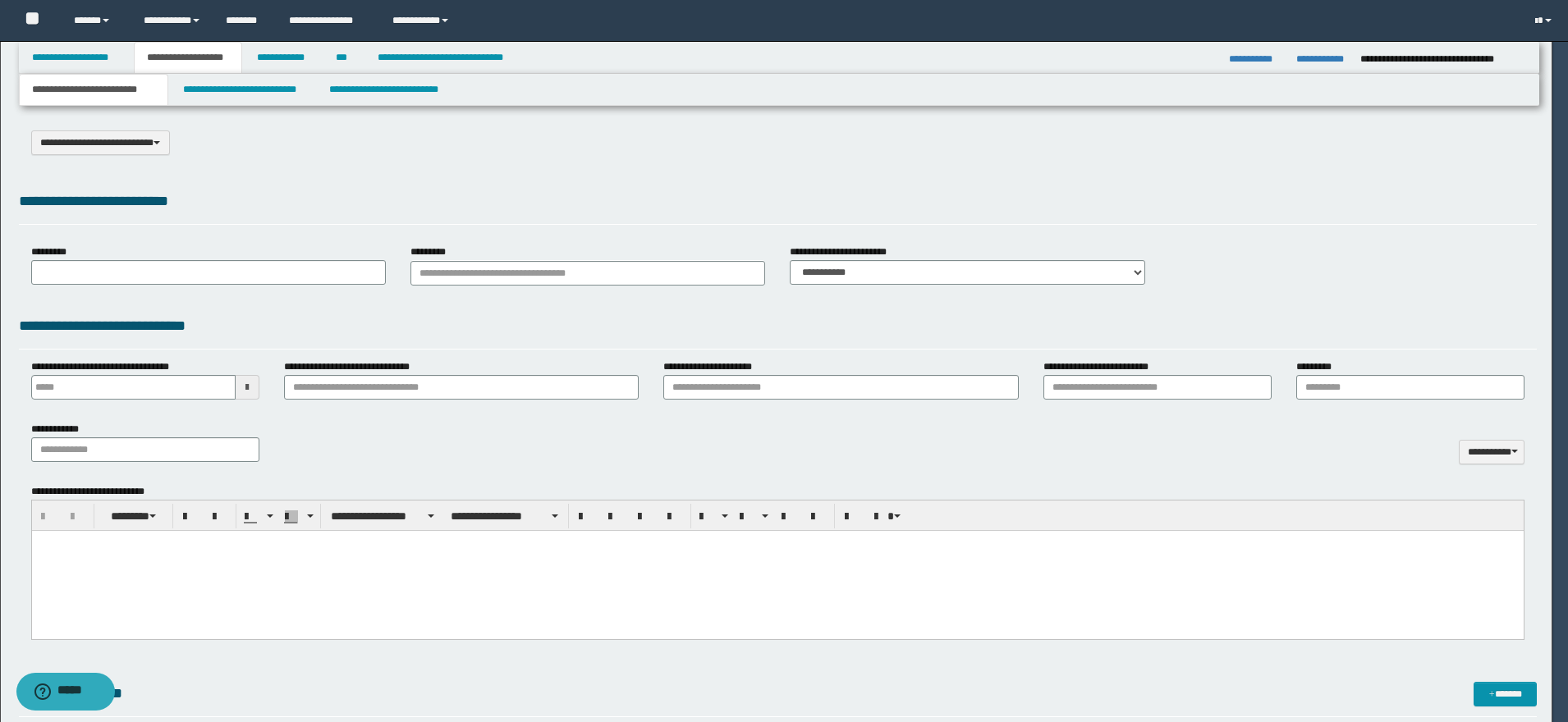 scroll, scrollTop: 0, scrollLeft: 0, axis: both 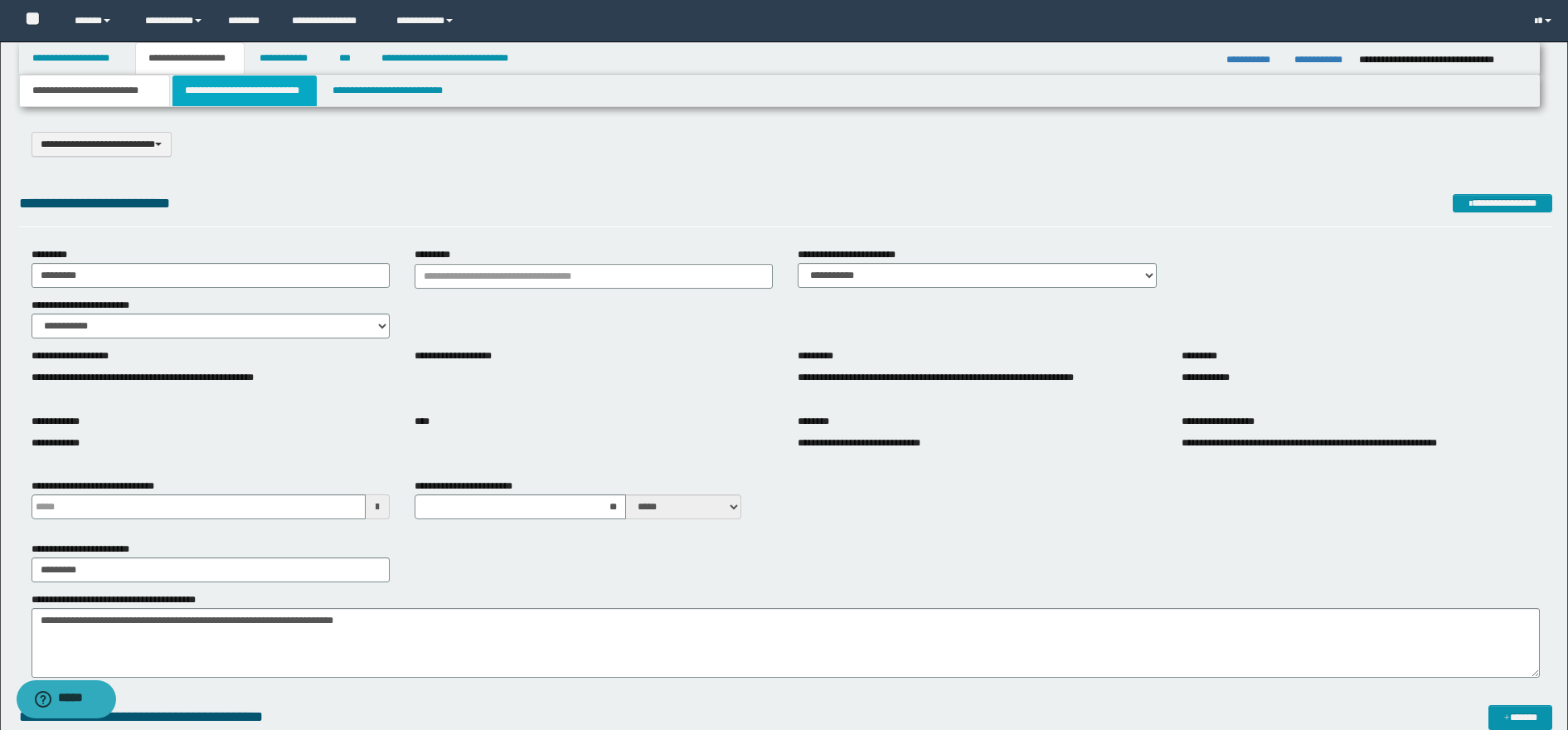 click on "**********" at bounding box center (245, 90) 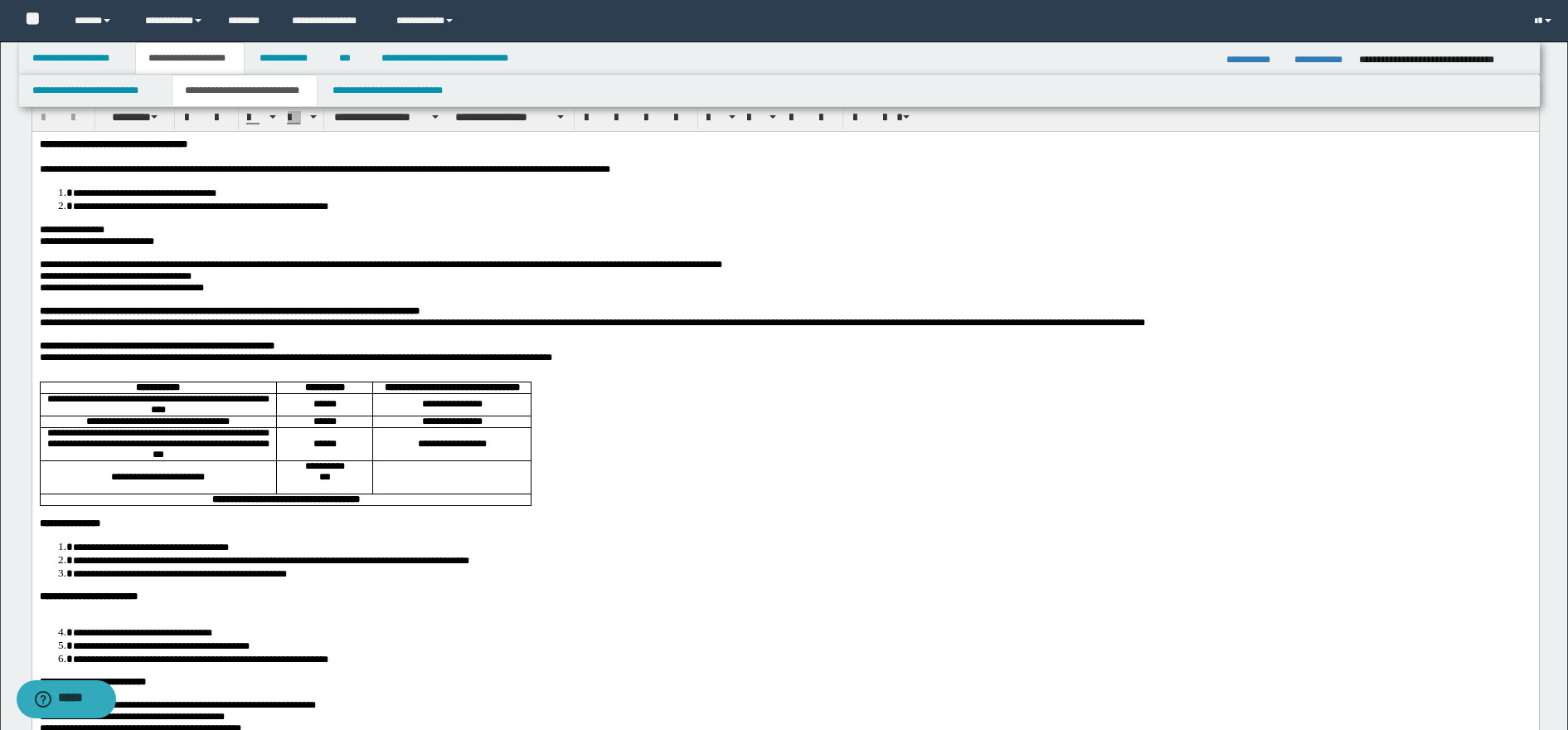 scroll, scrollTop: 0, scrollLeft: 0, axis: both 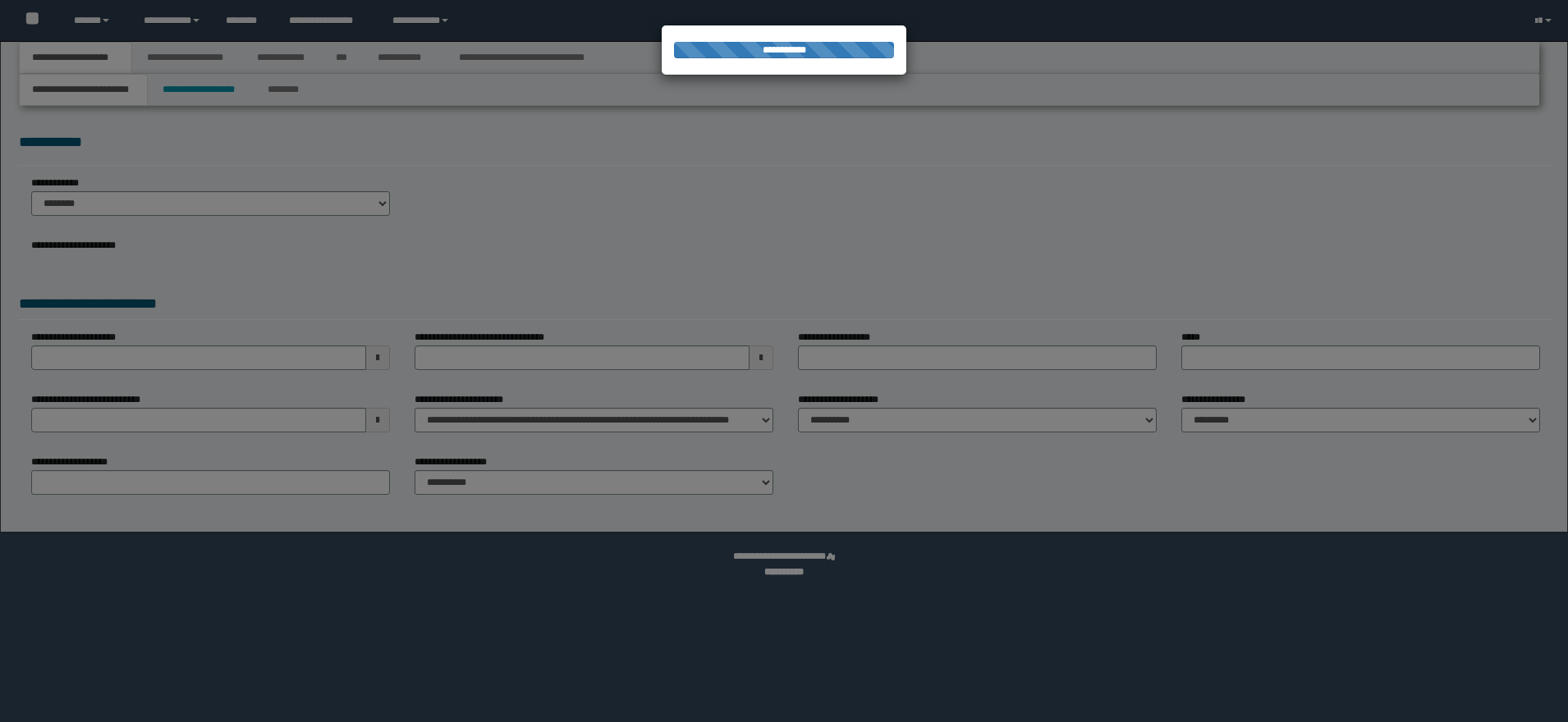 select on "*" 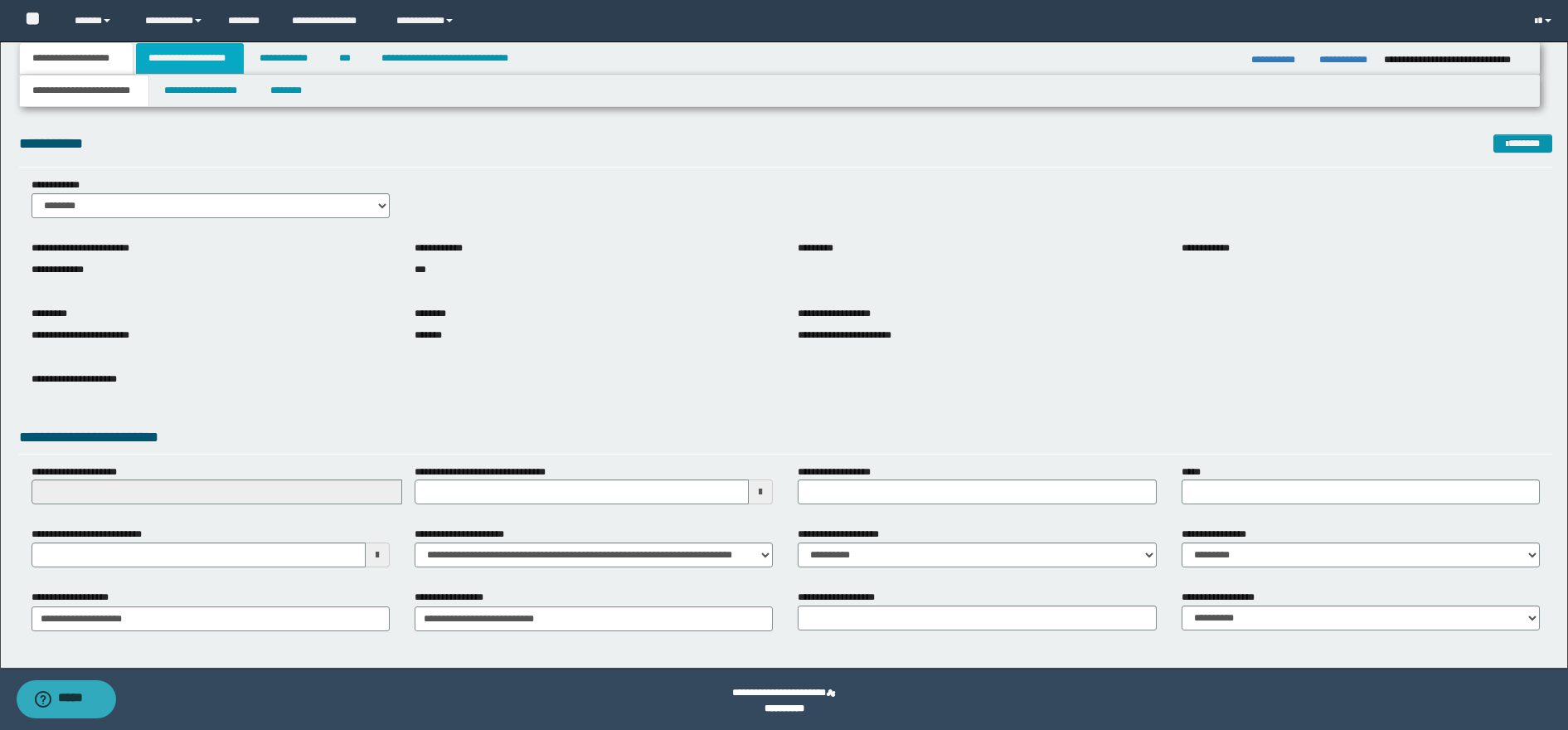 drag, startPoint x: 216, startPoint y: 56, endPoint x: 221, endPoint y: 68, distance: 13 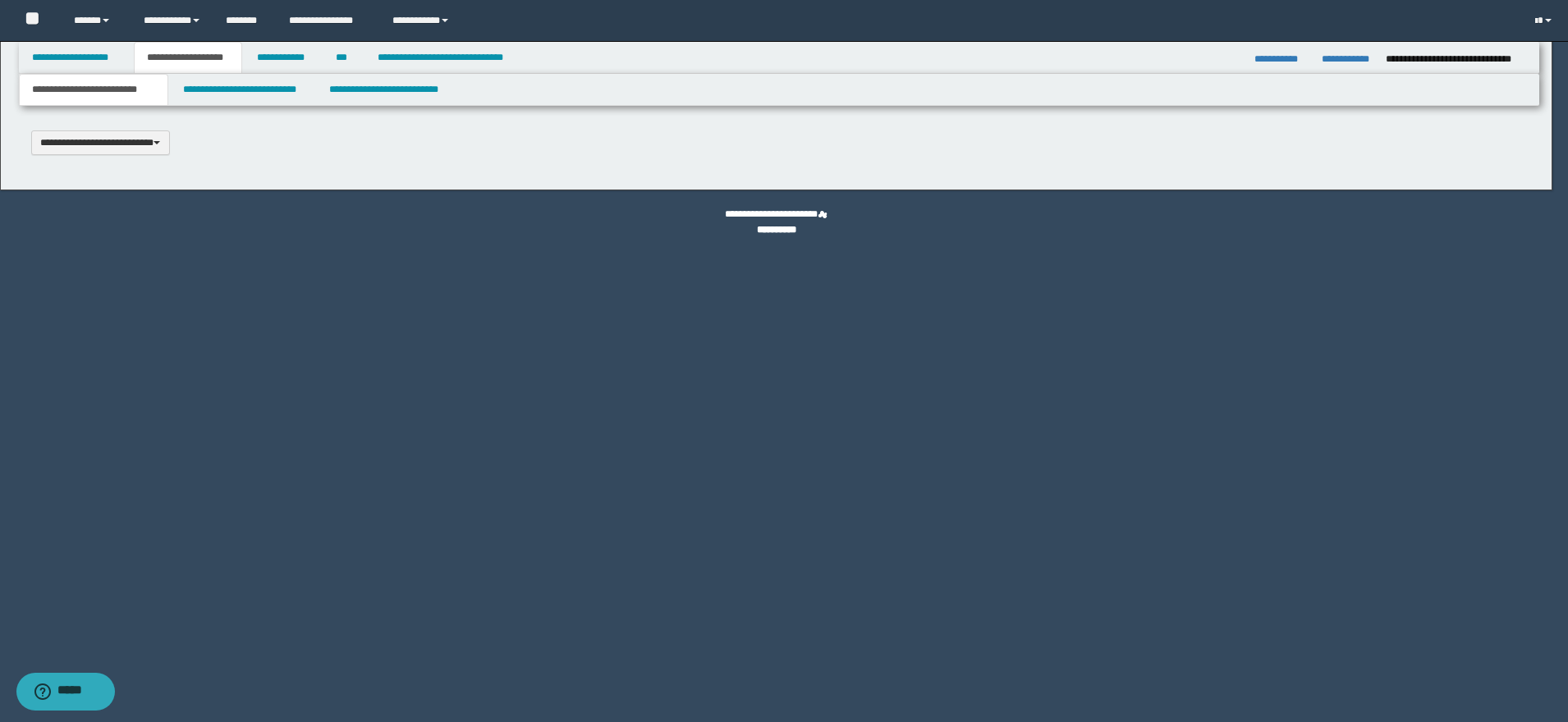 type 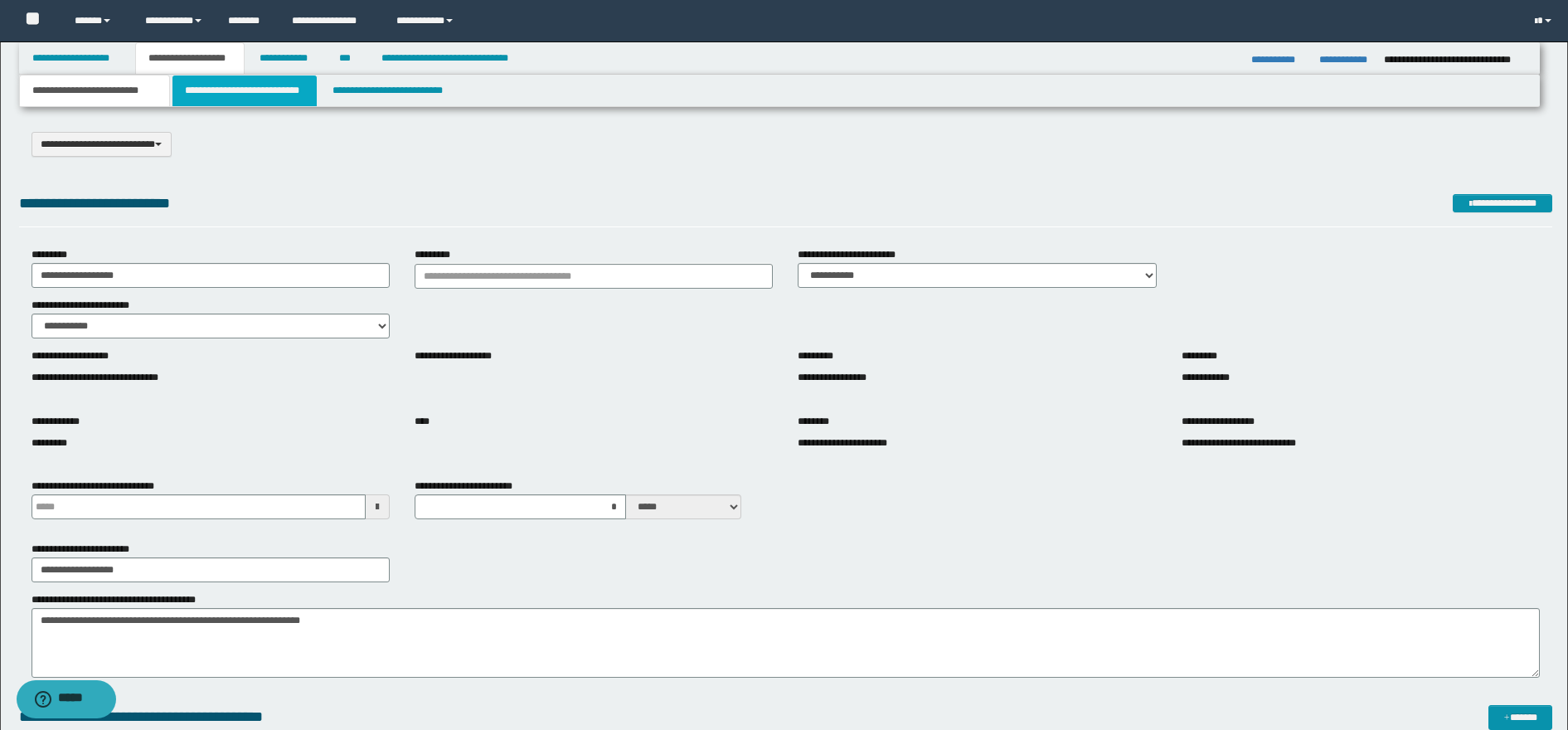 click on "**********" at bounding box center [245, 90] 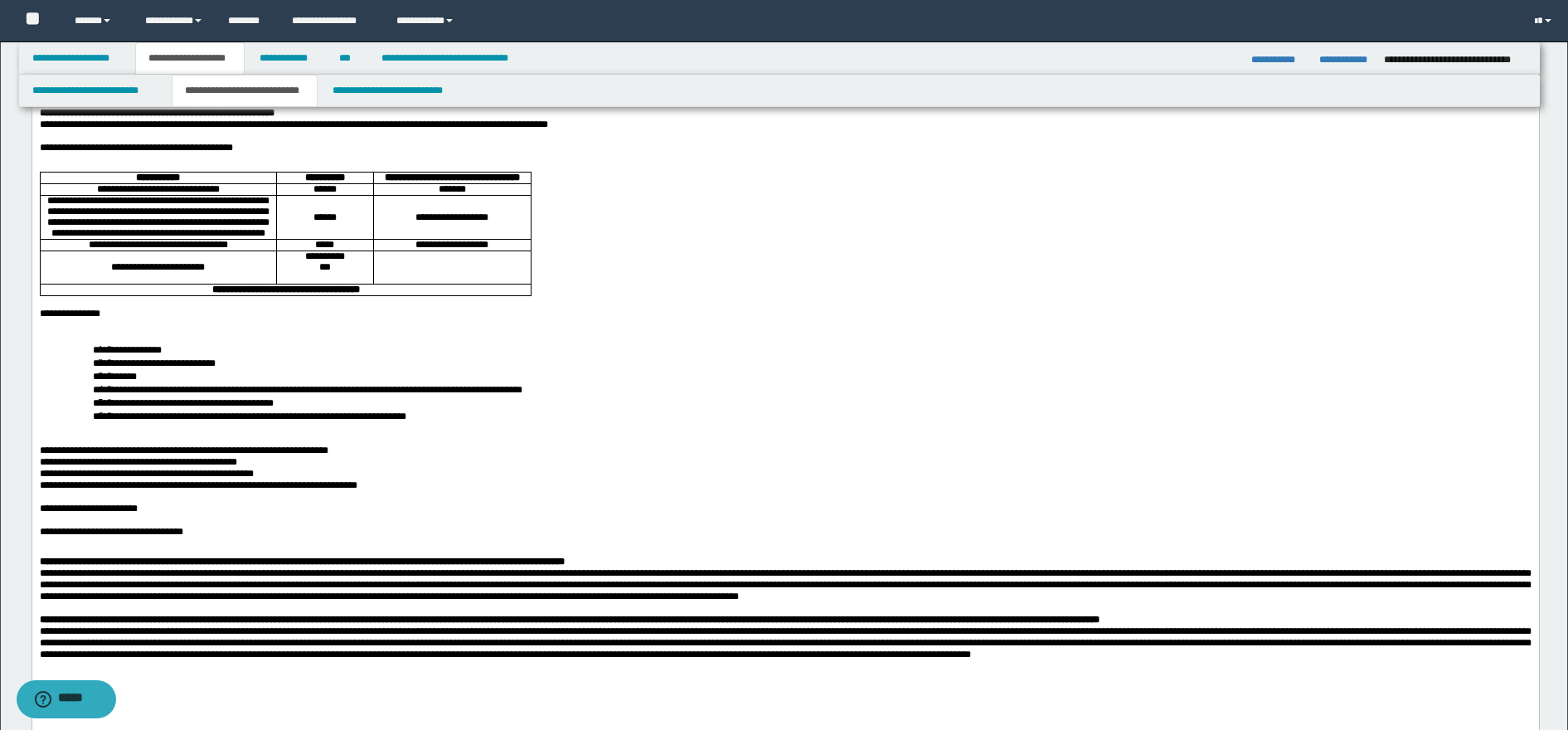 scroll, scrollTop: 207, scrollLeft: 0, axis: vertical 